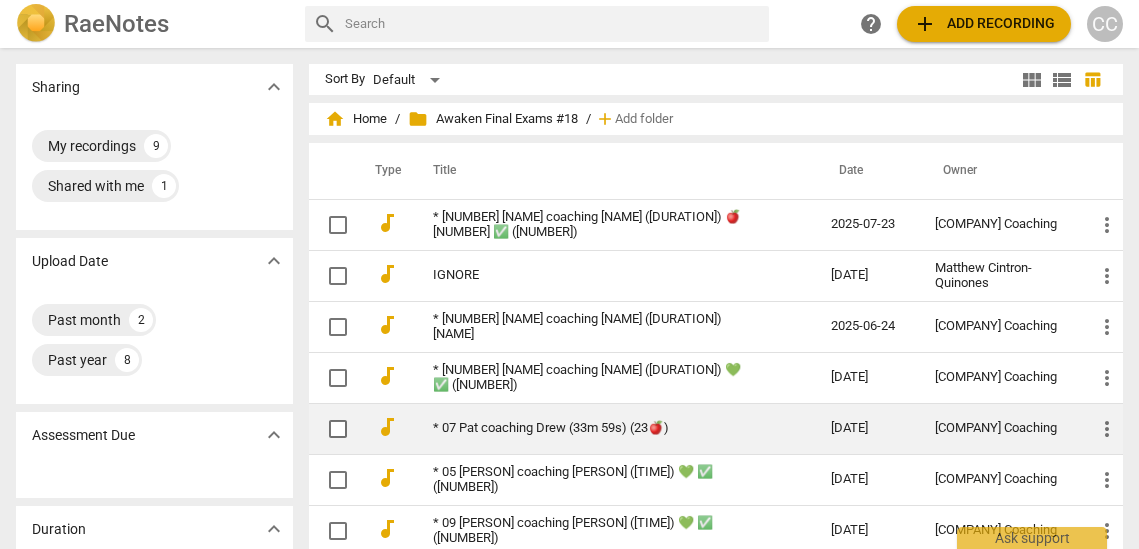 scroll, scrollTop: 0, scrollLeft: 0, axis: both 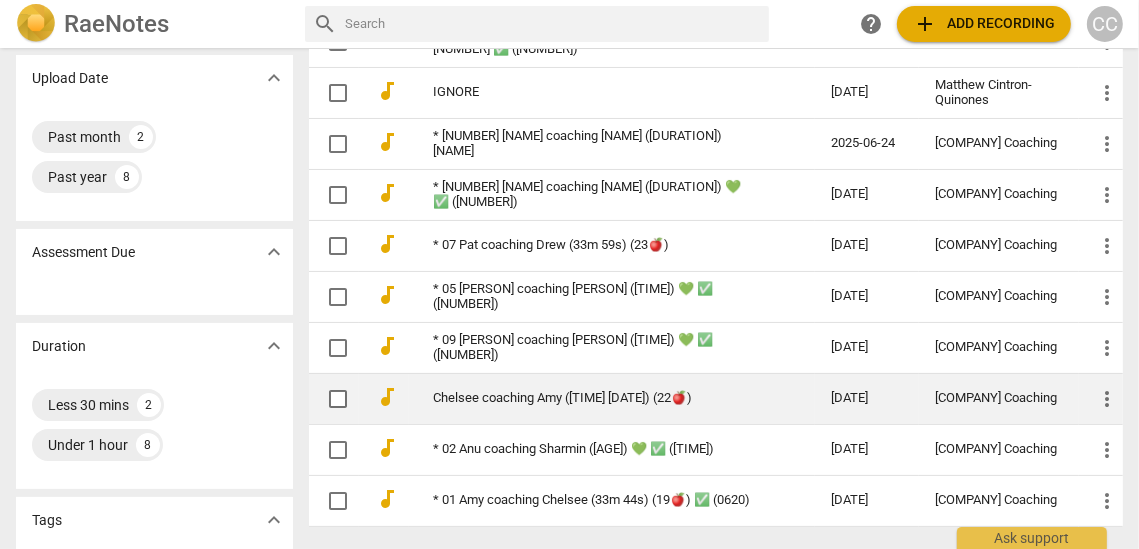 click on "Chelsee coaching Amy ([TIME] [DATE]) (22🍎)" at bounding box center [612, 398] 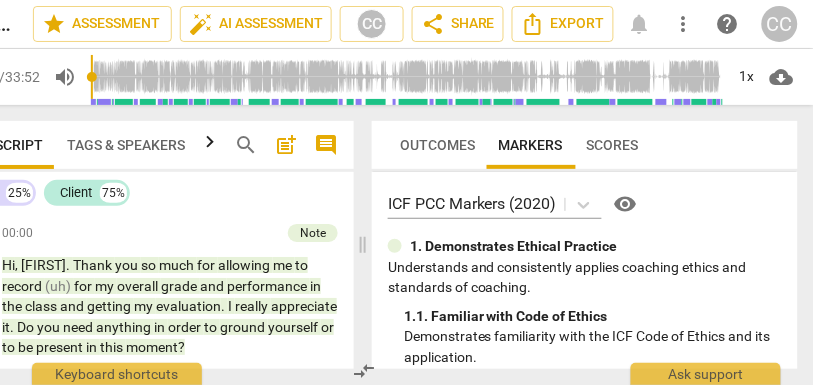 scroll, scrollTop: 0, scrollLeft: 0, axis: both 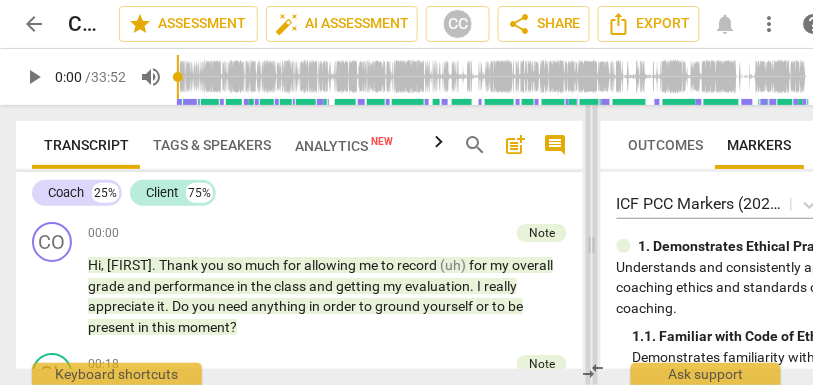 drag, startPoint x: 445, startPoint y: 248, endPoint x: 588, endPoint y: 249, distance: 143.0035 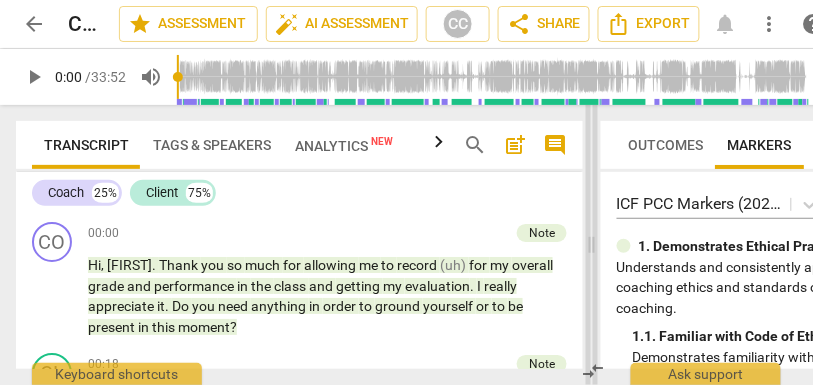 click at bounding box center [592, 245] 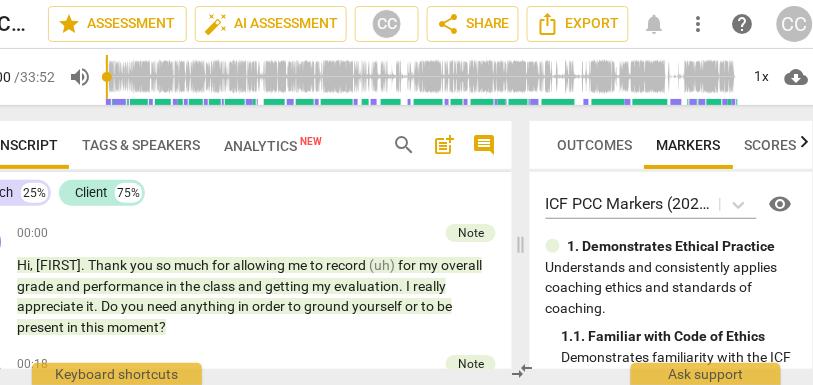 scroll, scrollTop: 0, scrollLeft: 82, axis: horizontal 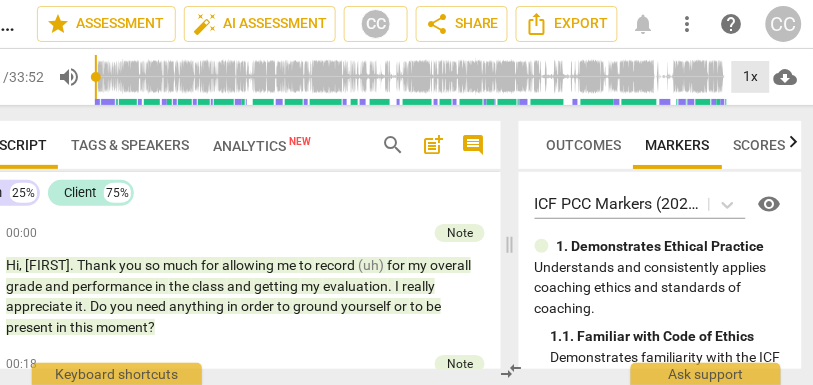 click on "1x" at bounding box center [751, 77] 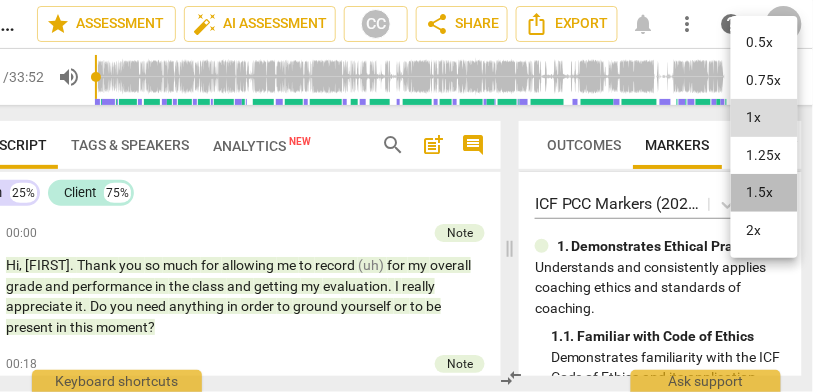click on "1.5x" at bounding box center (764, 193) 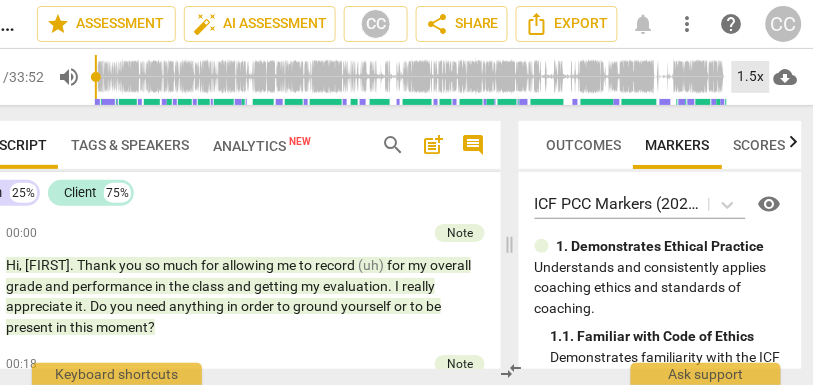 click on "1.5x" at bounding box center (751, 77) 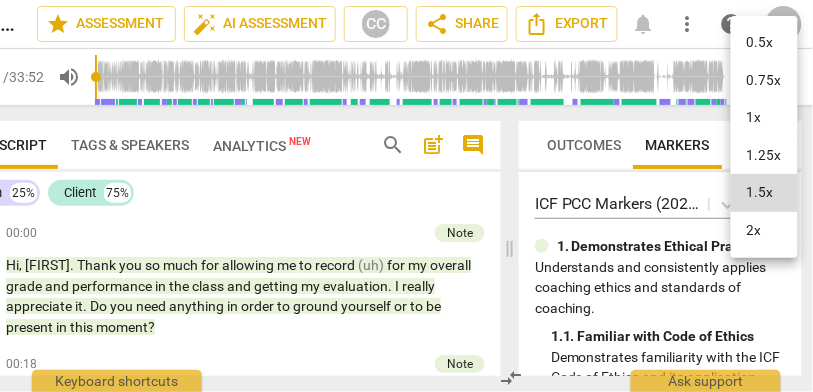 click on "1.25x" at bounding box center (764, 156) 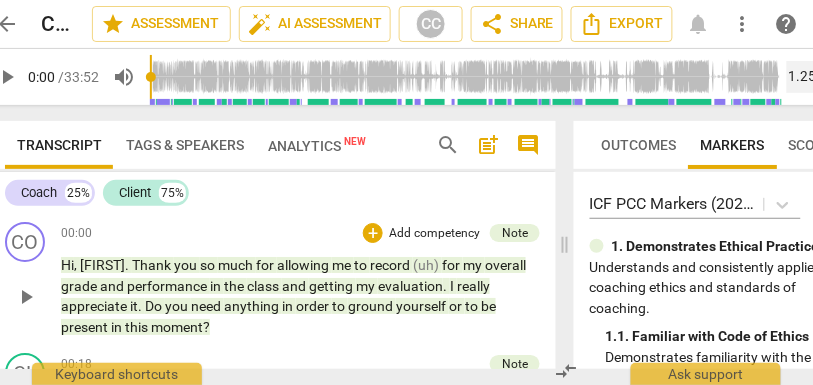 scroll, scrollTop: 0, scrollLeft: 0, axis: both 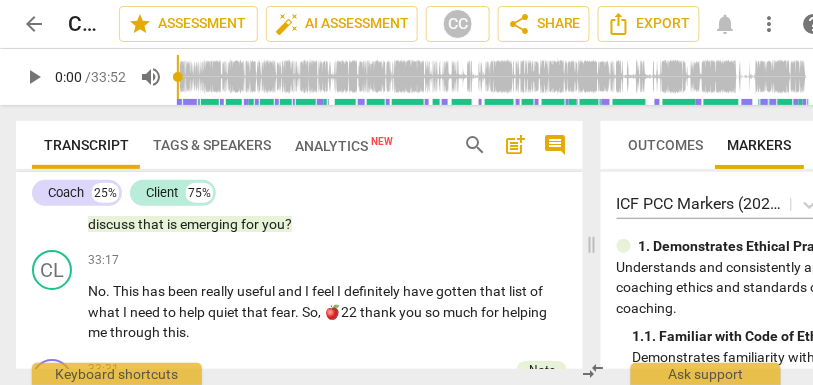 click on "emerging" at bounding box center (210, 224) 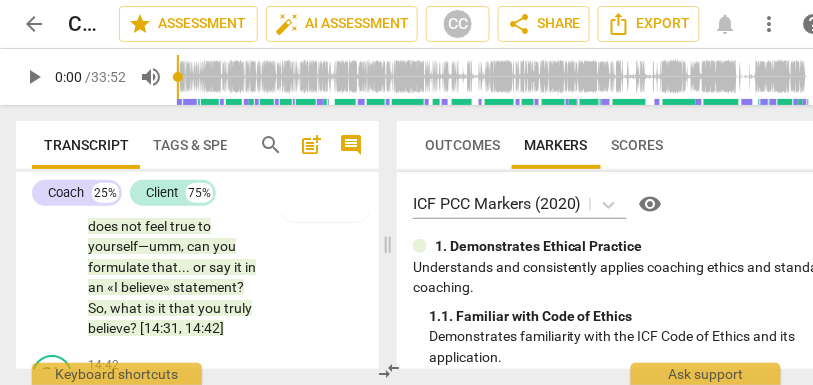 click on "It is incredible to see your growth throughout this session and to . . . to develop that list , and as we come a little bit more to a close and an ending for today , in the last couple of minutes : Is there anything else that you would like to discuss that is emerging for you ? Note [PERSON] Coaching [TIME] [DATE] more_vert mic" at bounding box center (197, 10004) 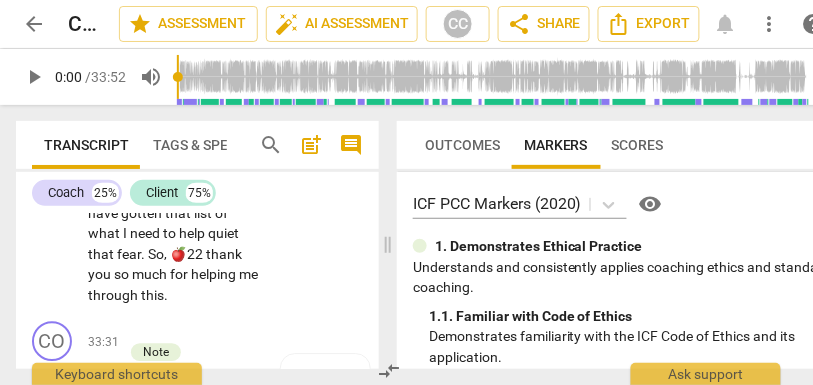 drag, startPoint x: 386, startPoint y: 241, endPoint x: 560, endPoint y: 252, distance: 174.34735 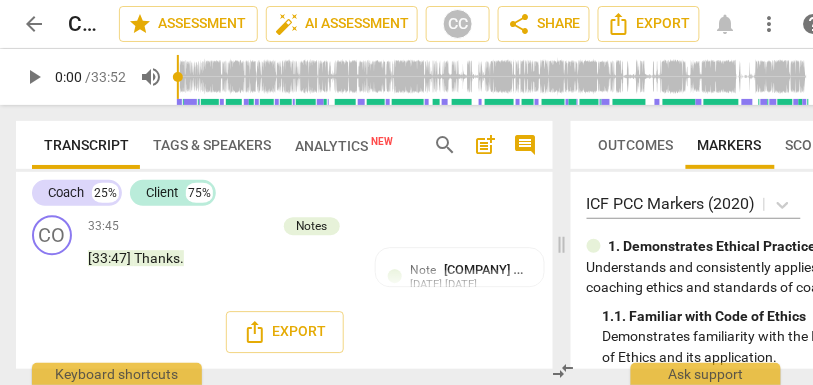scroll, scrollTop: 11867, scrollLeft: 0, axis: vertical 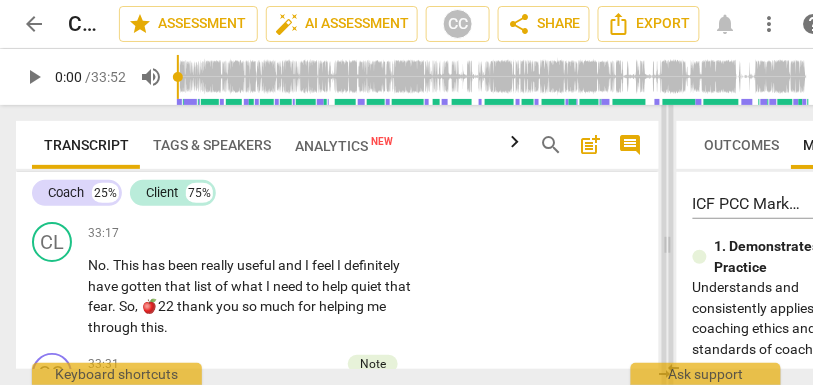 drag, startPoint x: 560, startPoint y: 252, endPoint x: 664, endPoint y: 254, distance: 104.019226 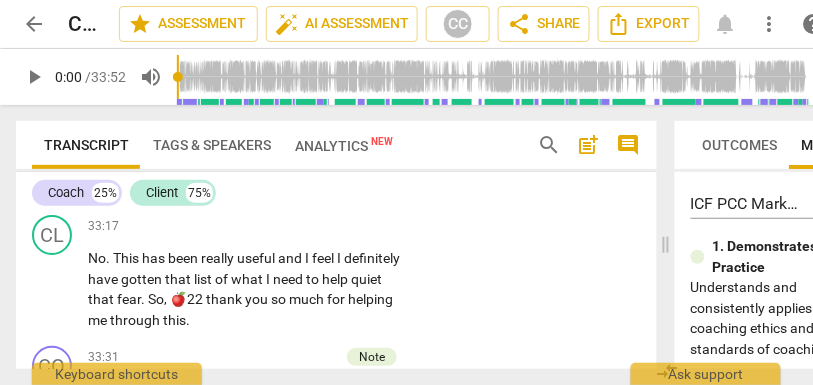 scroll, scrollTop: 10315, scrollLeft: 0, axis: vertical 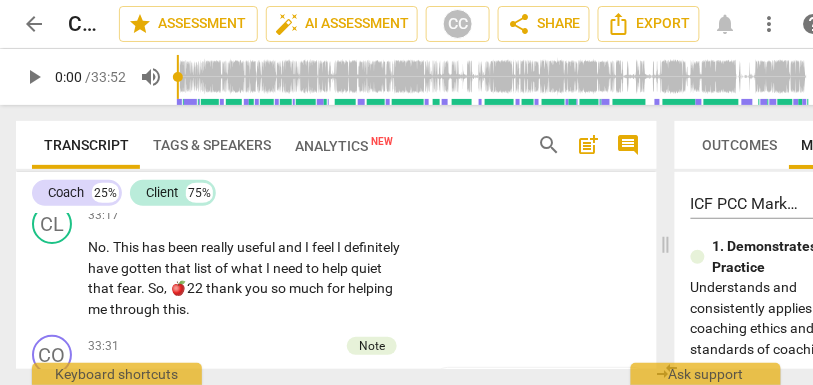 click on "you" at bounding box center (181, 178) 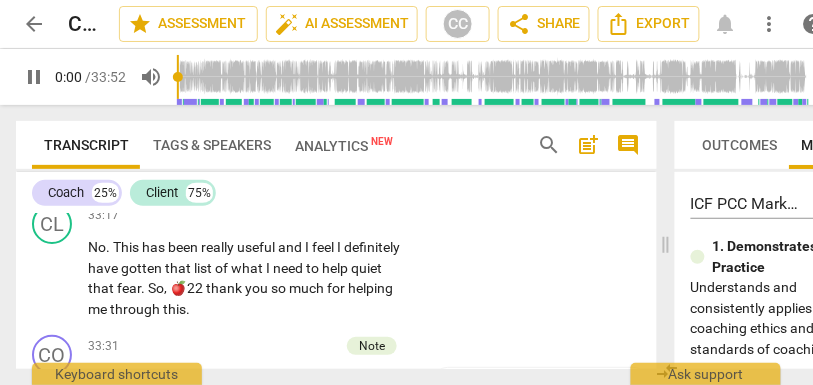 scroll, scrollTop: 10228, scrollLeft: 0, axis: vertical 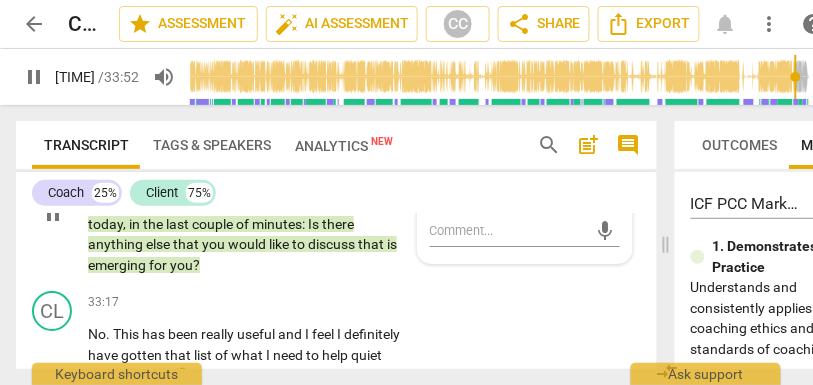 click on "you" at bounding box center (181, 265) 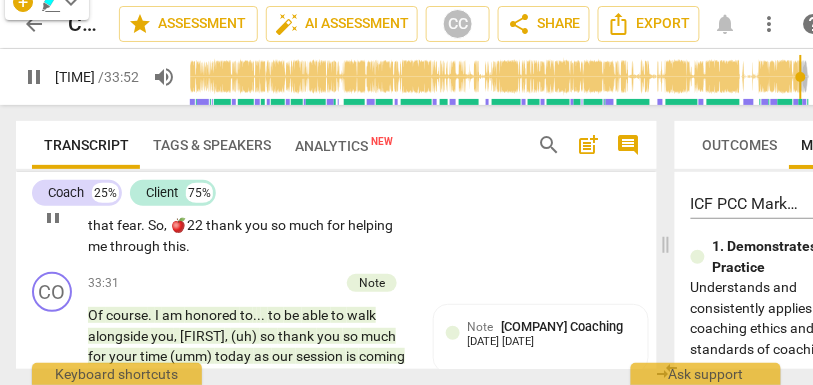 scroll, scrollTop: 10383, scrollLeft: 0, axis: vertical 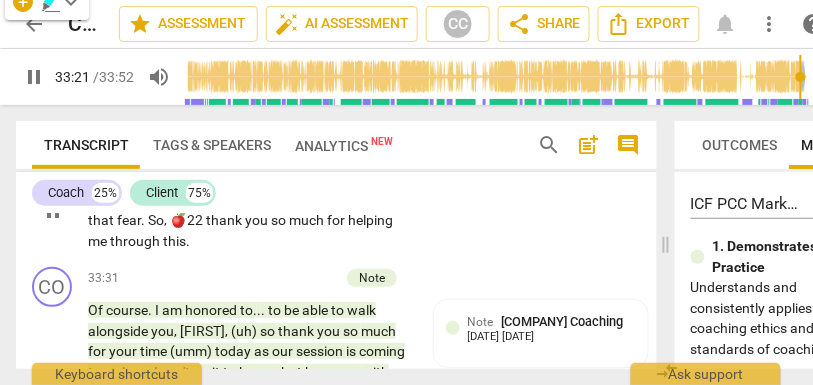 click on "and" at bounding box center (291, 179) 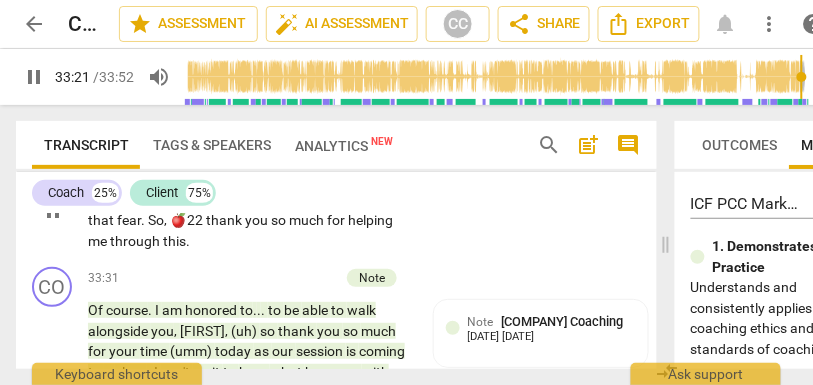 type 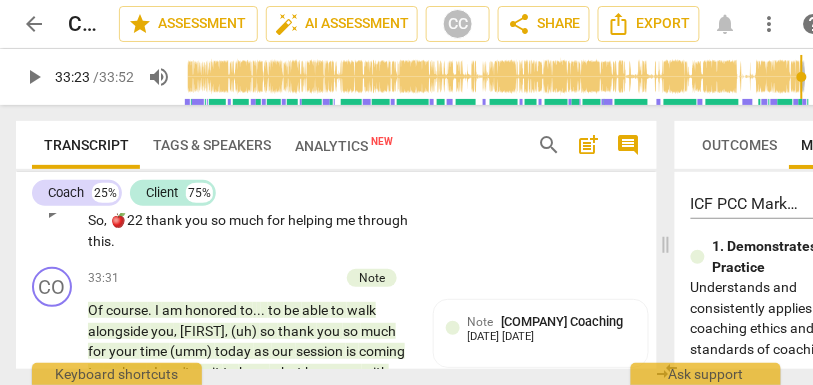 click on "feel" at bounding box center [295, 179] 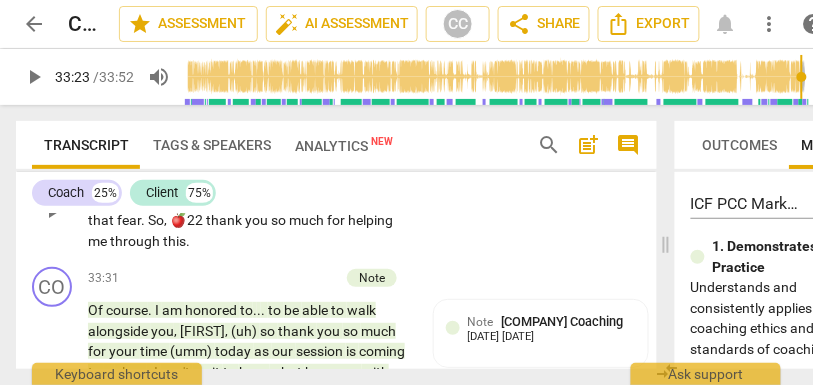 click on "feel  that" at bounding box center [307, 179] 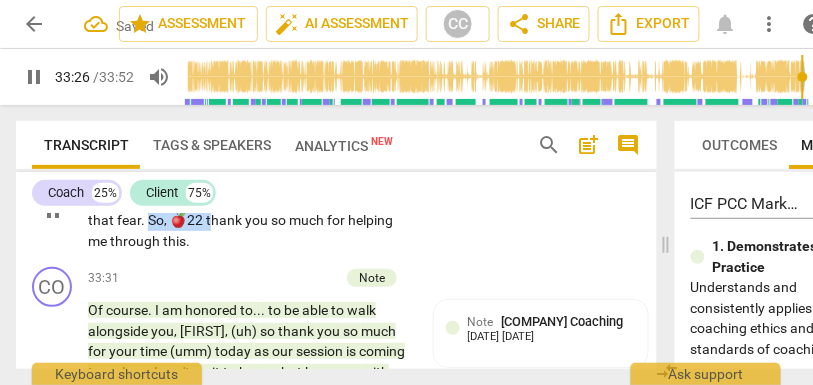 drag, startPoint x: 270, startPoint y: 280, endPoint x: 213, endPoint y: 280, distance: 57 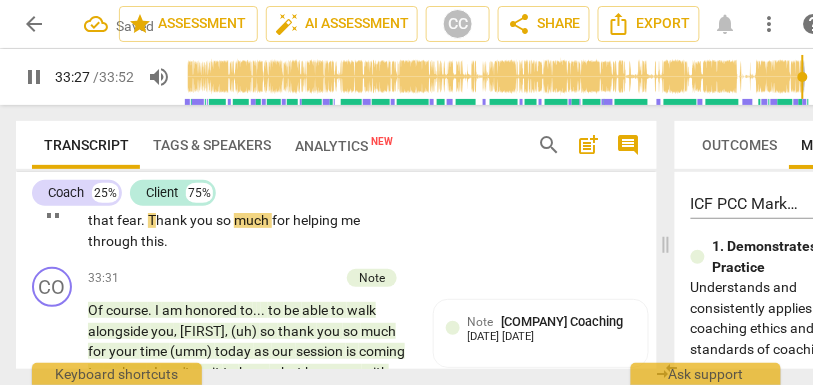 click on "CL play_arrow pause 33:17 + Add competency keyboard_arrow_right No .   This   has   been   really   useful.  I  feel  that  I   definitely   have   gotten   that   list   of   what   I   need   to   help   quiet   that   fear .   T hank   you   so   much   for   helping   me   through   this ." at bounding box center [336, 193] 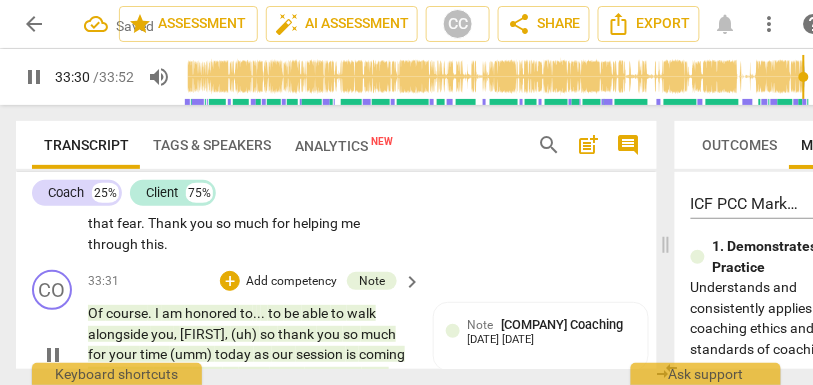 scroll, scrollTop: 10372, scrollLeft: 0, axis: vertical 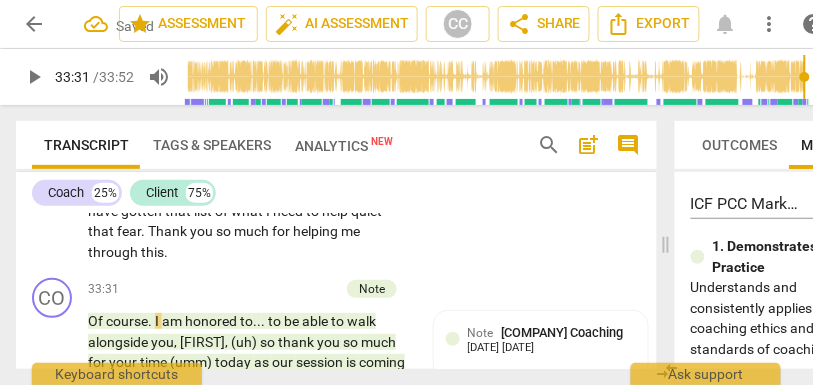 click on "Add competency" at bounding box center [349, 159] 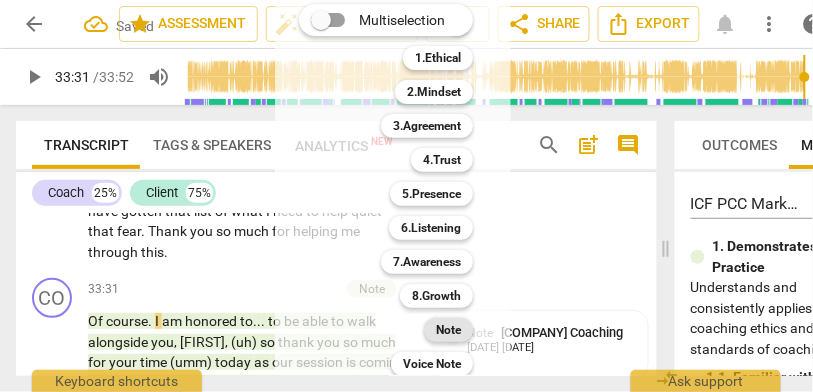 click on "Note" at bounding box center (448, 330) 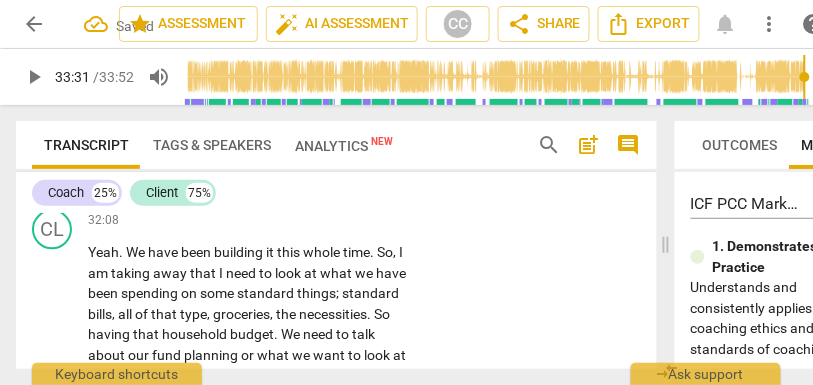 scroll, scrollTop: 9799, scrollLeft: 0, axis: vertical 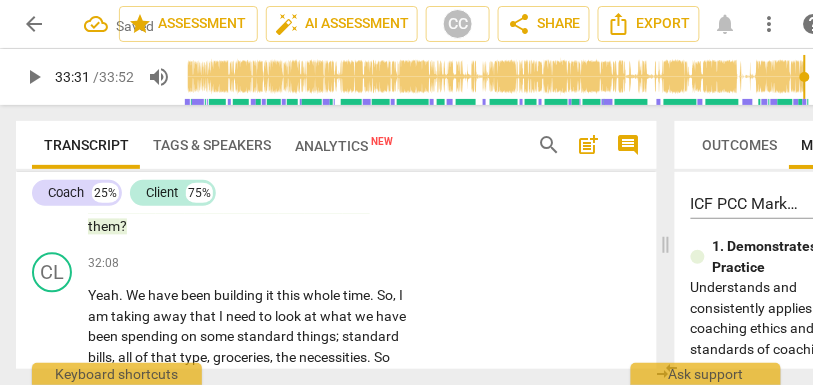 click on "share" at bounding box center [324, 206] 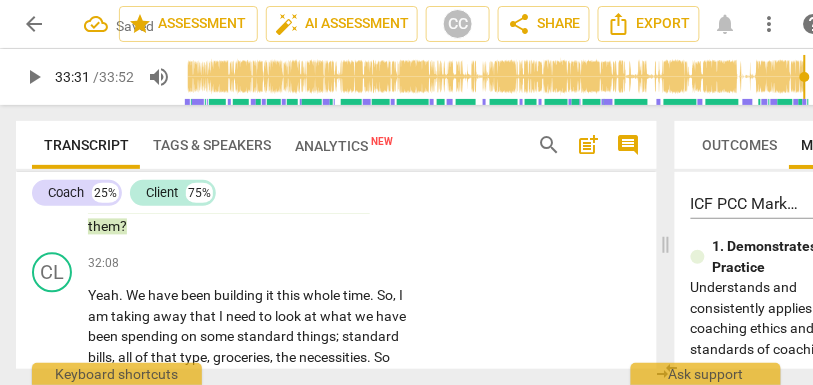 scroll, scrollTop: 9790, scrollLeft: 0, axis: vertical 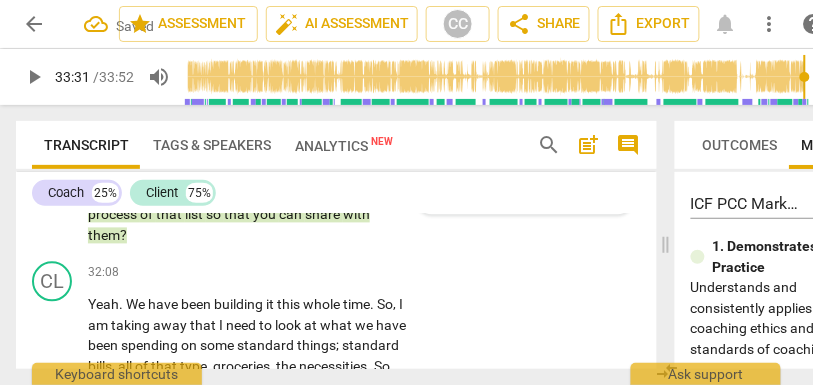 click on "share" at bounding box center [324, 215] 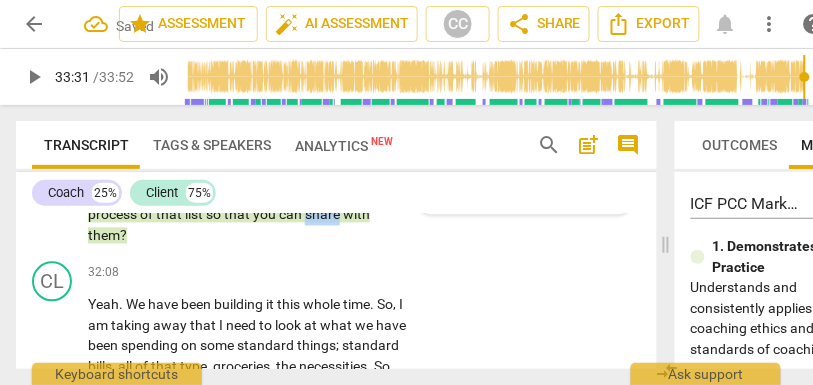 click on "share" at bounding box center (324, 215) 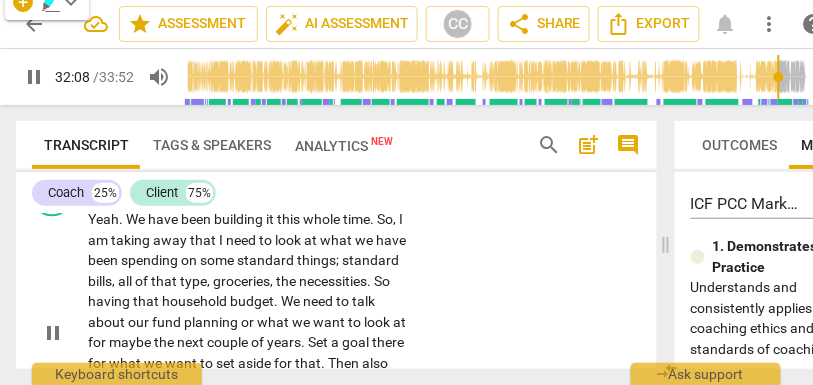 scroll, scrollTop: 9876, scrollLeft: 0, axis: vertical 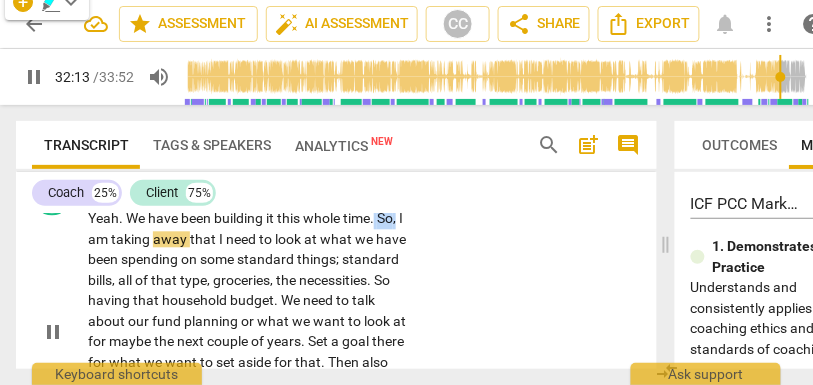 drag, startPoint x: 378, startPoint y: 258, endPoint x: 436, endPoint y: 258, distance: 58 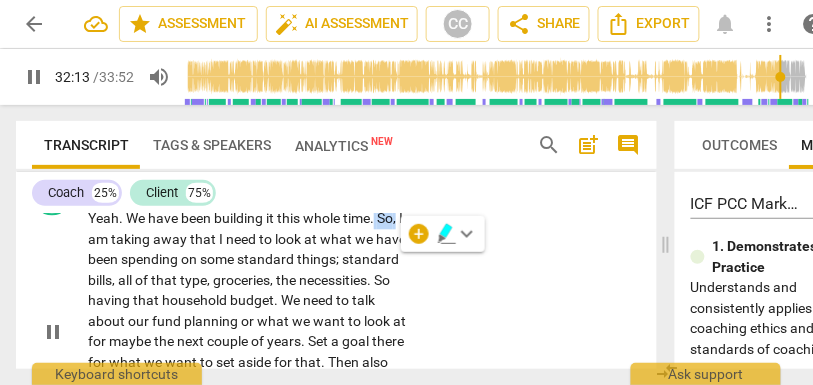 type on "1934" 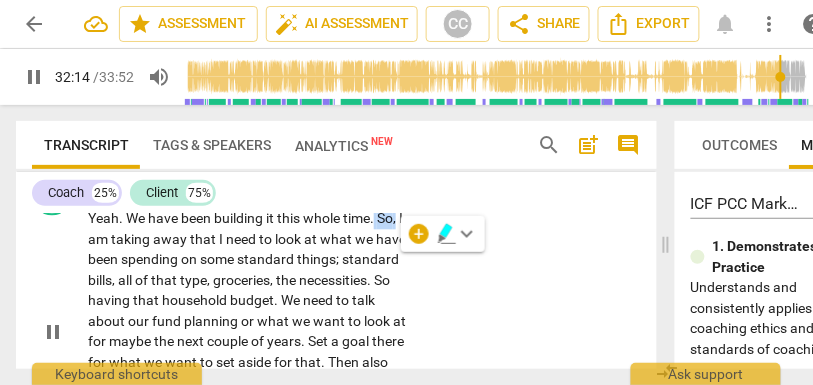 type 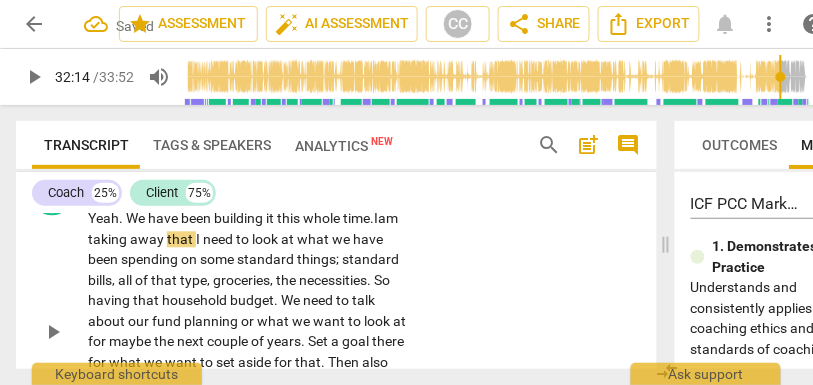 click on "time" at bounding box center [356, 219] 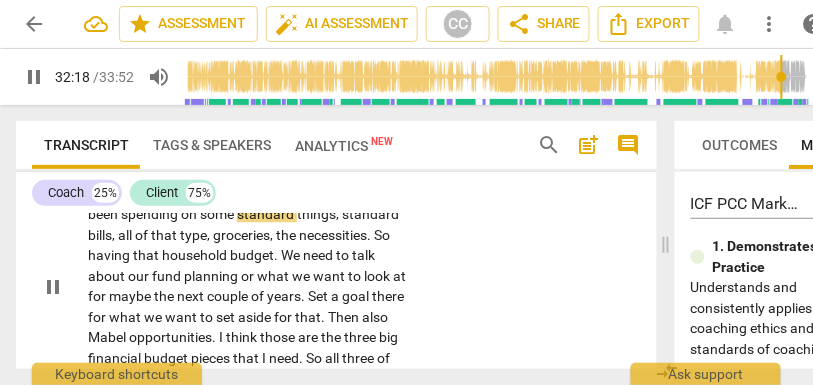 scroll, scrollTop: 9926, scrollLeft: 0, axis: vertical 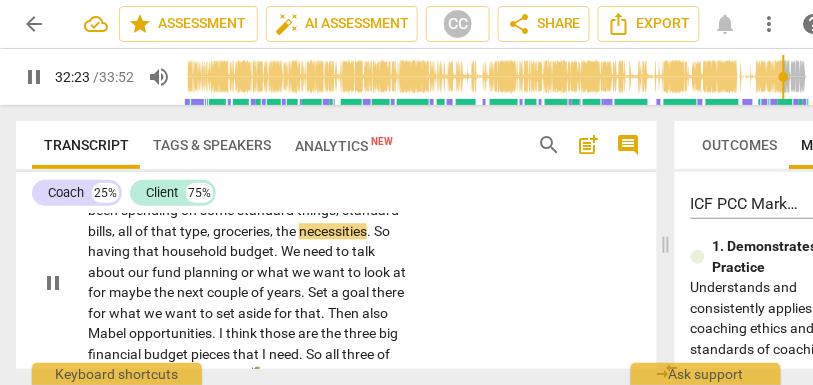 click on "of" at bounding box center [143, 231] 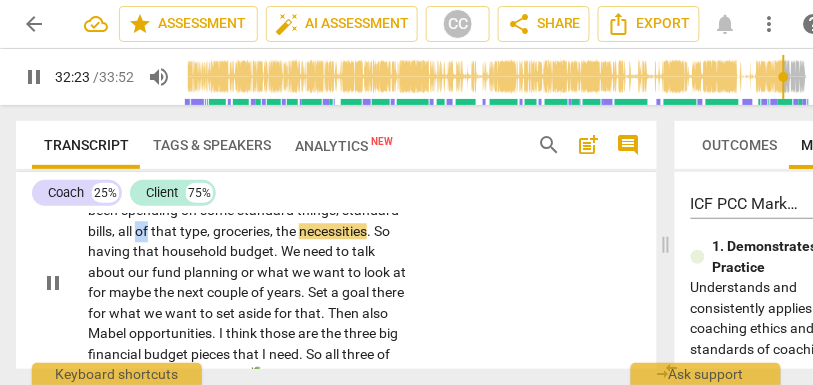click on "of" at bounding box center (143, 231) 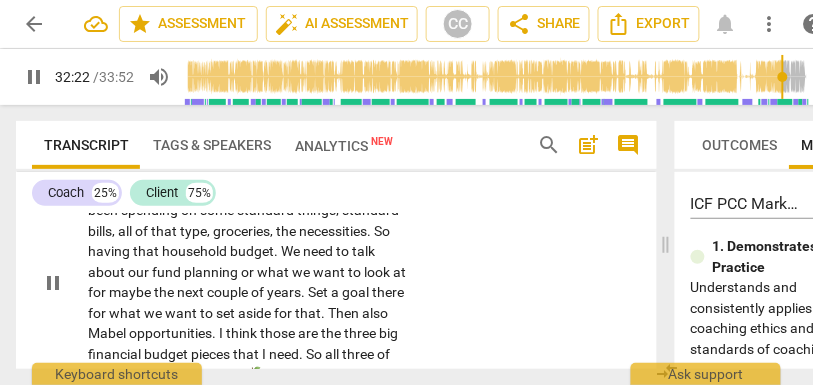 click on "groceries" at bounding box center [241, 231] 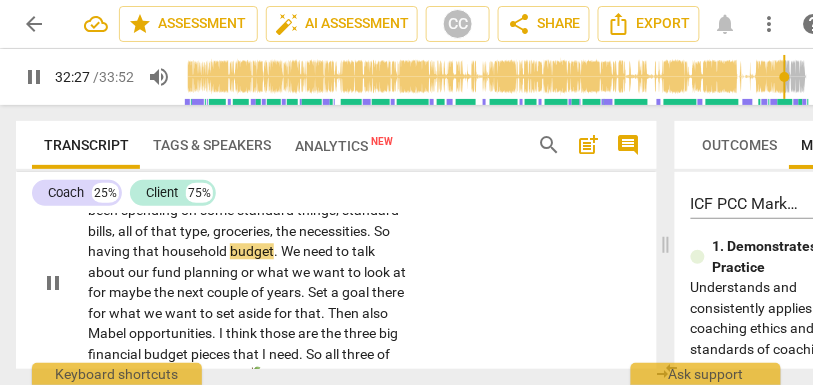 click on "So" at bounding box center [382, 231] 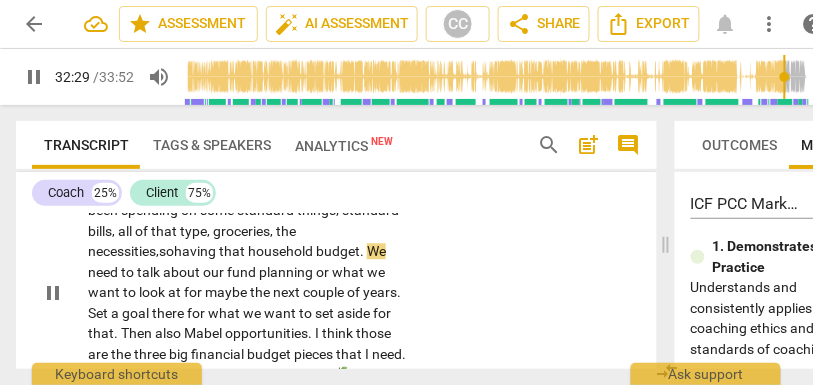 click on "so" at bounding box center [166, 251] 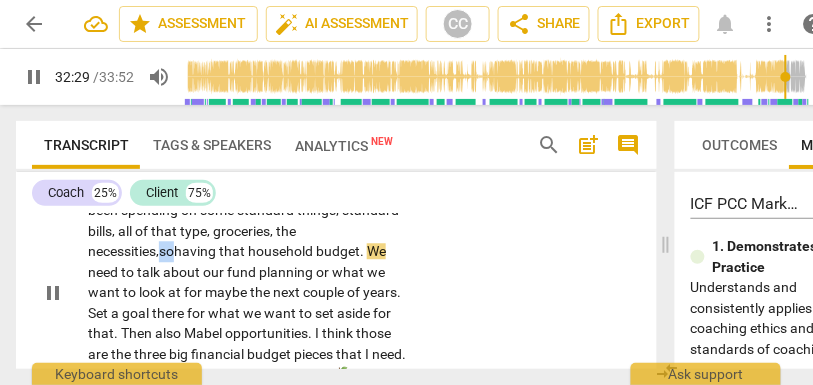 click on "so" at bounding box center [166, 251] 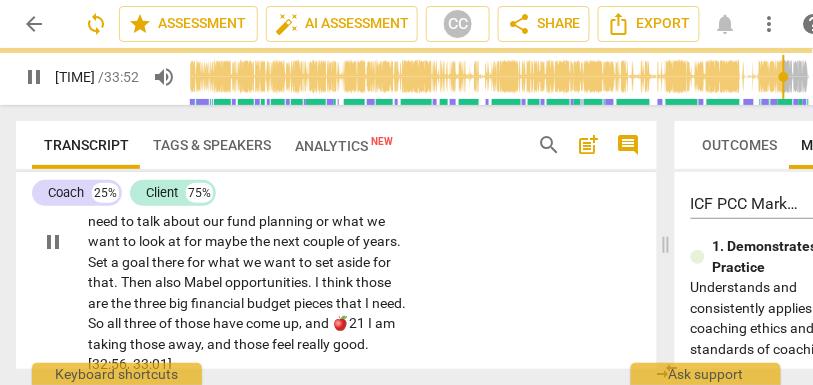 scroll, scrollTop: 9980, scrollLeft: 0, axis: vertical 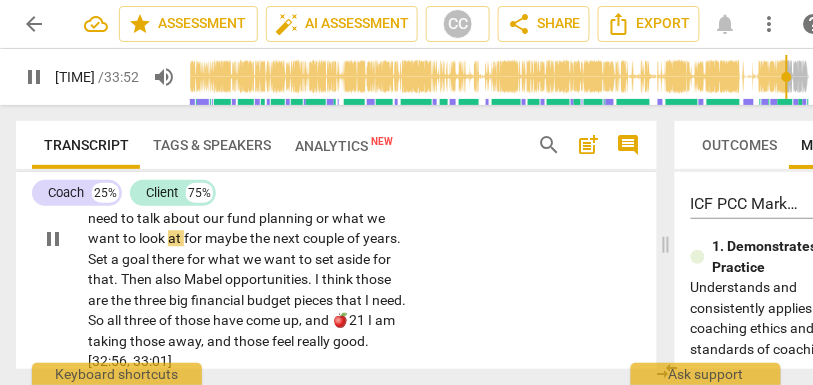 click on "about" at bounding box center (183, 218) 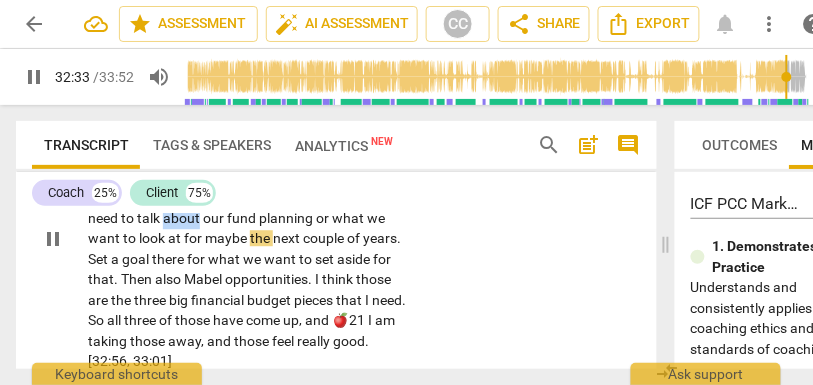 click on "about" at bounding box center (183, 218) 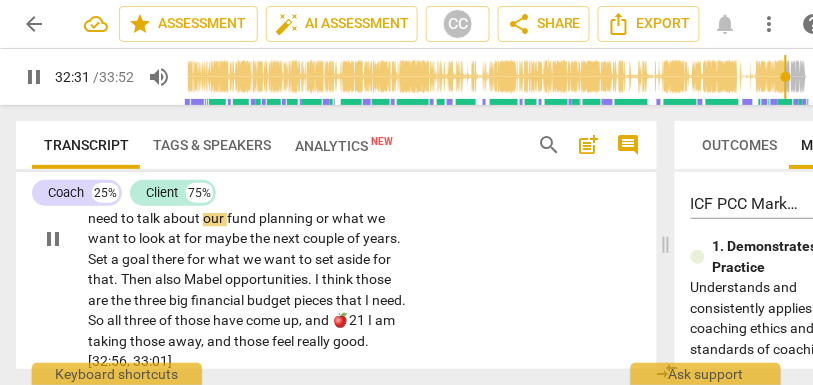 click on "planning" at bounding box center [287, 218] 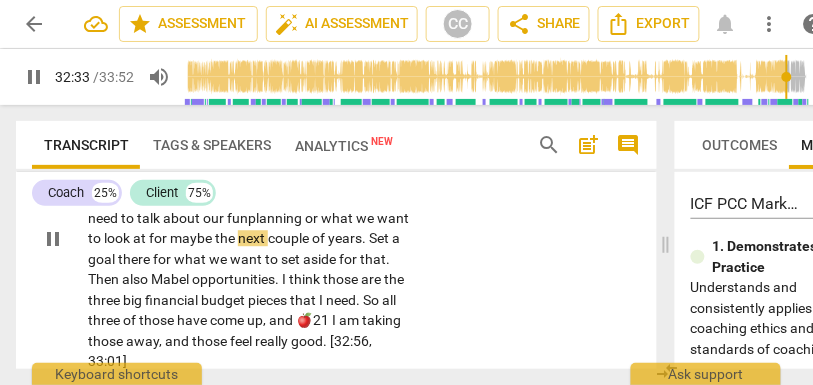 click on "fun" at bounding box center [237, 218] 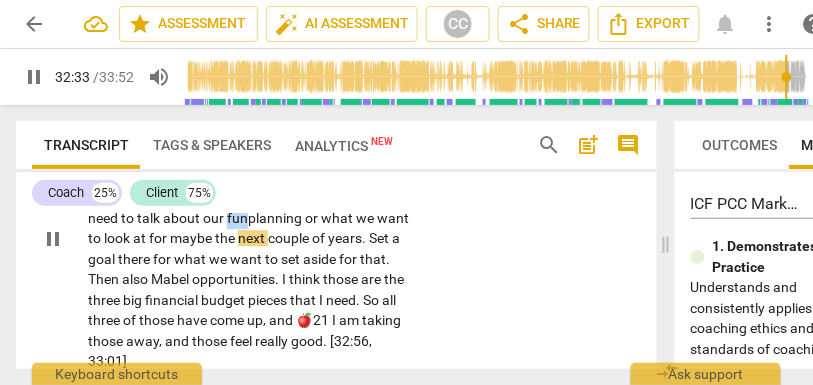 click on "fun" at bounding box center [237, 218] 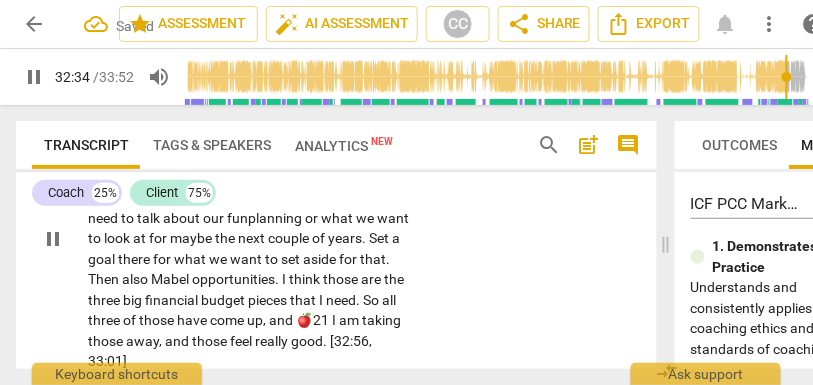 click on "Yeah .   We   have   been   building   it   this   whole   time .  I  am   taking   away   that   I   need   to   look   at   what   we   have   been   spending   on   some   standard   things ;   standard   bills ,   all   of   that   type ,   groceries ,   the   necessities,  so  having   that   household   budget .   We   need   to   talk   about   our   fun  planning   or   what   we   want   to   look   at   for   maybe   the   next   couple   of   years .   Set   a   goal   there   for   what   we   want   to   set   aside   for   that .   Then   also   Mabel   opportunities .   I   think   those   are   the   three   big   financial   budget   pieces   that   I   need .   So   all   three   of   those   have   come   up ,   and   🍎21   I   am   taking   those   away ,   and   those   feel   really   good .   [32:56 ,   33:01]" at bounding box center [249, 238] 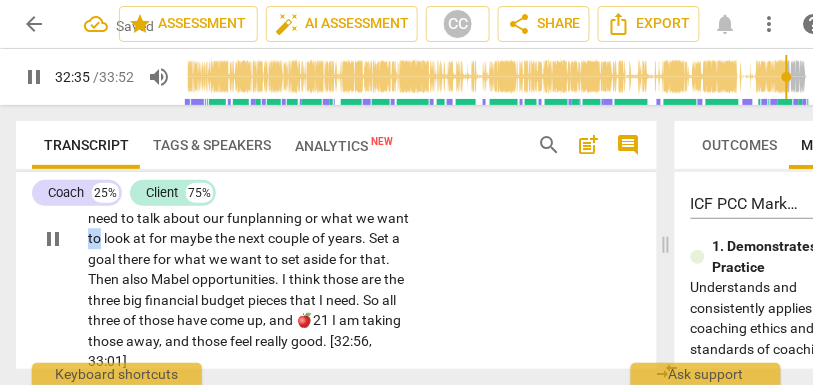 click on "Yeah .   We   have   been   building   it   this   whole   time .  I  am   taking   away   that   I   need   to   look   at   what   we   have   been   spending   on   some   standard   things ;   standard   bills ,   all   of   that   type ,   groceries ,   the   necessities,  so  having   that   household   budget .   We   need   to   talk   about   our   fun  planning   or   what   we   want   to   look   at   for   maybe   the   next   couple   of   years .   Set   a   goal   there   for   what   we   want   to   set   aside   for   that .   Then   also   Mabel   opportunities .   I   think   those   are   the   three   big   financial   budget   pieces   that   I   need .   So   all   three   of   those   have   come   up ,   and   🍎21   I   am   taking   those   away ,   and   those   feel   really   good .   [32:56 ,   33:01]" at bounding box center [249, 238] 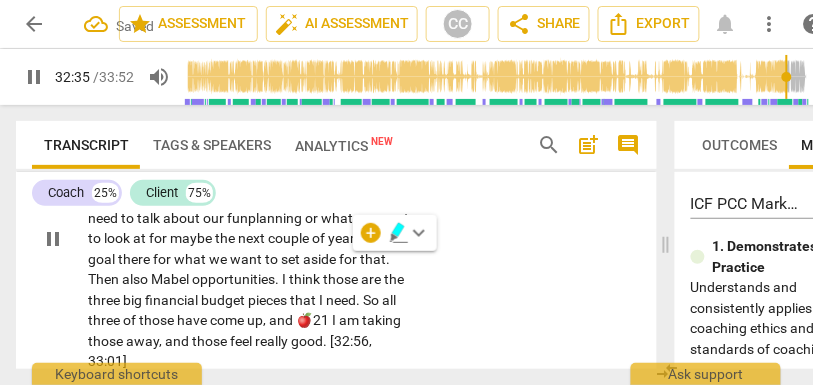 click on "to" at bounding box center [96, 238] 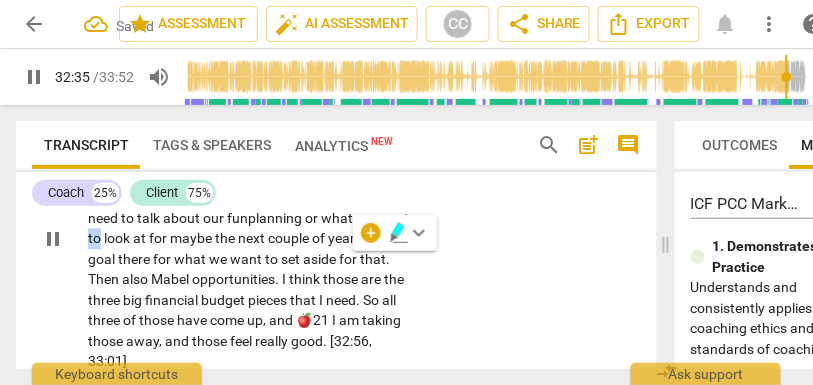 click on "to" at bounding box center (96, 238) 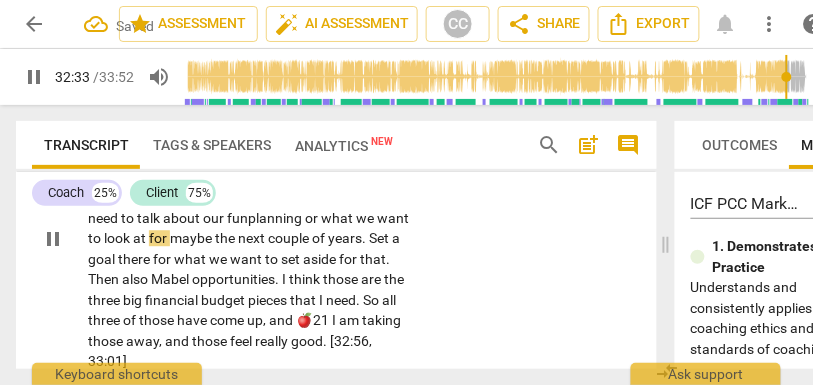 click on "to" at bounding box center [96, 238] 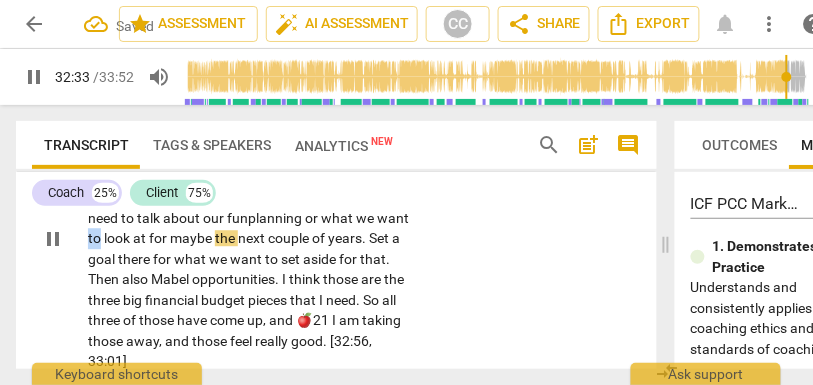 click on "to" at bounding box center (96, 238) 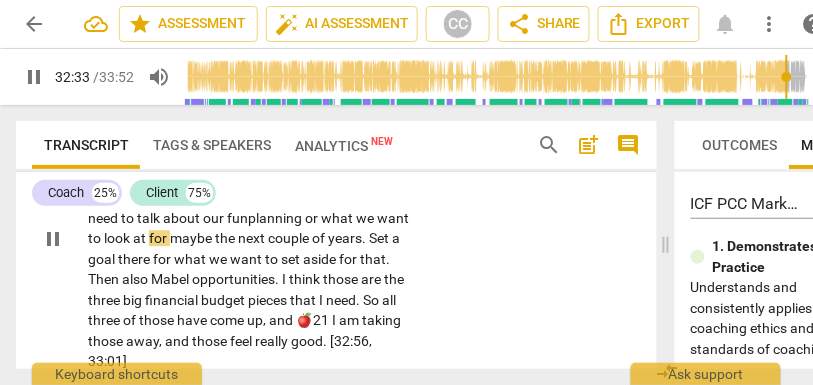 click on "to" at bounding box center (96, 238) 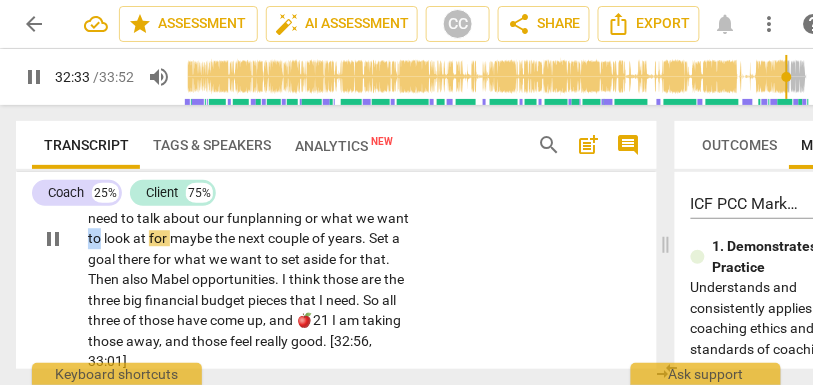 click on "to" at bounding box center [96, 238] 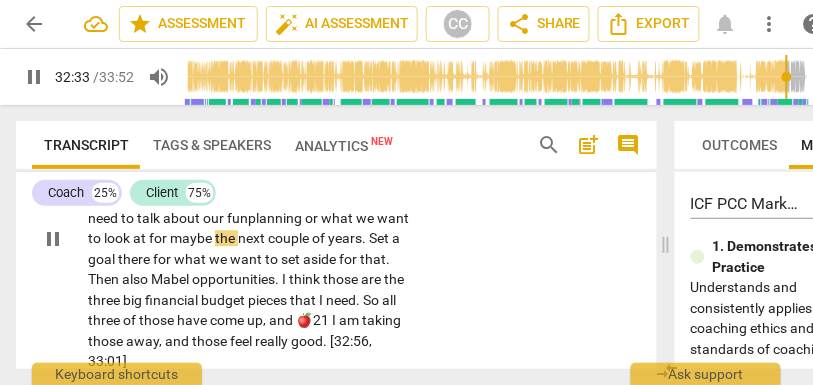 click on "to" at bounding box center (96, 238) 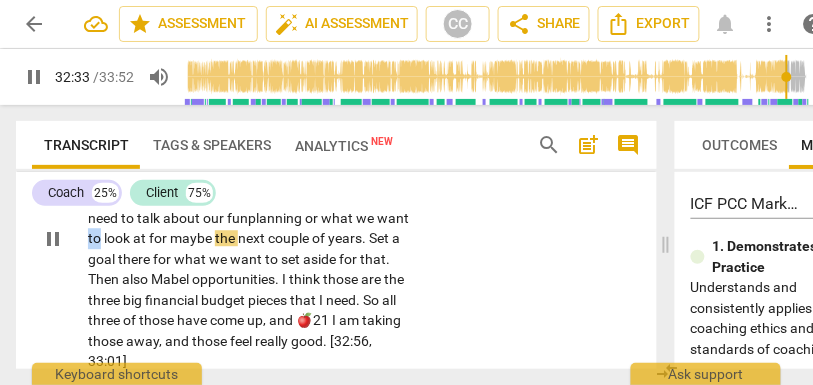 click on "to" at bounding box center [96, 238] 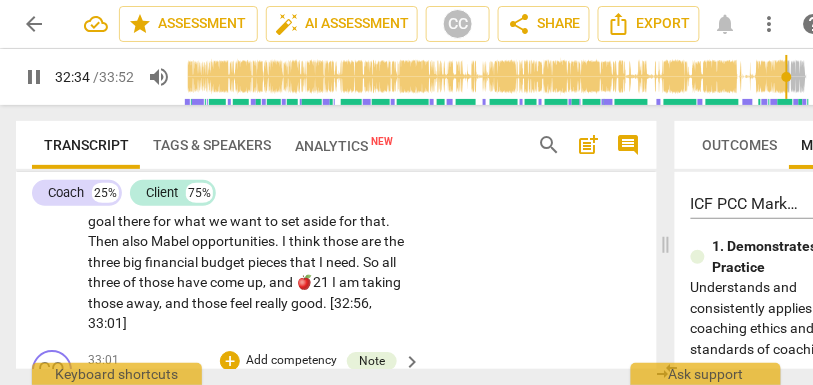 scroll, scrollTop: 10019, scrollLeft: 0, axis: vertical 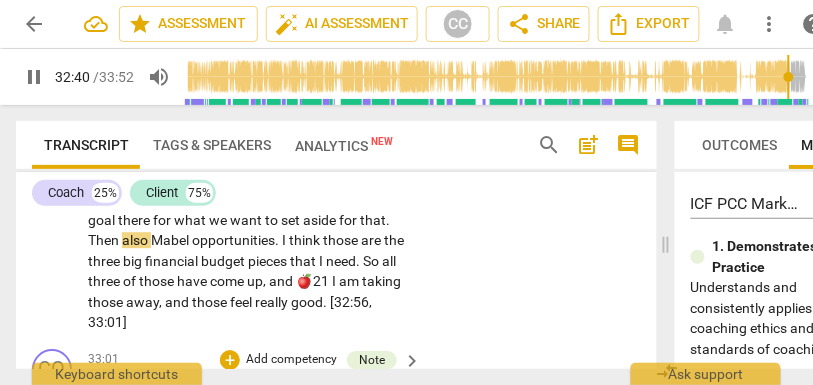 click on "Then" at bounding box center [105, 240] 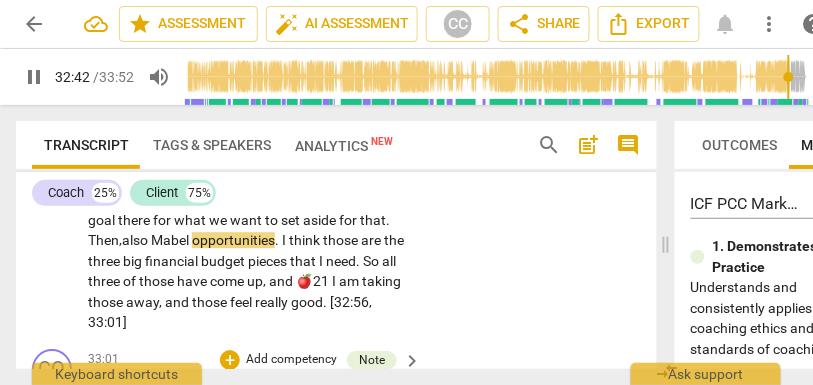 click on "Yeah .   We   have   been   building   it   this   whole   time .  I  am   taking   away   that   I   need   to   look   at   what   we   have   been   spending   on   some   standard   things ;   standard   bills ,   all   of   that   type ,   groceries ,   the   necessities,  so  having   that   household   budget .   We   need   to   talk   about   our   fun  planning   or   what   we   want   to   look   at   for   maybe   the   next   couple   of   years .   Set   a   goal   there   for   what   we   want   to   set   aside   for   that .   Then,  also   Mabel   opportunities .   I   think   those   are   the   three   big   financial   budget   pieces   that   I   need .   So   all   three   of   those   have   come   up ,   and   🍎21   I   am   taking   those   away ,   and   those   feel   really   good .   [32:56 ,   33:01]" at bounding box center (249, 199) 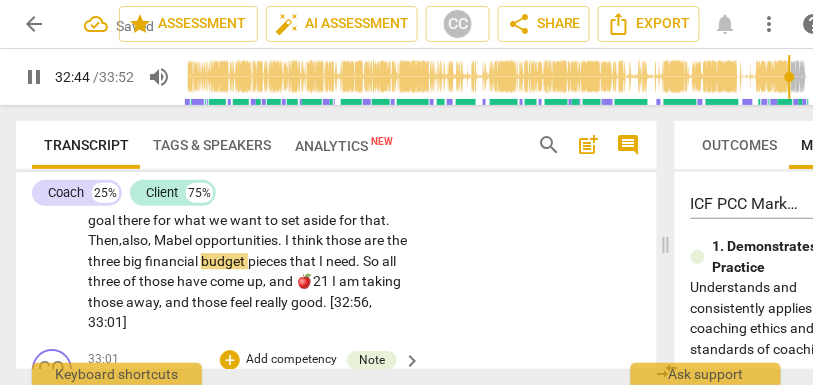 click on "also," at bounding box center [138, 240] 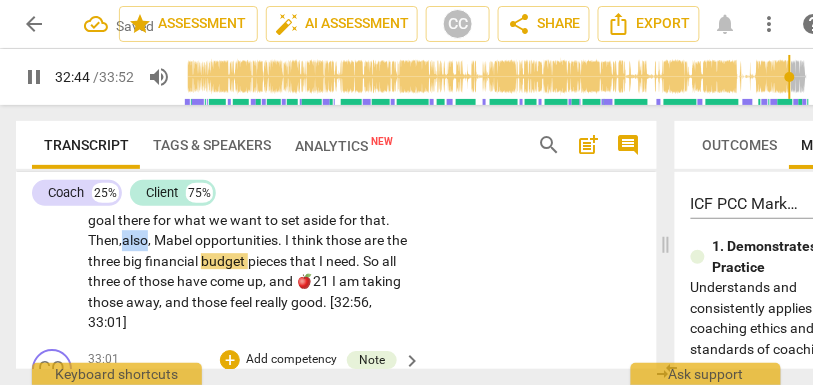 click on "also," at bounding box center (138, 240) 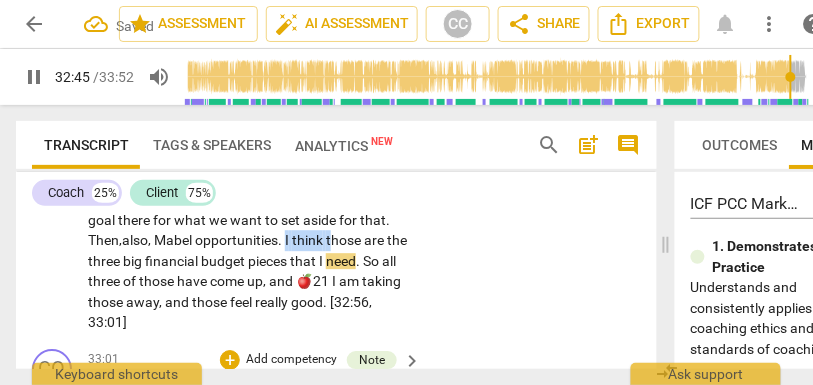 drag, startPoint x: 267, startPoint y: 280, endPoint x: 219, endPoint y: 283, distance: 48.09366 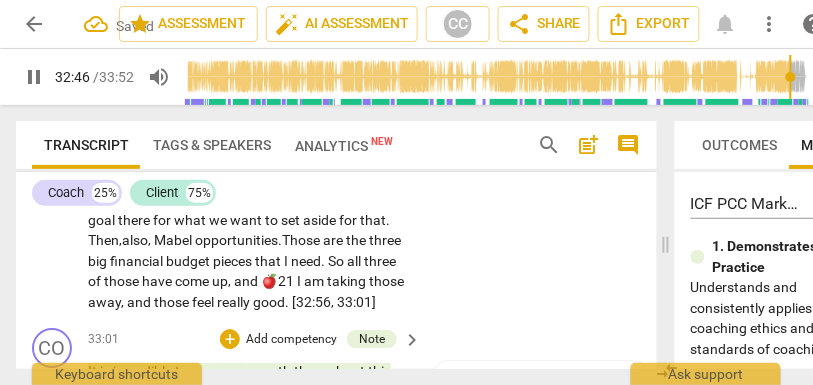 click on "hose" at bounding box center [306, 240] 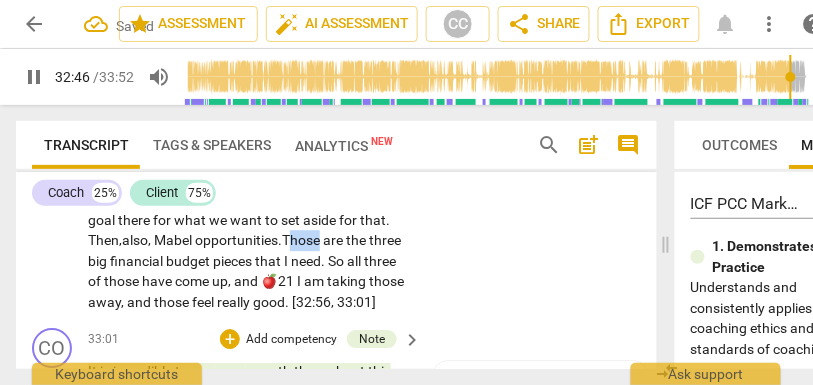 click on "hose" at bounding box center [306, 240] 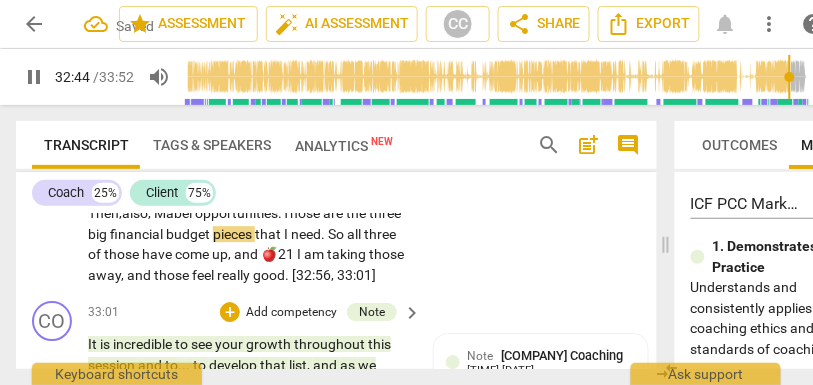 scroll, scrollTop: 10060, scrollLeft: 0, axis: vertical 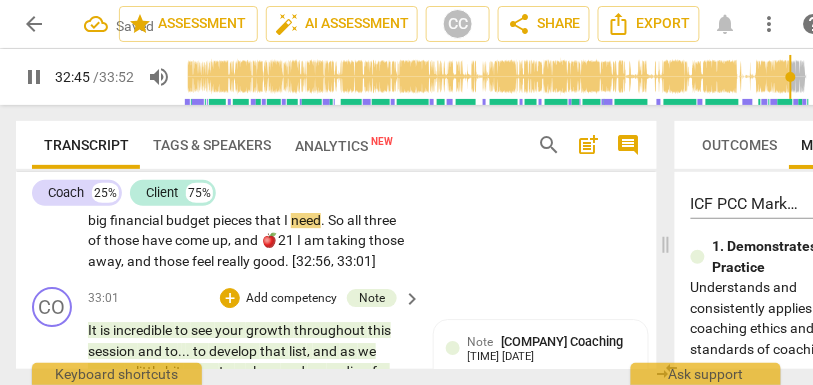 click on "all" at bounding box center [355, 220] 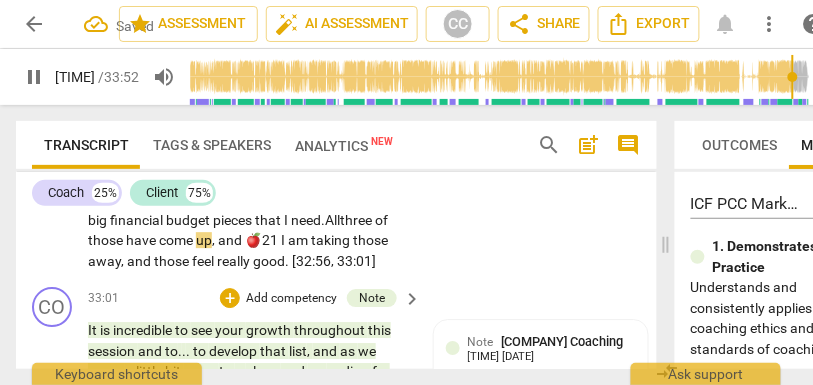 click on "I" at bounding box center [284, 240] 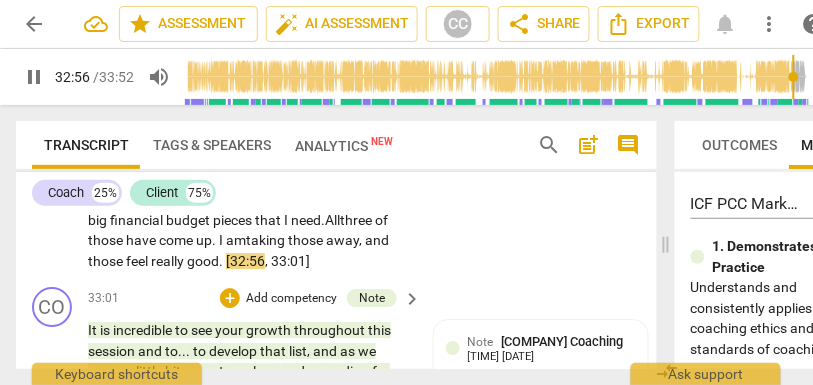 click on "taking" at bounding box center [267, 240] 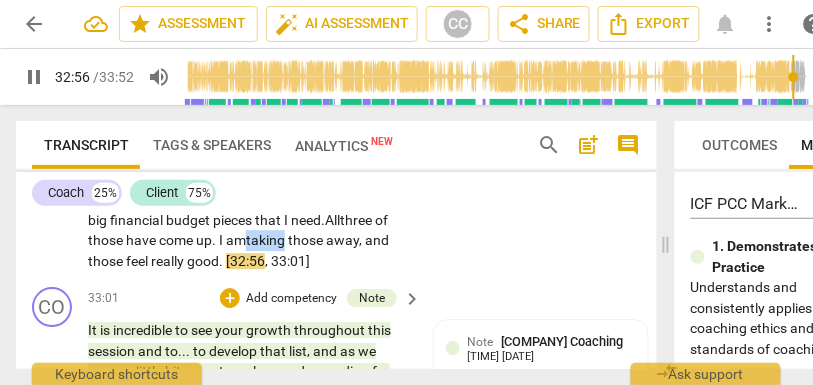 click on "taking" at bounding box center (267, 240) 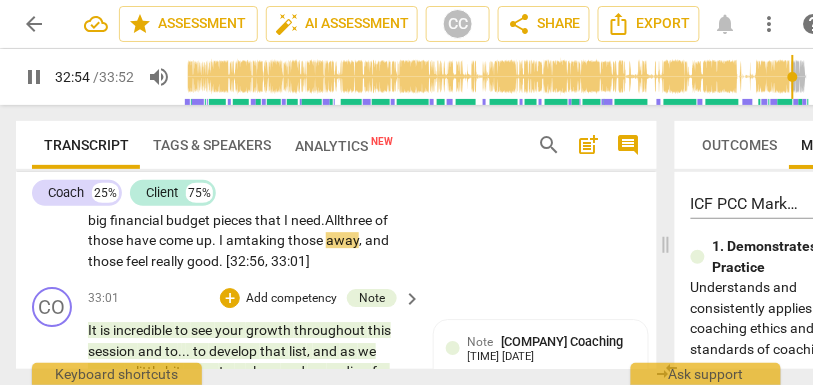 click on "Yeah .   We   have   been   building   it   this   whole   time .  I  am   taking   away   that   I   need   to   look   at   what   we   have   been   spending   on   some   standard   things ;   standard   bills ,   all   of   that   type ,   groceries ,   the   necessities,  so  having   that   household   budget .   We   need   to   talk   about   our   fun  planning   or   what   we   want   to   look   at   for   maybe   the   next   couple   of   years .   Set   a   goal   there   for   what   we   want   to   set   aside   for   that .   Then,  also,   Mabel   opportunities .  T hose   are   the   three   big   financial   budget   pieces   that   I   need.  All  three   of   those   have   come   up. I   am  taking   those   away ,   and   those   feel   really   good .   [TIME ,   TIME]" at bounding box center [249, 148] 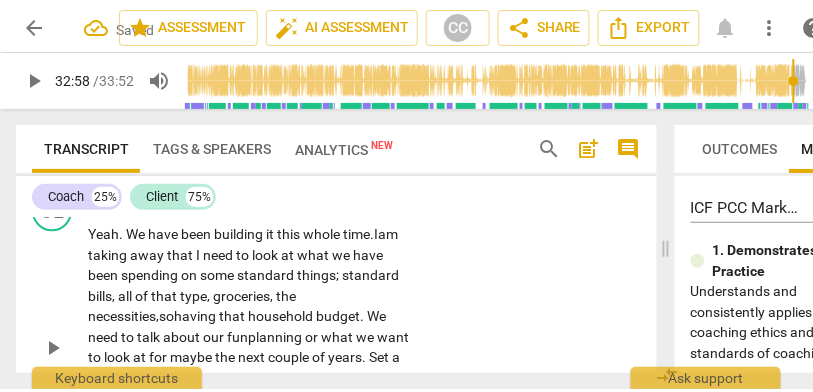 scroll, scrollTop: 9854, scrollLeft: 0, axis: vertical 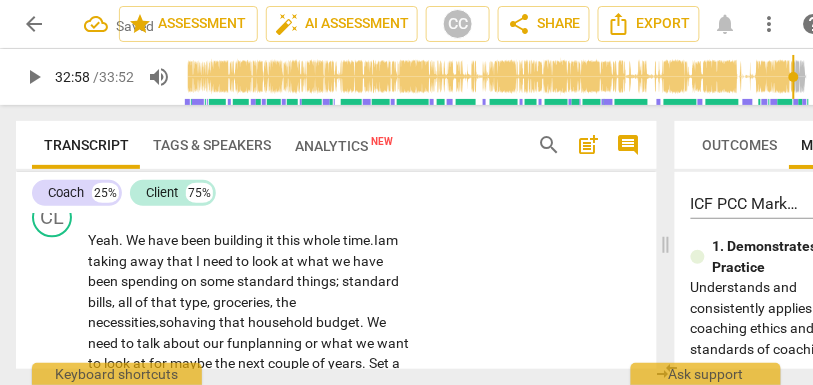 click on "Add competency" at bounding box center (349, 210) 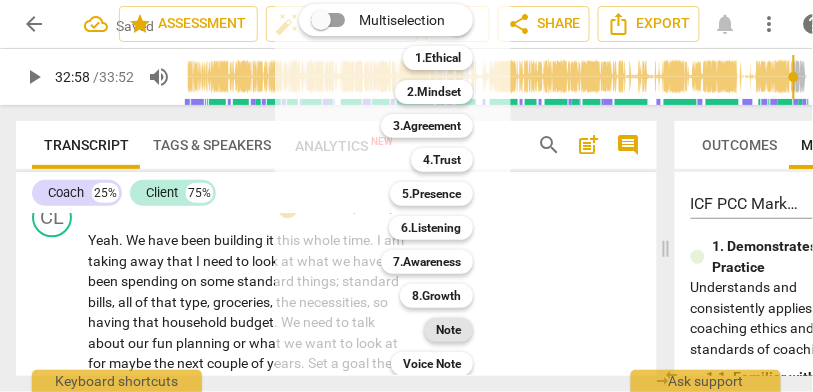 click on "Note" at bounding box center [448, 330] 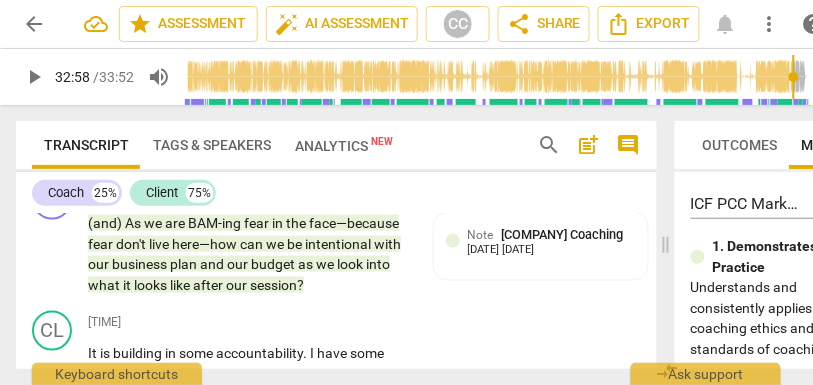 scroll, scrollTop: 8421, scrollLeft: 0, axis: vertical 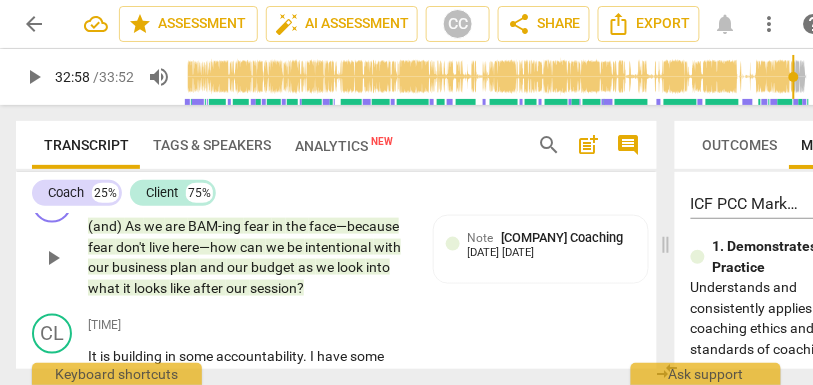 click on "session" at bounding box center (273, 288) 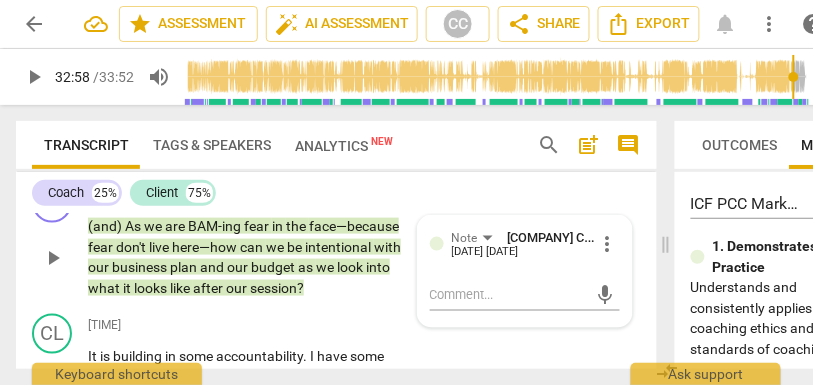 click on "session" at bounding box center [273, 288] 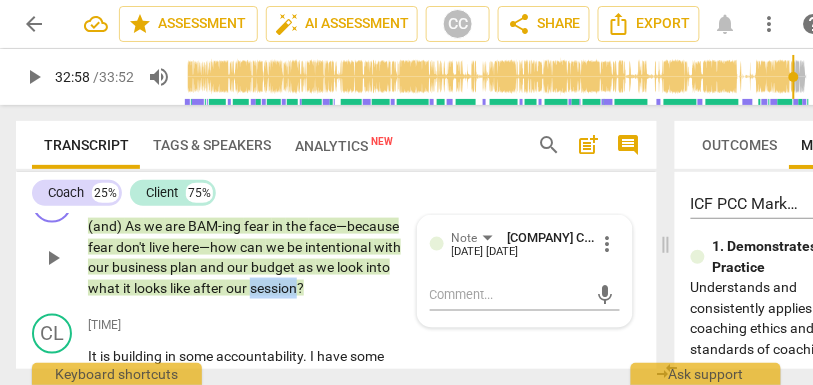 click on "session" at bounding box center (273, 288) 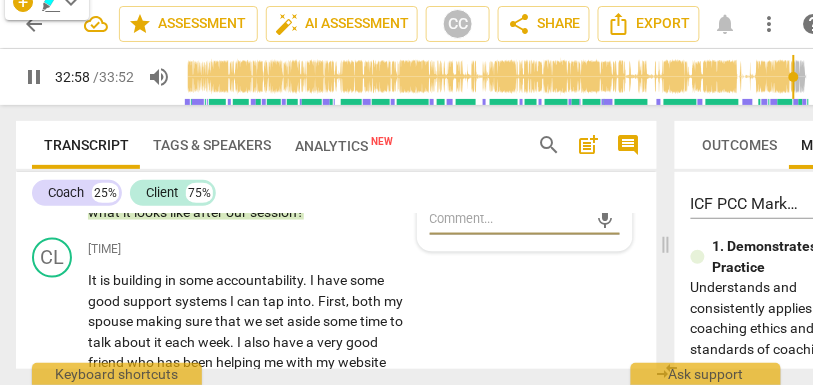 scroll, scrollTop: 8498, scrollLeft: 0, axis: vertical 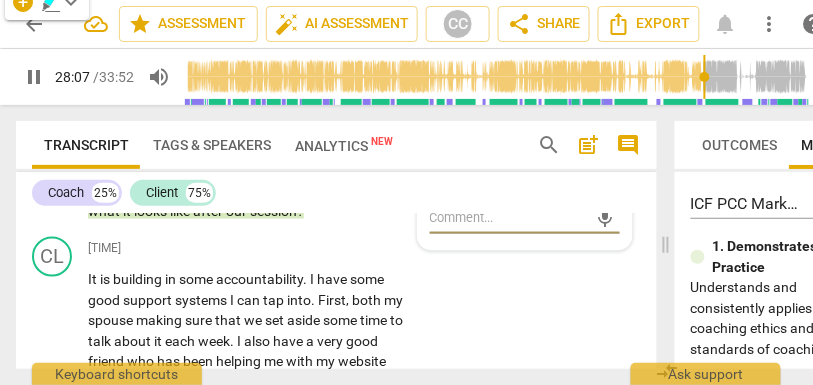 click on "like" at bounding box center [181, 211] 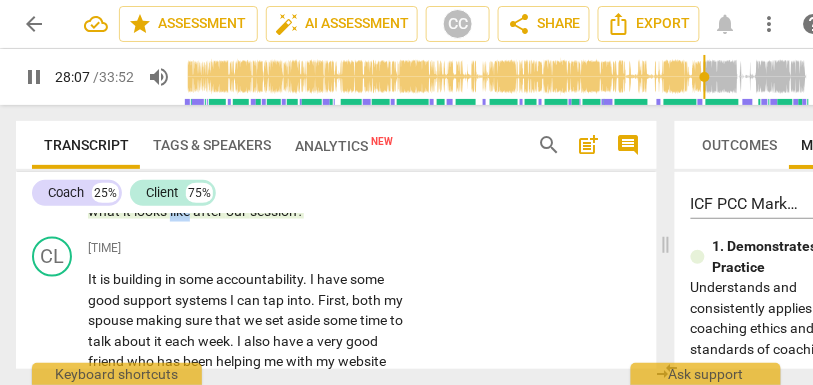 click on "like" at bounding box center (181, 211) 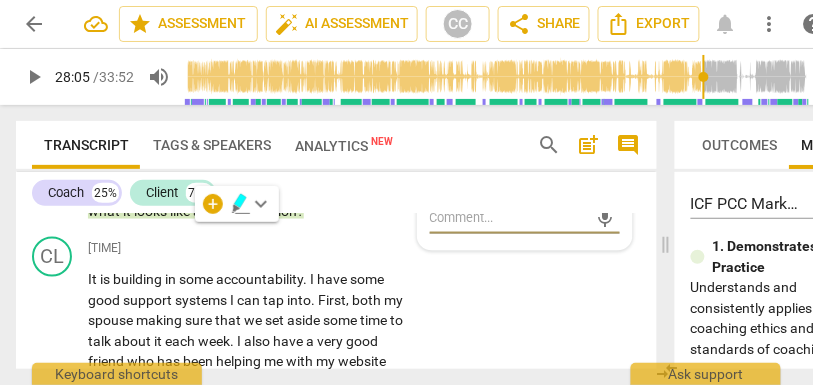 click on "session" at bounding box center (273, 211) 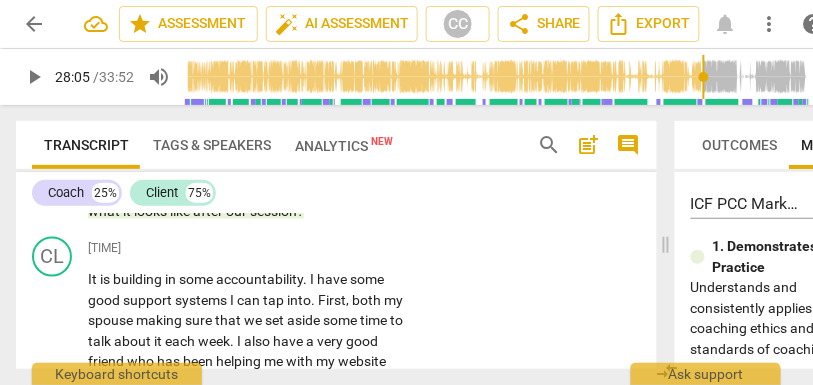 type on "1686" 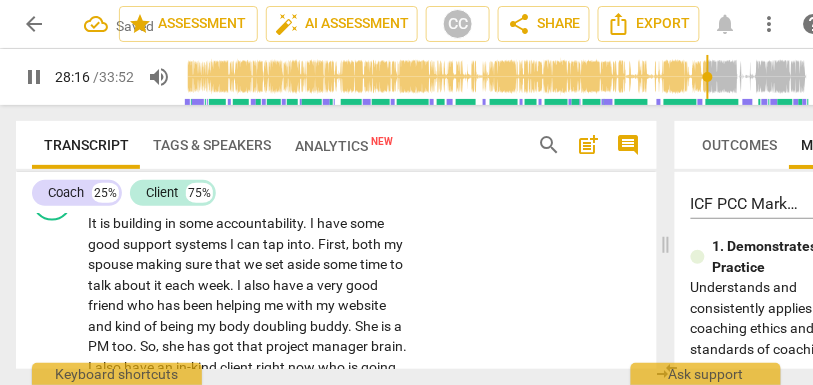 scroll, scrollTop: 8572, scrollLeft: 0, axis: vertical 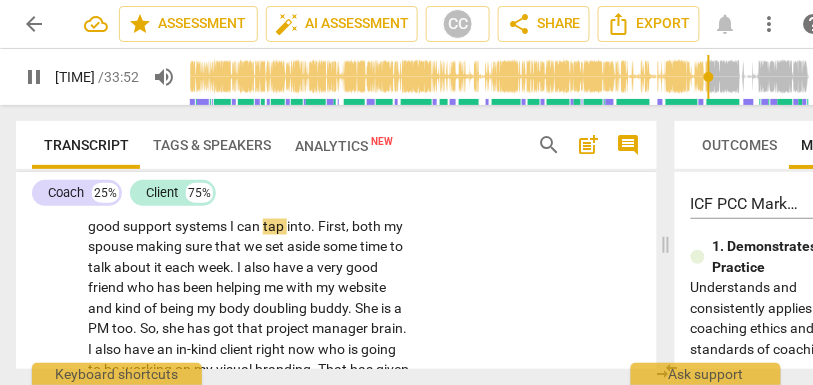 click on "systems" at bounding box center [202, 227] 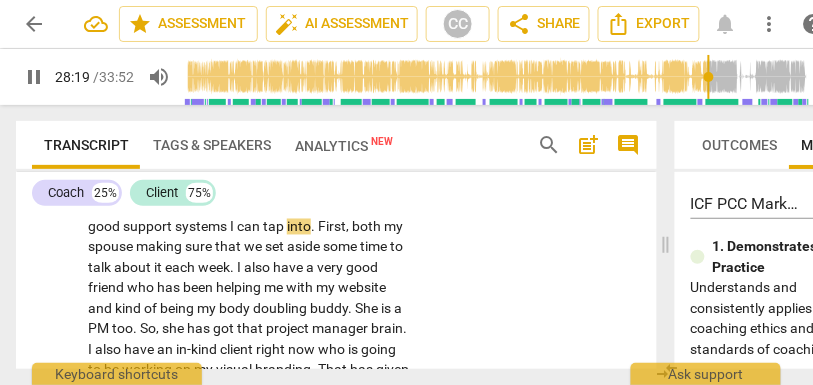 type on "1700" 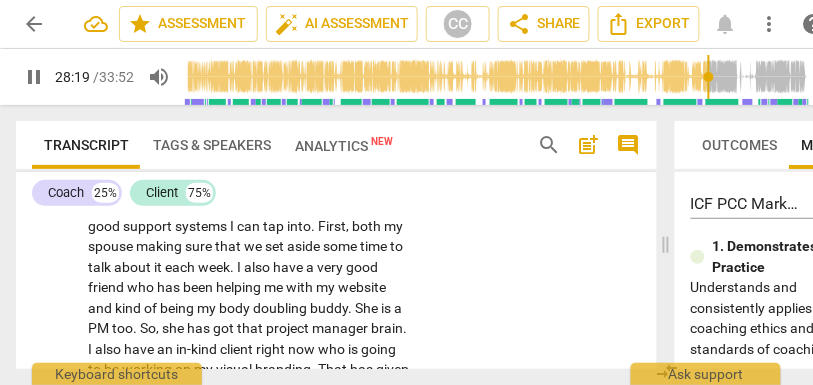 type 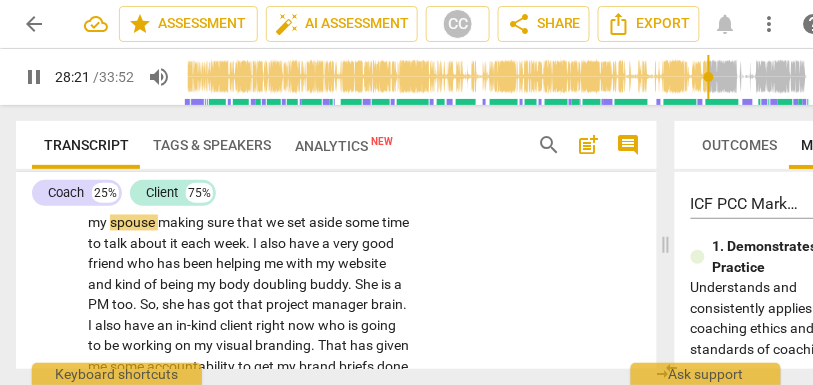 scroll, scrollTop: 8602, scrollLeft: 0, axis: vertical 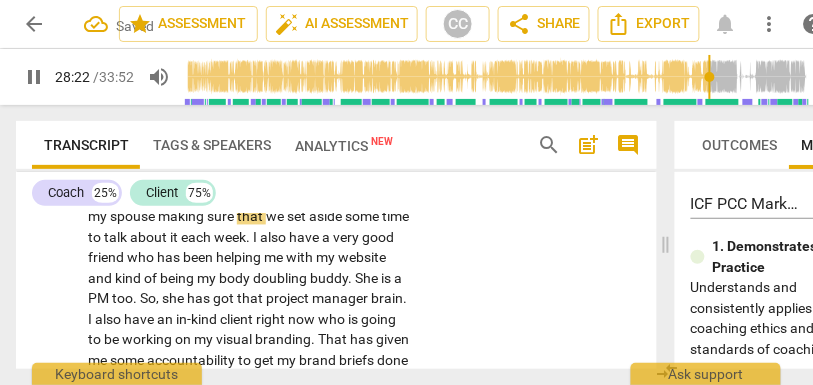 click on "spouse" at bounding box center [134, 217] 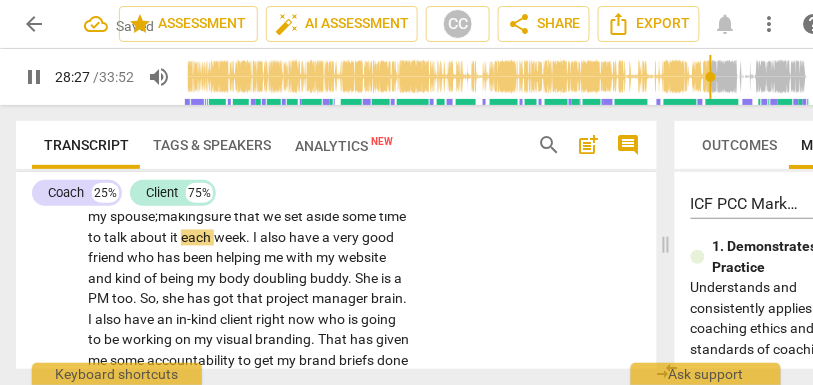 click on "making" at bounding box center [181, 217] 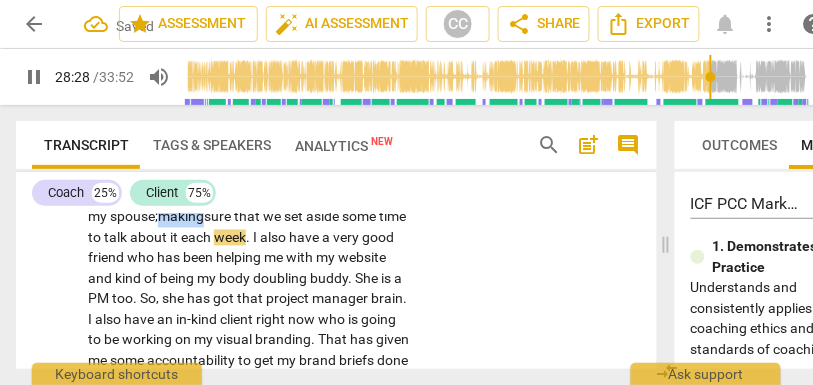 click on "making" at bounding box center (181, 217) 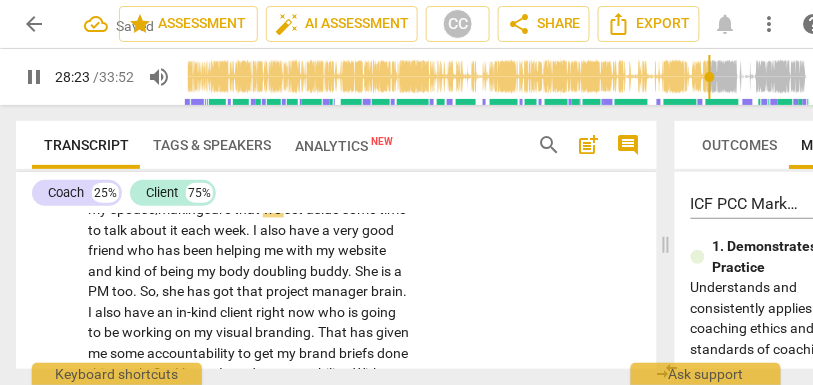 scroll, scrollTop: 8611, scrollLeft: 0, axis: vertical 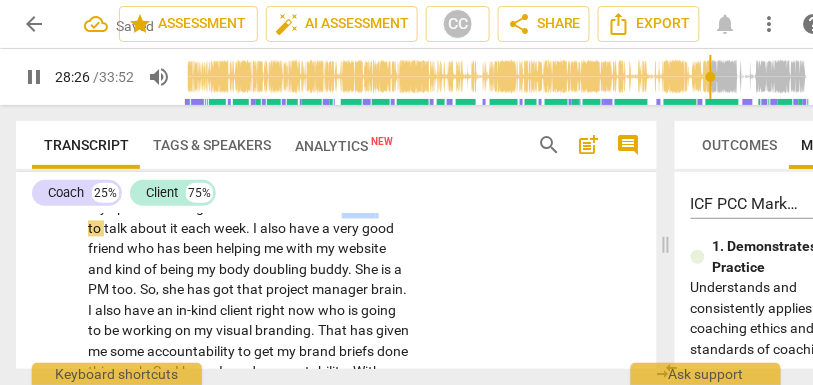 drag, startPoint x: 128, startPoint y: 252, endPoint x: 68, endPoint y: 244, distance: 60.530983 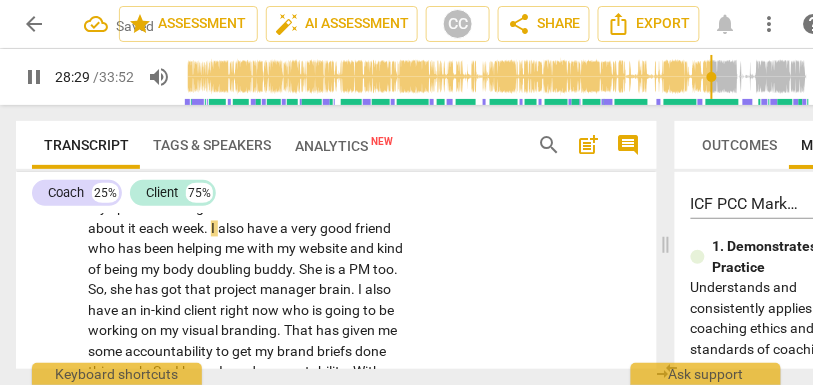 click on "." at bounding box center [207, 229] 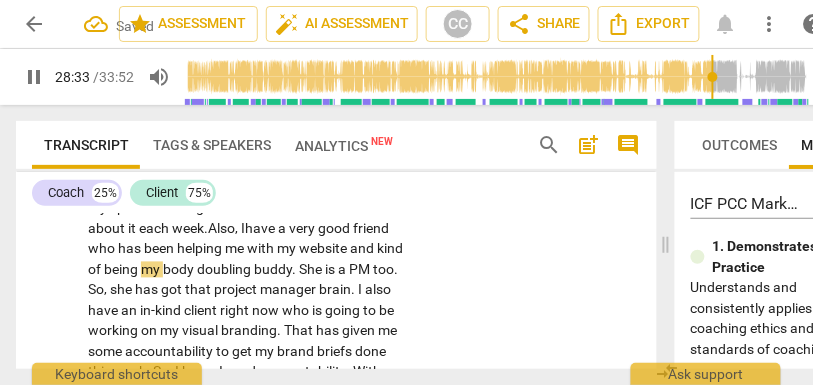 click on ". Also, I" at bounding box center (224, 229) 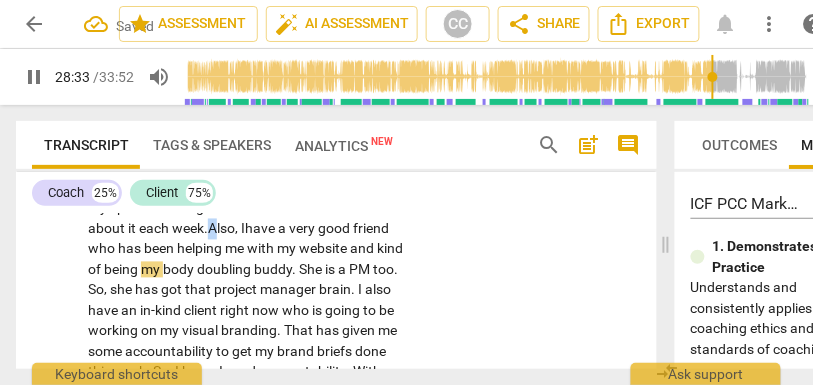 click on ". Also, I" at bounding box center [224, 229] 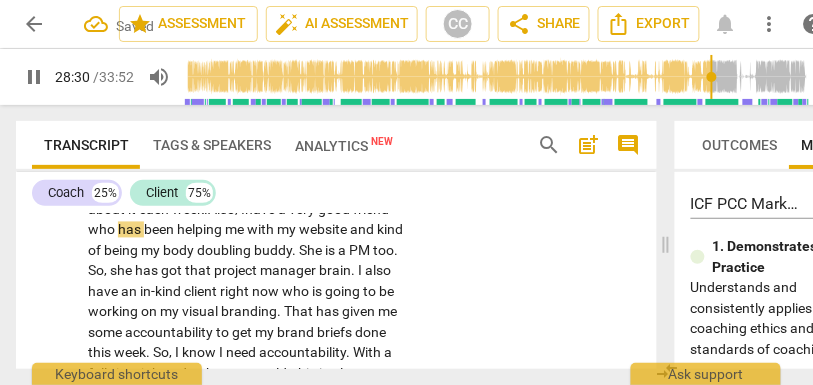 scroll, scrollTop: 8637, scrollLeft: 0, axis: vertical 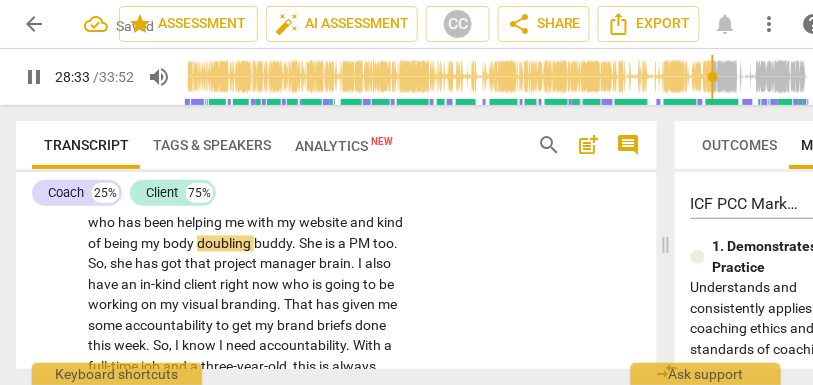 click on "with" at bounding box center (262, 223) 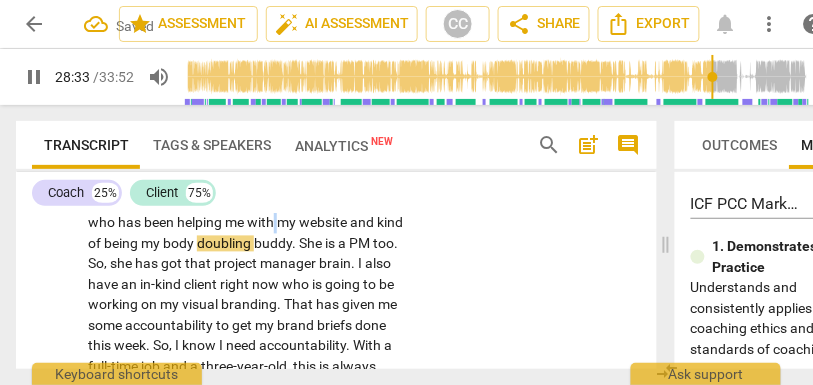 click on "with" at bounding box center [262, 223] 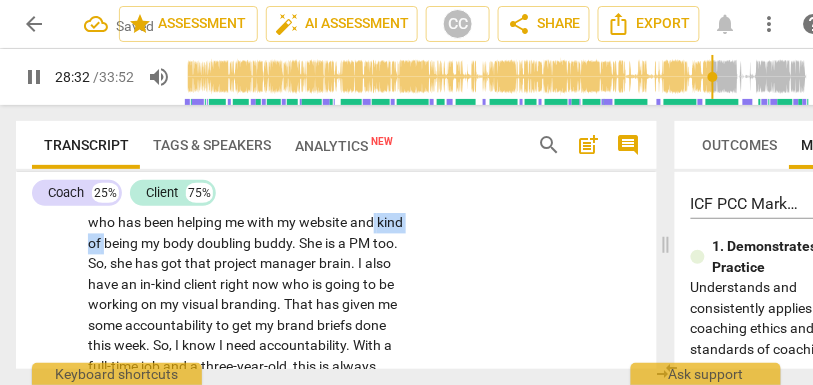 drag, startPoint x: 212, startPoint y: 263, endPoint x: 165, endPoint y: 262, distance: 47.010635 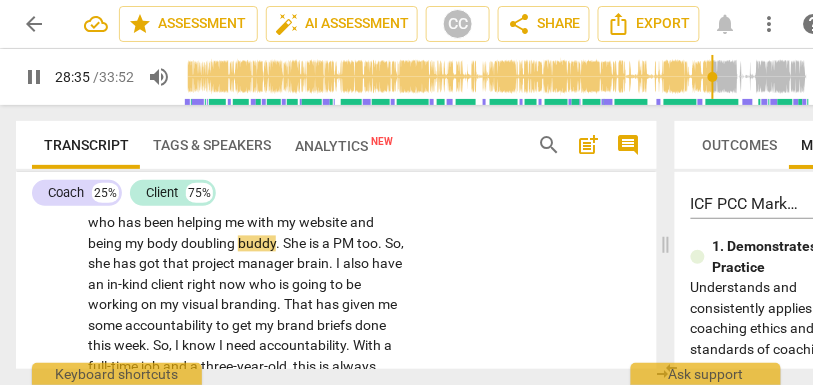 click on "and" at bounding box center [362, 223] 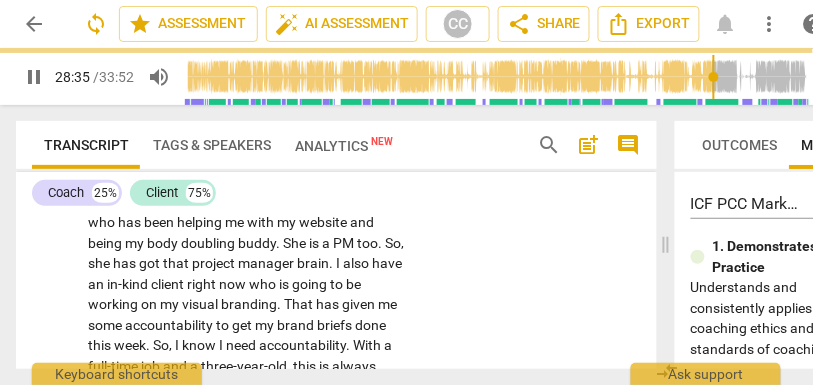 click on "and" at bounding box center [362, 223] 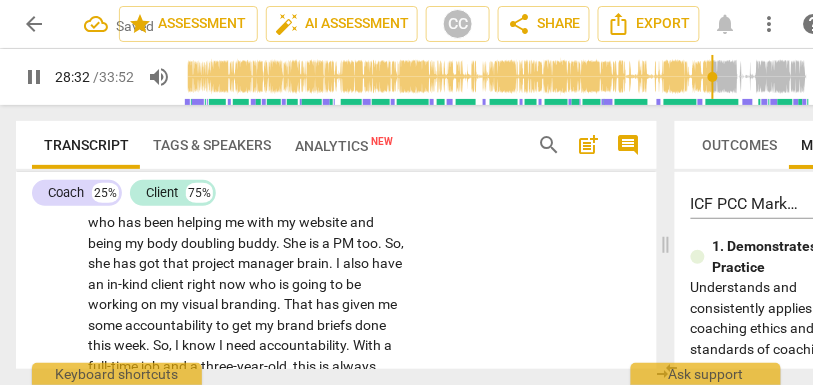 click on "doubling" at bounding box center (209, 244) 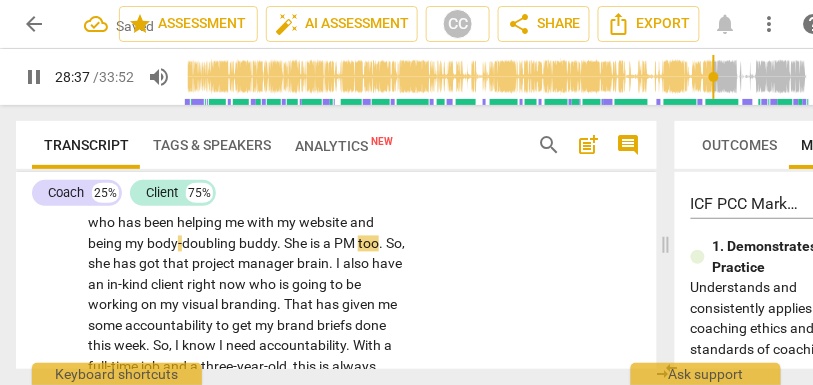 click on "PM" at bounding box center (346, 244) 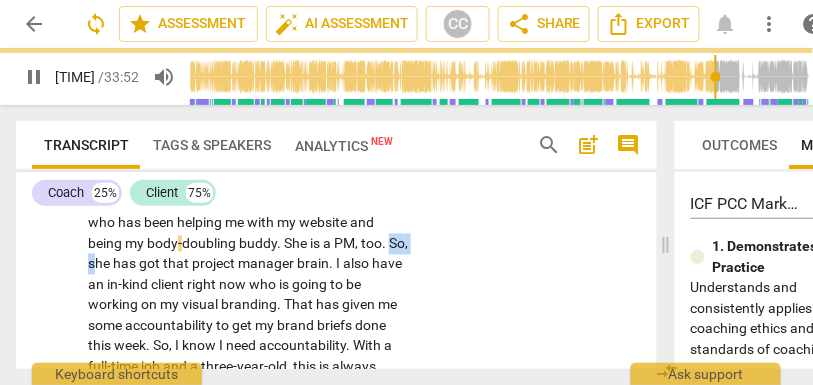 drag, startPoint x: 182, startPoint y: 288, endPoint x: 156, endPoint y: 289, distance: 26.019224 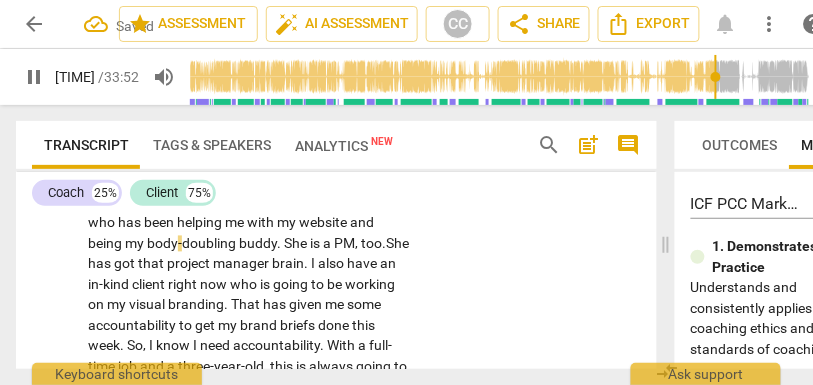 click on "he" at bounding box center [401, 244] 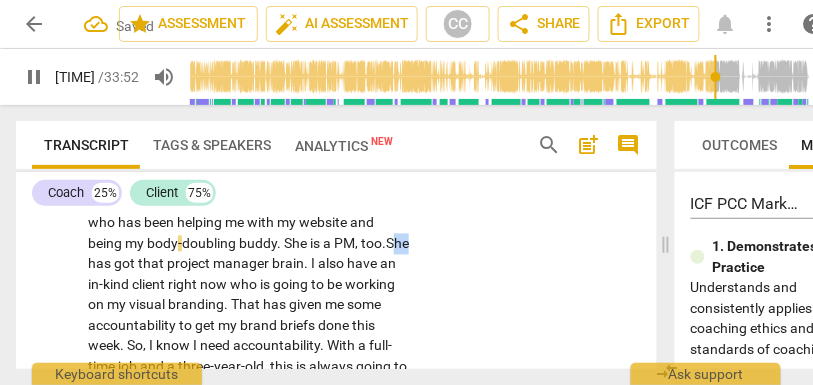 click on "he" at bounding box center (401, 244) 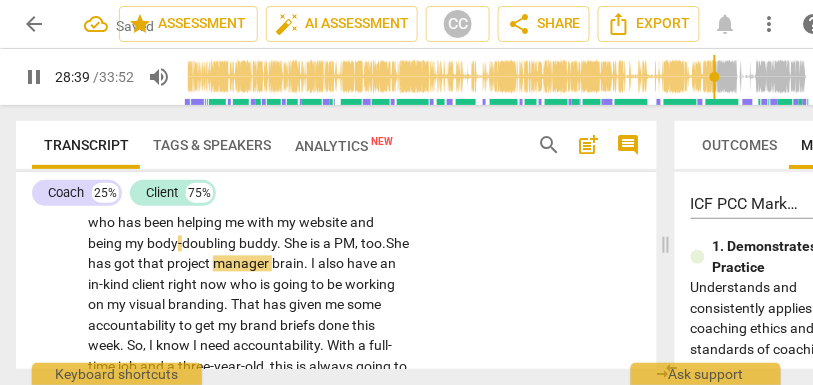 click on "that" at bounding box center [152, 264] 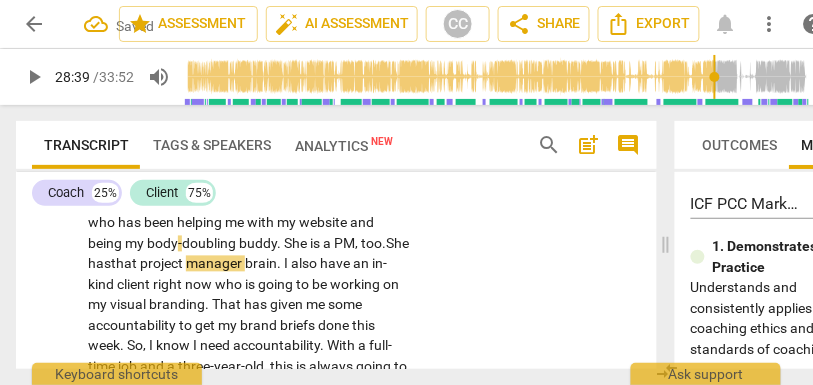 click on "has" at bounding box center [99, 264] 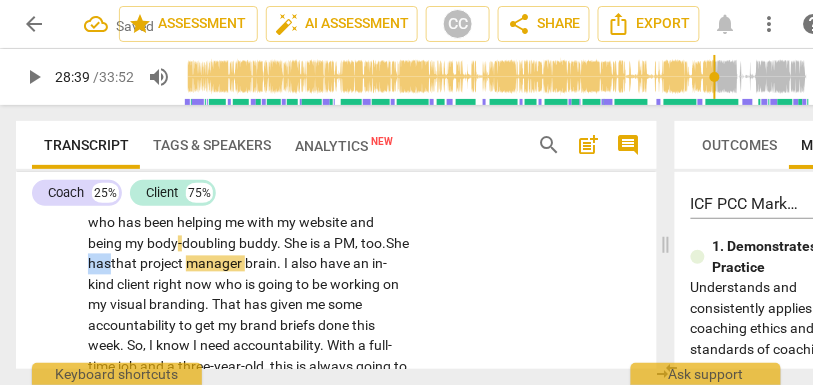 click on "has" at bounding box center [99, 264] 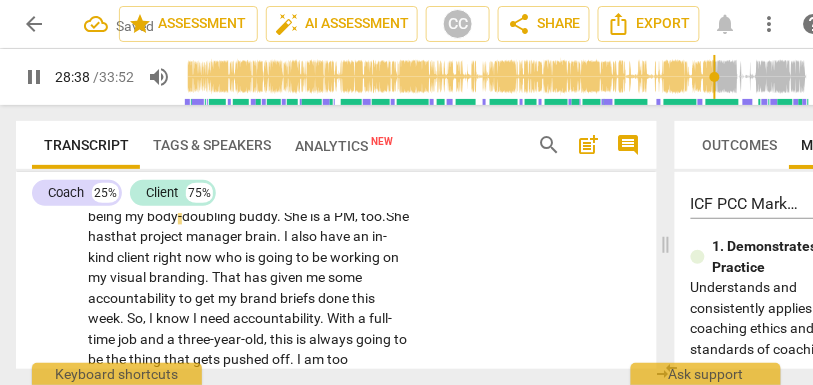scroll, scrollTop: 8678, scrollLeft: 0, axis: vertical 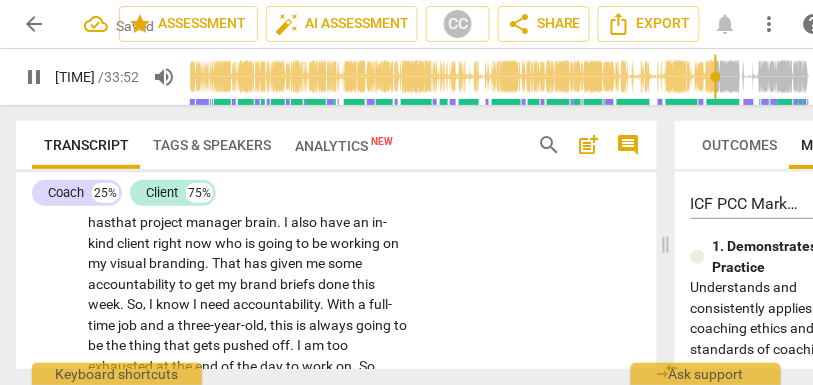 click on "." at bounding box center [280, 223] 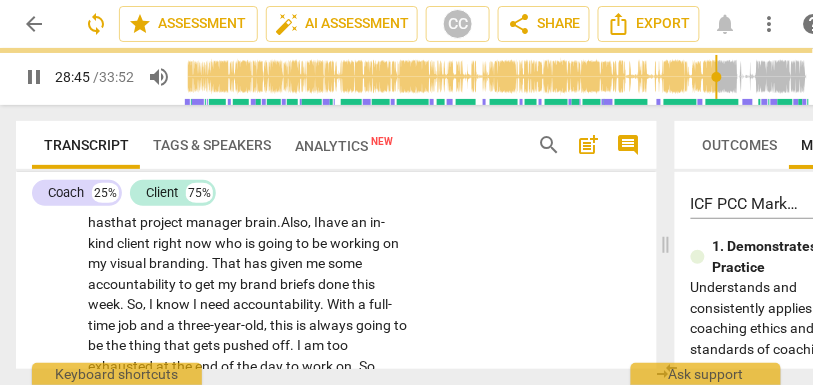 click on "have" at bounding box center [334, 223] 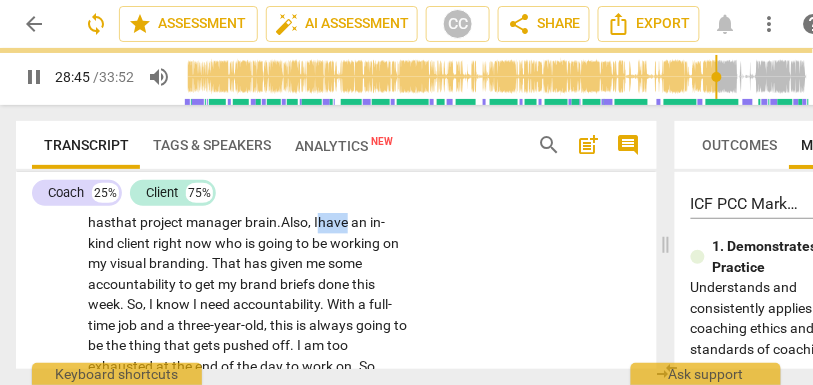 click on "have" at bounding box center (334, 223) 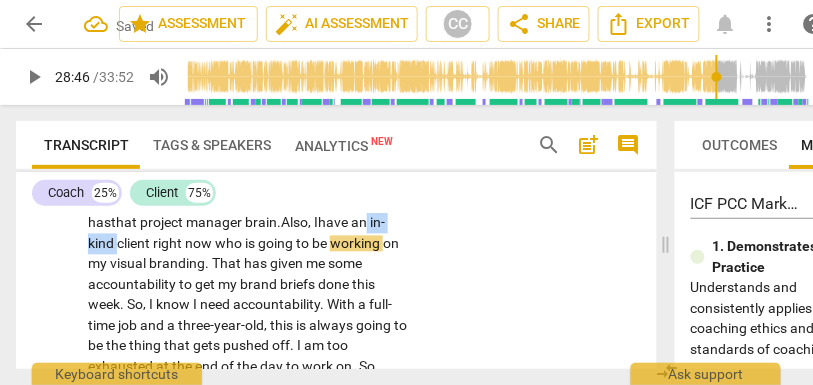drag, startPoint x: 266, startPoint y: 265, endPoint x: 212, endPoint y: 267, distance: 54.037025 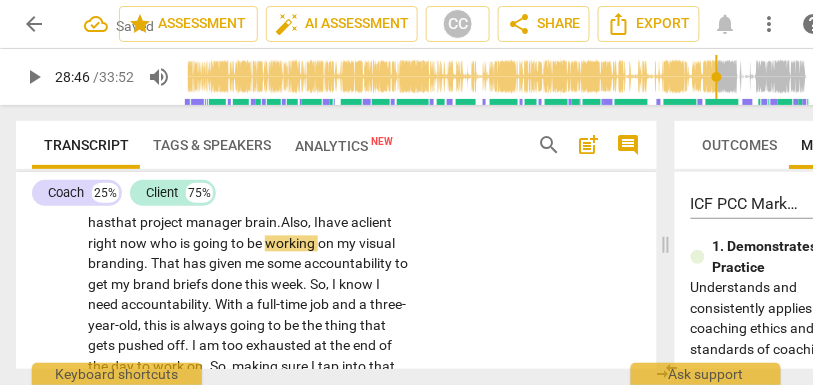click on "have" at bounding box center [334, 223] 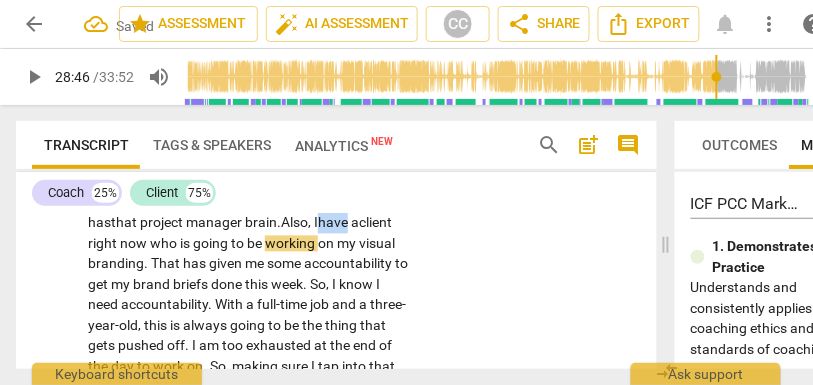 click on "have" at bounding box center (334, 223) 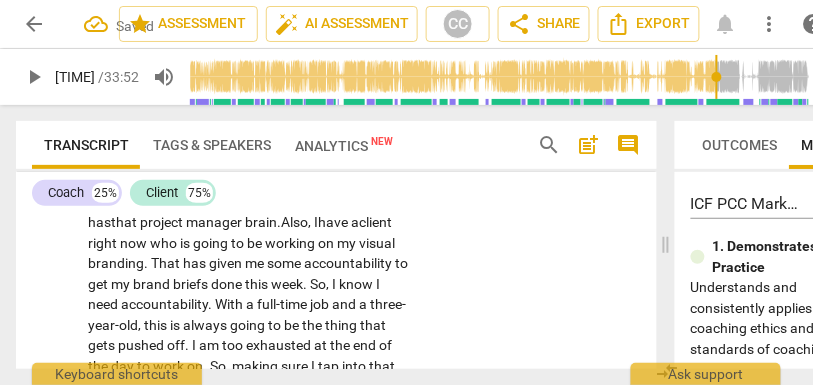 click on "have" at bounding box center (334, 223) 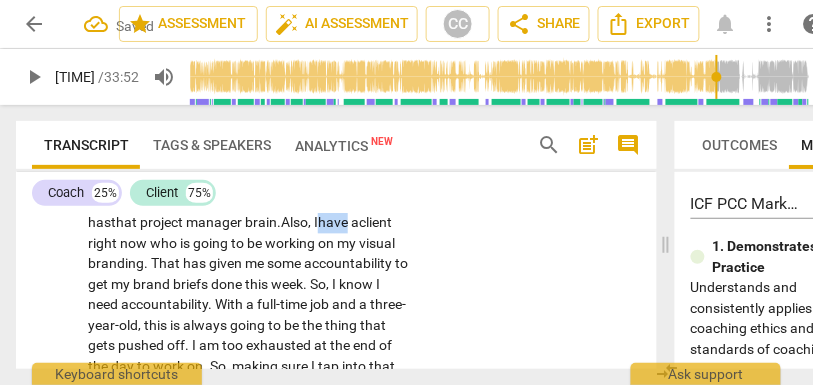 click on "have" at bounding box center (334, 223) 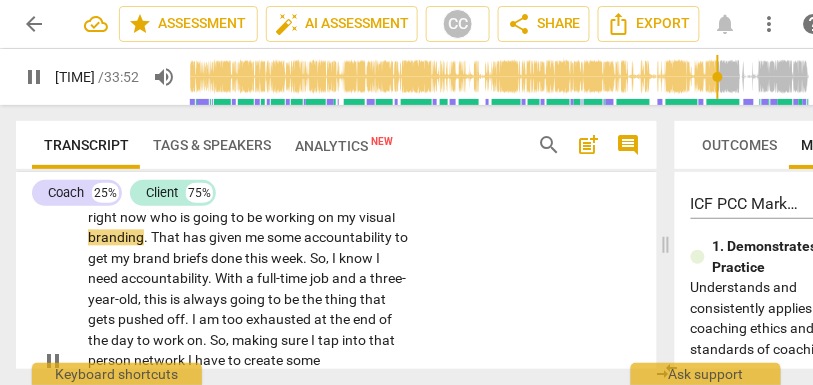 scroll, scrollTop: 8698, scrollLeft: 0, axis: vertical 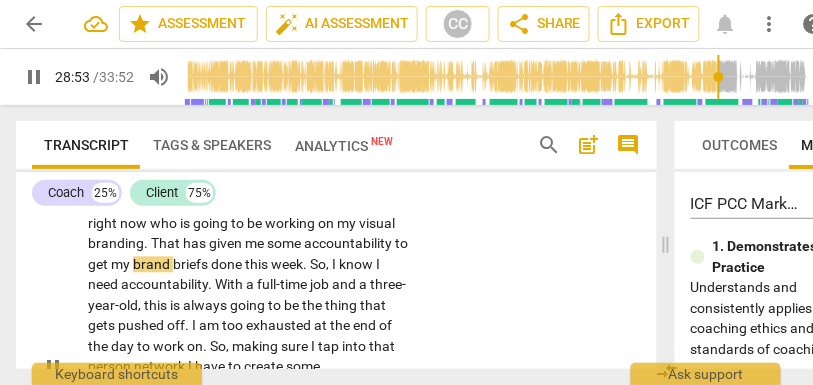 click on "That" at bounding box center (167, 244) 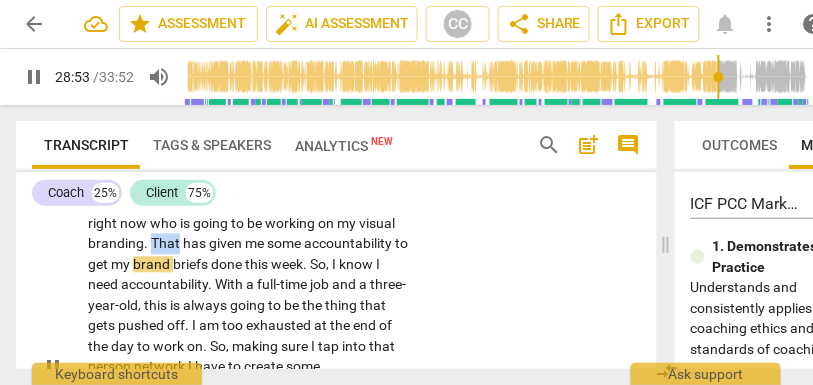 click on "That" at bounding box center (167, 244) 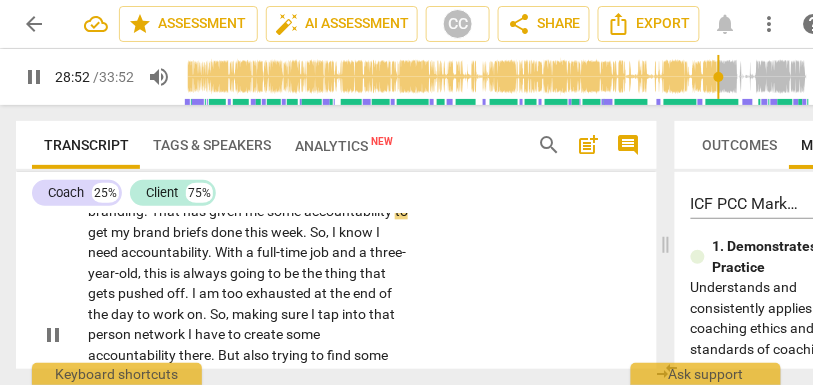 scroll, scrollTop: 8730, scrollLeft: 0, axis: vertical 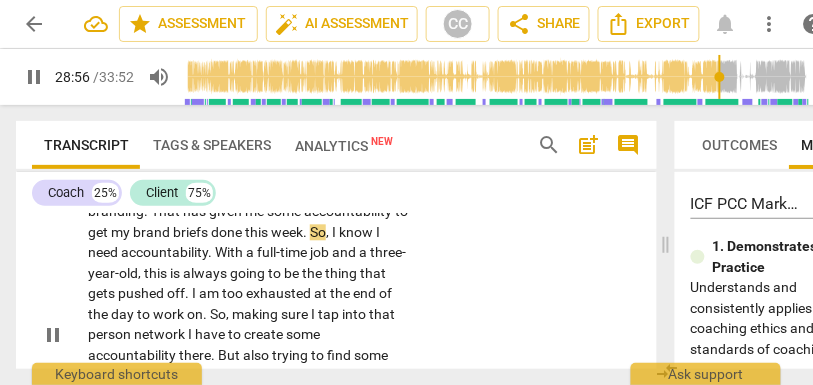 click on "," at bounding box center (329, 233) 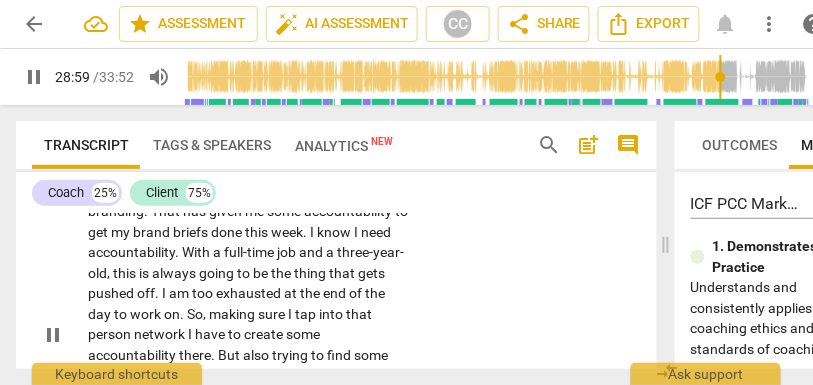 click on "know" at bounding box center (335, 233) 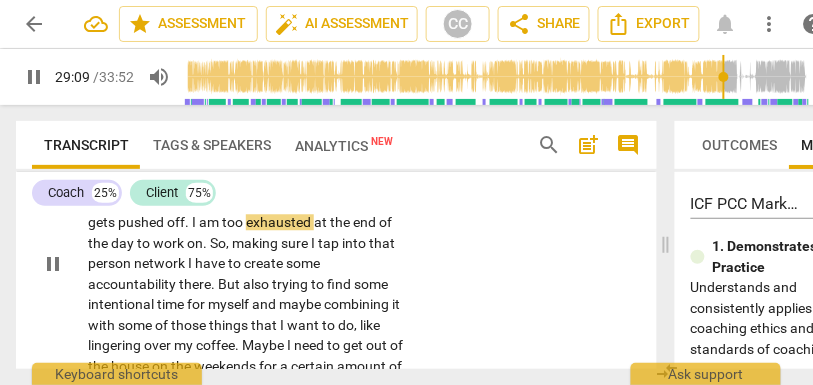 scroll, scrollTop: 8818, scrollLeft: 0, axis: vertical 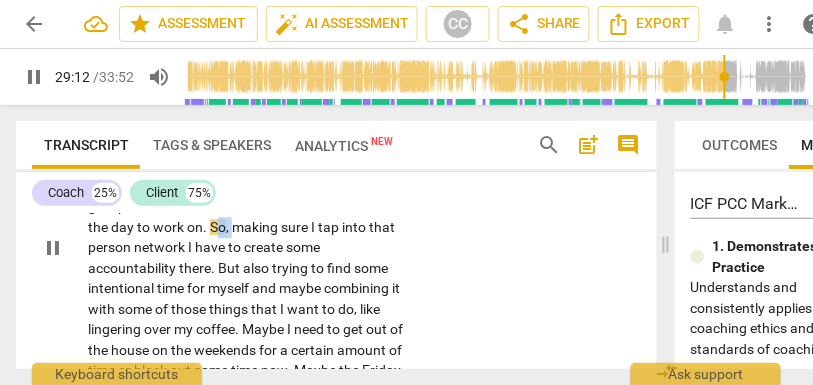 drag, startPoint x: 114, startPoint y: 269, endPoint x: 89, endPoint y: 265, distance: 25.317978 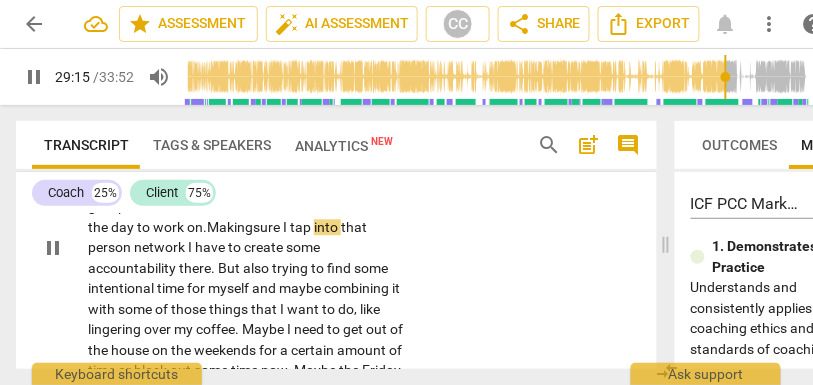 click on "sure" at bounding box center [268, 227] 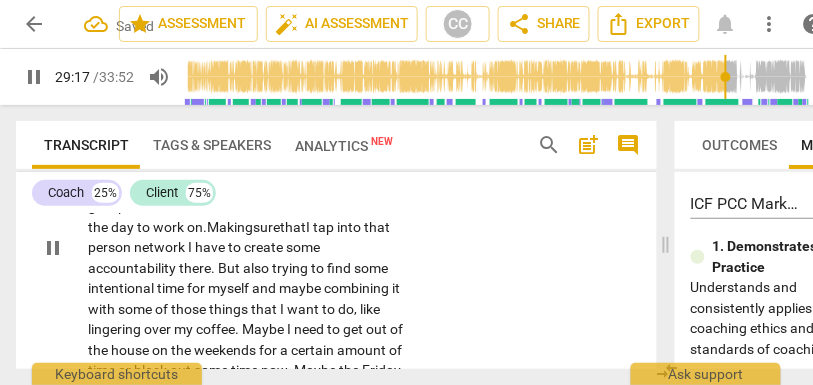 click on "sure  that" at bounding box center (279, 227) 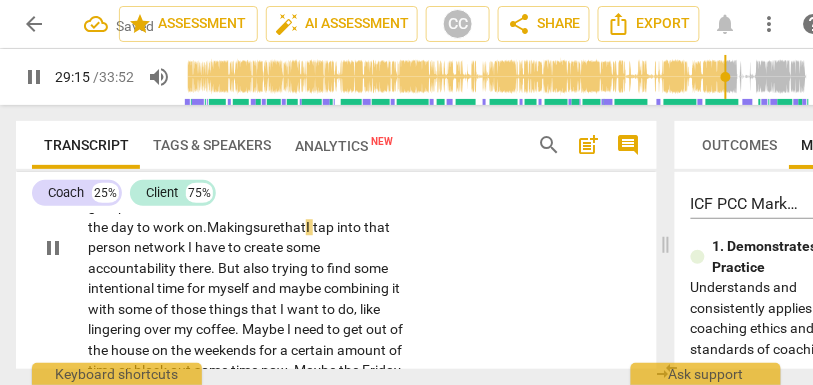 scroll, scrollTop: 8837, scrollLeft: 0, axis: vertical 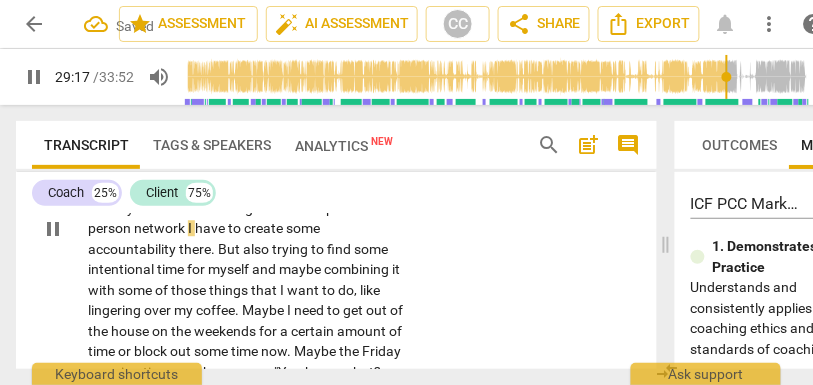 click on "person" at bounding box center (111, 228) 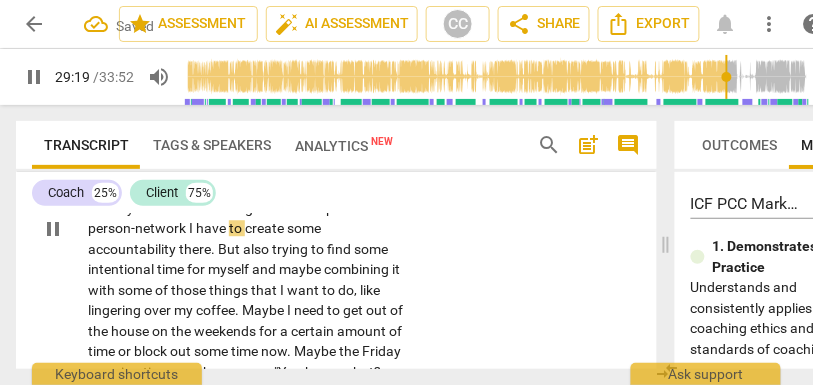 click on "person-" at bounding box center (111, 228) 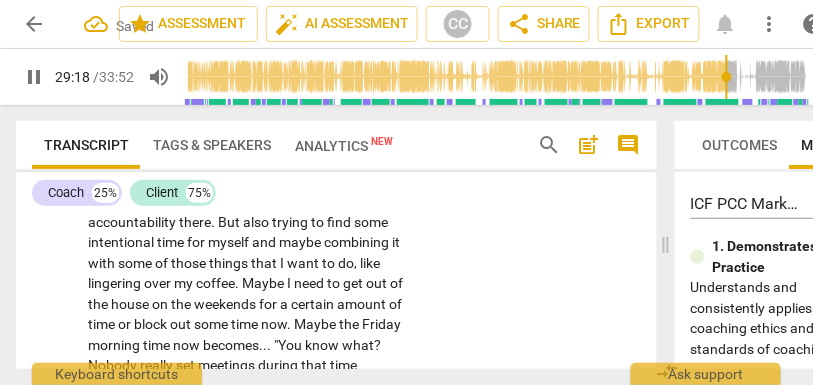 scroll, scrollTop: 8865, scrollLeft: 0, axis: vertical 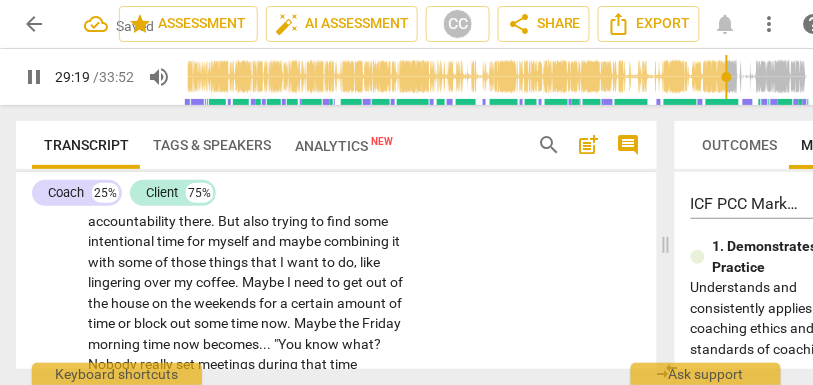 click on "But" at bounding box center (230, 221) 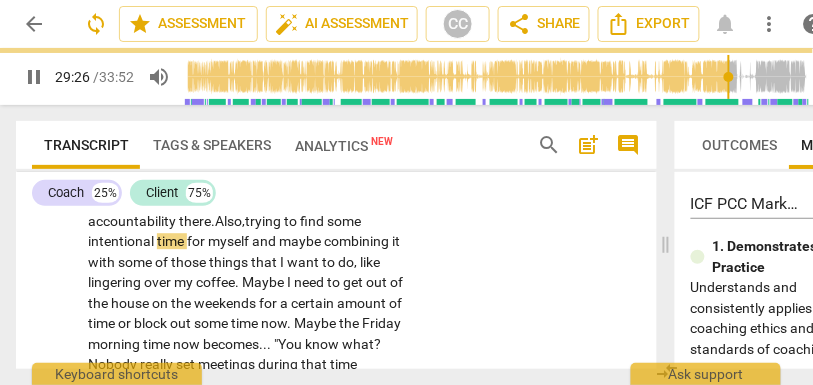 click on "trying" at bounding box center [264, 221] 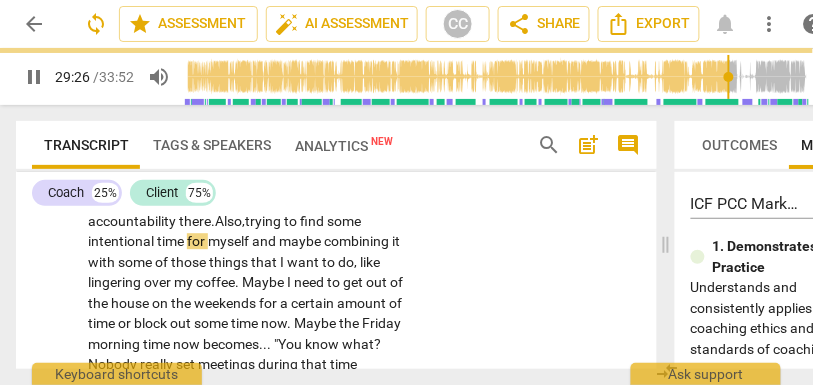 click on "trying" at bounding box center [264, 221] 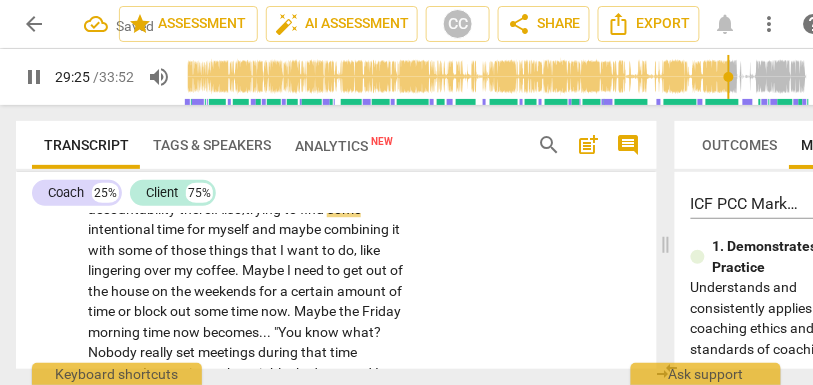 scroll, scrollTop: 8887, scrollLeft: 0, axis: vertical 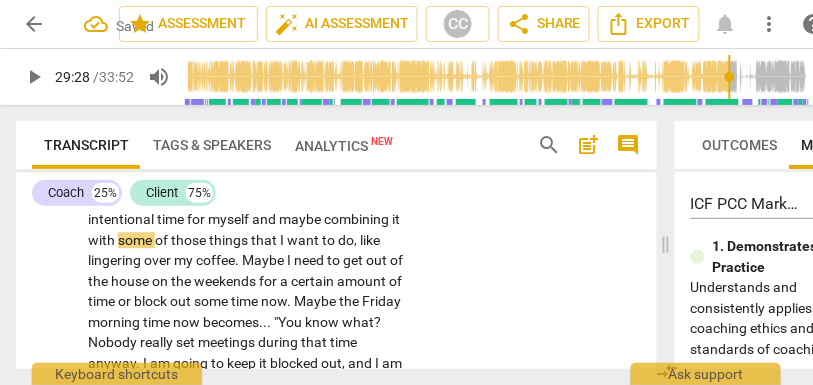 click on "and" at bounding box center (265, 219) 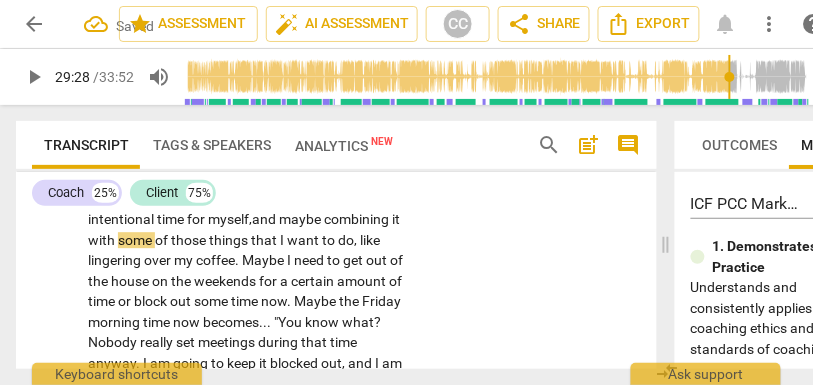 click on "combining" at bounding box center [358, 219] 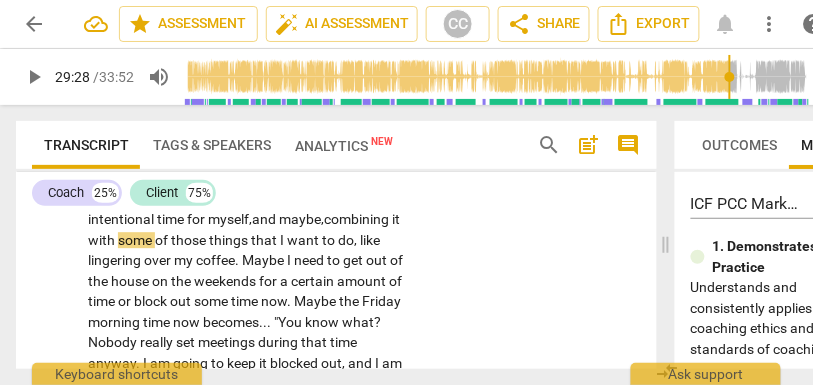 click on "maybe," at bounding box center (301, 219) 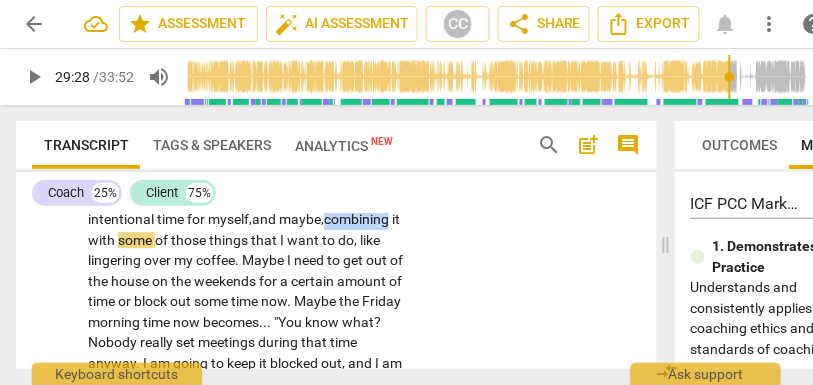 click on "maybe," at bounding box center (301, 219) 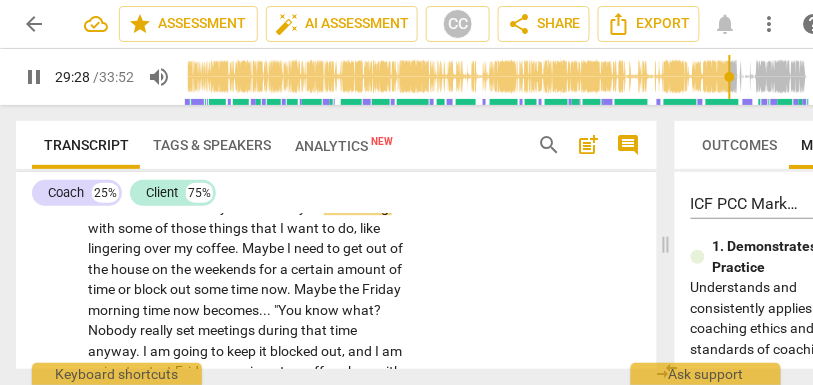 scroll, scrollTop: 8903, scrollLeft: 0, axis: vertical 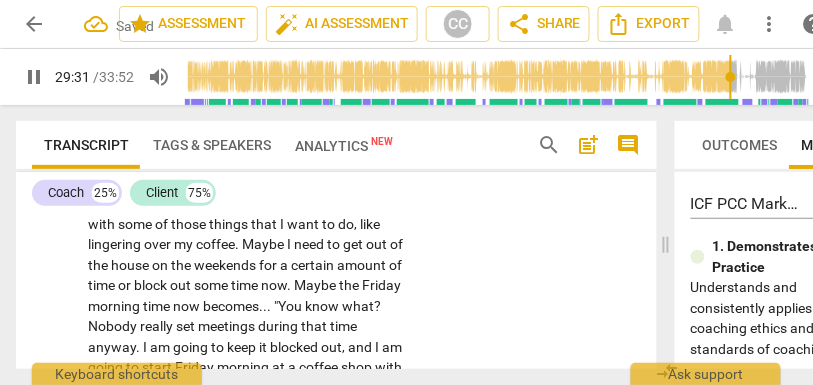 click on "lingering" at bounding box center (116, 244) 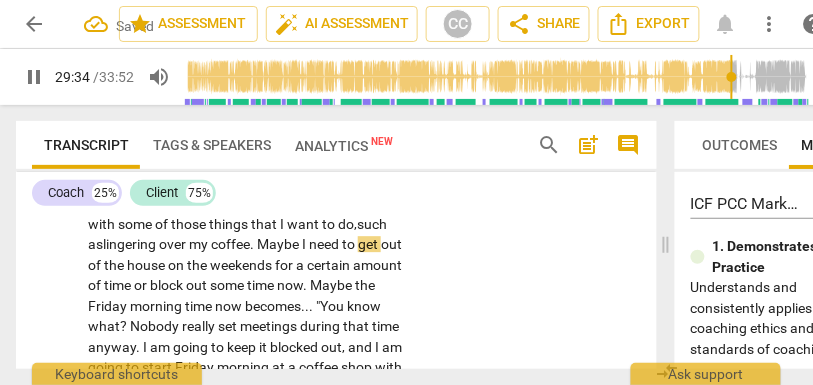 click on ",  such as" at bounding box center (237, 234) 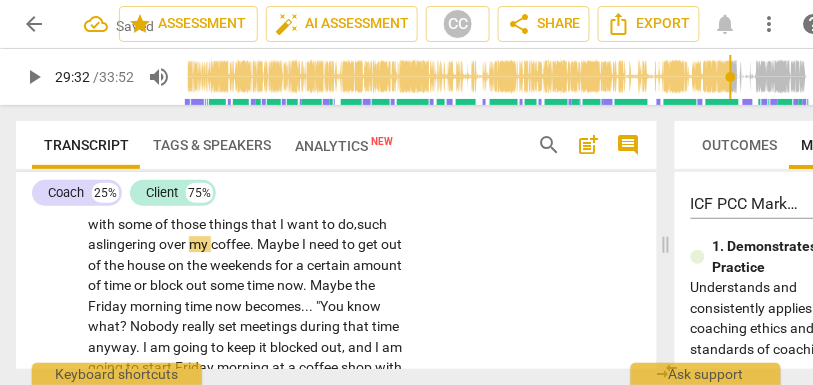 click on "want" at bounding box center [304, 224] 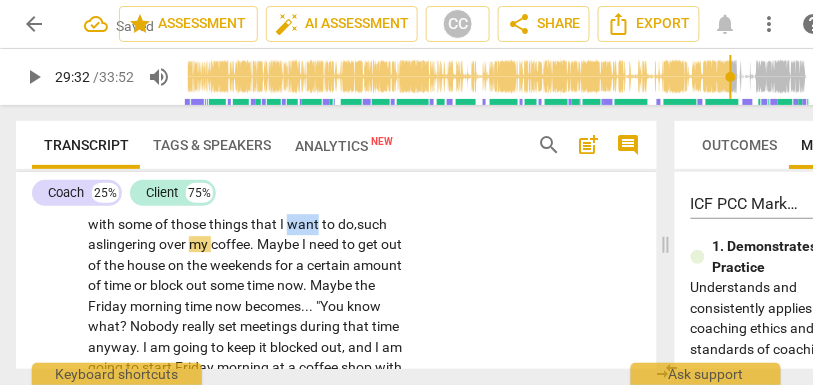 click on "want" at bounding box center [304, 224] 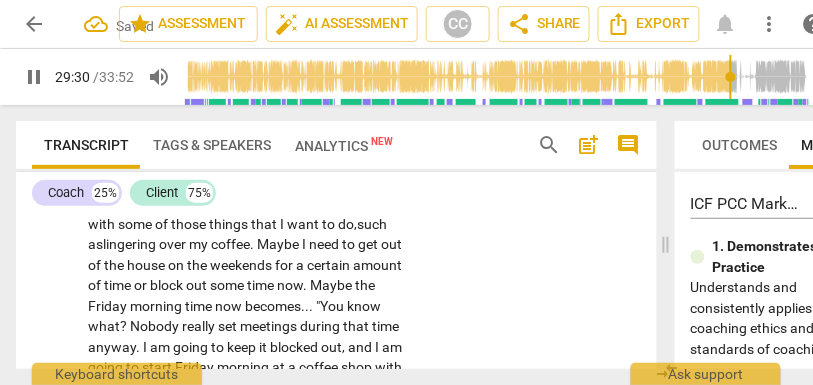 click on "lingering" at bounding box center (131, 244) 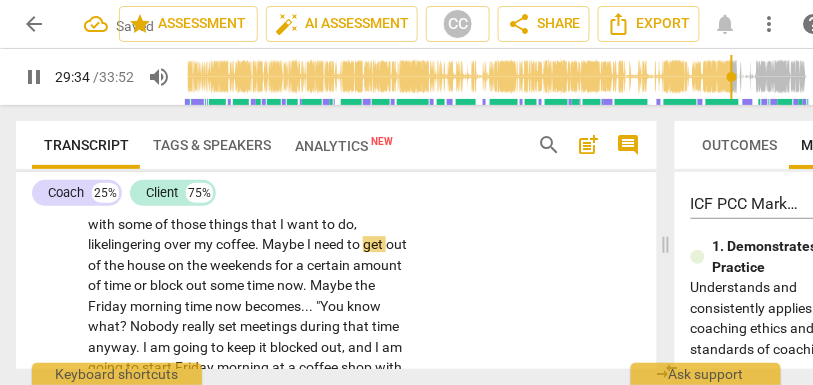 click on "need" at bounding box center [330, 244] 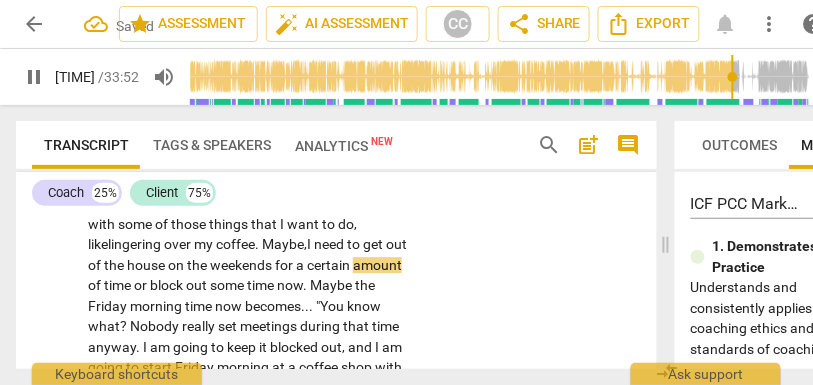 click on "I" at bounding box center [310, 244] 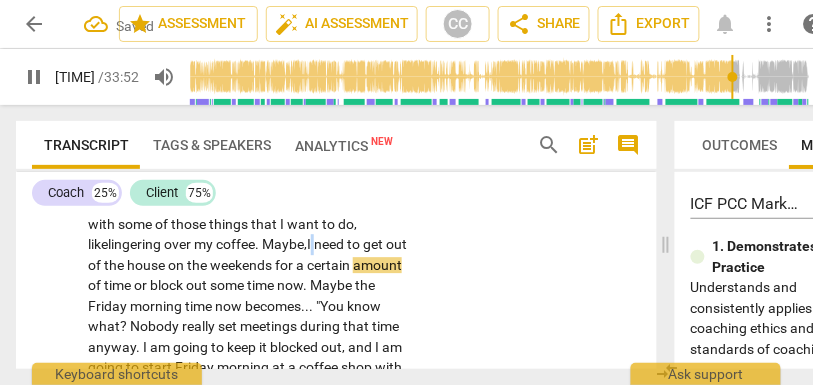 click on "I" at bounding box center [310, 244] 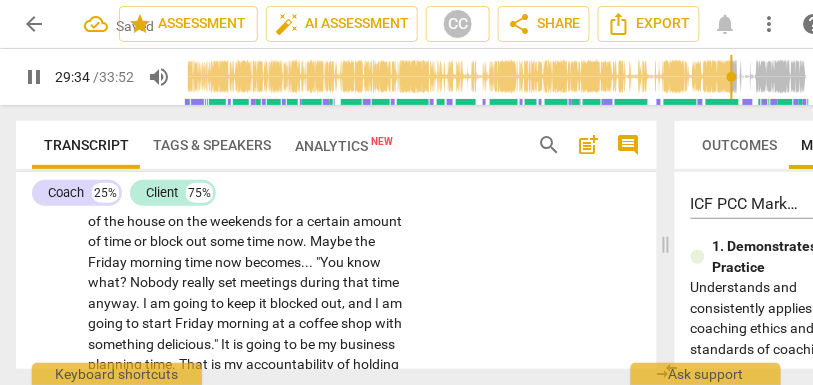 scroll, scrollTop: 8946, scrollLeft: 0, axis: vertical 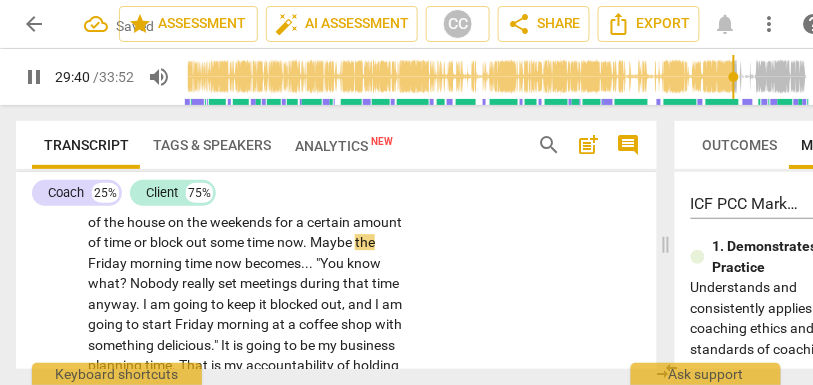 click on "Maybe" at bounding box center [332, 242] 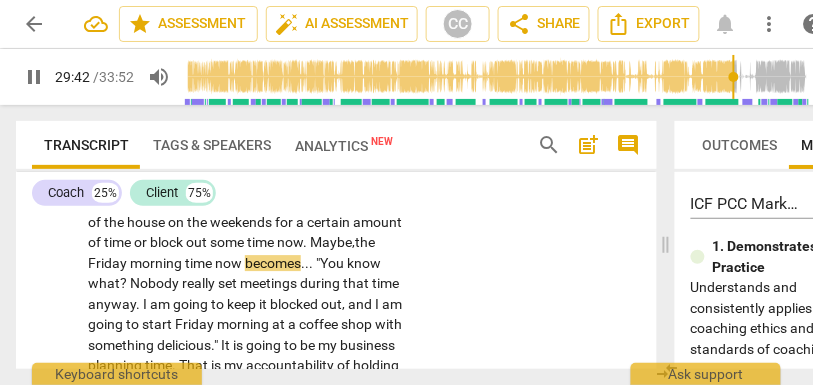 click on ""You" at bounding box center [331, 263] 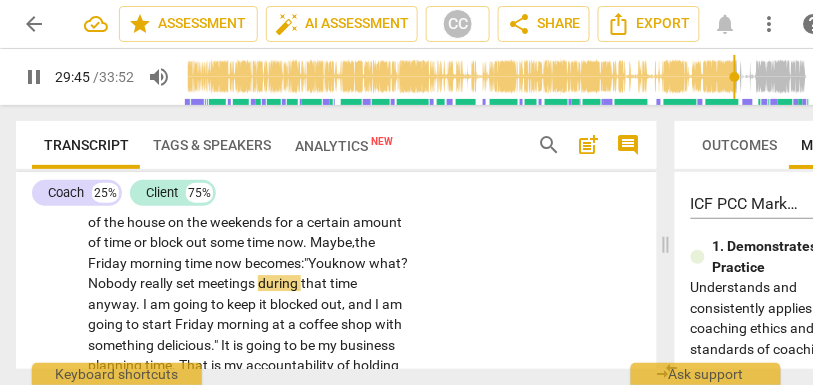 click on ""You" at bounding box center [318, 263] 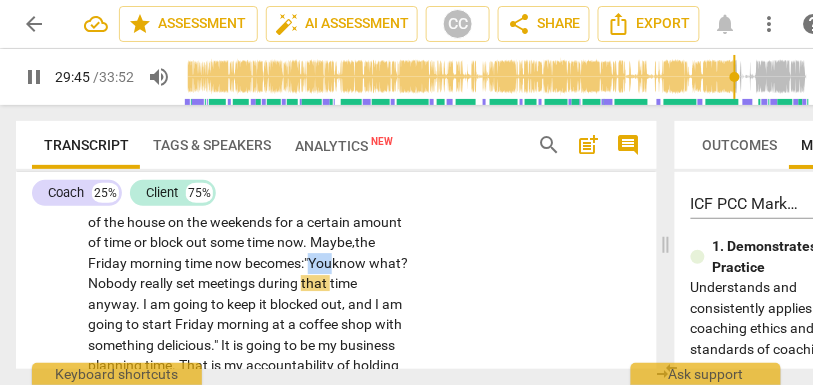 click on ""You" at bounding box center [318, 263] 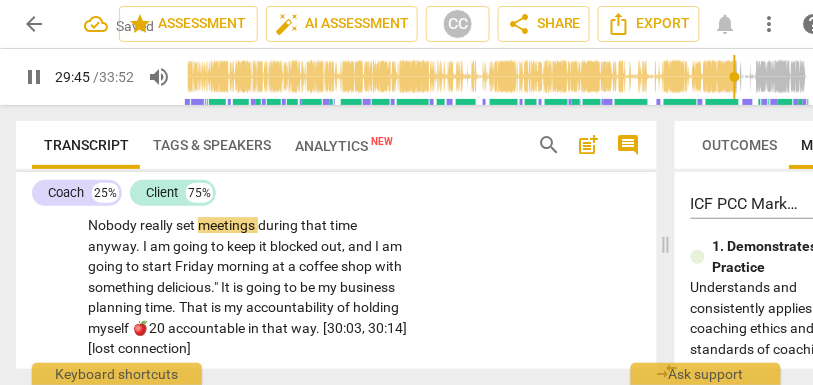 scroll, scrollTop: 9005, scrollLeft: 0, axis: vertical 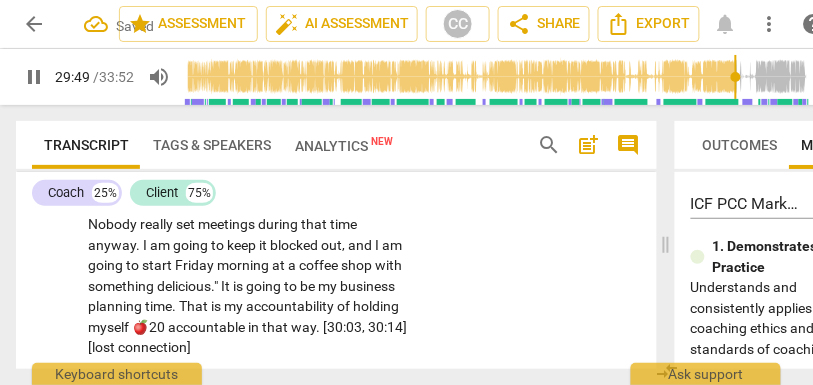 click on "I" at bounding box center (378, 245) 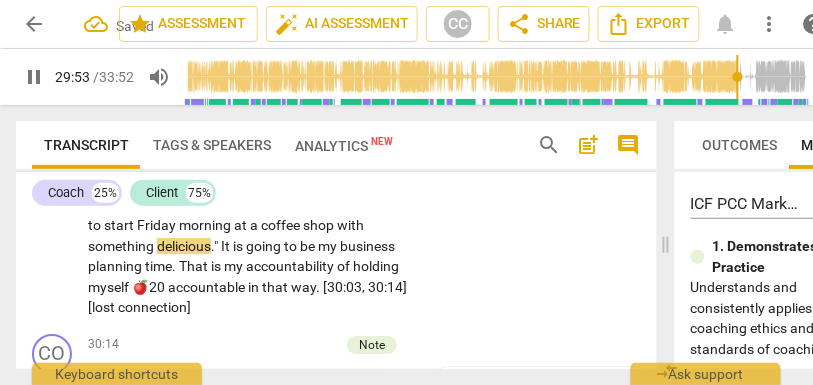 scroll, scrollTop: 9052, scrollLeft: 0, axis: vertical 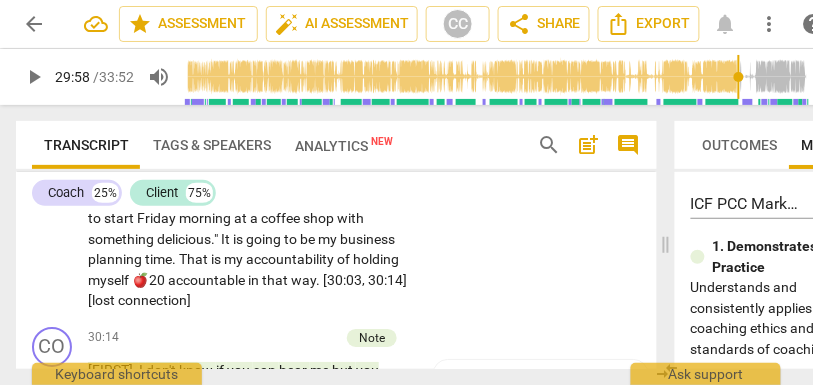 click on "planning" at bounding box center [116, 259] 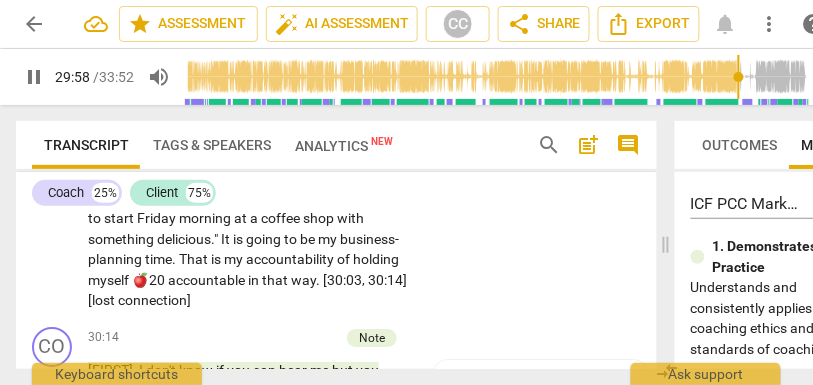 scroll, scrollTop: 9089, scrollLeft: 0, axis: vertical 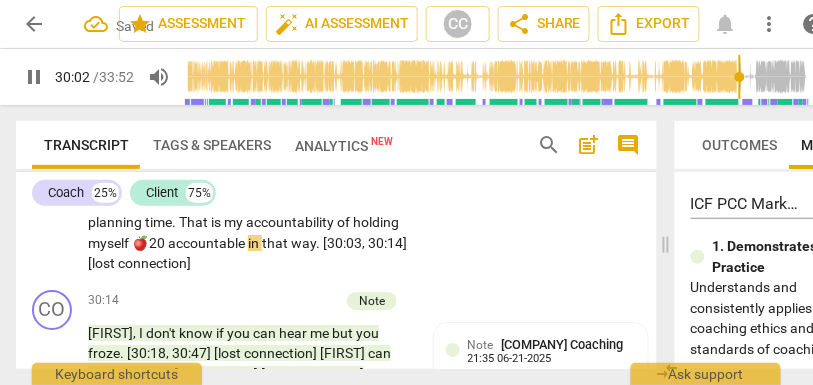 click on "accountability" at bounding box center (291, 222) 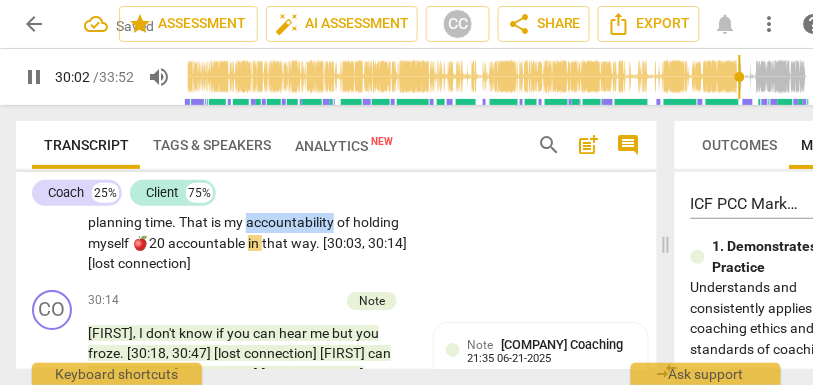 click on "accountability" at bounding box center (291, 222) 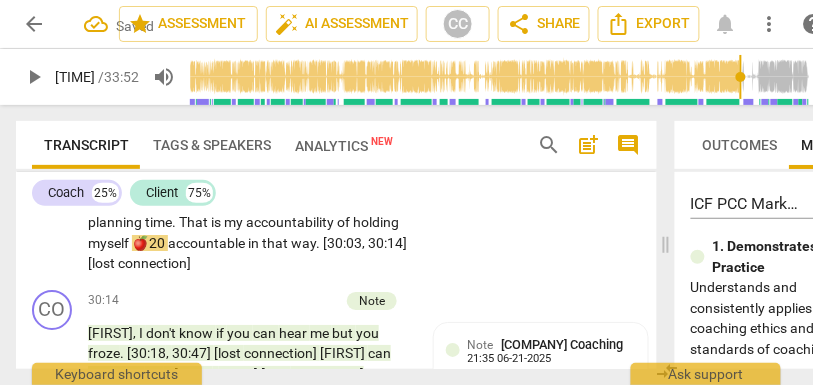 click on "myself" at bounding box center (110, 243) 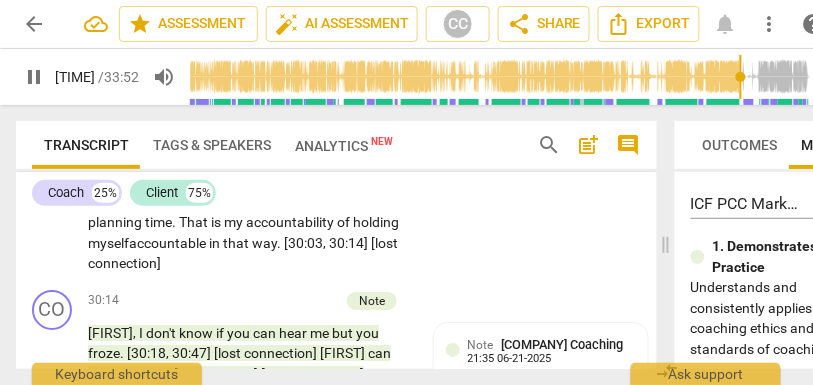 click on "It   is   building   in   some   accountability .   I   have   some   good   support   systems that   I   can   tap   into .   First ,   both   my   [RELATIONSHIP];  making  sure   that   we   set   aside  time   to   talk   about   it   each   week .  Also, I  have   a   very   good   friend   who   has   been   helping   me   with   my   website   and   being   my   body - doubling   buddy .   She   is   a   PM,   too .  S he   has  that   project   manager   brain .  Also, I  have   a  client   right   now   who   is   going   to   be   working   on   my   visual   branding .   That   has   given   me   some   accountability   to   get   my   brand   briefs   done   this   week .   I   know that   I   need   accountability .   With   a   full-time   job   and   a   three-year-old ,   this   is   always   going   to   be   the   thing   that   gets   pushed   off .   I   am   too   exhausted   at   the   end   of   the   day   to   work   sure" at bounding box center (336, -40) 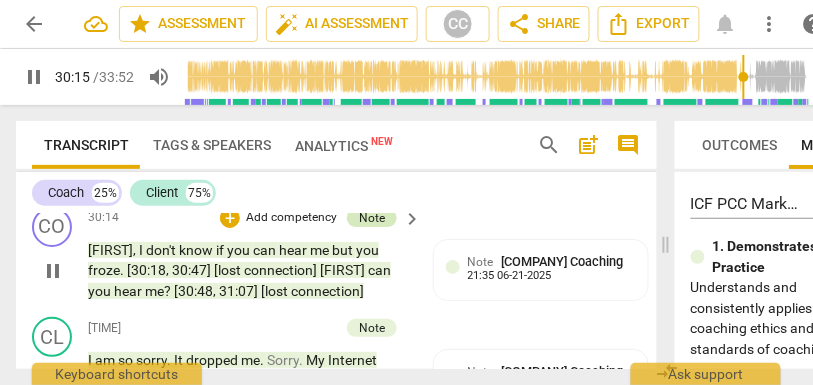 scroll, scrollTop: 9171, scrollLeft: 0, axis: vertical 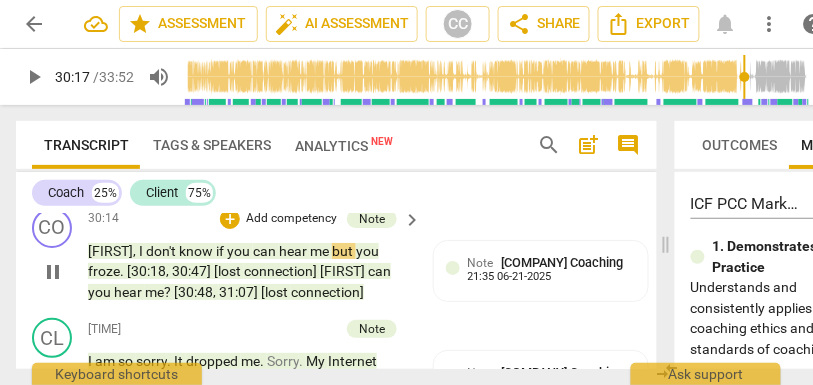 type on "1817" 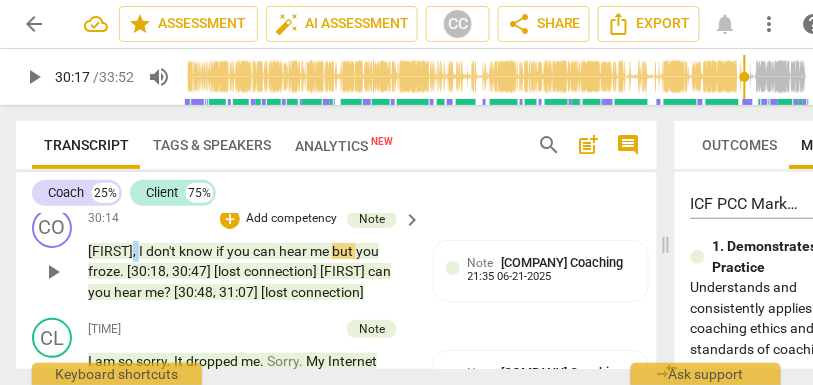 click on "Amy ,   I   don't   know   if   you   can   hear   me   but   you   froze .   [30:18 ,   30:47]   [lost   connection]   Amy   can   you   hear   me ?   [30:48 ,   31:07]   [lost   connection]" at bounding box center (249, 272) 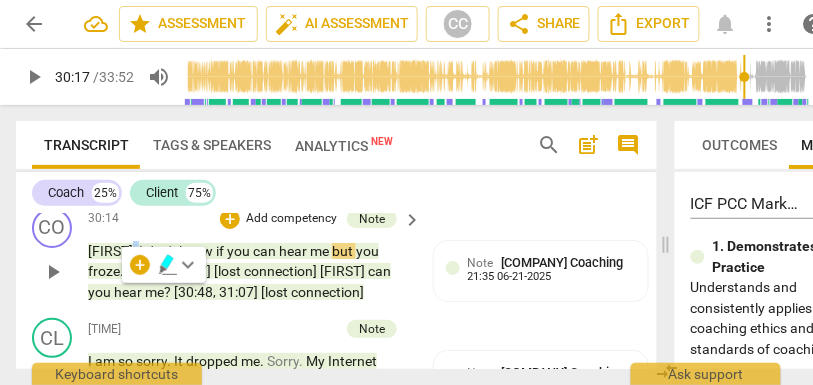 type 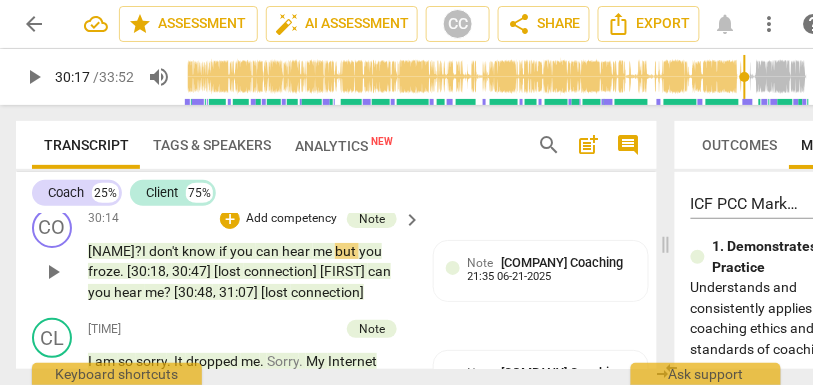 click on "CO play_arrow pause [TIME] + Add competency Note keyboard_arrow_right [FIRST]?  I   don't   know   if   you   can   hear   me   but   you   froze .   [TIME ,   TIME]   [lost   connection]   [FIRST]   can   you   hear   me ?   [TIME ,   TIME]   [lost   connection]   Note   Cintron   Coaching   [TIME]   [DATE]" at bounding box center [336, 255] 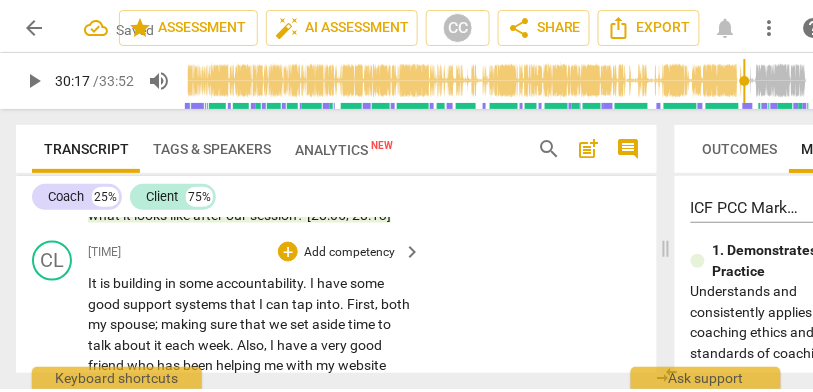scroll, scrollTop: 8489, scrollLeft: 0, axis: vertical 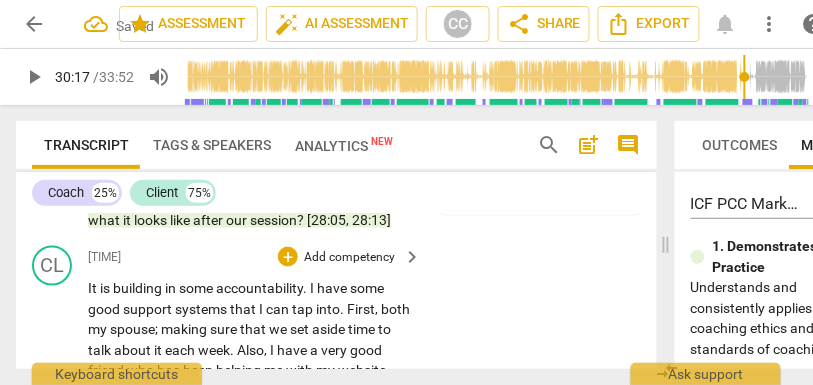 click on "Add competency" at bounding box center (349, 258) 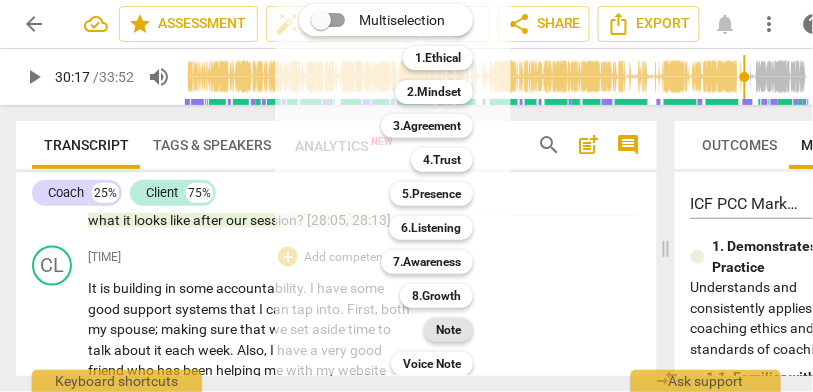 click on "Note" at bounding box center (448, 330) 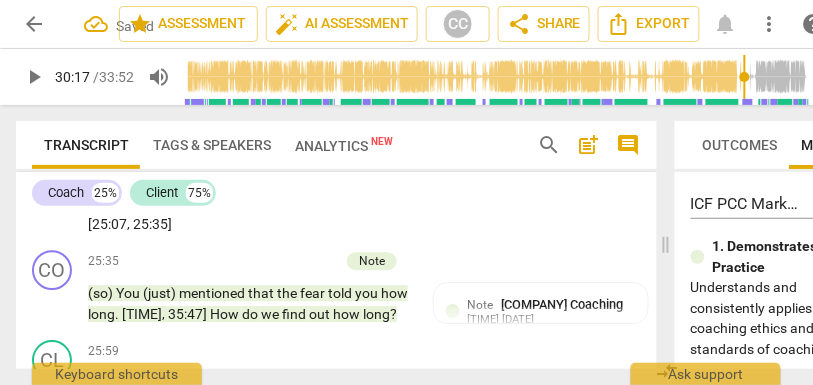 scroll, scrollTop: 7757, scrollLeft: 0, axis: vertical 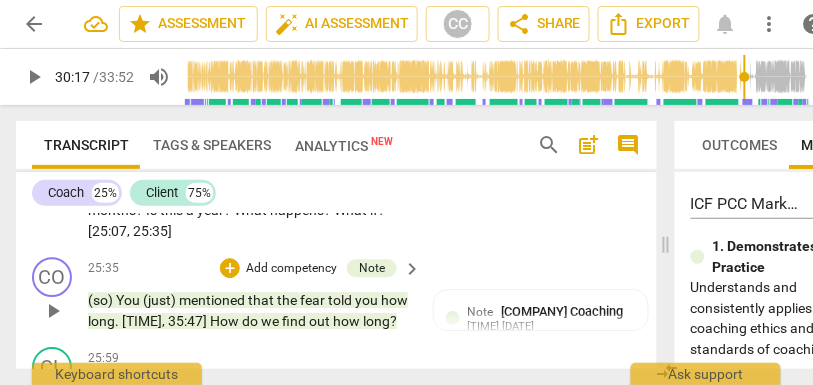 click on "do" at bounding box center (251, 321) 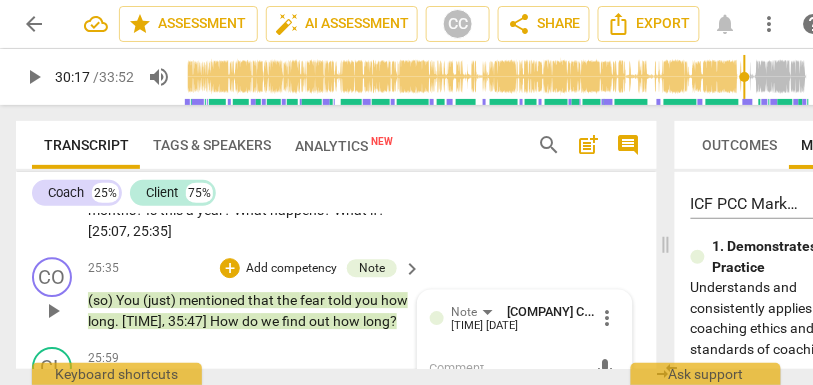 click on "we" at bounding box center (271, 321) 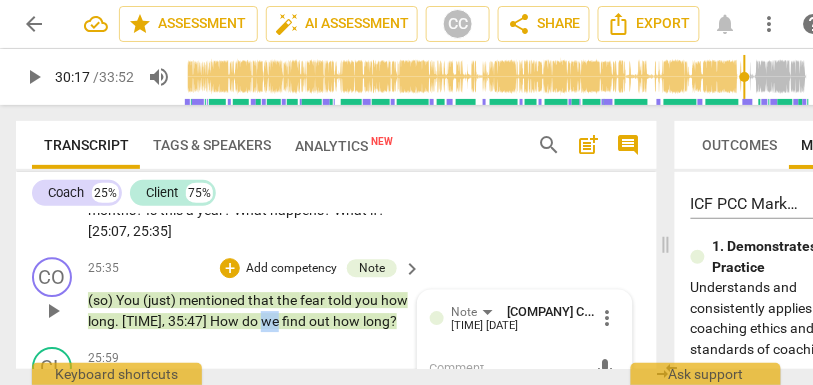 click on "we" at bounding box center [271, 321] 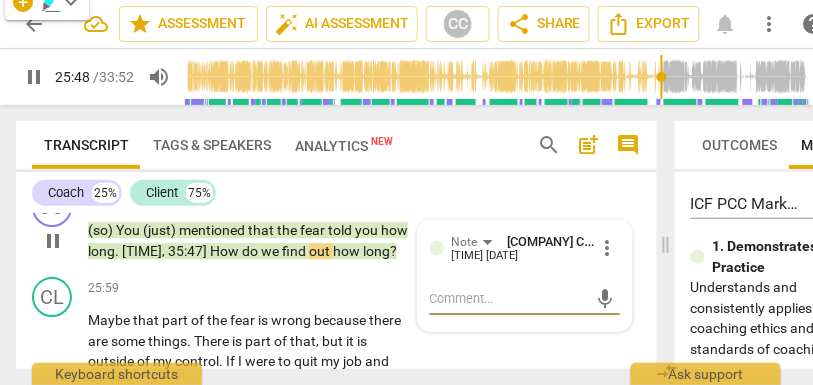 scroll, scrollTop: 7829, scrollLeft: 0, axis: vertical 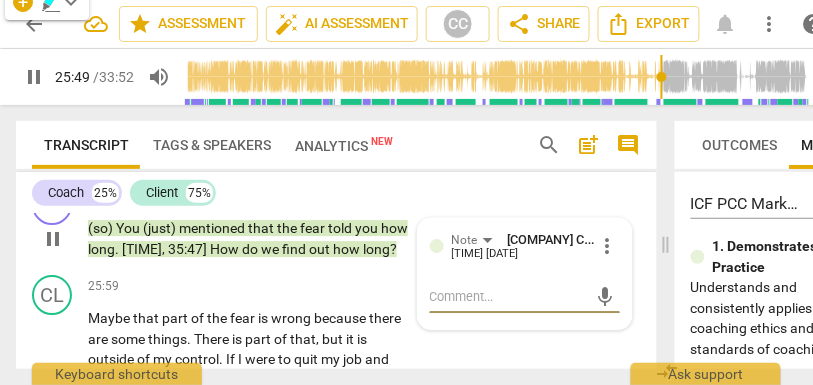 click on "How" at bounding box center [226, 249] 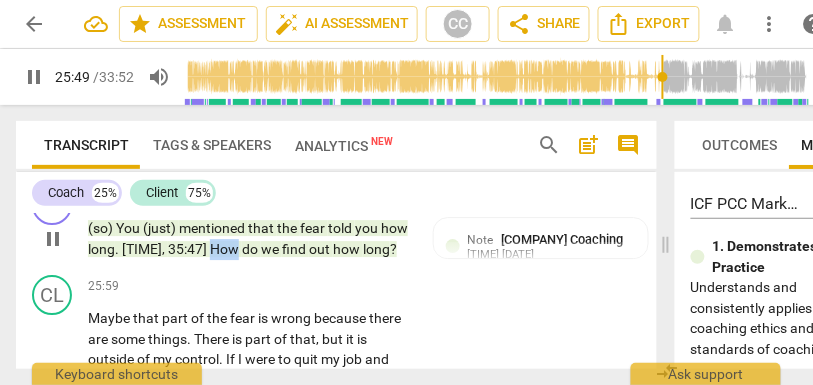 click on "How" at bounding box center [226, 249] 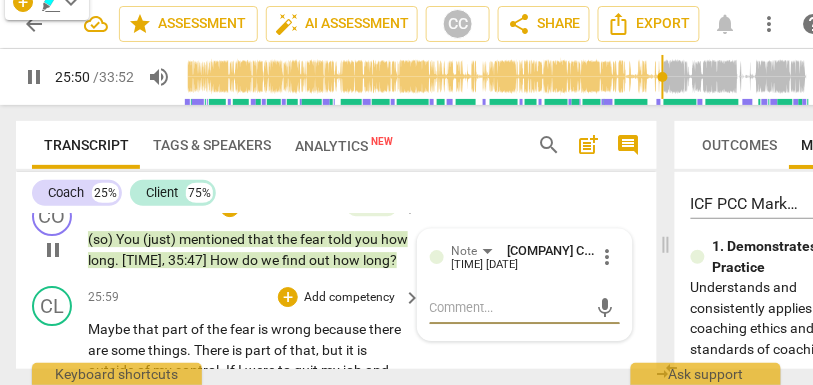 scroll, scrollTop: 7820, scrollLeft: 0, axis: vertical 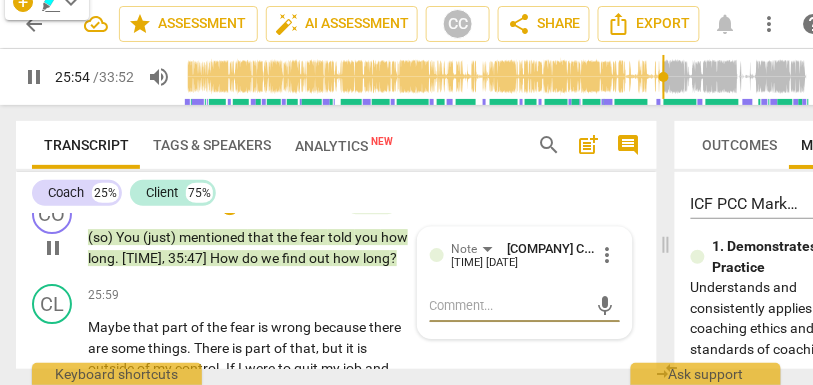 click on "how" at bounding box center (348, 258) 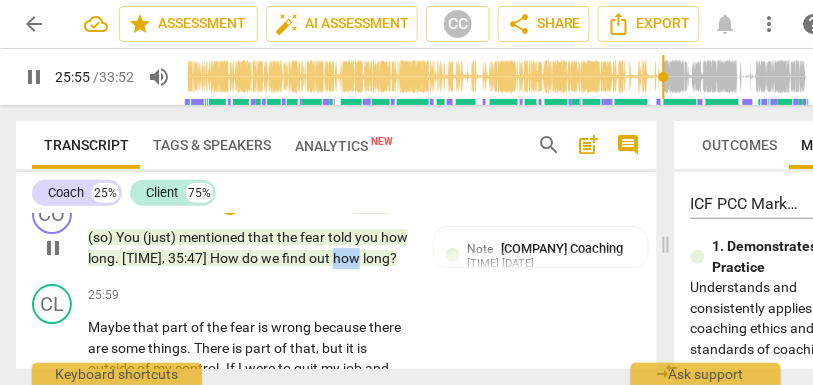 click on "how" at bounding box center (348, 258) 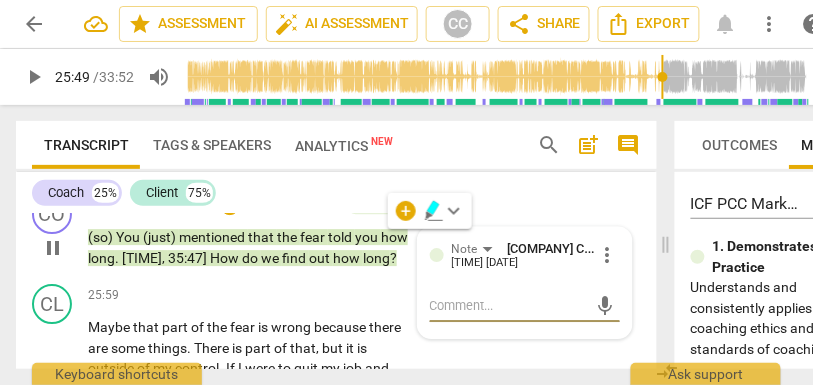 type on "1549" 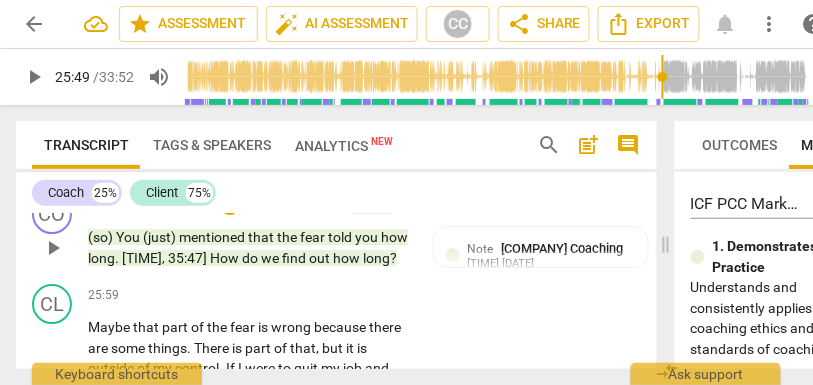 type 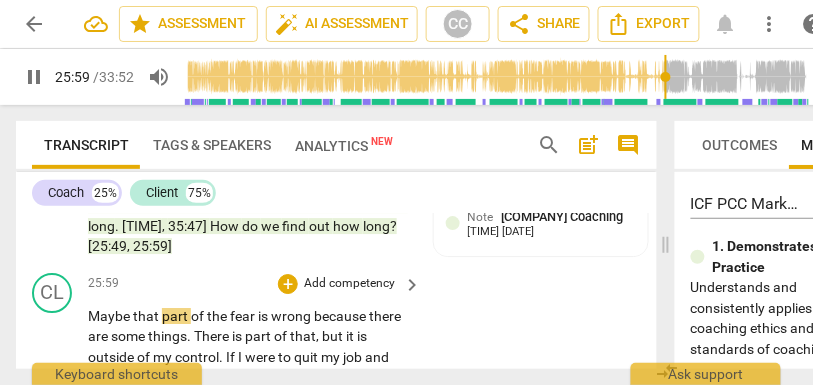 scroll, scrollTop: 7854, scrollLeft: 0, axis: vertical 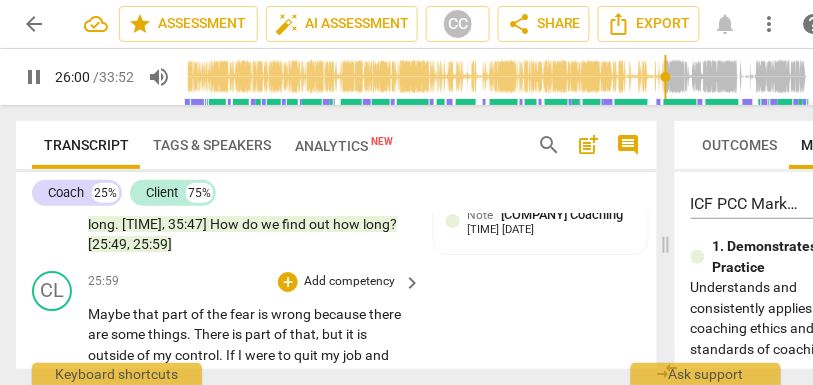 click on "that" at bounding box center (147, 314) 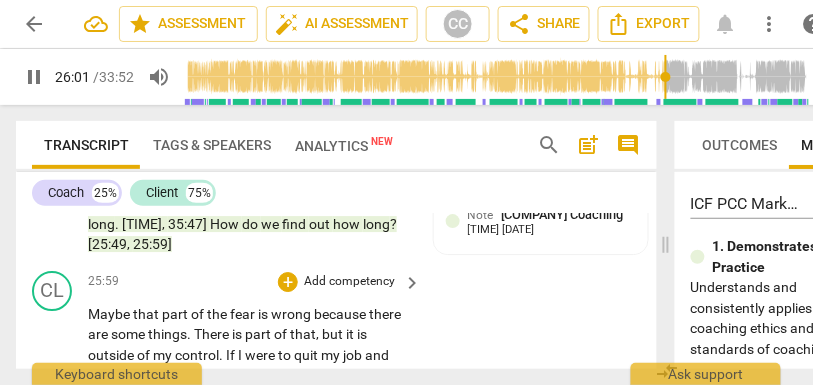 type on "1561" 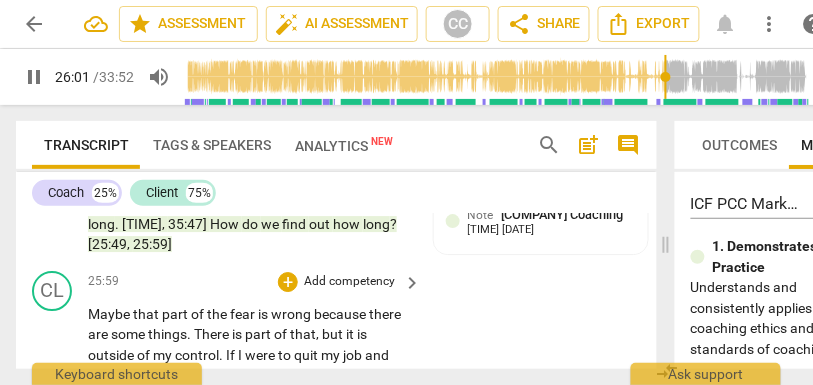type 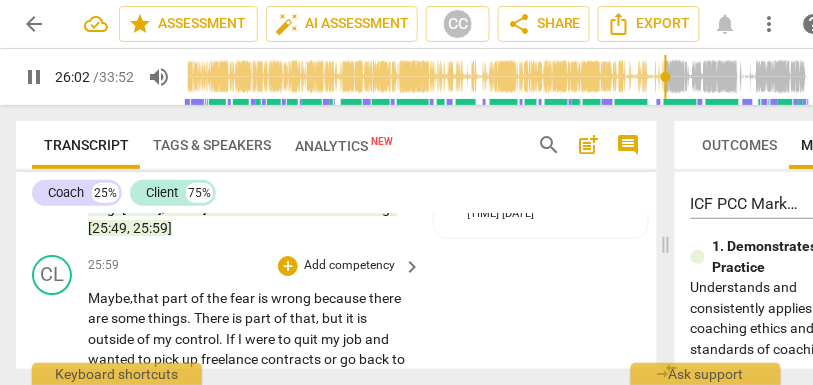 scroll, scrollTop: 7898, scrollLeft: 0, axis: vertical 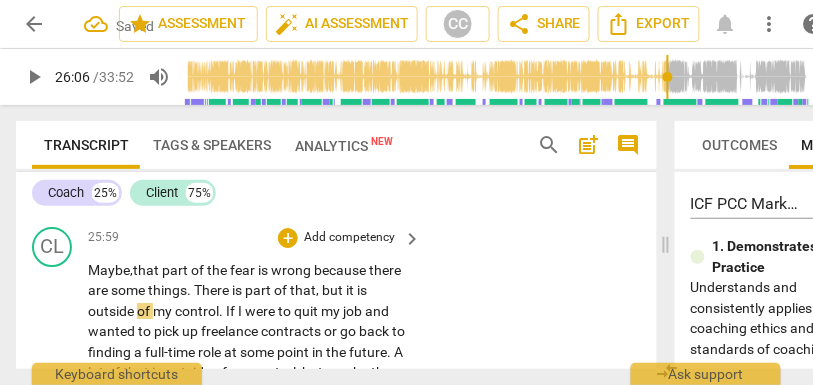 click on "there" at bounding box center (385, 270) 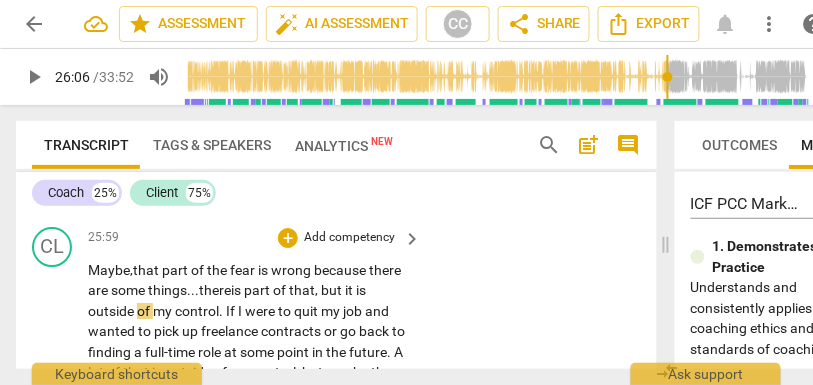 click on "things..." at bounding box center (173, 290) 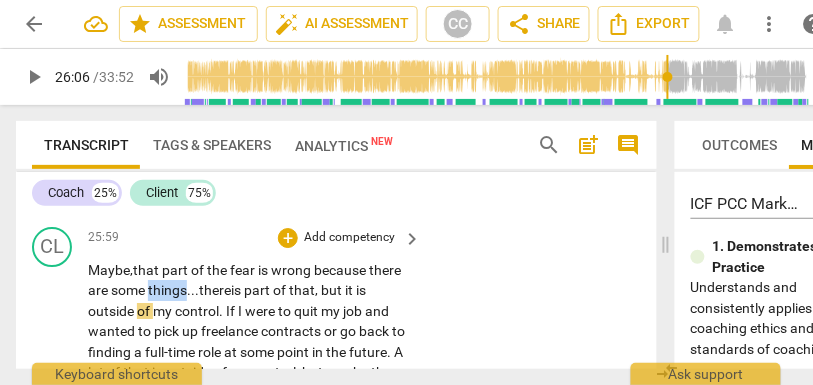 click on "things..." at bounding box center (173, 290) 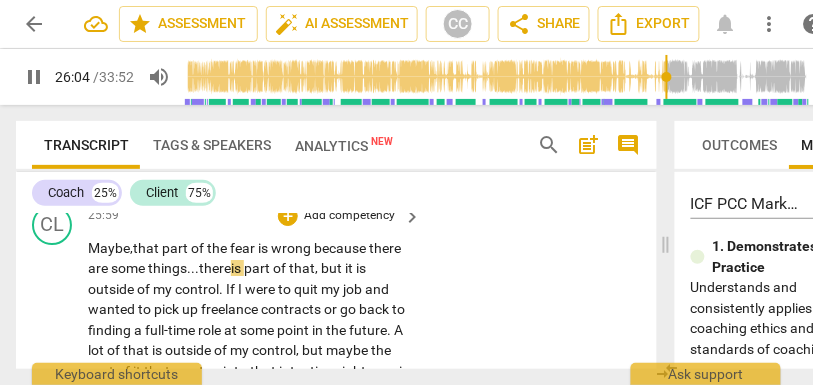 scroll, scrollTop: 7920, scrollLeft: 0, axis: vertical 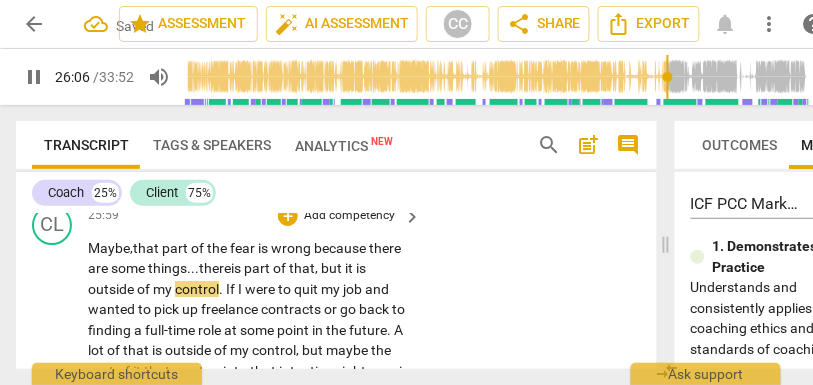 click on "is" at bounding box center (237, 268) 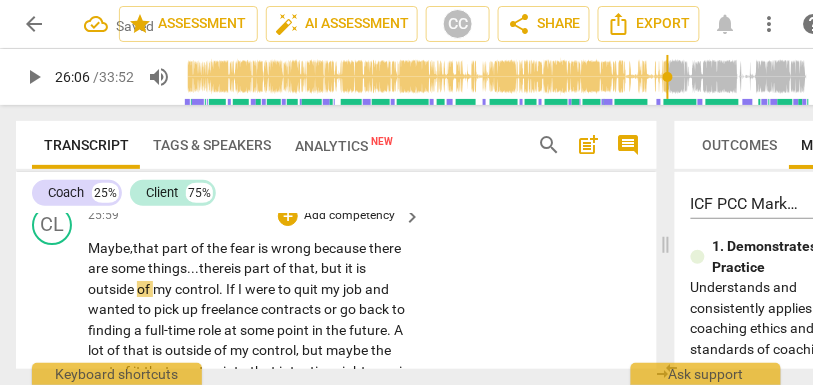 click on "it" at bounding box center [350, 268] 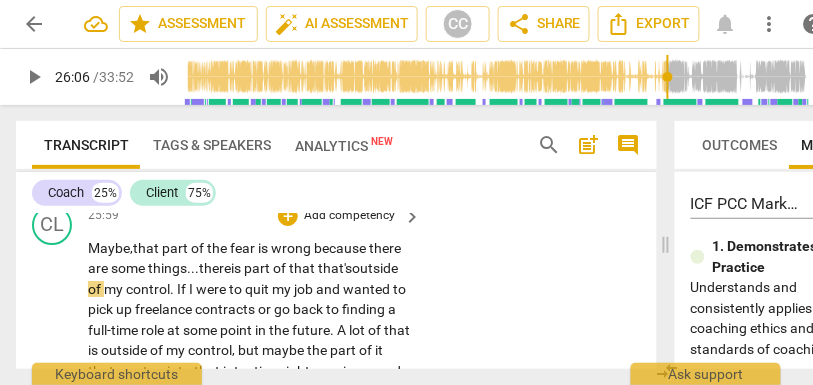 click on "CL play_arrow pause 25:59 + Add competency keyboard_arrow_right Maybe,  that   part   of   the   fear   is   wrong   because   there   are   some   things...  there  is   part   of   that that's  outside   of   my   control .   If   I   were   to   quit   my   job   and   wanted   to   pick   up   freelance   contracts   or   go   back   to   finding   a   full-time   role   at   some   point   in   the   future .   A   lot   of   that   is   outside   of   my   control ,   but   maybe   the   part   of   it   that   can   tap   into   that   intention   right   now   is   around   my   business   plan .   I   have   a   lot   of   my   ideas .   I   have   my   idea   for   my   group   coaching   program .   I   have   my   idea   for   maybe   some   one-off   workshop   type   things   to   help   with   lead   gen   and   some   passive   income   type   things .   I   have   not   gotten   that   down   in   a   plan   to   say   OK   here   is   when   I   am   going   to   work   on   my   group" at bounding box center (336, 447) 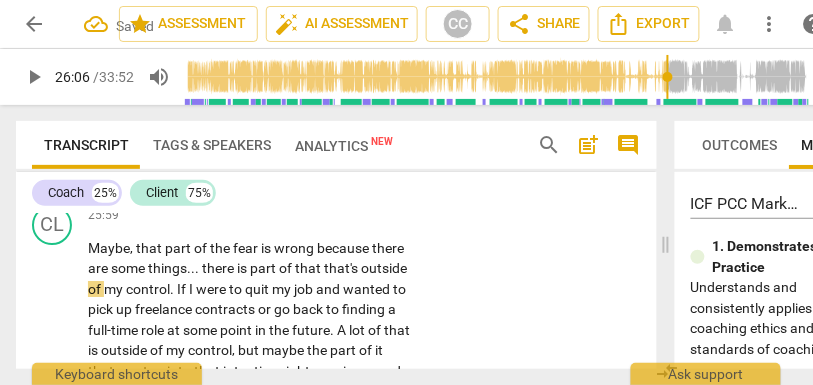 click on "part" at bounding box center (264, 268) 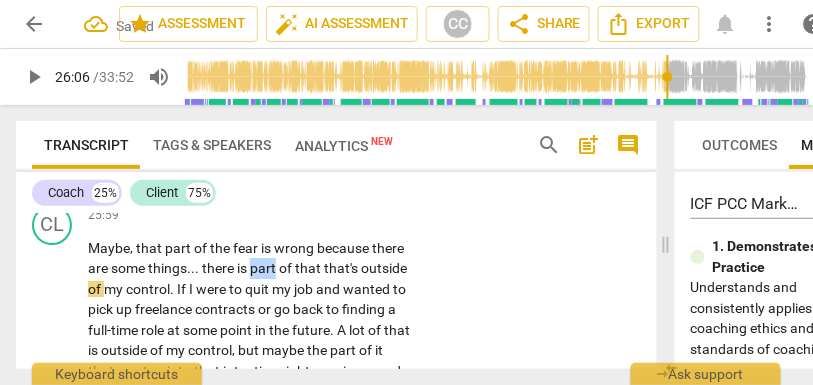 click on "part" at bounding box center (264, 268) 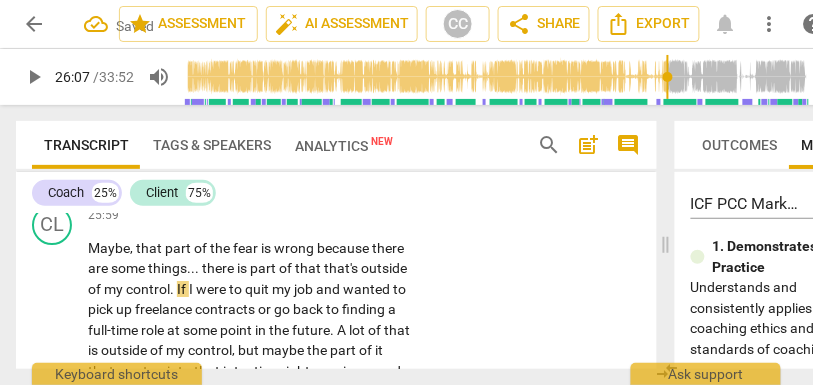click on "of" at bounding box center [287, 268] 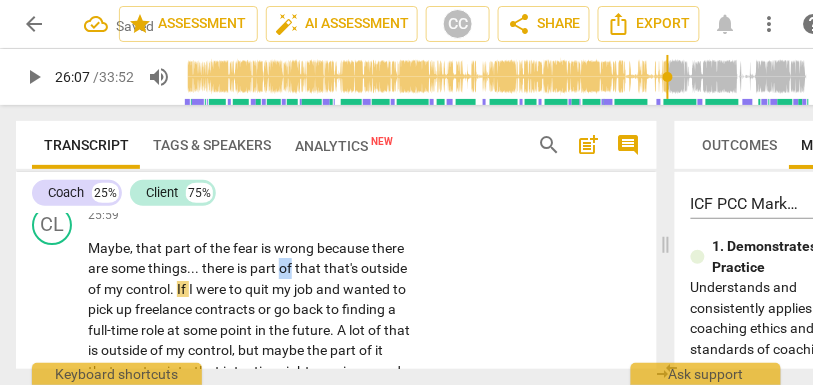 click on "of" at bounding box center [287, 268] 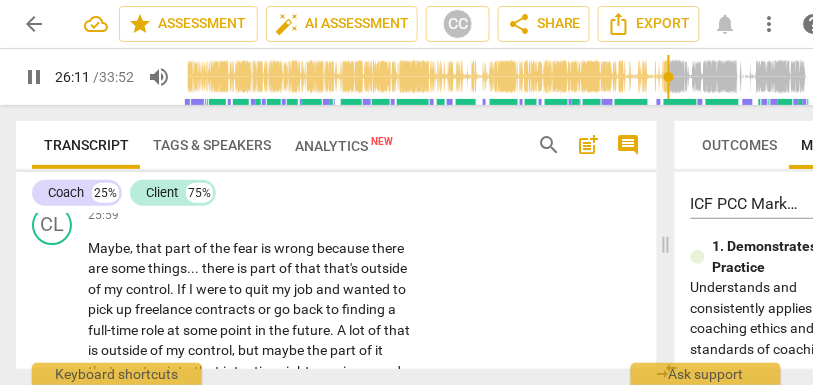 click on "up" at bounding box center (125, 309) 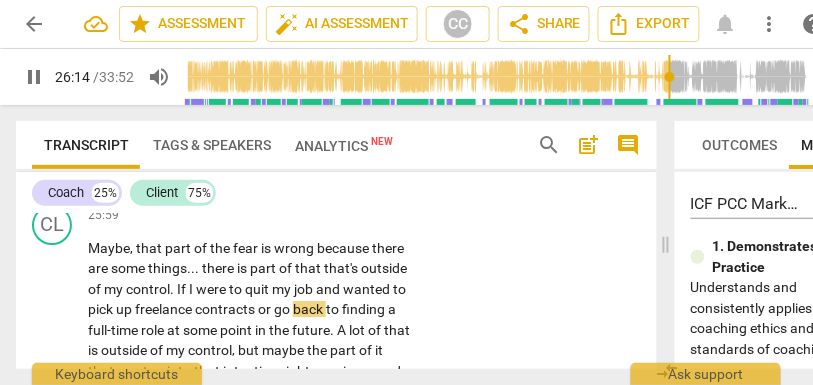 click on "or" at bounding box center (266, 309) 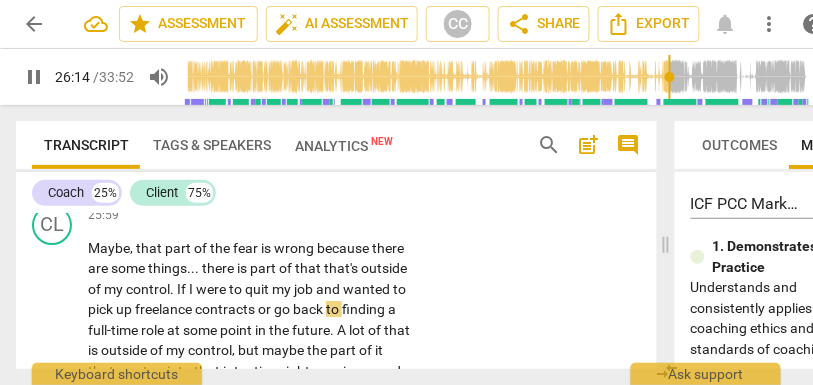 type 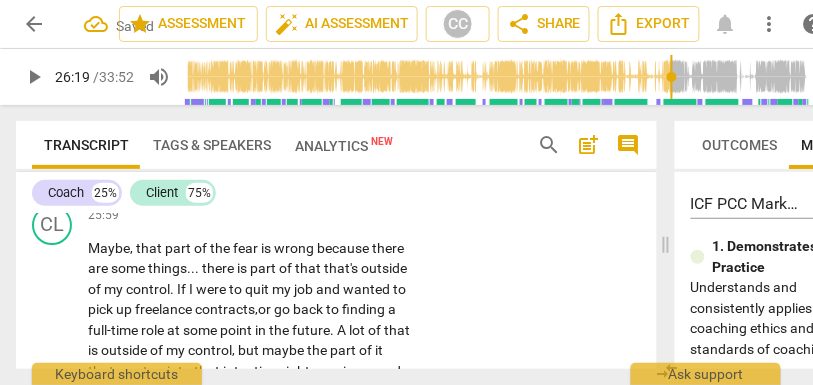 click on "some" at bounding box center (201, 330) 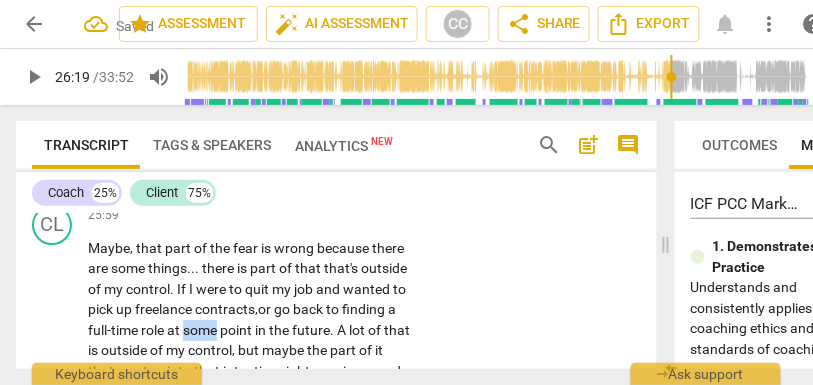 click on "some" at bounding box center (201, 330) 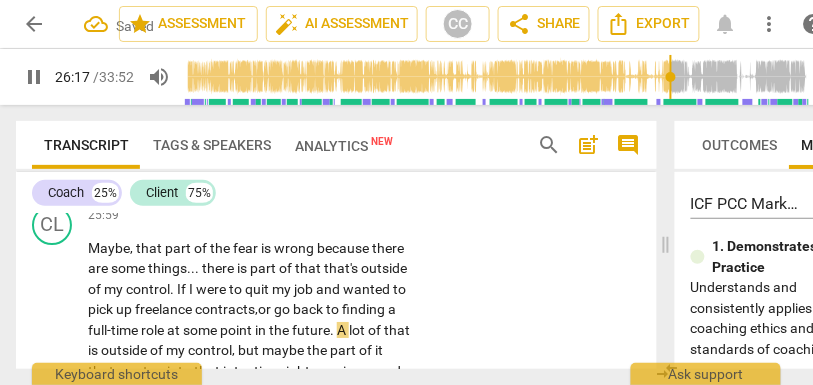 click on "A" at bounding box center [343, 330] 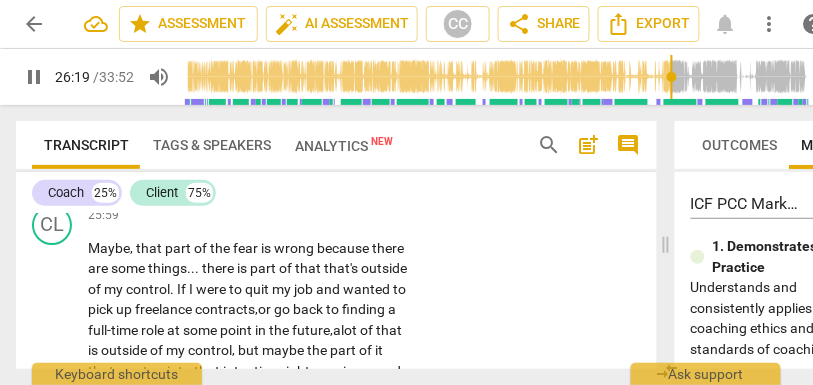 click on "lot" at bounding box center (350, 330) 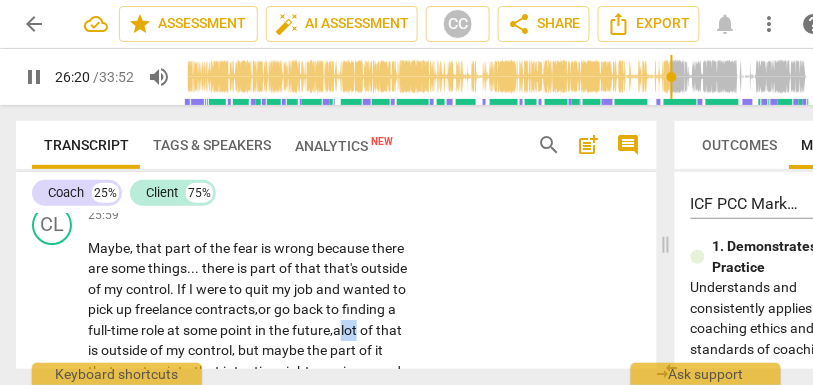 click on "lot" at bounding box center [350, 330] 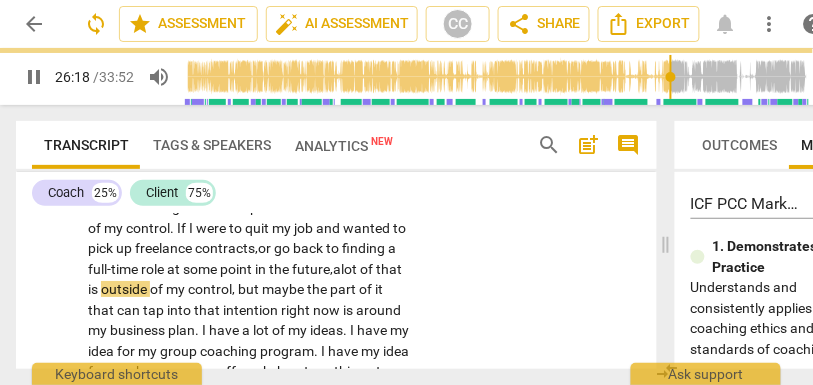 scroll, scrollTop: 7980, scrollLeft: 0, axis: vertical 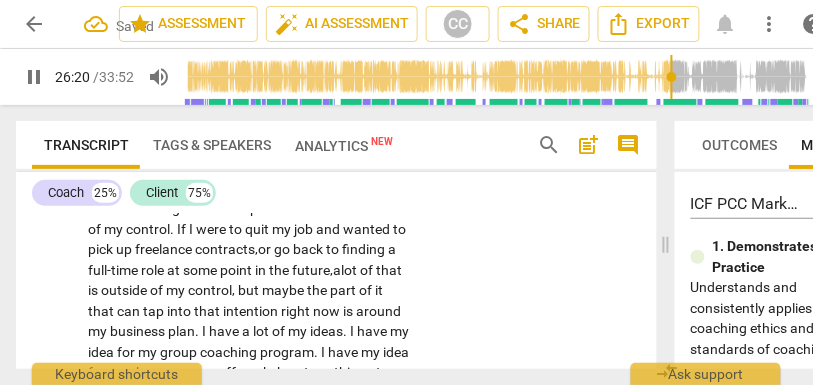 click on "the" at bounding box center [318, 290] 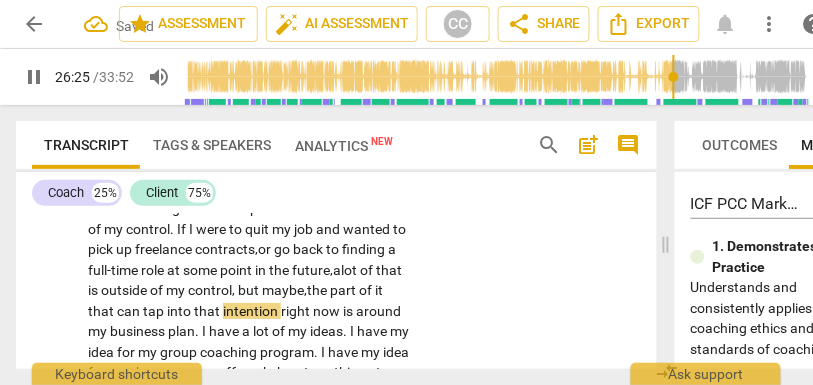 click on "of" at bounding box center (367, 290) 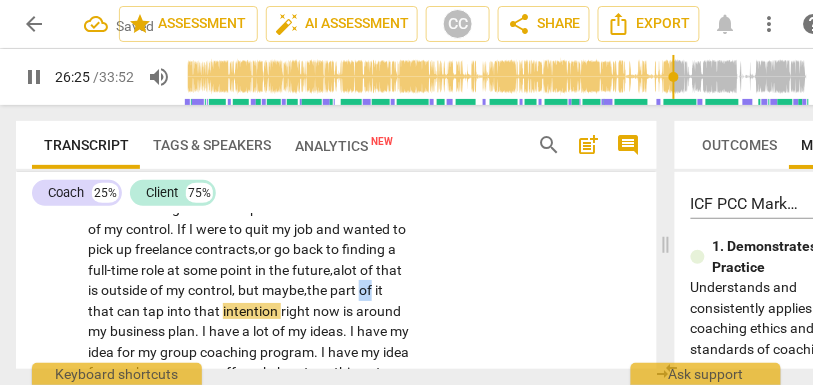 click on "of" at bounding box center (367, 290) 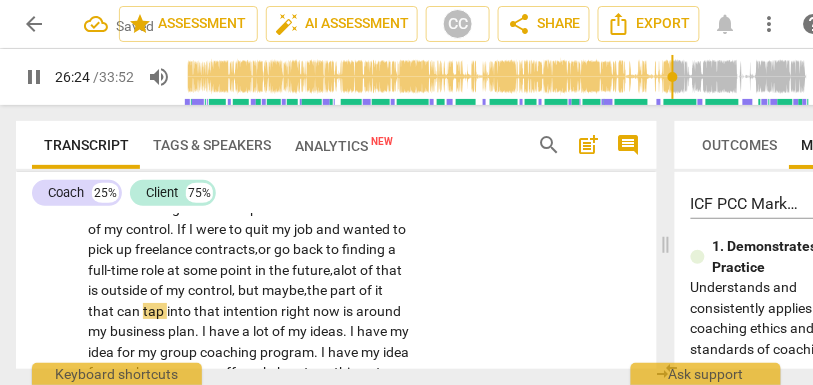 click on "that" at bounding box center [102, 311] 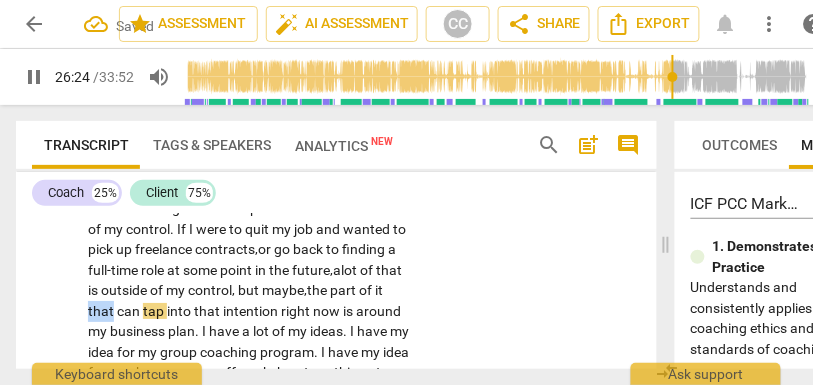 click on "that" at bounding box center (102, 311) 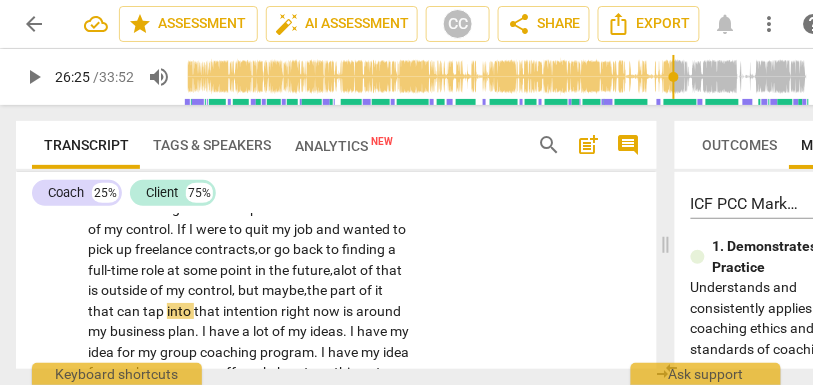 click on "maybe," at bounding box center [284, 290] 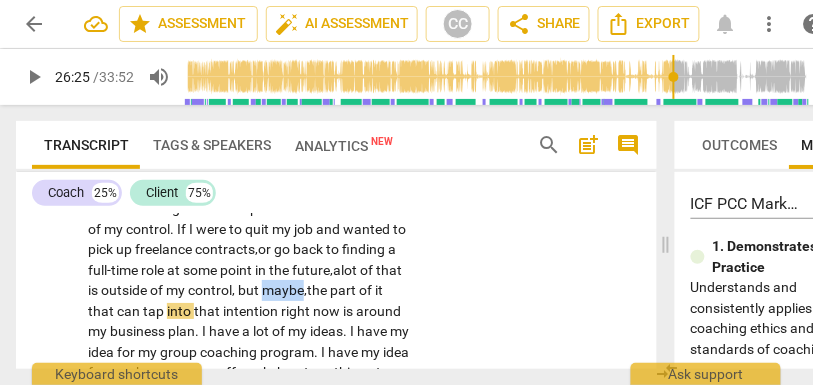 click on "maybe," at bounding box center (284, 290) 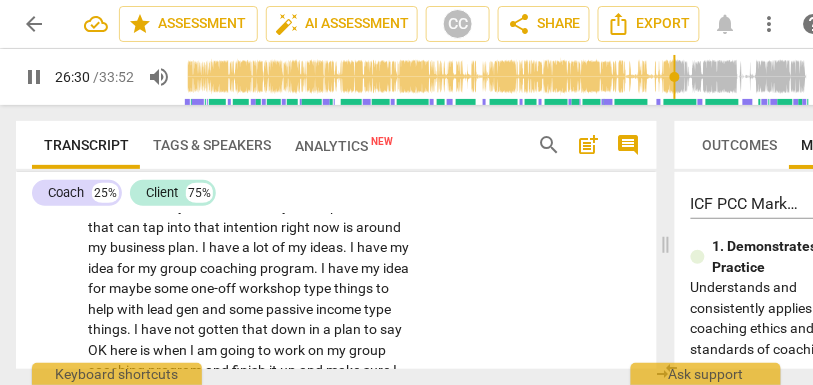 scroll, scrollTop: 8066, scrollLeft: 0, axis: vertical 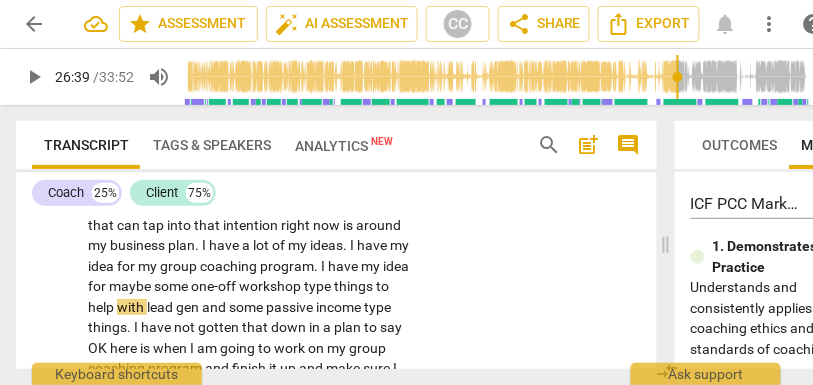click on "type" at bounding box center [319, 286] 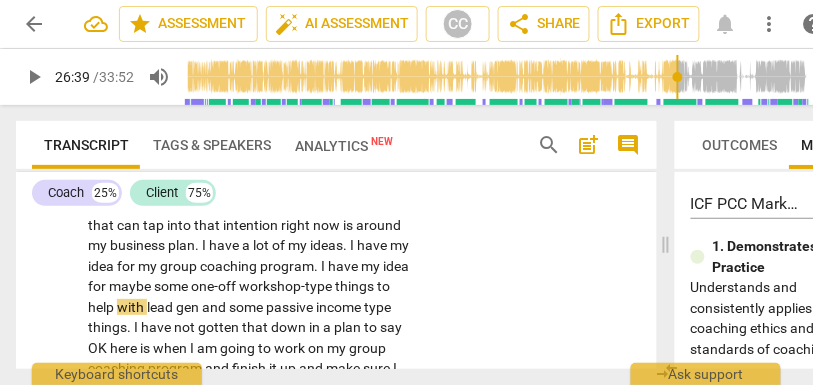 click on "Maybe , that part of the fear is wrong because there are some things . . . there is part of that that's outside of my control . If I were to quit my job and wanted to pick up freelance contracts, or go back to finding a full-time role at some point in the future, a lot of that is outside of my control , but maybe, the part of it that can tap into that intention right now is around my business plan . I have a lot of my ideas . I have my idea for my group coaching program . I have my idea for maybe some one-off workshop- type things to help with lead gen and some passive income type things . I have not gotten that down in a plan to say OK here is when I am going to work on my group coaching program and finish it up and make" at bounding box center [249, 317] 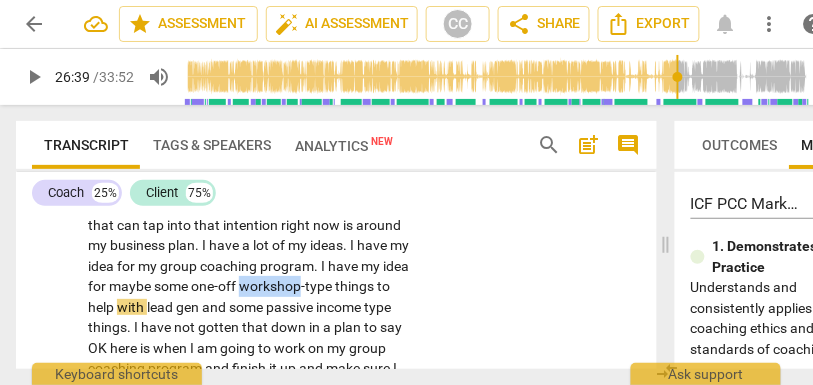 click on "Maybe , that part of the fear is wrong because there are some things . . . there is part of that that's outside of my control . If I were to quit my job and wanted to pick up freelance contracts, or go back to finding a full-time role at some point in the future, a lot of that is outside of my control , but maybe, the part of it that can tap into that intention right now is around my business plan . I have a lot of my ideas . I have my idea for my group coaching program . I have my idea for maybe some one-off workshop- type things to help with lead gen and some passive income type things . I have not gotten that down in a plan to say OK here is when I am going to work on my group coaching program and finish it up and make" at bounding box center [249, 317] 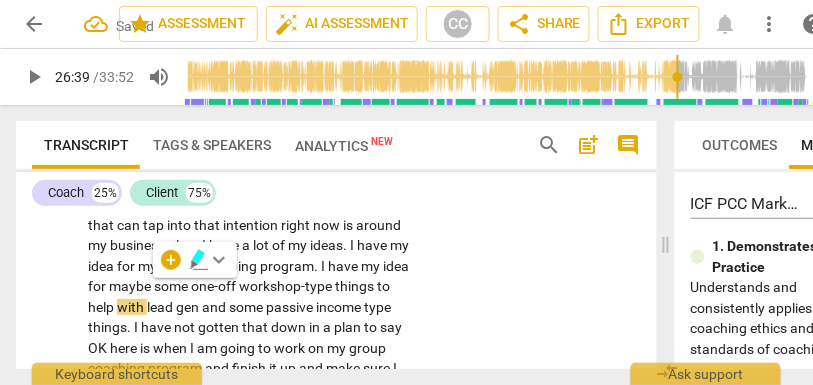 click on "Maybe , that part of the fear is wrong because there are some things . . . there is part of that that's outside of my control . If I were to quit my job and wanted to pick up freelance contracts, or go back to finding a full-time role at some point in the future, a lot of that is outside of my control , but maybe, the part of it that can tap into that intention right now is around my business plan . I have a lot of my ideas . I have my idea for my group coaching program . I have my idea for maybe some one-off workshop- type things to help with lead gen and some passive income type things . I have not gotten that down in a plan to say OK here is when I am going to work on my group coaching program and finish it up and make" at bounding box center [249, 317] 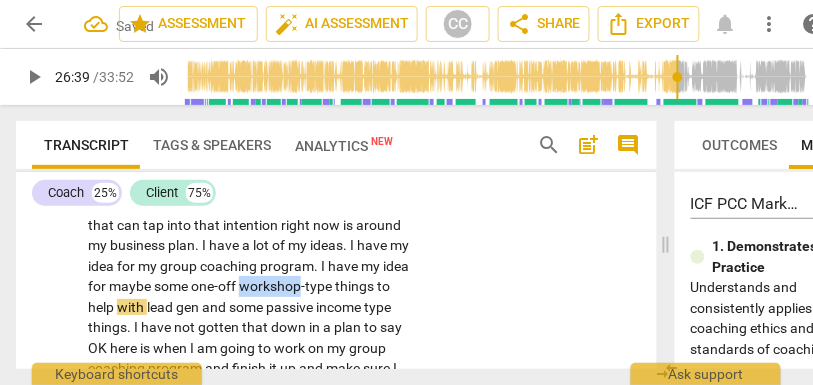 click on "Maybe , that part of the fear is wrong because there are some things . . . there is part of that that's outside of my control . If I were to quit my job and wanted to pick up freelance contracts, or go back to finding a full-time role at some point in the future, a lot of that is outside of my control , but maybe, the part of it that can tap into that intention right now is around my business plan . I have a lot of my ideas . I have my idea for my group coaching program . I have my idea for maybe some one-off workshop- type things to help with lead gen and some passive income type things . I have not gotten that down in a plan to say OK here is when I am going to work on my group coaching program and finish it up and make" at bounding box center [249, 317] 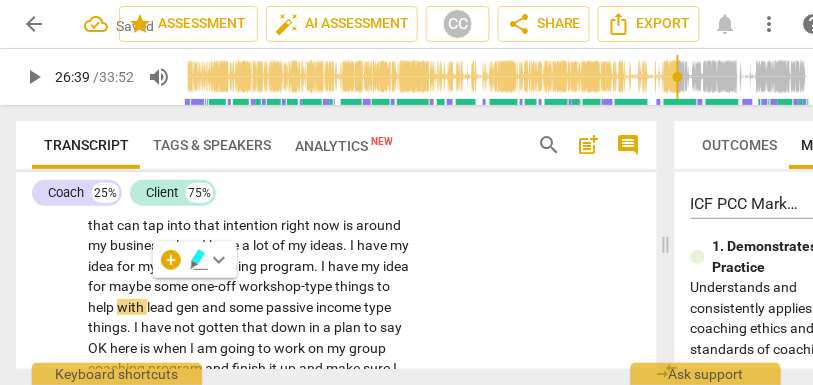 click on "workshop-" at bounding box center (272, 286) 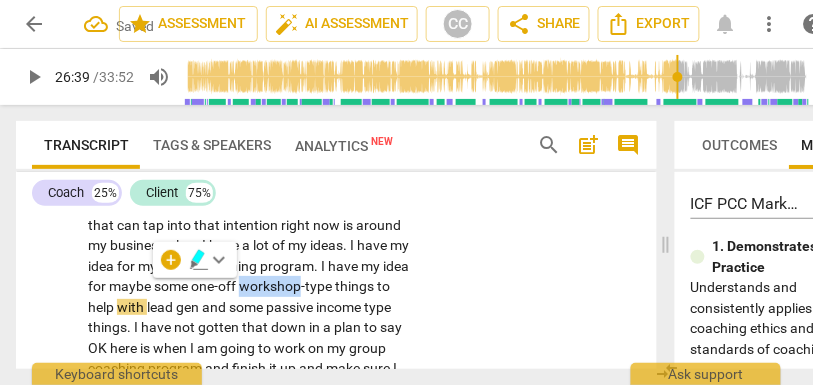 click on "workshop-" at bounding box center (272, 286) 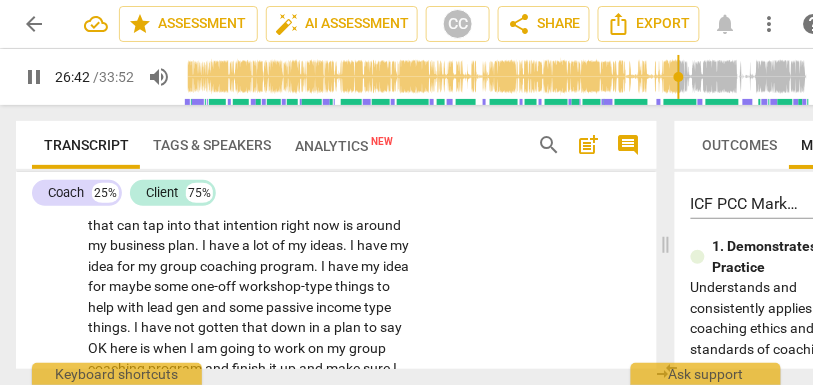 click on "gen" at bounding box center (189, 307) 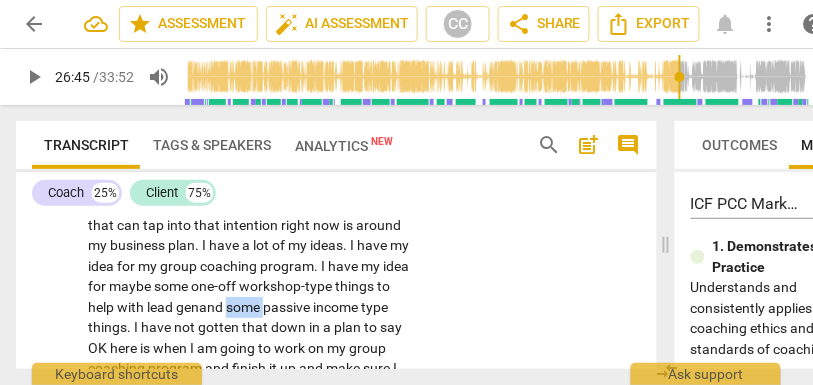 drag, startPoint x: 126, startPoint y: 307, endPoint x: 76, endPoint y: 307, distance: 50 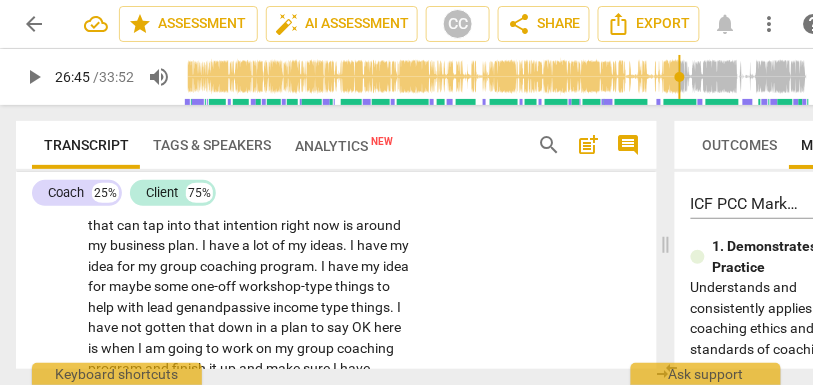 click on "type" at bounding box center (336, 307) 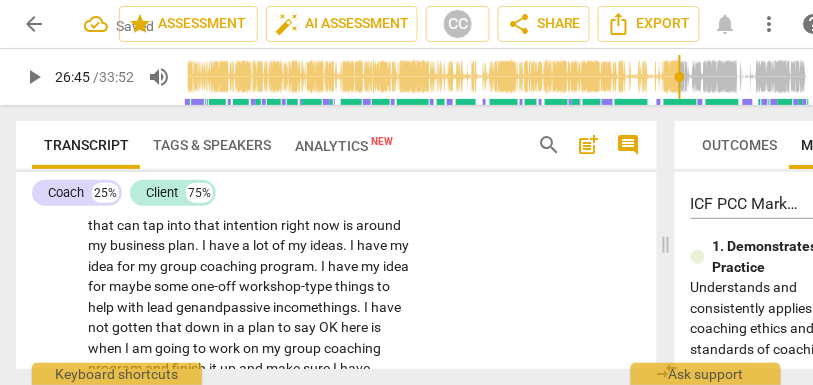 click on "one-off" at bounding box center (215, 286) 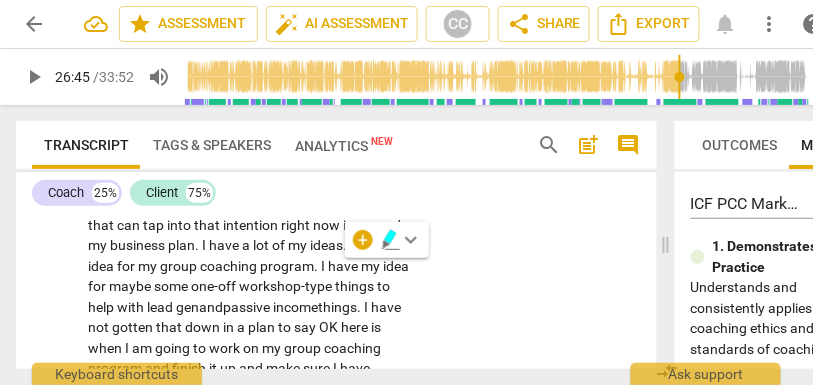 click on "Maybe ,   that   part   of   the   fear   is   wrong   because   there   are   some   things . . .   there   is   part   of   that   that's   outside   of   my   control .   If   I   were   to   quit   my   job   and   wanted   to   pick   up   freelance   contracts,  or   go   back   to   finding   a   full-time   role   at   some   point   in   the   future,  a  lot   of   that   is   outside   of   my   control ,   but   maybe,  the   part   of   it   that   can   tap   into   that   intention   right   now   is   around   my   business   plan .   I   have   a   lot   of   my   ideas .   I   have   my   idea   for   my   group   coaching   program .   I   have   my   idea   for   maybe   some   one-off   workshop- type   things   to   help   with   lead   gen  and  passive   income  things .   I   have   not   gotten   that   down   in   a   plan   to   say   OK   here   is   when   I   am   going   to   work   on   my   group   coaching   program   and   finish   it   up   and   make   sure   I" at bounding box center [249, 317] 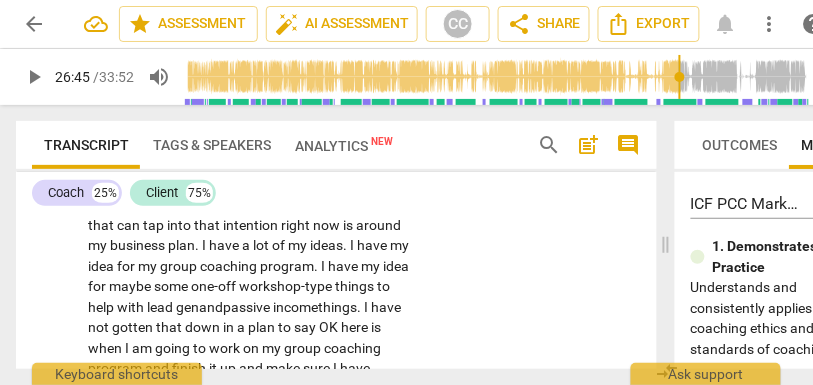 click on "type" at bounding box center [320, 286] 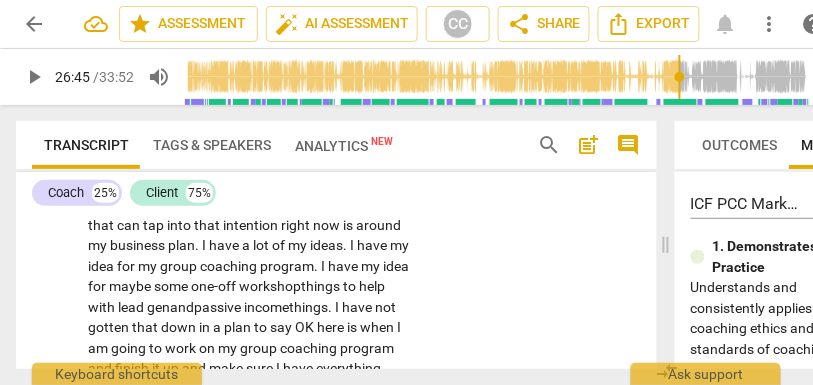 click on "things" at bounding box center (322, 286) 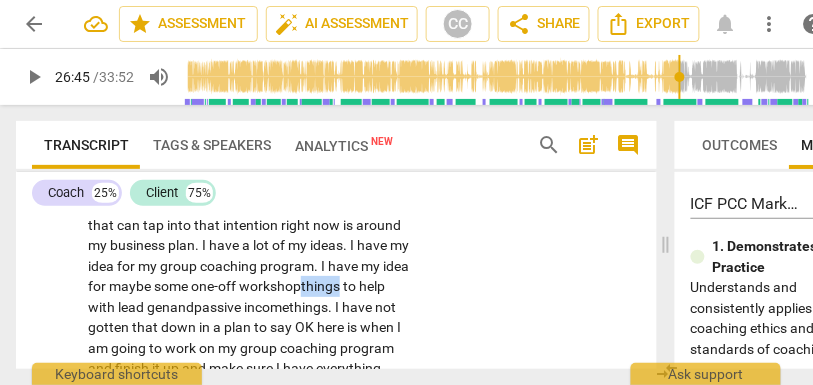 click on "things" at bounding box center (322, 286) 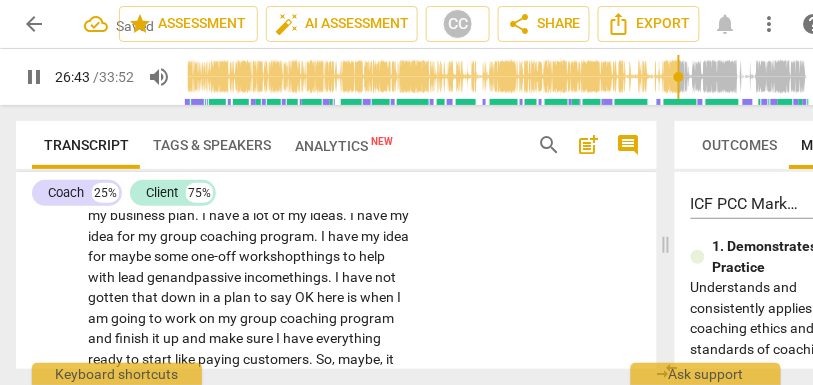 scroll, scrollTop: 8094, scrollLeft: 0, axis: vertical 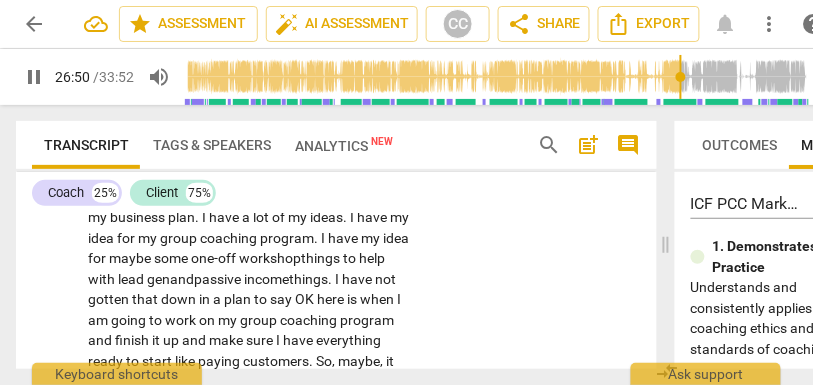 click on "Maybe ,   that   part   of   the   fear   is   wrong   because   there   are   some   things . . .   there   is   part   of   that   that's   outside   of   my   control .   If   I   were   to   quit   my   job   and   wanted   to   pick   up   freelance   contracts,  or   go   back   to   finding   a   full-time   role   at   some   point   in   the   future,  a  lot   of   that   is   outside   of   my   control ,   but   maybe,  the   part   of   it   that   can   tap   into   that   intention   right   now   is   around   my   business   plan .   I   have   a   lot   of   my   ideas .   I   have   my   idea   for   my   group   coaching   program .   I   have   my   idea   for   maybe   some   one-off   workshop  things   to   help   with   lead   gen  and  passive   income  things .   I   have   not   gotten   that   down   in   a   plan   to   say   OK   here   is   when   I   am   going   to   work   on   my   group   coaching   program   and   finish   it   up   and   make   sure   I   have" at bounding box center (249, 289) 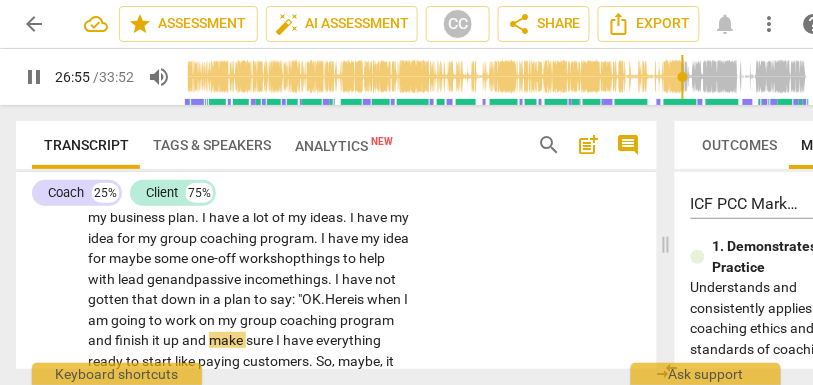 click on "Maybe ,   that   part   of   the   fear   is   wrong   because   there   are   some   things . . .   there   is   part   of   that   that's   outside   of   my   control .   If   I   were   to   quit   my   job   and   wanted   to   pick   up   freelance   contracts,  or   go   back   to   finding   a   full-time   role   at   some   point   in   the   future,  a  lot   of   that   is   outside   of   my   control ,   but   maybe,  the   part   of   it   that   can   tap   into   that   intention   right   now   is   around   my   business   plan .   I   have   a   lot   of   my   ideas .   I   have   my   idea   for   my   group   coaching   program .   I   have   my   idea   for   maybe   some   one-off   workshop  things   to   help   with   lead   gen  and  passive   income  things .   I   have   not   gotten   that   down   in   a   plan   to   say: " OK.  Here  is   when   I   am   going   to   work   on   my   group   coaching   program   and   finish   it   up   and   make   sure   I   have" at bounding box center (249, 289) 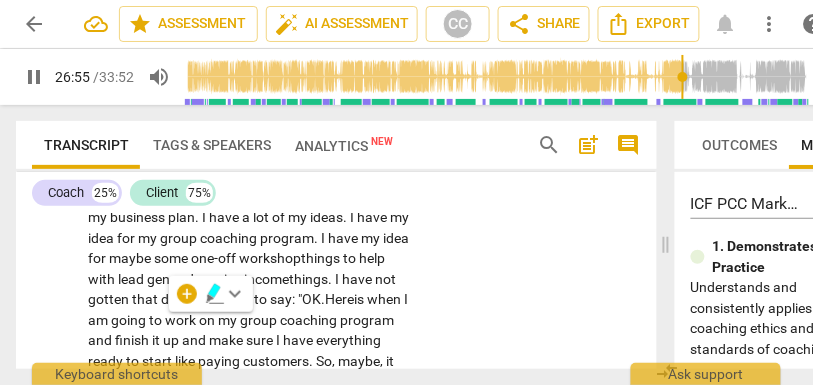 click on "OK." at bounding box center [313, 299] 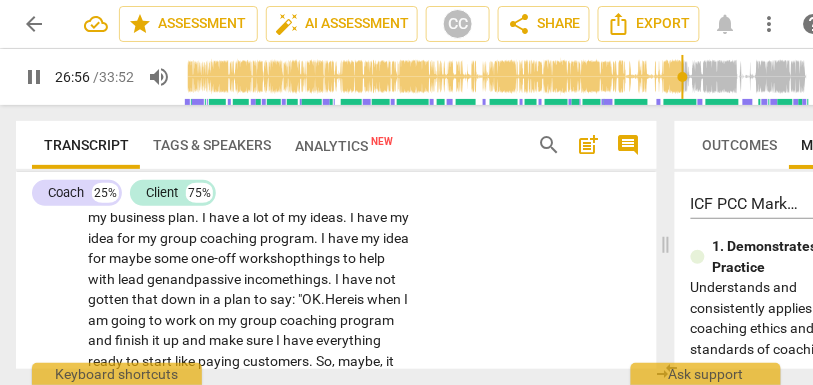 click on "say: "" at bounding box center [286, 299] 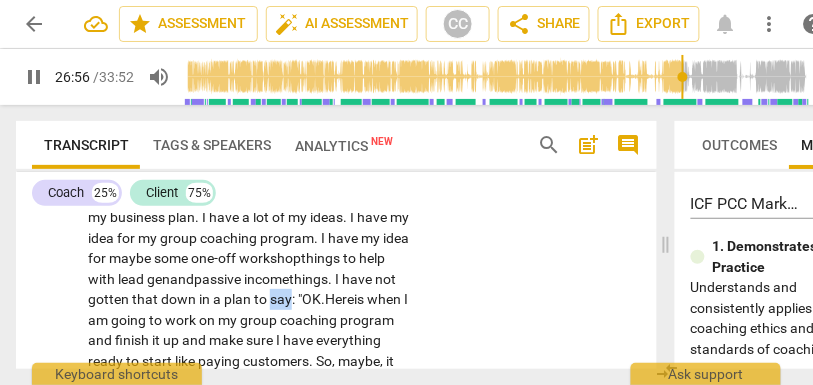 click on "say: "" at bounding box center [286, 299] 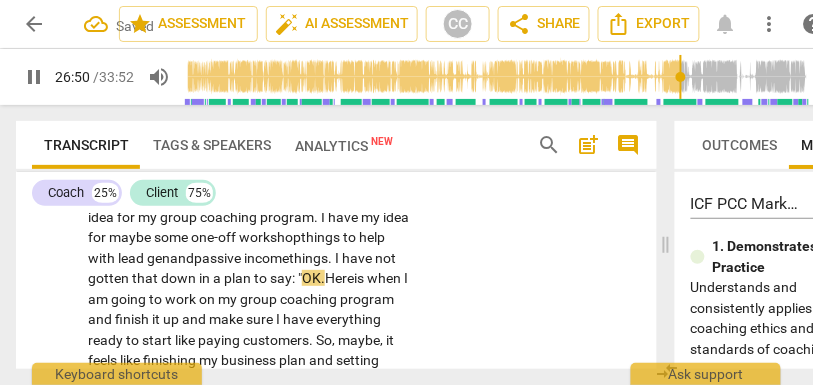 scroll, scrollTop: 8122, scrollLeft: 0, axis: vertical 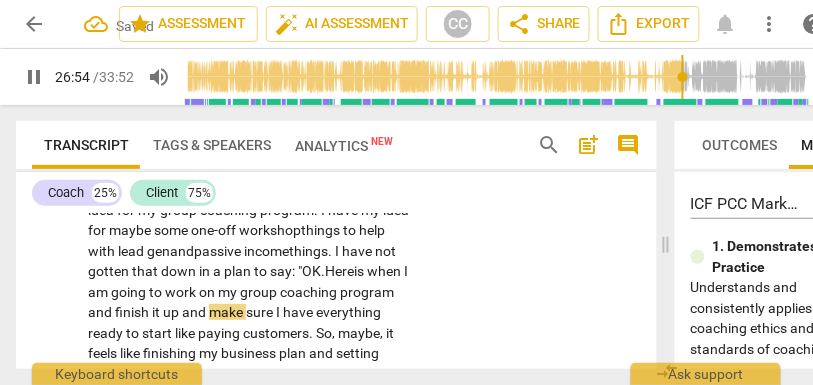 click on "and" at bounding box center (101, 312) 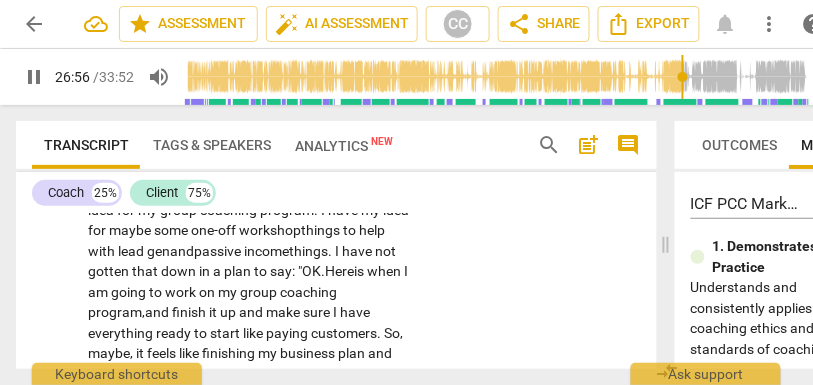 click on "up" at bounding box center [229, 312] 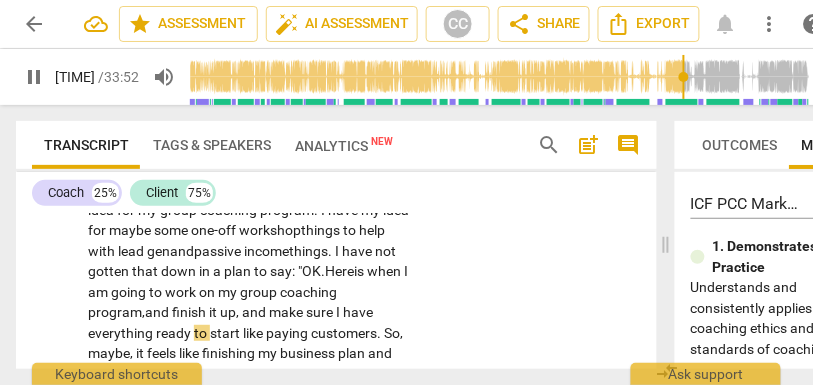 click on "up," at bounding box center (231, 312) 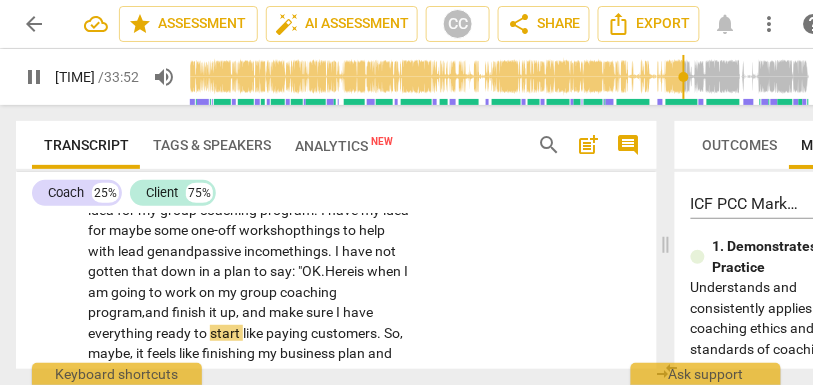 click on "up," at bounding box center (231, 312) 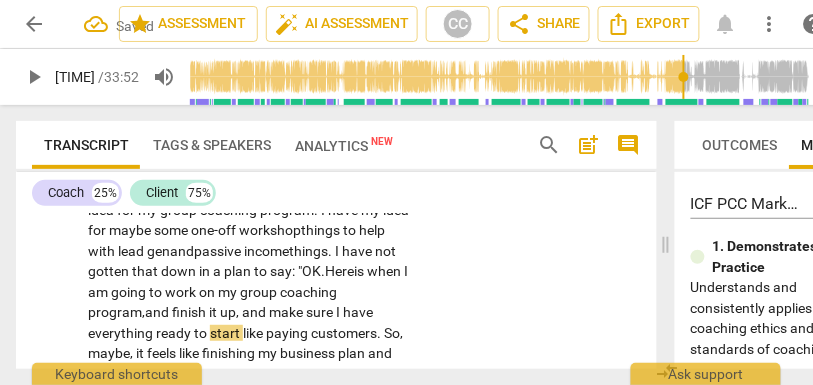 click on "sure" at bounding box center (321, 312) 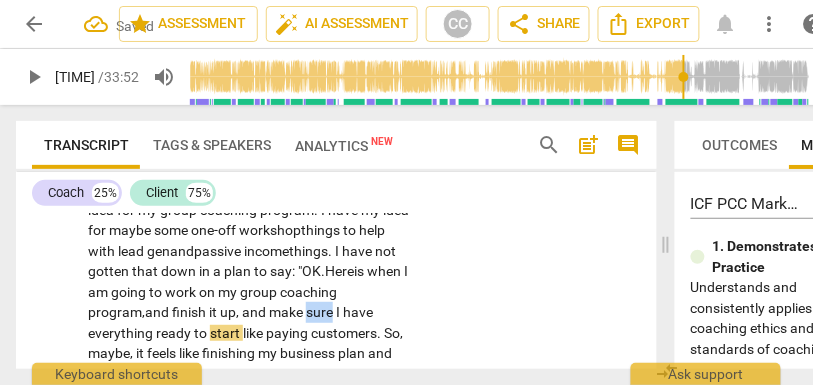 click on "sure" at bounding box center (321, 312) 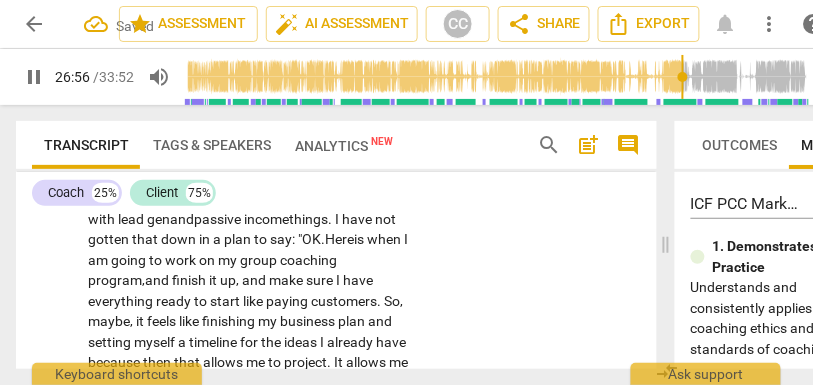 scroll, scrollTop: 8156, scrollLeft: 0, axis: vertical 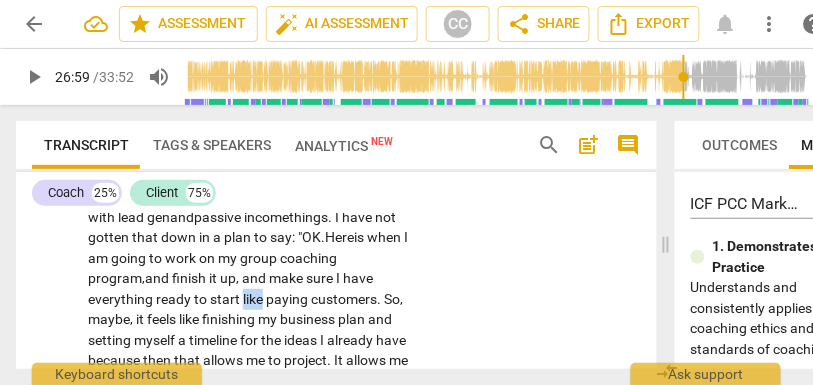drag, startPoint x: 377, startPoint y: 277, endPoint x: 407, endPoint y: 277, distance: 30 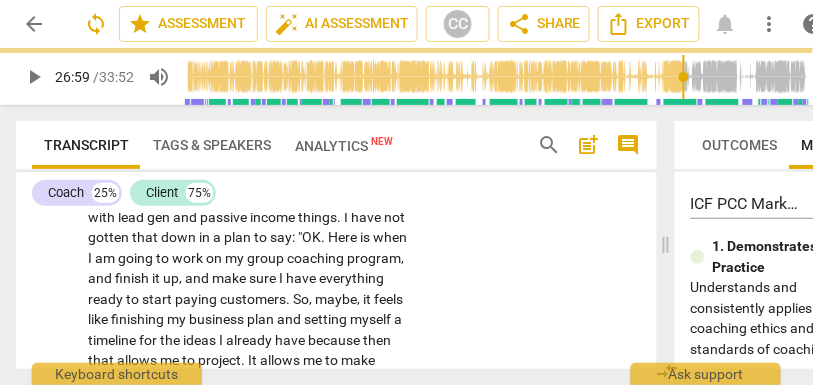 click on "CL play_arrow pause [TIME] + Add competency keyboard_arrow_right Maybe ,   that   part   of   the   fear   is   wrong   because   there   are   some   things . . .   there   is   part   of   that   that's   outside   of   my   control .   If   I   were   to   quit   my   job   and   wanted   to   pick   up   freelance   contracts ,   or   go   back   to   finding   a   full-time   role   at   some   point   in   the   future ,   a   lot   of   that   is   outside   of   my   control ,   but   maybe ,   the   part   of   it   that   can   tap   into   that   intention   right   now   is   around   my   business   plan .   I   have   a   lot   of   my   ideas .   I   have   my   idea   for   my   group   coaching   program .   I   have   my   idea   for   maybe   some   one-off   workshop   things   to   help   with   lead   gen   and   passive   income   things .   I   have   not   gotten   that   down   in   a   plan   to   say :   "OK .   Here   is   when   I   am   going   to   work   on   my   group     ," at bounding box center (336, 201) 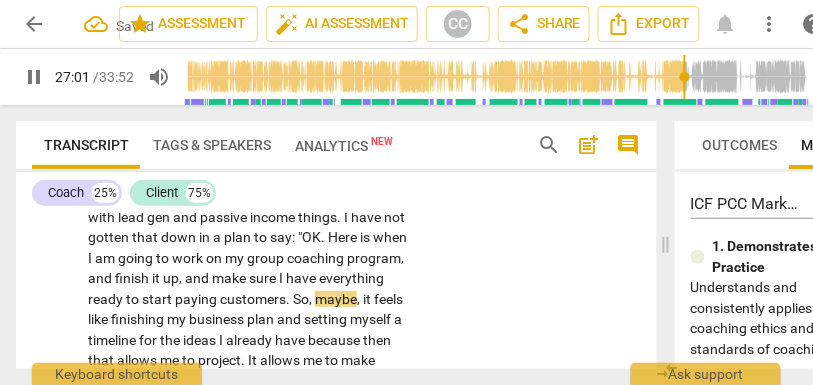 click on "So" at bounding box center (301, 299) 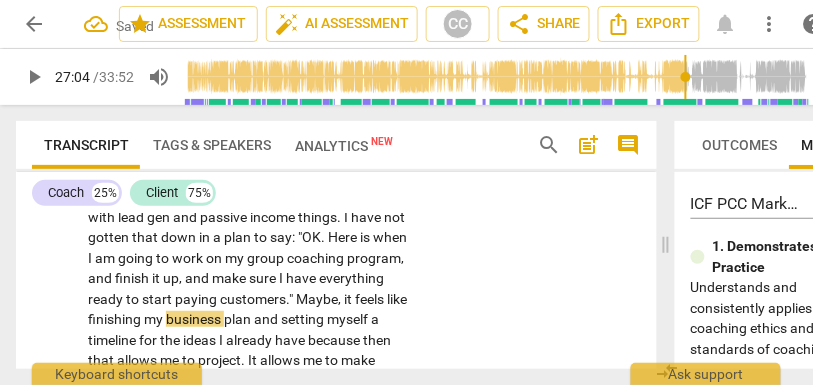 click on "it" at bounding box center (349, 299) 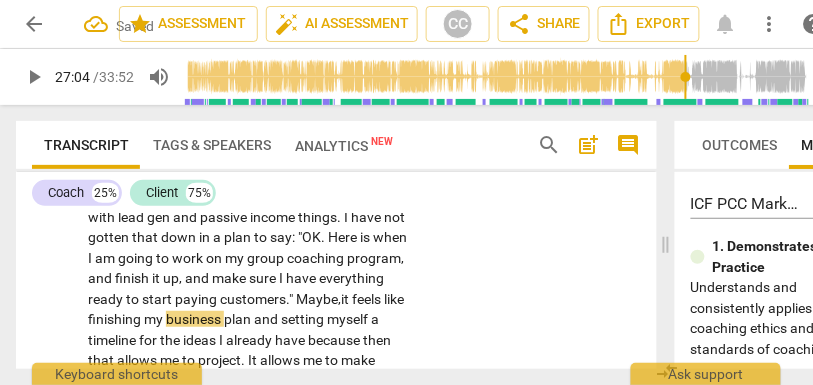 click on "aybe," at bounding box center [324, 299] 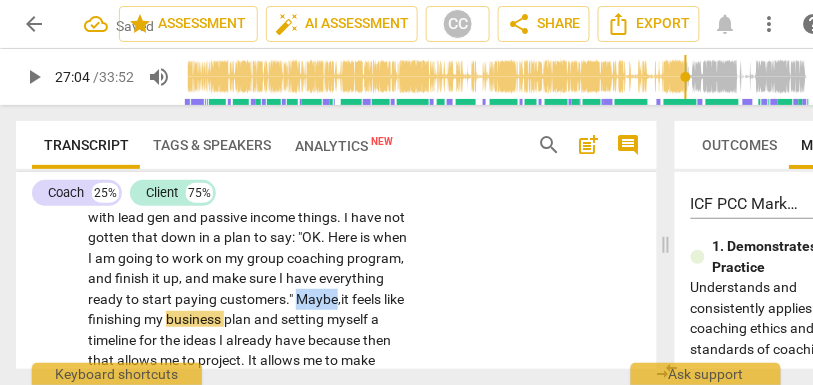click on "aybe," at bounding box center (324, 299) 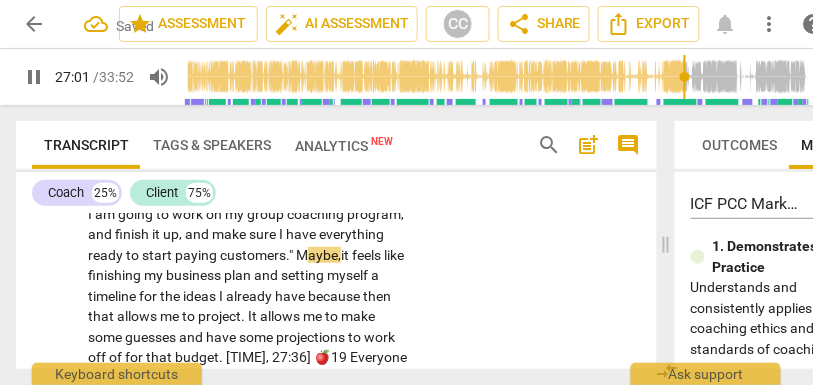 scroll, scrollTop: 8208, scrollLeft: 0, axis: vertical 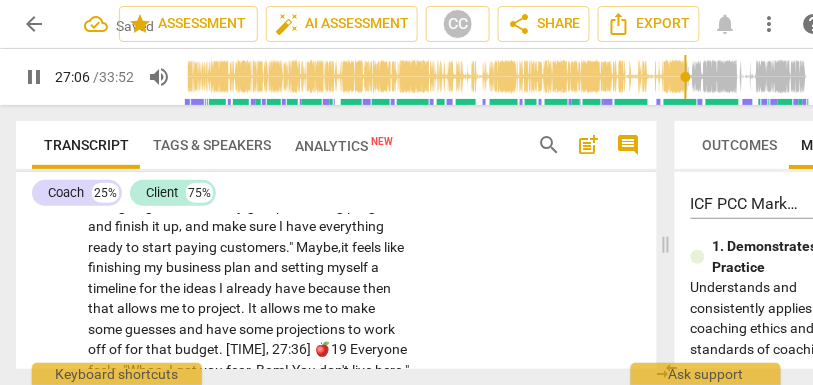 click on "feels" at bounding box center [368, 247] 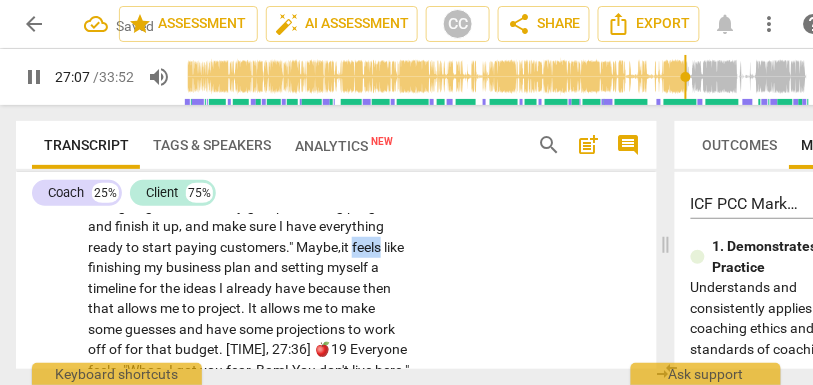 click on "feels" at bounding box center [368, 247] 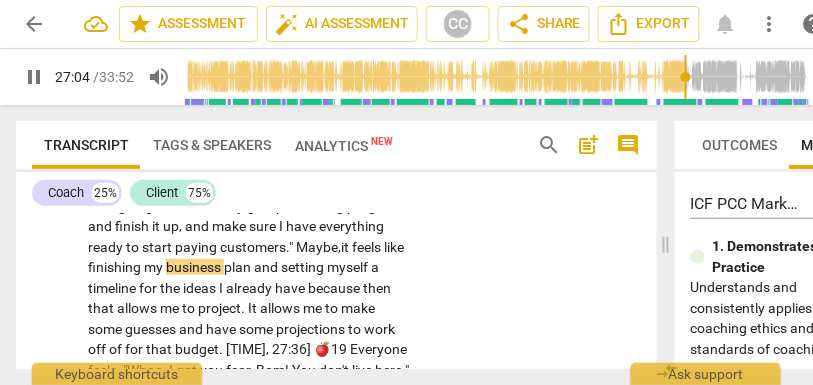 click on "and" at bounding box center (267, 267) 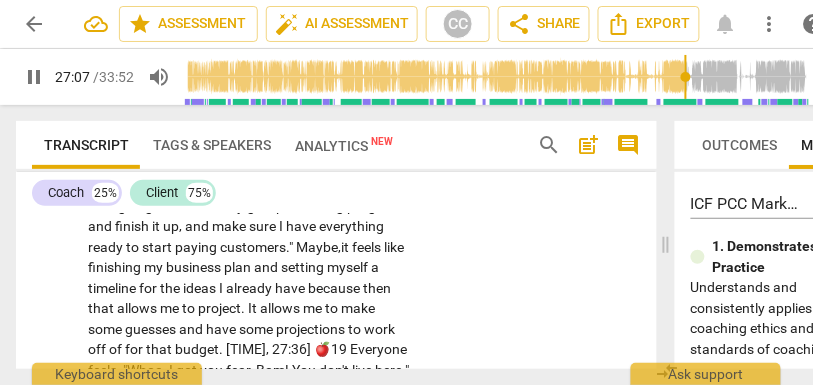 click on "feels" at bounding box center (368, 247) 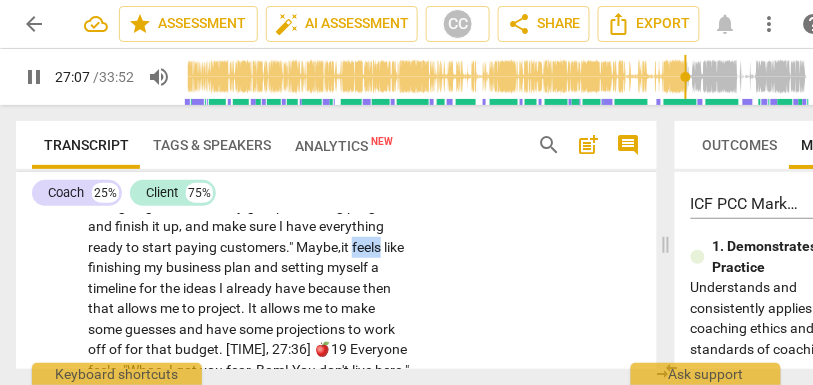 click on "feels" at bounding box center [368, 247] 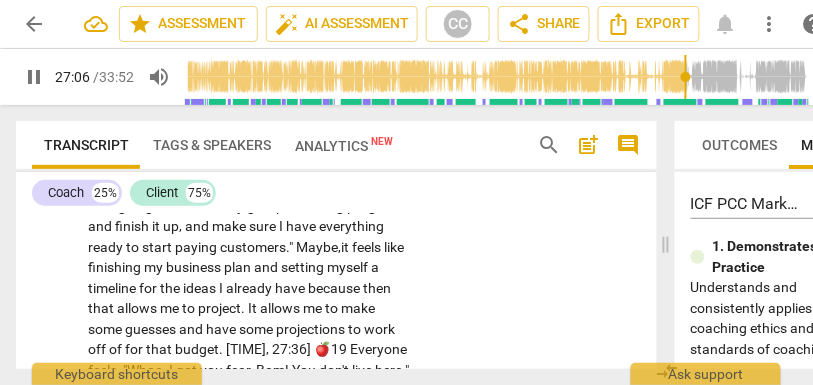 click on "feels" at bounding box center [368, 247] 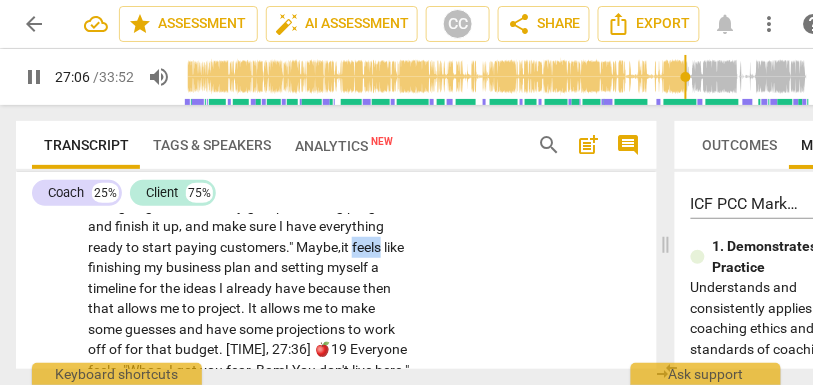 click on "feels" at bounding box center (368, 247) 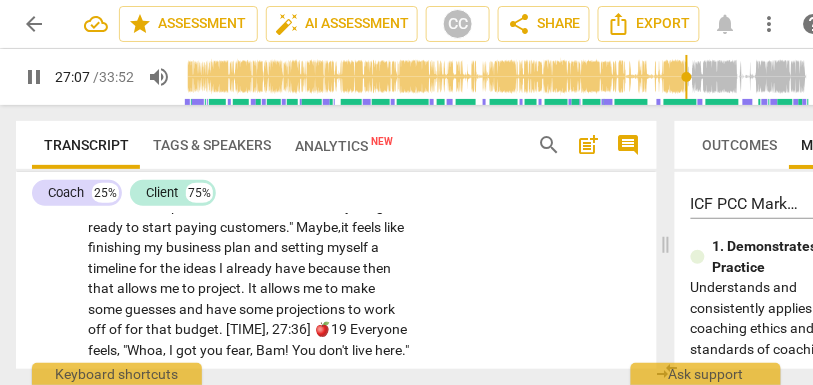 scroll, scrollTop: 8242, scrollLeft: 0, axis: vertical 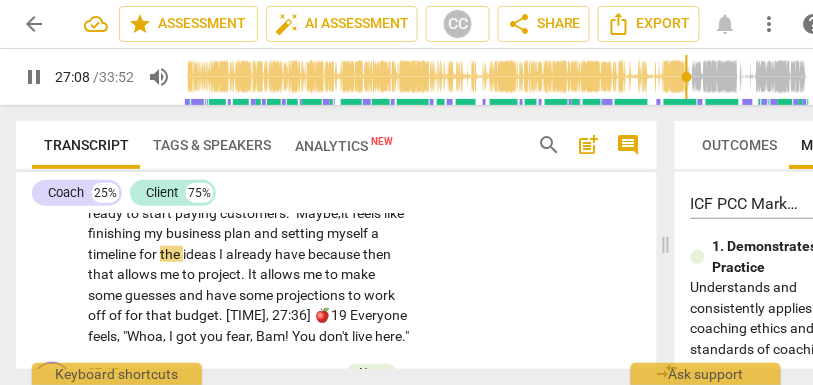 click on "ideas" at bounding box center (201, 254) 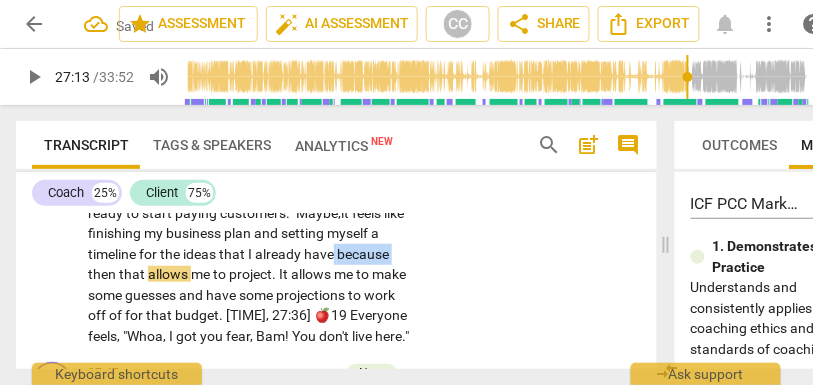 drag, startPoint x: 296, startPoint y: 255, endPoint x: 236, endPoint y: 254, distance: 60.00833 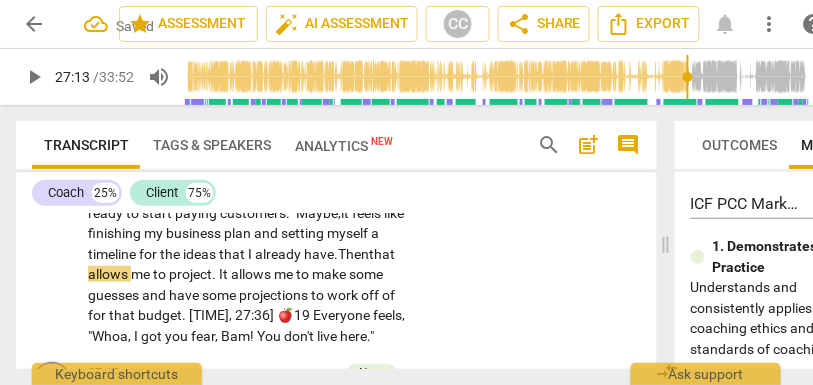 click on "Then" at bounding box center [353, 254] 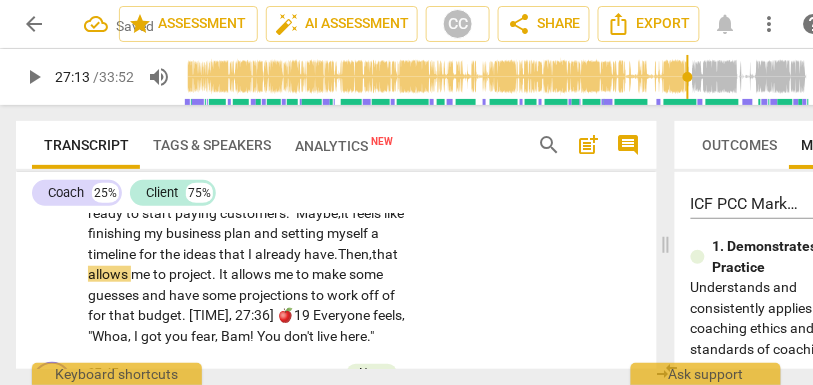click on "Then," at bounding box center [355, 254] 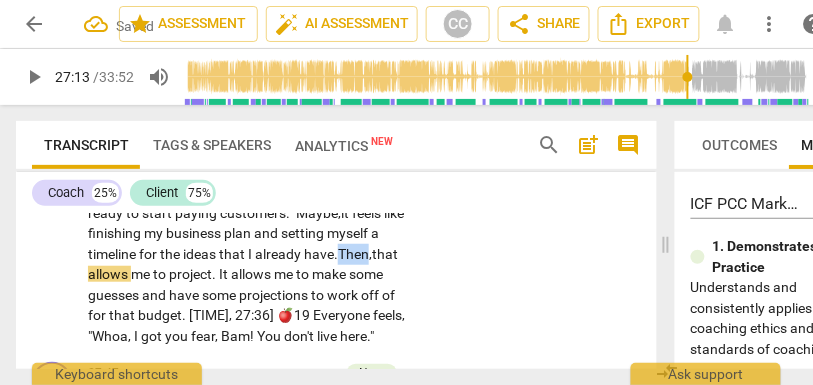 click on "Then," at bounding box center (355, 254) 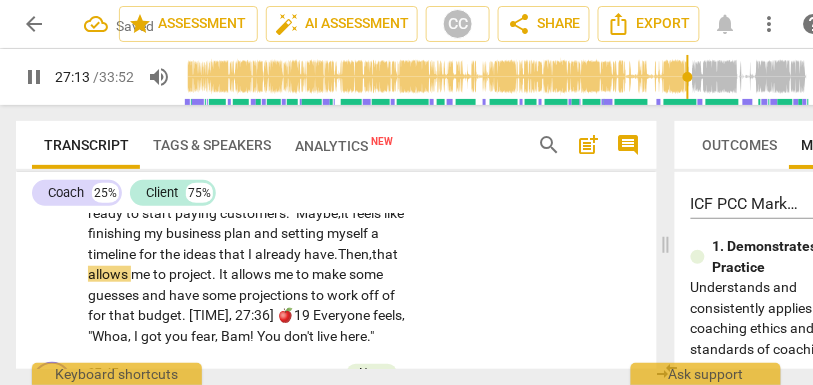 scroll, scrollTop: 8260, scrollLeft: 0, axis: vertical 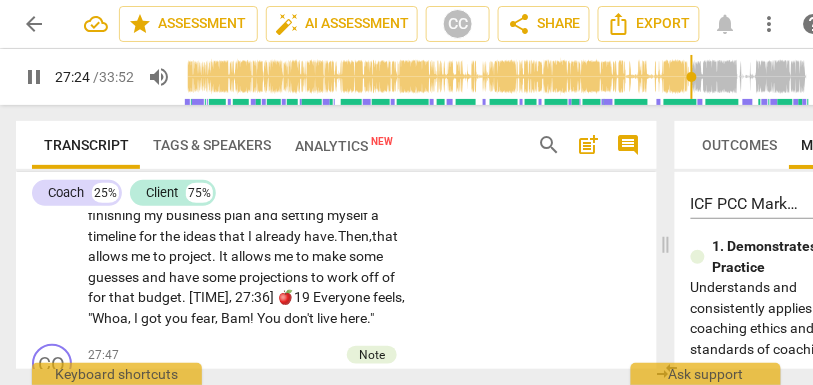 click on "🍎19" at bounding box center (295, 297) 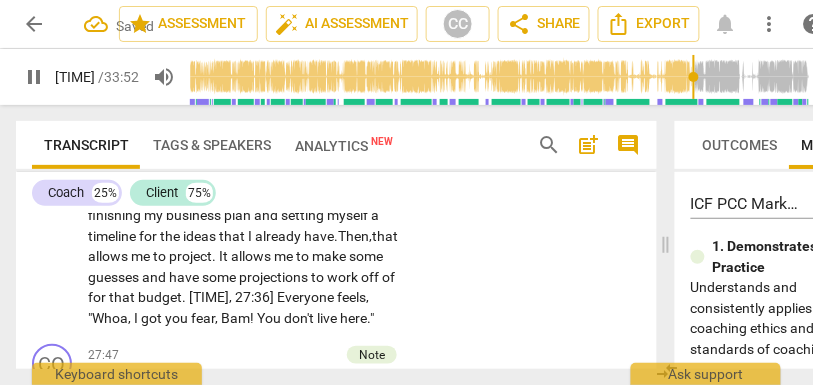 click on "budget" at bounding box center (160, 297) 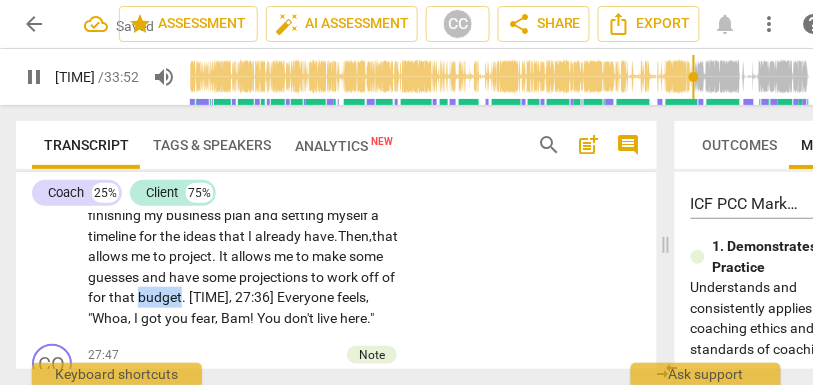 click on "budget" at bounding box center [160, 297] 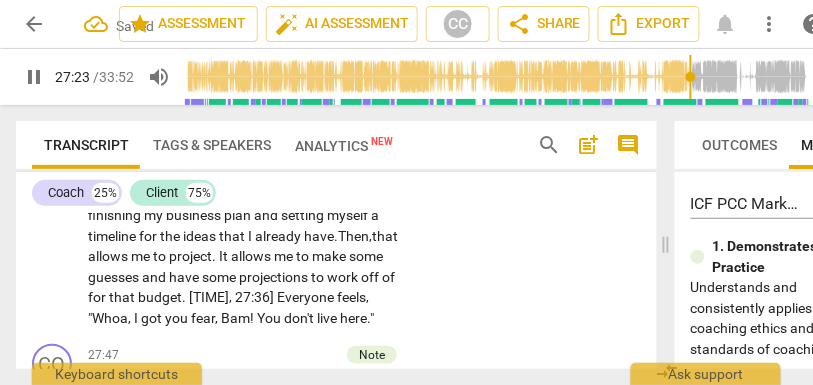click on "budget" at bounding box center (160, 297) 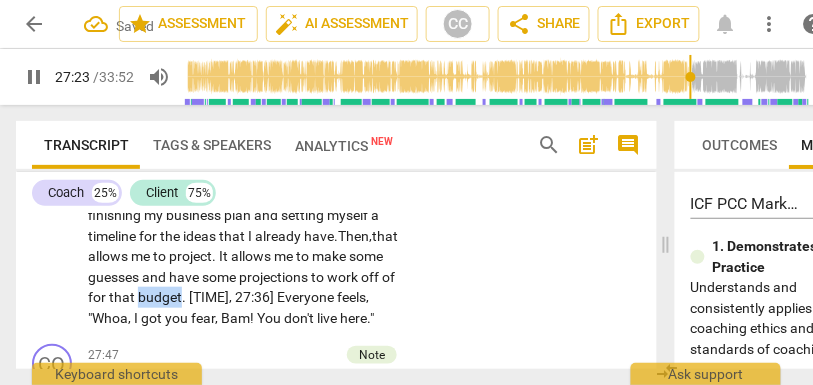 click on "budget" at bounding box center [160, 297] 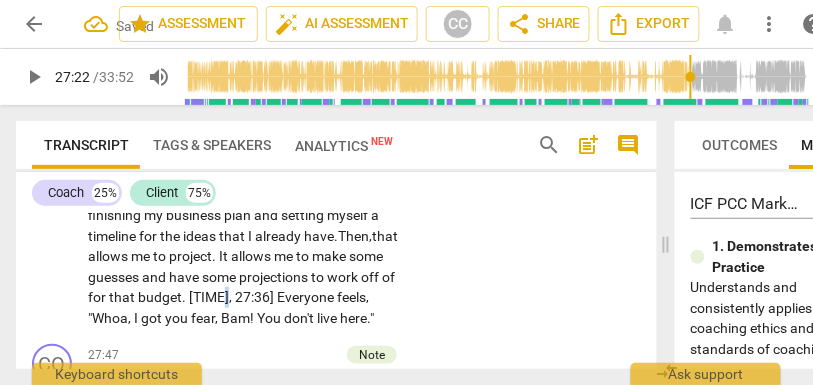 click on "[TIME]" at bounding box center (209, 297) 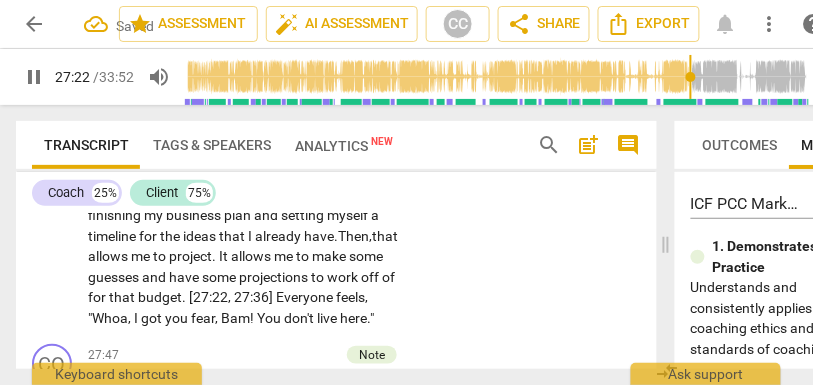click on "allows" at bounding box center [252, 256] 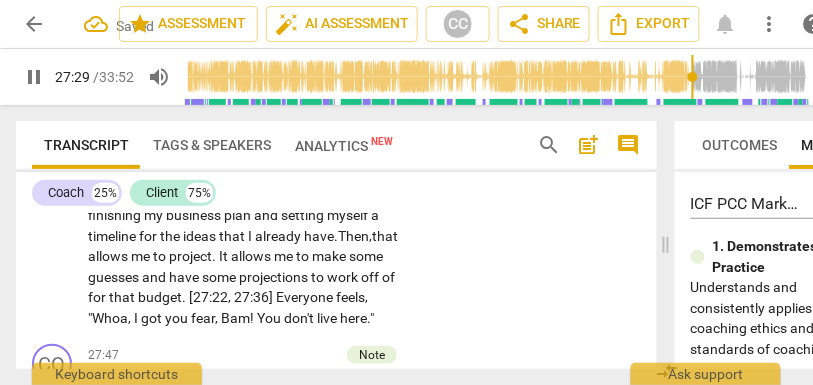 click on ""Whoa" at bounding box center [108, 318] 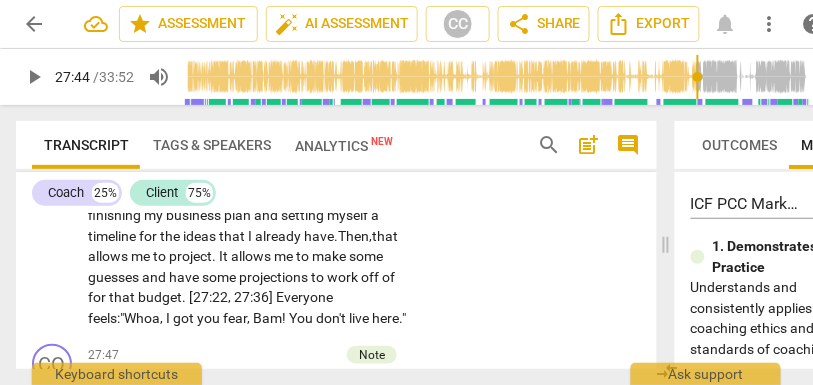click on "Bam" at bounding box center [267, 318] 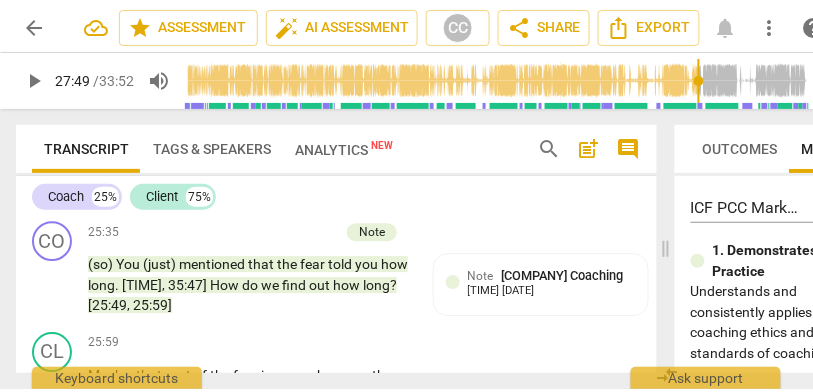 scroll, scrollTop: 7796, scrollLeft: 0, axis: vertical 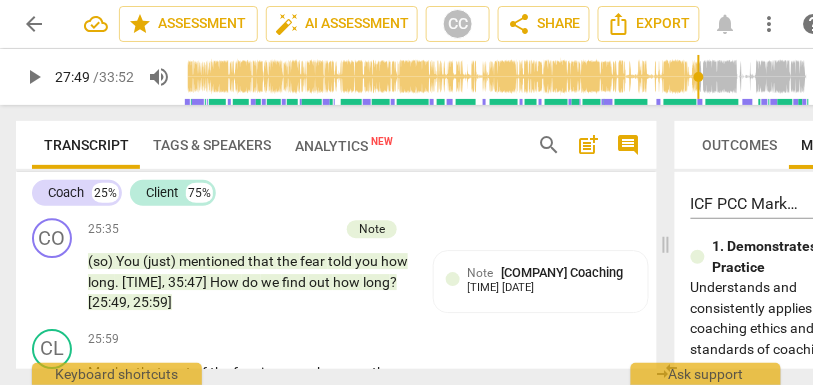 click on "Add competency" at bounding box center [349, 340] 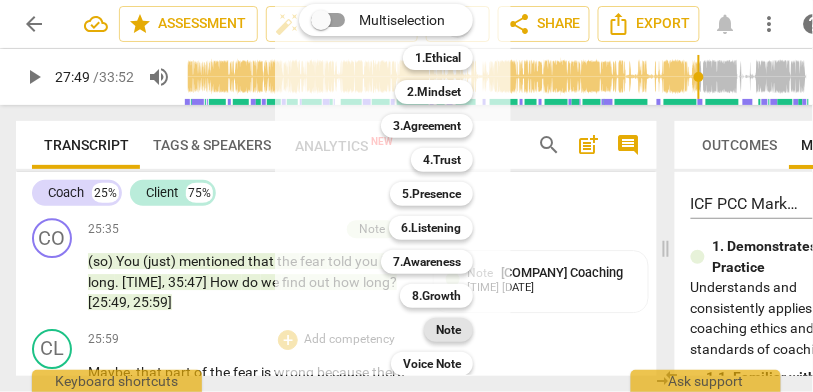 click on "Note" at bounding box center [448, 330] 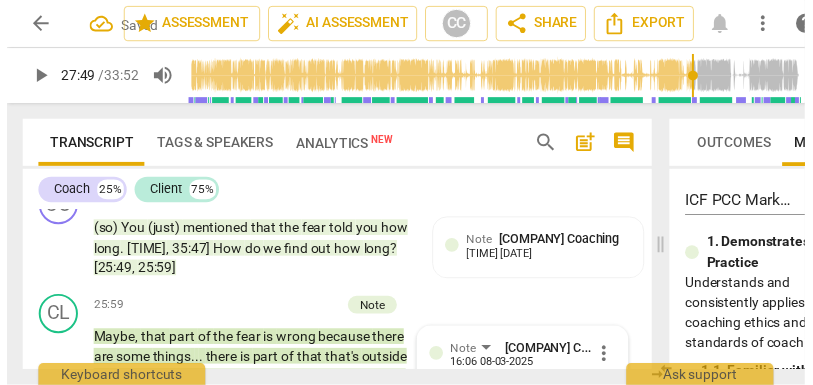 scroll, scrollTop: 7858, scrollLeft: 0, axis: vertical 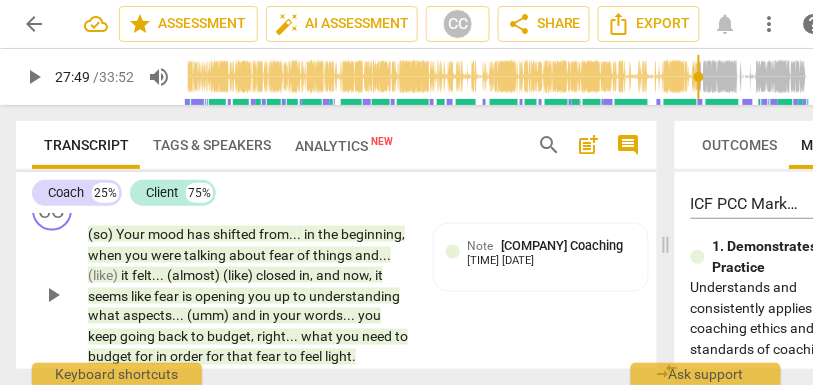 click on "light" at bounding box center [338, 357] 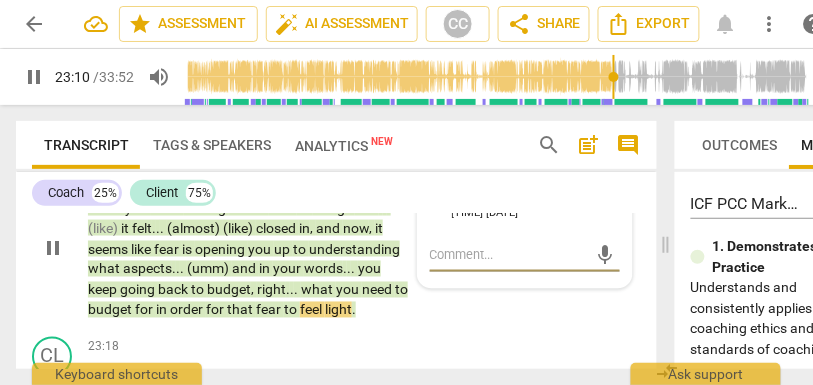 scroll, scrollTop: 7421, scrollLeft: 0, axis: vertical 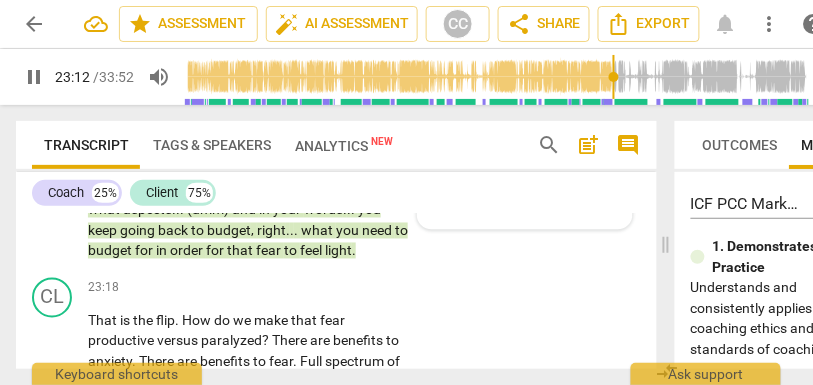 click on "fear" at bounding box center [270, 251] 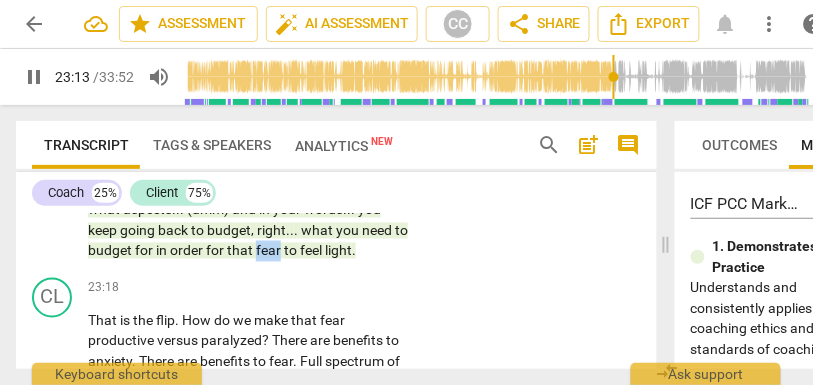 click on "fear" at bounding box center [270, 251] 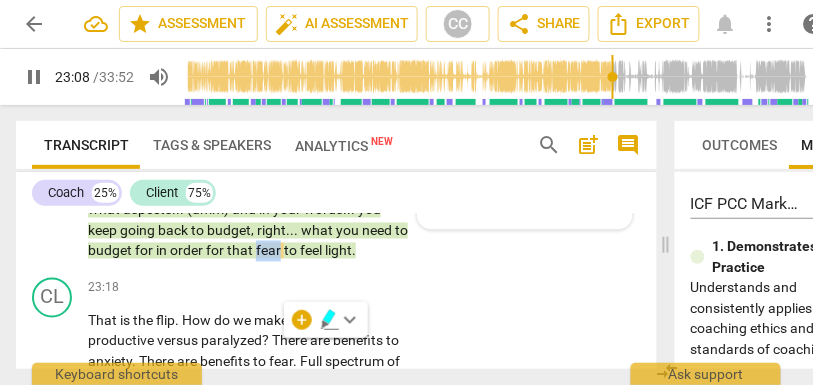 scroll, scrollTop: 7305, scrollLeft: 0, axis: vertical 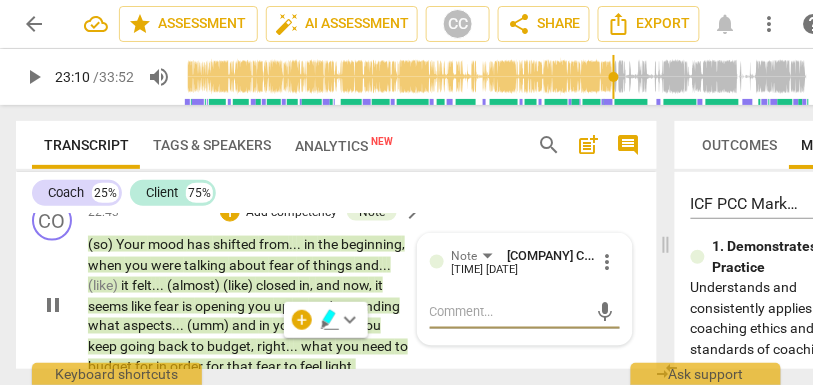 click on "light" at bounding box center [338, 367] 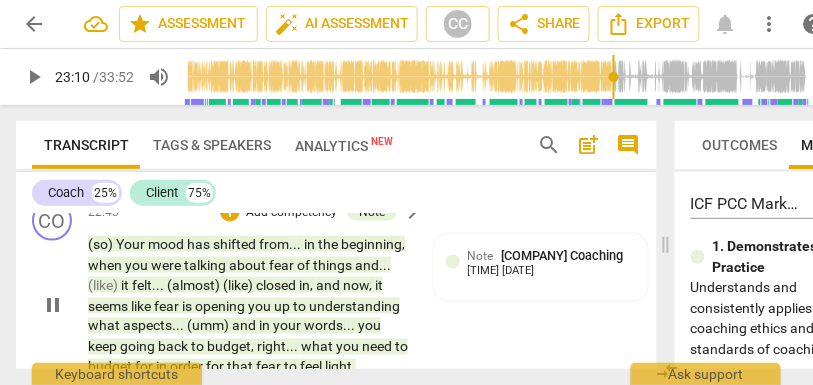 type on "1391" 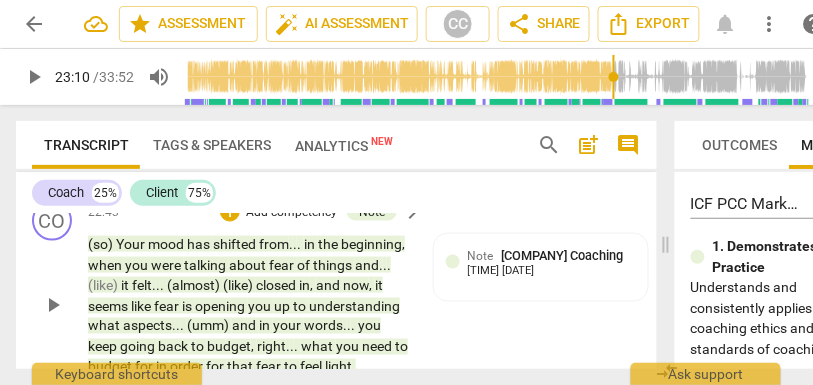 type 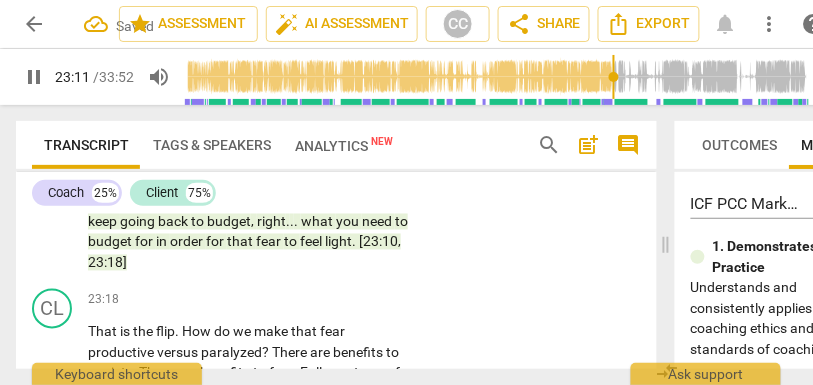 scroll, scrollTop: 7454, scrollLeft: 0, axis: vertical 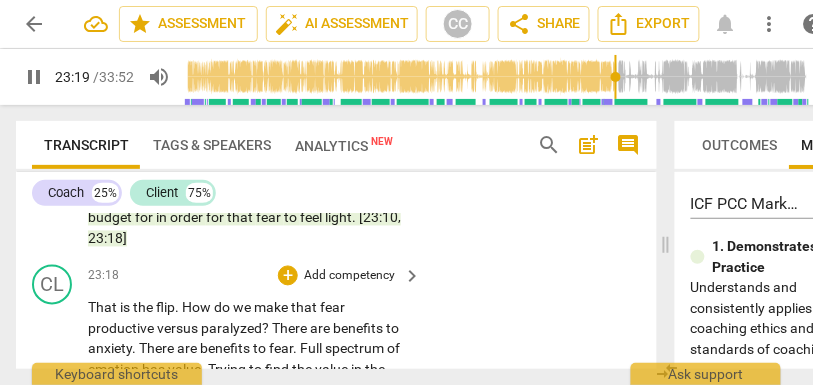 click on "That" at bounding box center [104, 308] 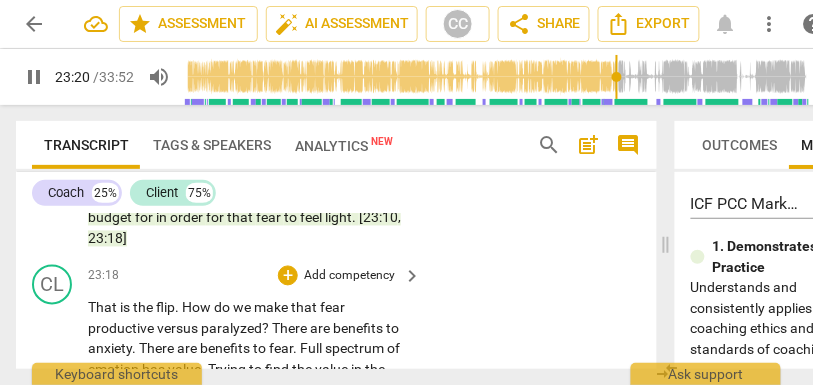type on "1401" 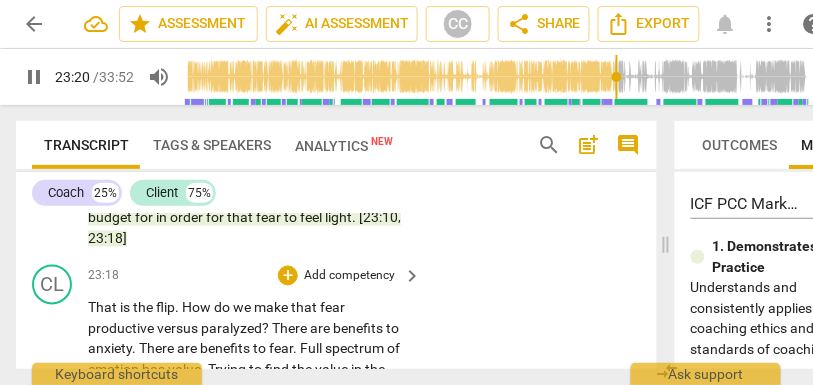 type 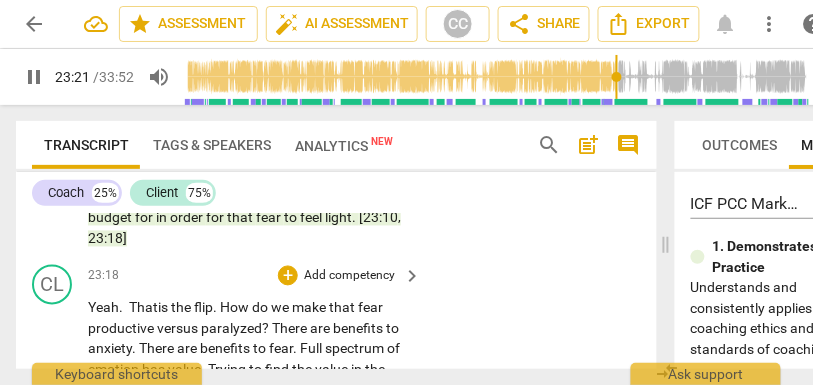 click on "Yeah.  That" at bounding box center (123, 308) 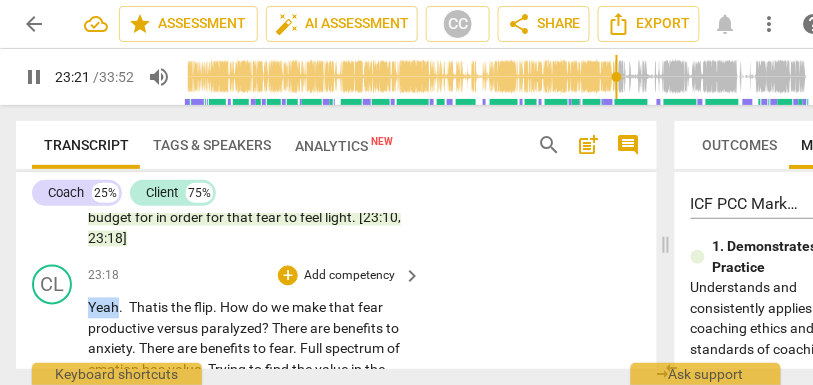 click on "Yeah.  That" at bounding box center (123, 308) 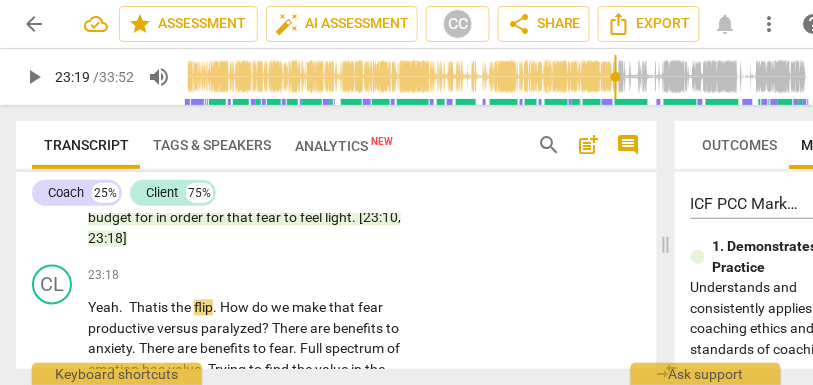 click on "23:18]" at bounding box center (107, 239) 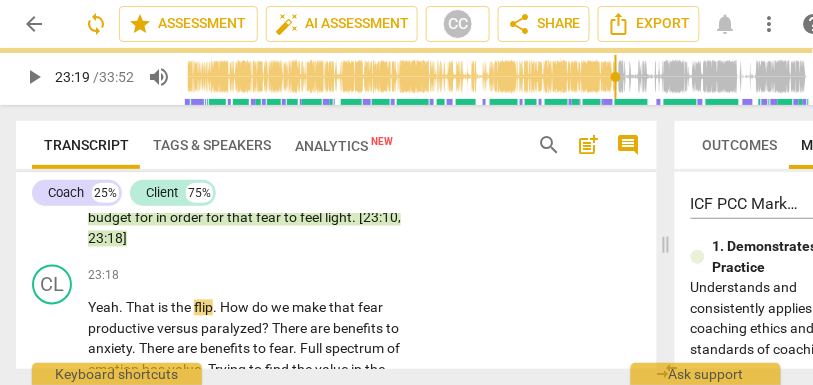 scroll, scrollTop: 7305, scrollLeft: 0, axis: vertical 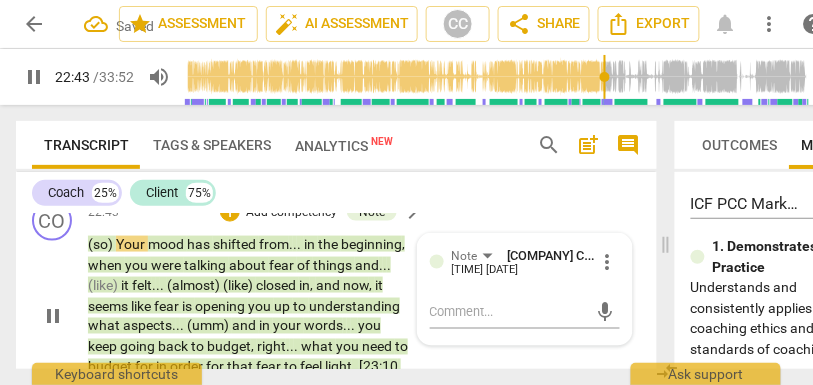 click on "[23:10" at bounding box center (378, 367) 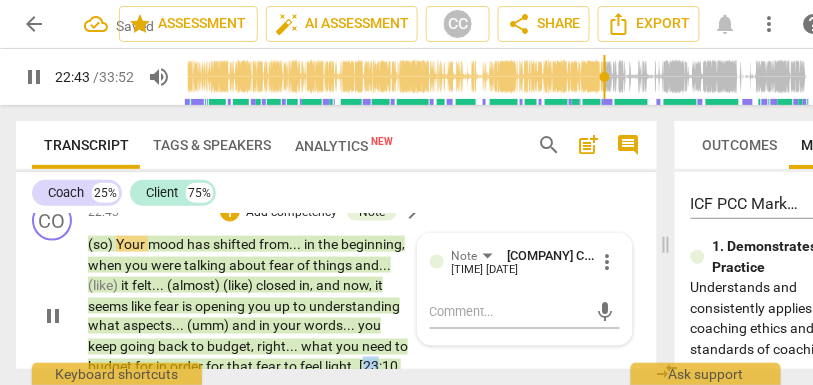 click on "[23:10" at bounding box center (378, 367) 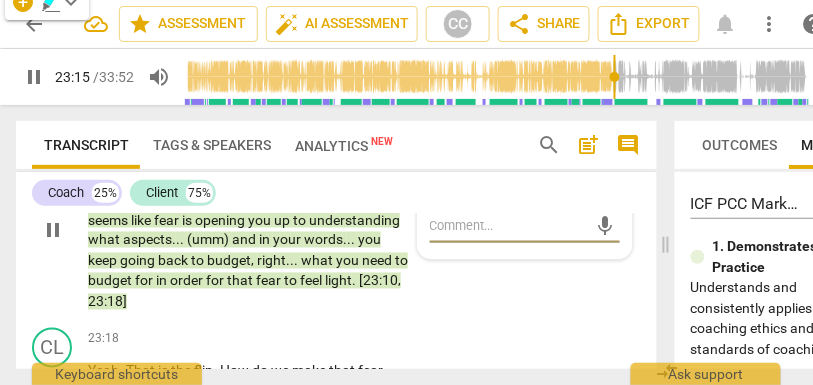 scroll, scrollTop: 7454, scrollLeft: 0, axis: vertical 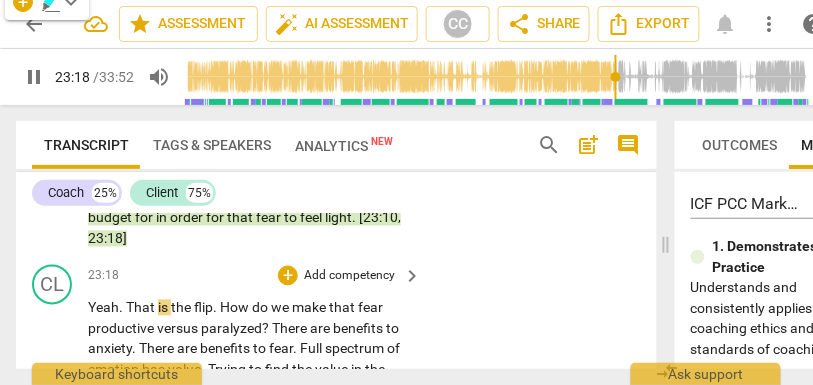 click on "play_arrow pause" at bounding box center (62, 432) 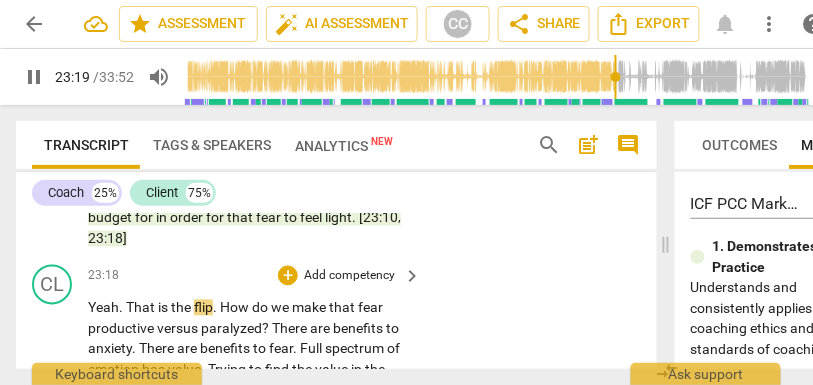 click on "Yeah" at bounding box center [103, 308] 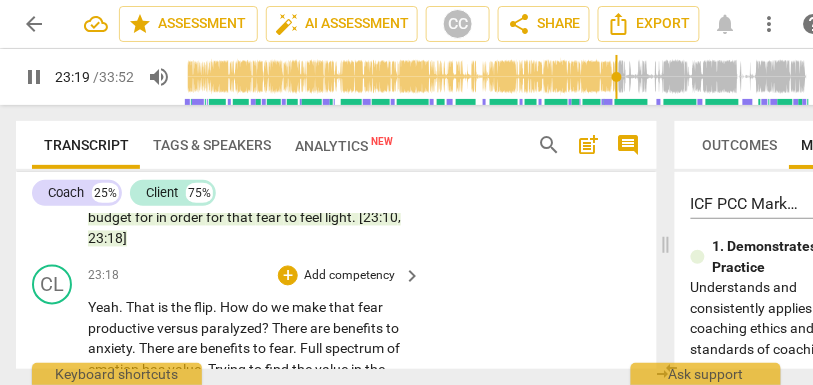 type on "1400" 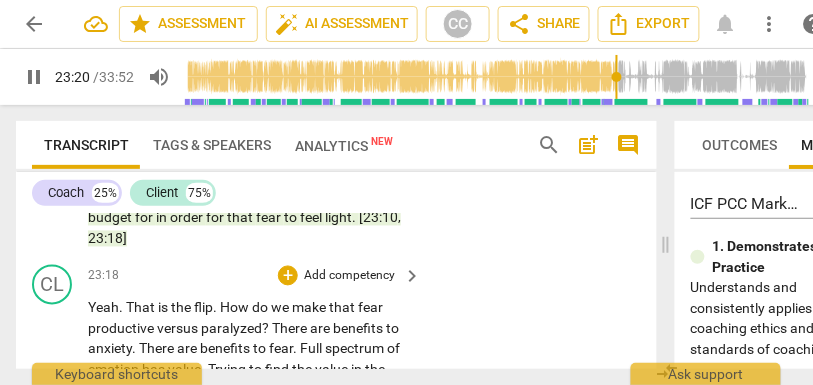 type 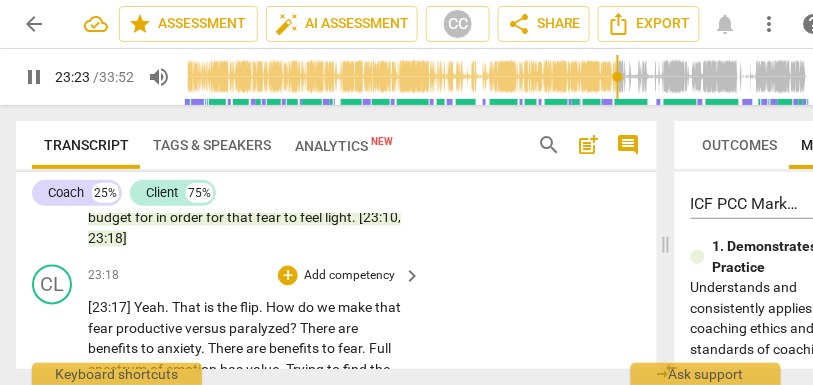 click on "That" at bounding box center (188, 308) 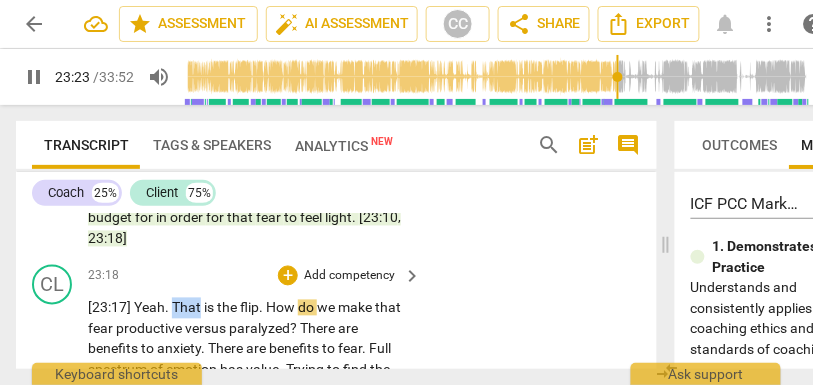 click on "That" at bounding box center [188, 308] 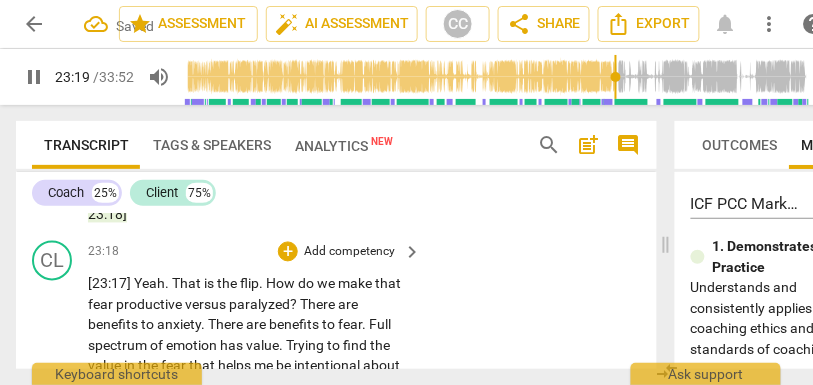 scroll, scrollTop: 7495, scrollLeft: 0, axis: vertical 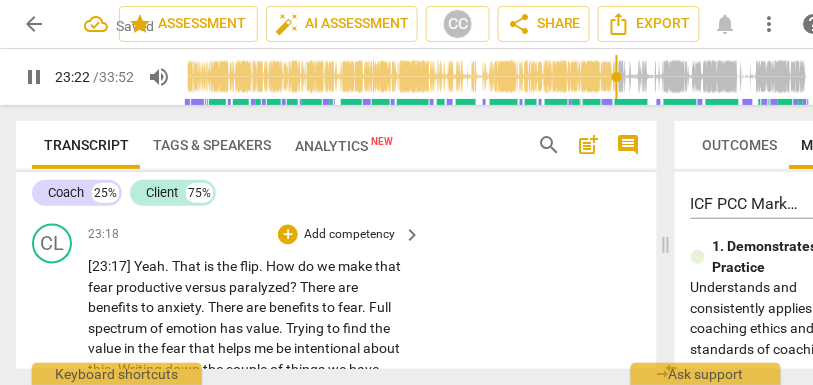 click on "." at bounding box center (262, 267) 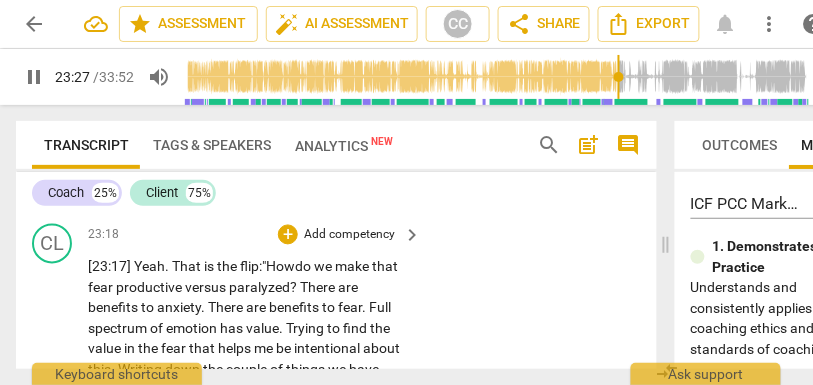 click on "?" at bounding box center (295, 288) 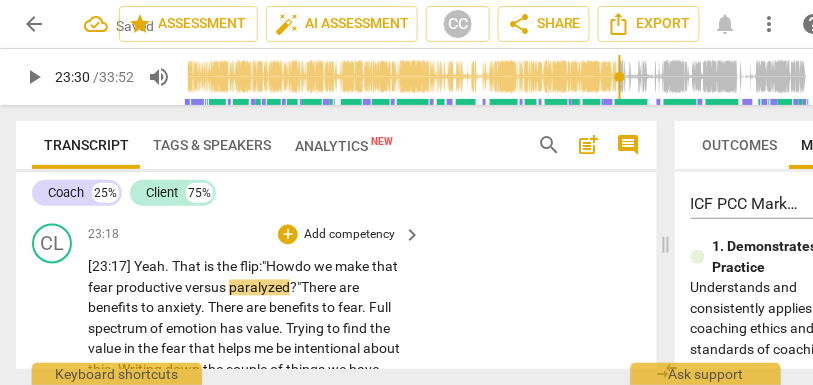 click on "paralyzed" at bounding box center (259, 288) 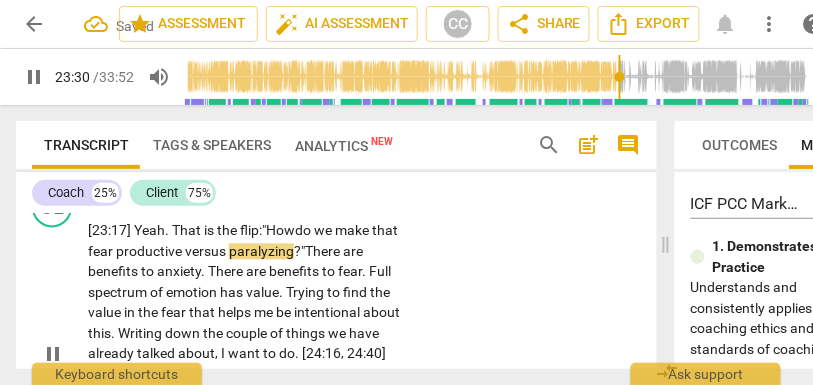 scroll, scrollTop: 7529, scrollLeft: 0, axis: vertical 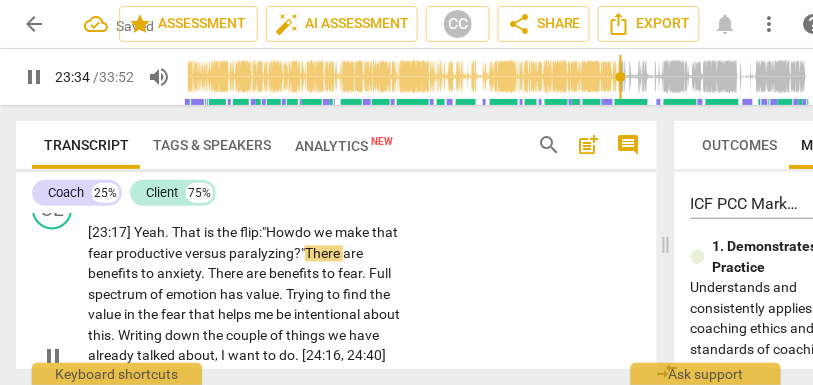 click on "paralyzing" at bounding box center [261, 254] 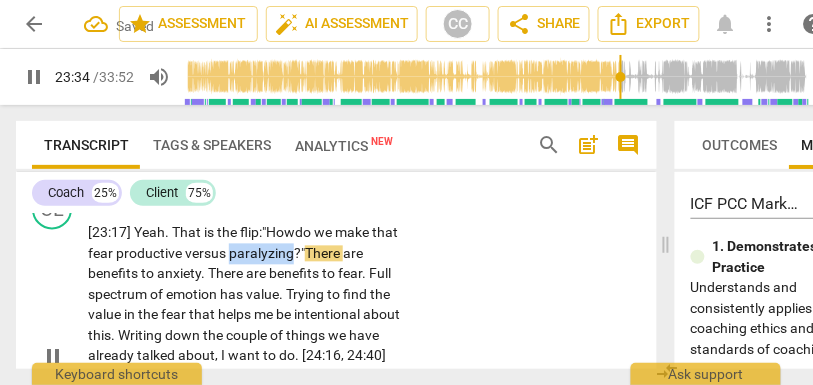 click on "paralyzing" at bounding box center (261, 254) 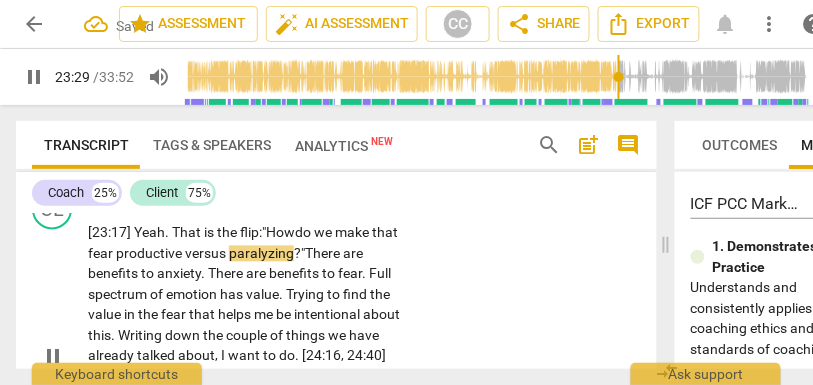 click on "are" at bounding box center (353, 254) 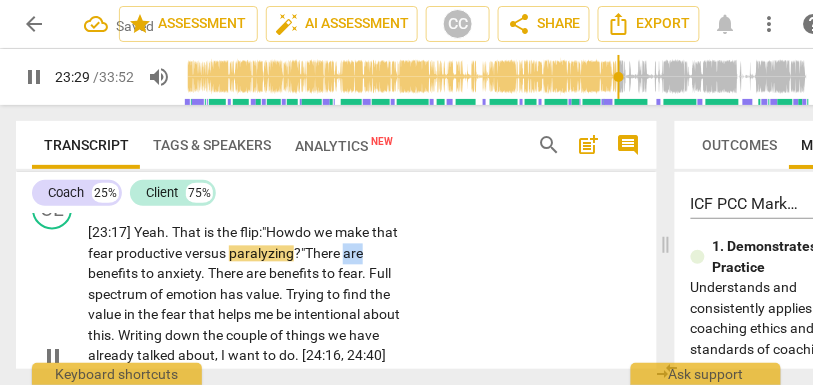click on "are" at bounding box center (353, 254) 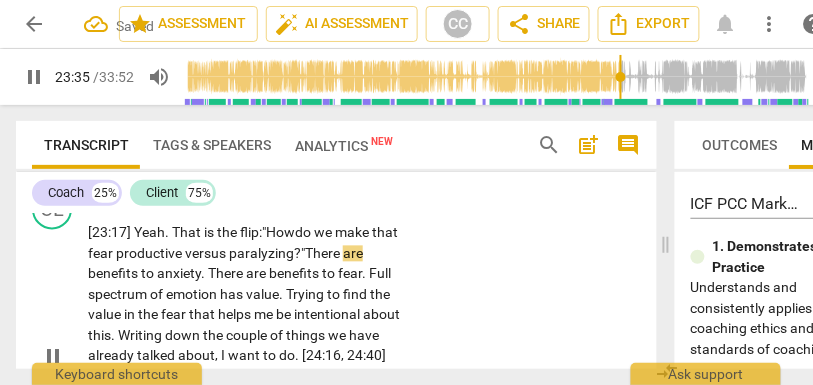 click on "versus" at bounding box center [207, 254] 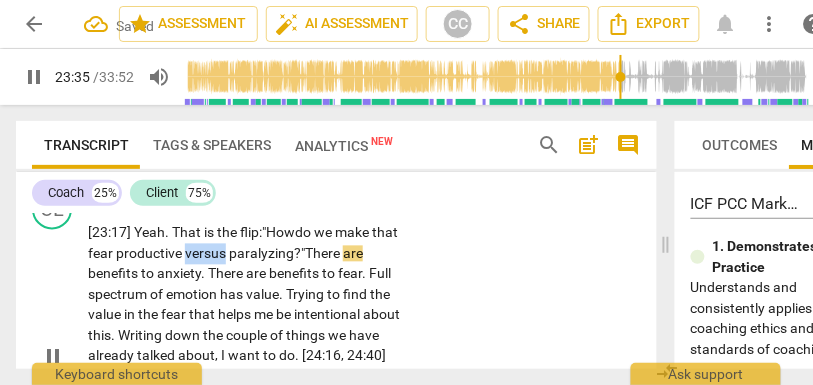 click on "versus" at bounding box center [207, 254] 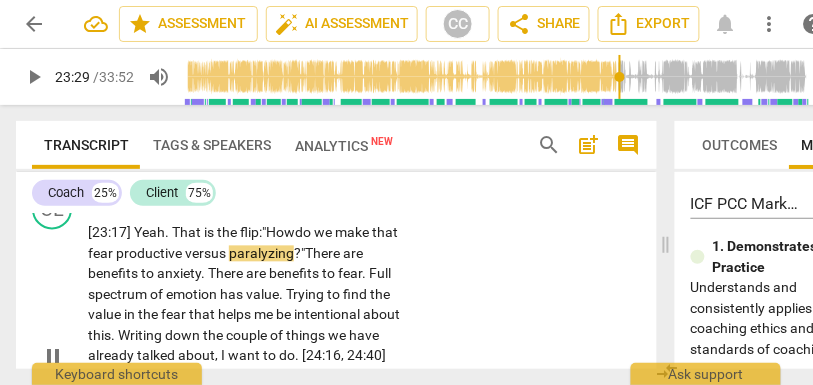 click on "?"" at bounding box center [299, 254] 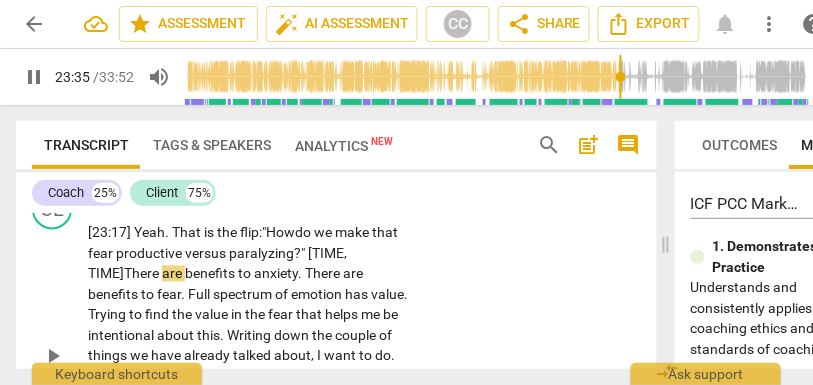 click on "CL play_arrow pause 23:18 + Add competency keyboard_arrow_right [23:17] Yeah .   That   is   the   flip:  "How  do   we   make   that   fear   productive   versus   paralyzing ?" [23:29, 23:34]   There   are   benefits   to   anxiety .   There   are   benefits   to   fear .   Full   spectrum   of   emotion   has   value .   Trying   to   find   the   value   in   the   fear   that   helps   me   be   intentional   about   this .   Writing   down   the   couple   of   things   we   have   already   talked   about ,   I   want   to   do .   [24:16 ,   24:40]   The   fear   thought   that   is   coming   up   right   now   is   OK ,   this   is   great   but   how   long ?   The   fear   wants . . .   I   can   already   feel   myself   tightening   up   again .   The   fear   wants   to   creep   back   in   and   say ,   this   is   all   great ,   but   is   this   🍎18   six   months ?   Is   this   a   year ?   What   happens ?   What   if ?   [25:07 ,   25:35]" at bounding box center (336, 340) 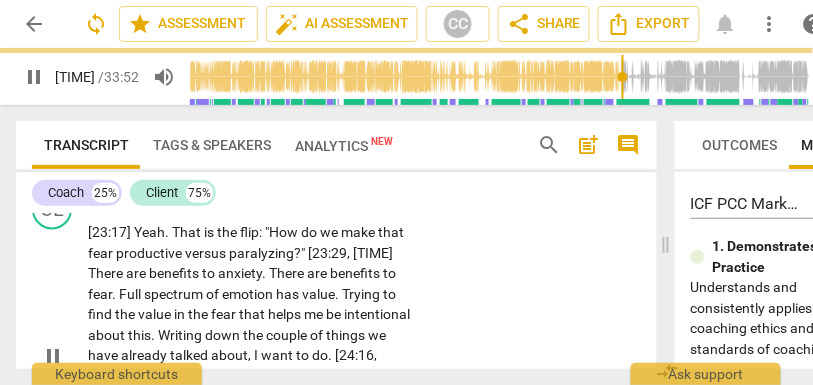 scroll, scrollTop: 7519, scrollLeft: 0, axis: vertical 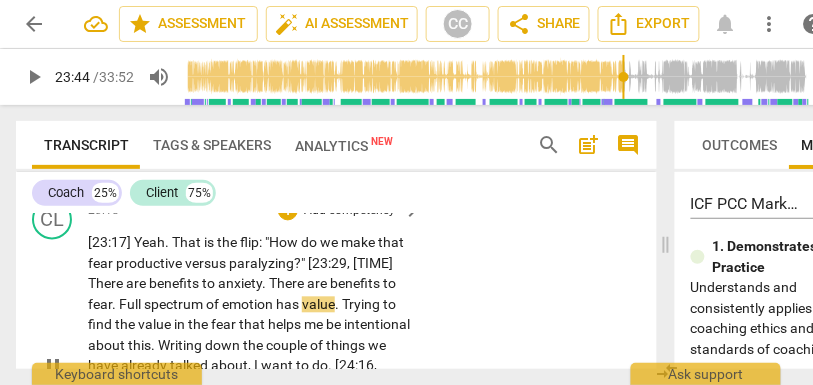 click on "Full" at bounding box center [131, 305] 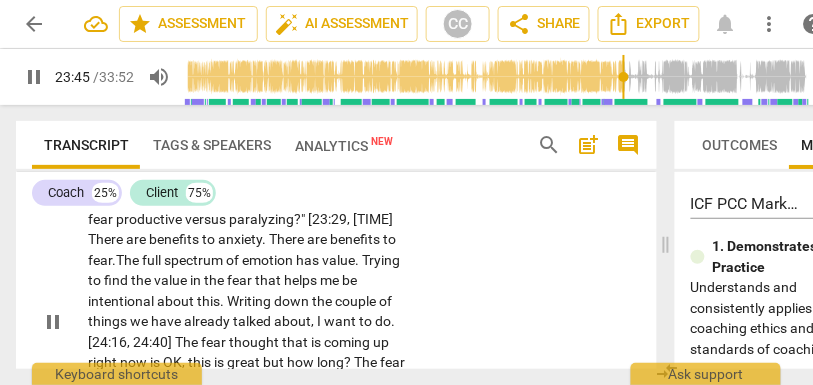 scroll, scrollTop: 7564, scrollLeft: 0, axis: vertical 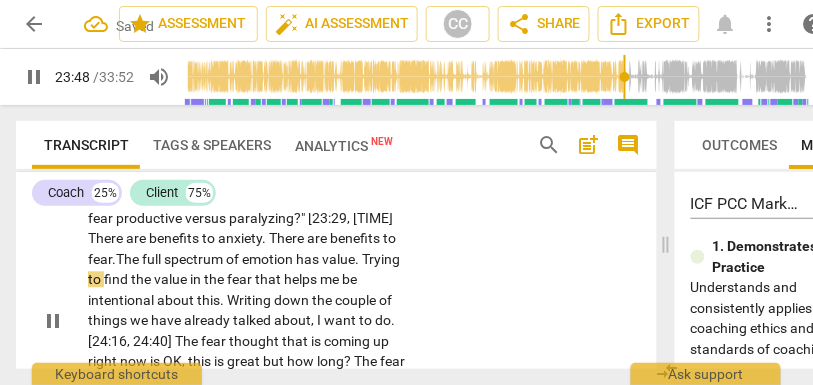 click on "Trying" at bounding box center [381, 260] 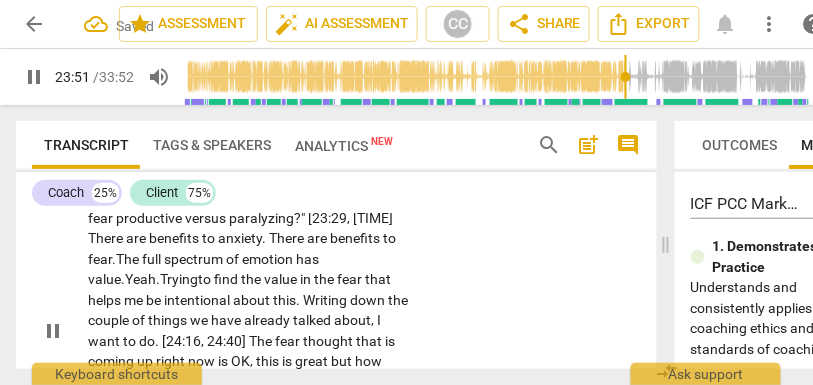 click on "Trying" at bounding box center (179, 280) 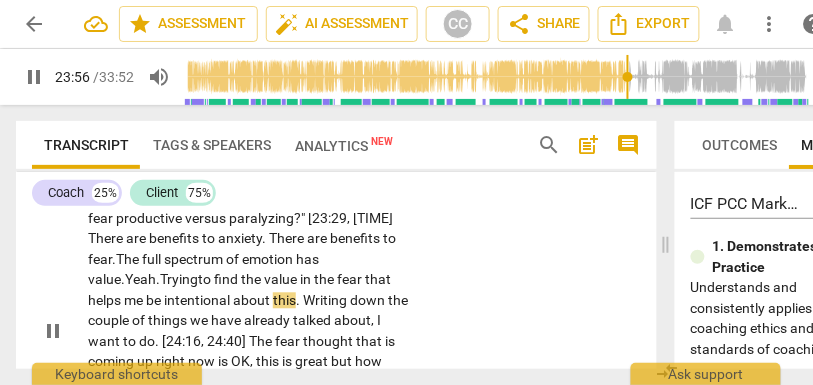 click on "Writing" at bounding box center [326, 301] 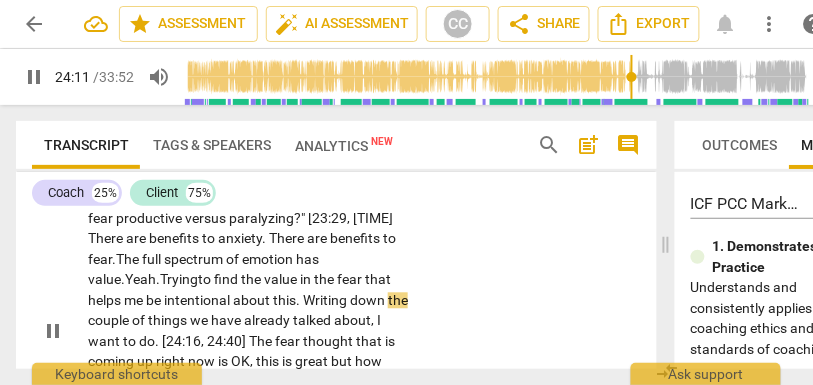 click on "intentional" at bounding box center [198, 301] 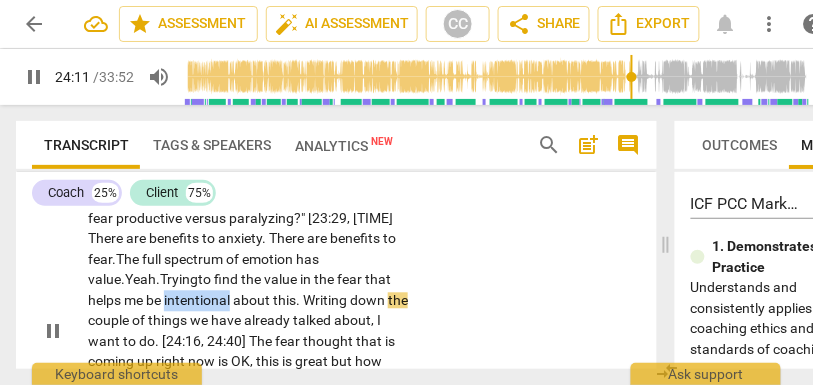 click on "intentional" at bounding box center [198, 301] 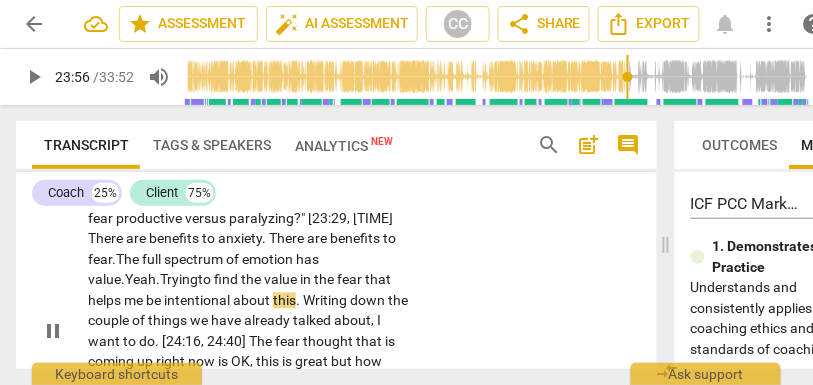 click on "." at bounding box center (299, 301) 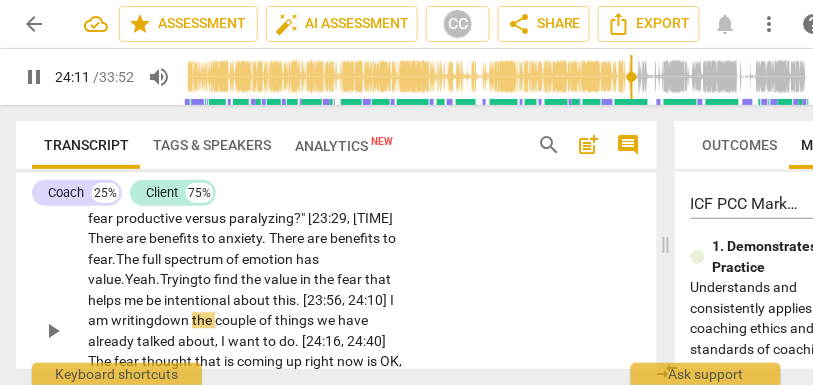click on "CL play_arrow pause 23:18 + Add competency keyboard_arrow_right [23:17]   Yeah .   That   is   the   flip :   "How   do   we   make   that   fear   productive   versus   paralyzing ? "   [23:29 ,   23:34]   There   are   benefits   to   anxiety .   There   are   benefits   to   fear .  The f ull   spectrum   of   emotion   has   value .  Yeah.  Trying  to   find   the   value   in   the   fear   that   helps   me   be   intentional   about   this . [23:56, 24:10] I am   writing  down   the   couple   of   things   we   have   already   talked   about ,   I   want   to   do .   [24:16 ,   24:40]   The   fear   thought   that   is   coming   up   right   now   is   OK ,   this   is   great   but   how   long ?   The   fear   wants . . .   I   can   already   feel   myself   tightening   up   again .   The   fear   wants   to   creep   back   in   and   say ,   this   is   all   great ,   but   is   this   [PRICE]   six   months ?   Is   this   a   year ?   What   happens ?   What   if ?   [25:07 ,   25:35]" at bounding box center [336, 315] 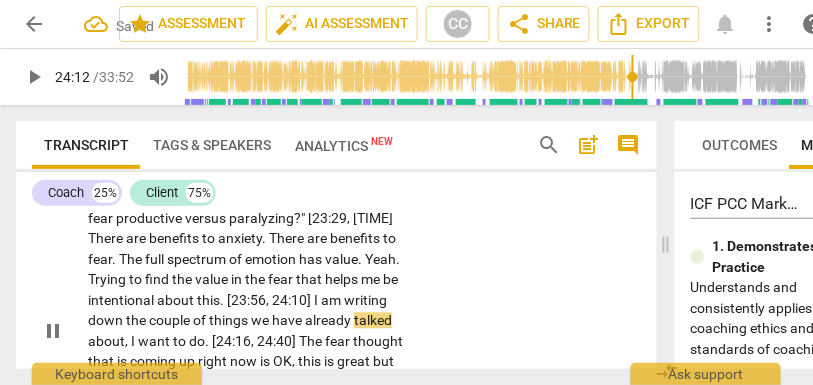 click on "writing" at bounding box center [365, 301] 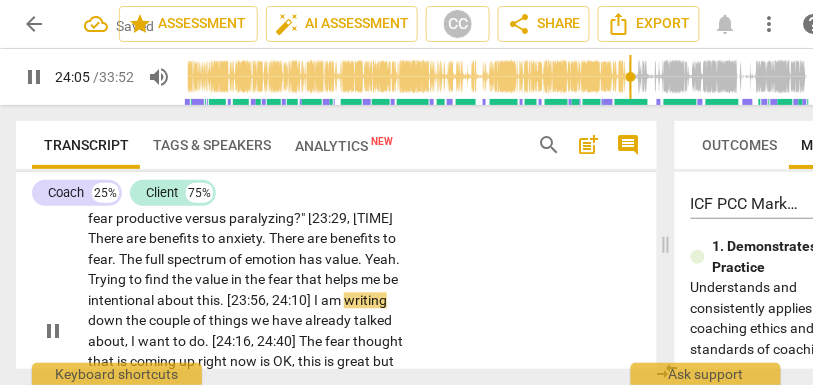 click on "down" at bounding box center [107, 321] 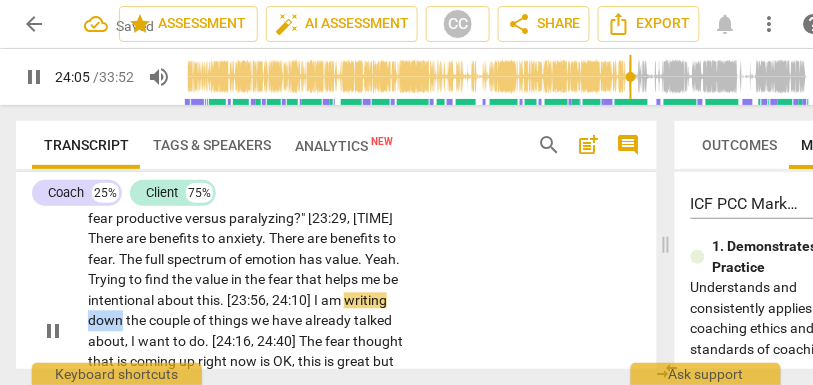 click on "down" at bounding box center [107, 321] 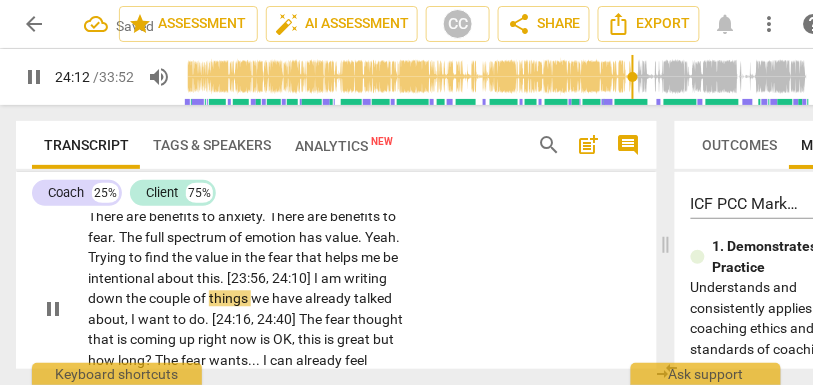 scroll, scrollTop: 7599, scrollLeft: 0, axis: vertical 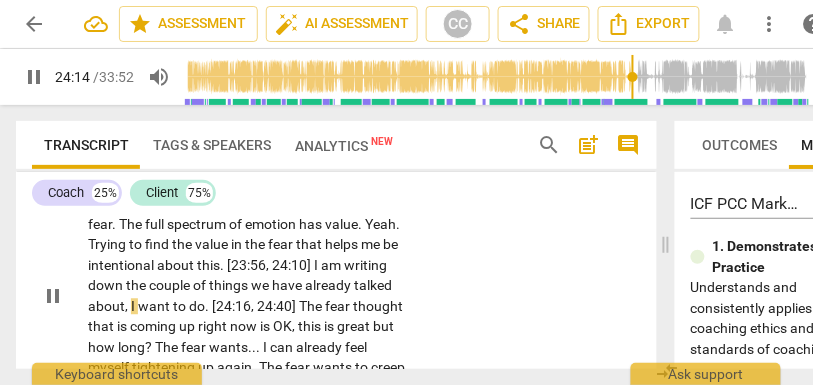 click on "I" at bounding box center [134, 307] 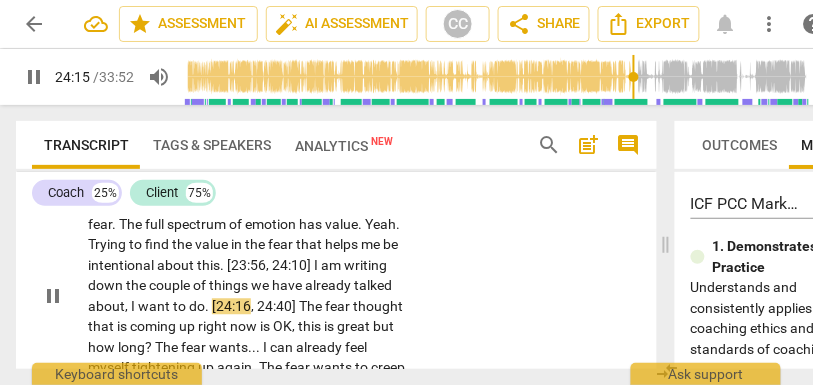 type on "[NUMBER]" 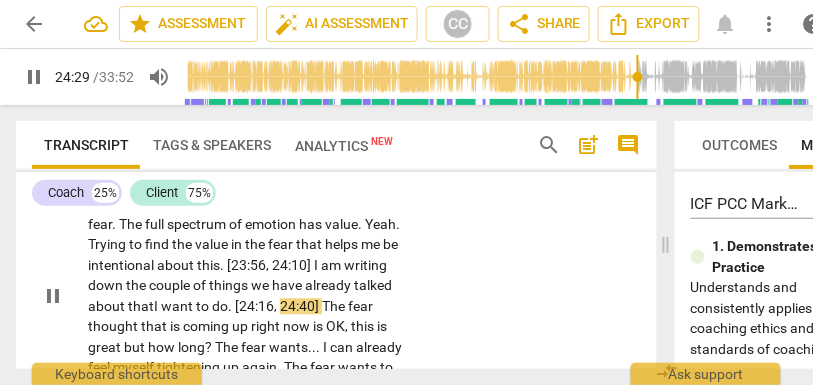click on "to" at bounding box center (204, 307) 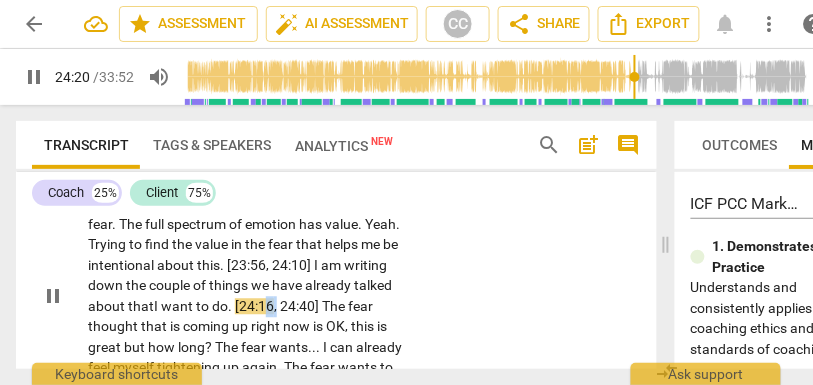 click on "[23:17]   Yeah .   That   is   the   flip :   "How   do   we   make   that   fear   productive   versus   paralyzing ? "   [23:29 ,   23:34]   There   are   benefits   to   anxiety .   There   are   benefits   to   fear .   The   full   spectrum   of   emotion   has   value .   Yeah .   Trying   to   find   the   value   in   the   fear   that   helps   me   be   intentional   about   this .   [23:56 ,   24:10]   I   am   writing   down   the   couple   of   things   we   have   already   talked   about that  I   want   to   do .   [24:16 ,   24:40]   The   fear   thought   that   is   coming   up   right   now   is   OK ,   this   is   great   but   how   long ?   The   fear   wants . . .   I   can   already   feel   myself   tightening   up   again .   The   fear   wants   to   creep   back   in   and   say ,   this   is   all   great ,   but   is   this   [PRICE]   six   months ?   Is   this   a   year ?   What   happens ?   What   if ?   [25:07 ,   25:35]" at bounding box center [249, 296] 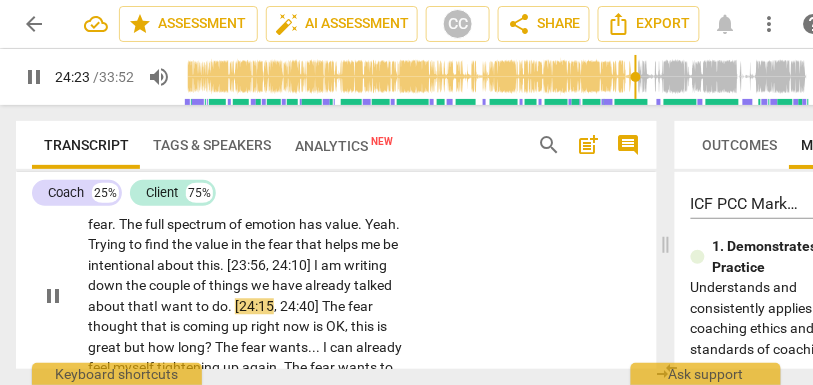 click on "to" at bounding box center [204, 307] 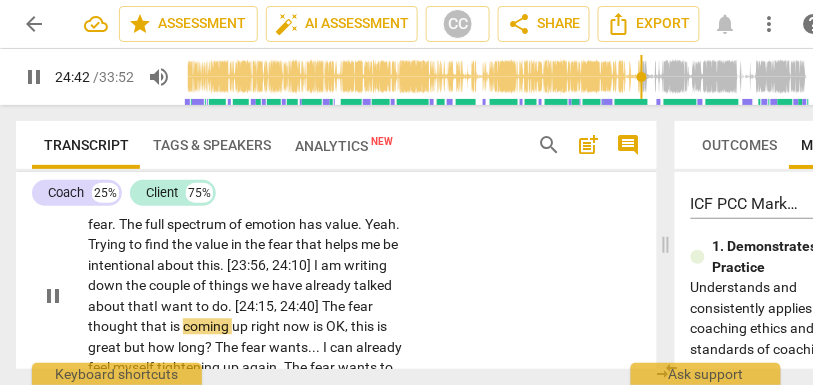 click on "The" at bounding box center [335, 307] 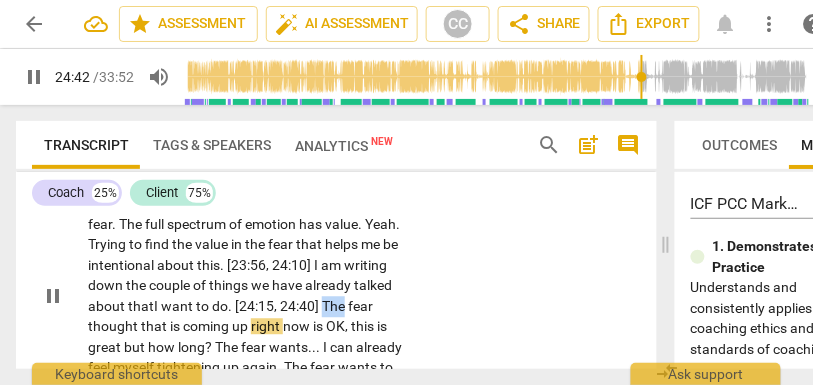 click on "The" at bounding box center [335, 307] 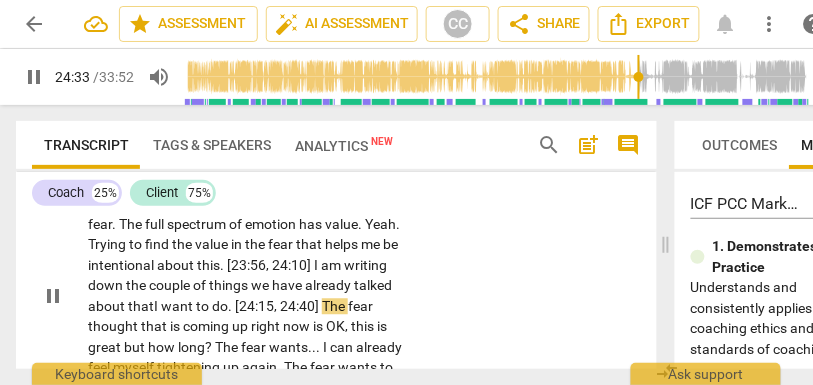 click on "The" at bounding box center (335, 307) 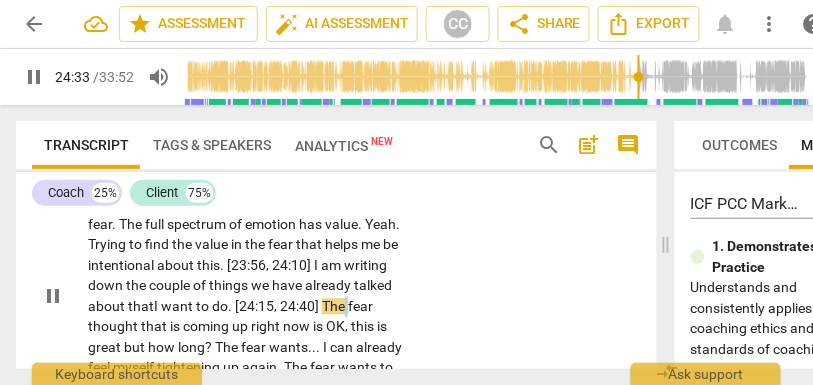 click on "The" at bounding box center (335, 307) 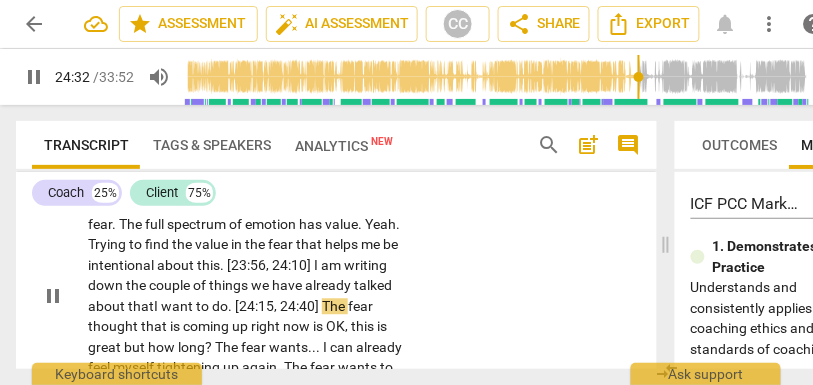 click on "fear" at bounding box center [360, 307] 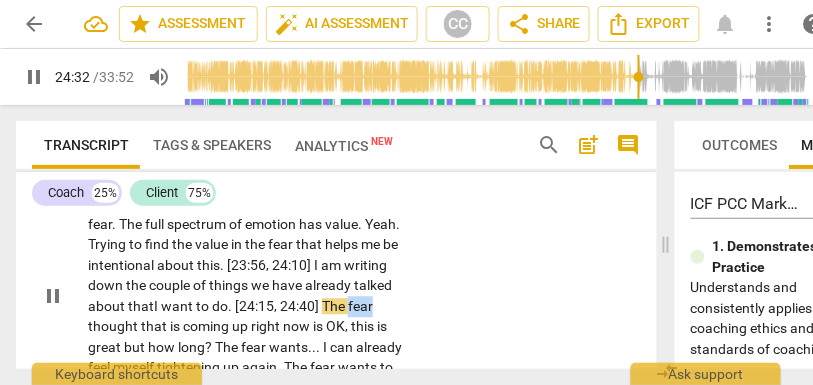 click on "fear" at bounding box center (360, 307) 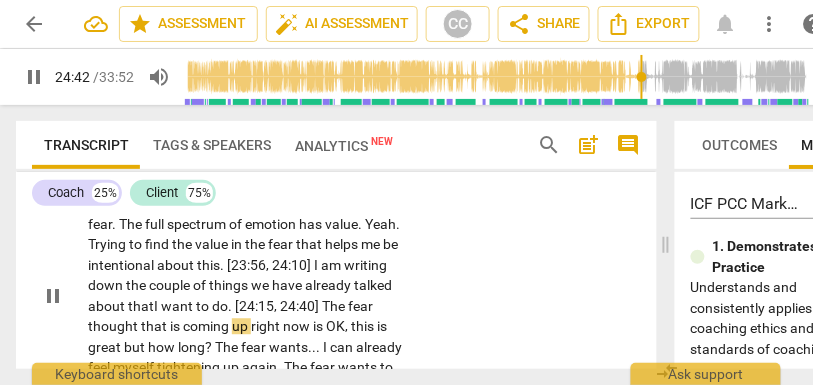 click on "24:40]" at bounding box center (301, 307) 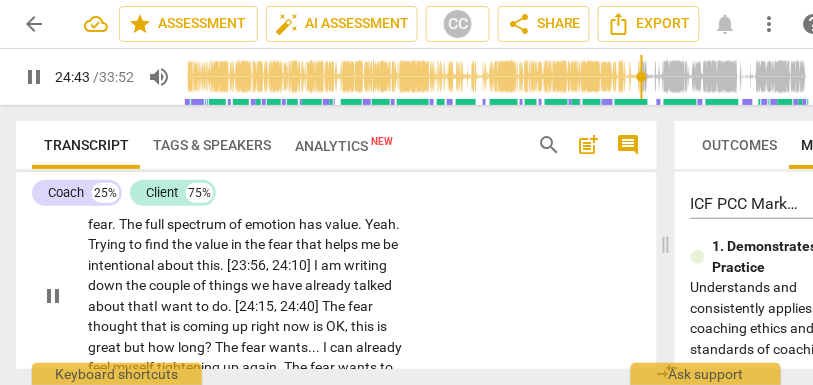 click on "fear" at bounding box center (360, 307) 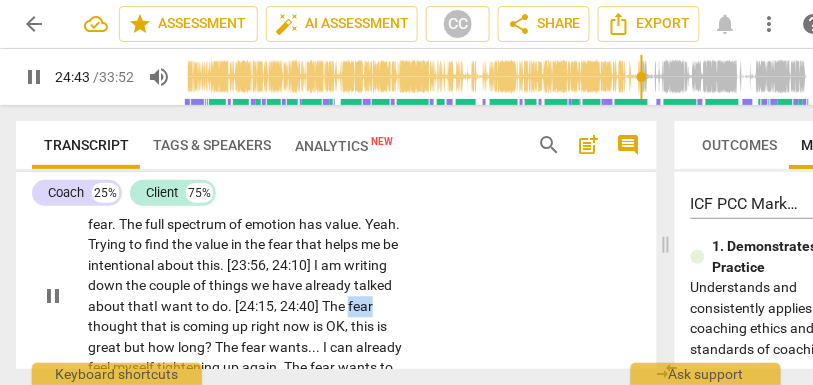 click on "fear" at bounding box center (360, 307) 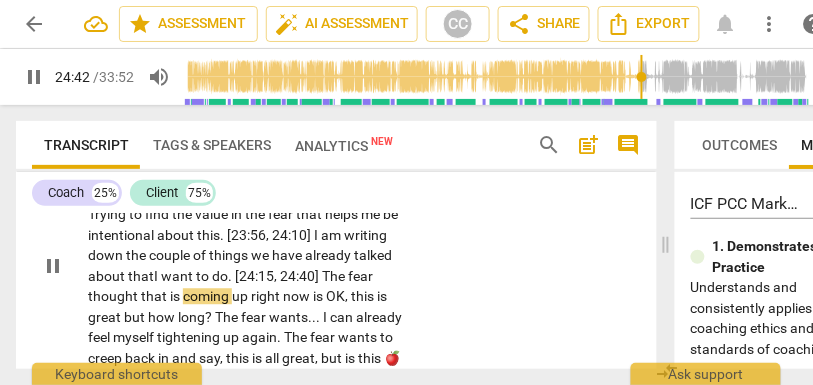scroll, scrollTop: 7639, scrollLeft: 0, axis: vertical 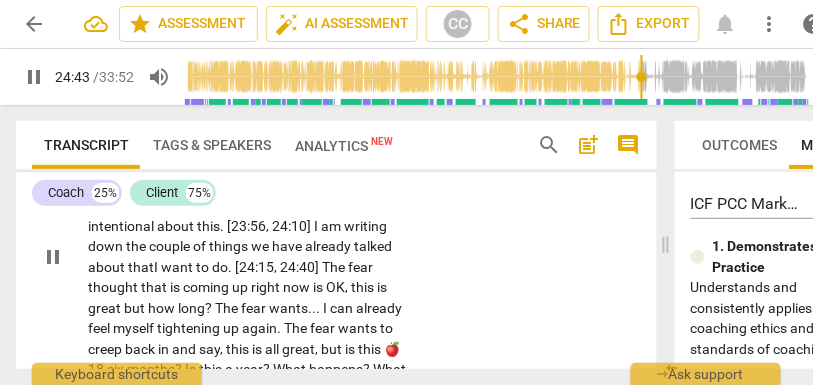 click on "OK" at bounding box center [335, 287] 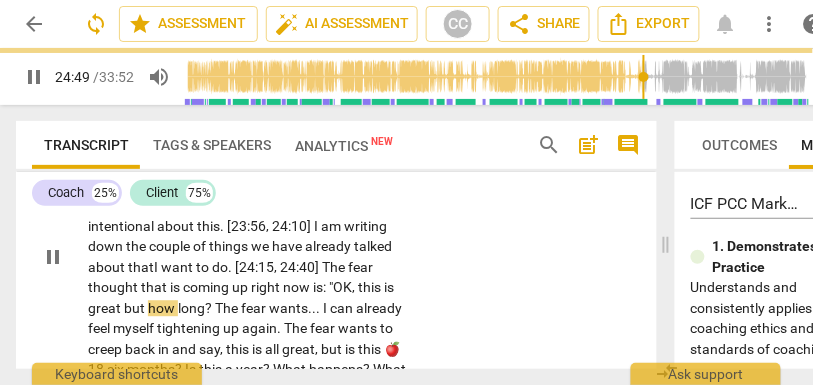 click on "great" at bounding box center (106, 308) 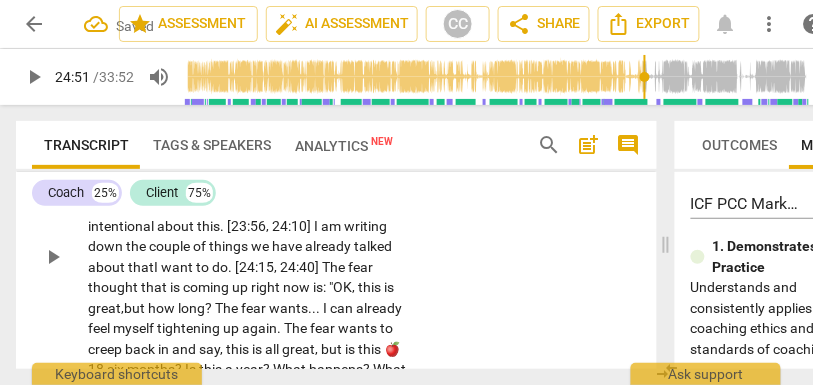 click on "how" at bounding box center (163, 308) 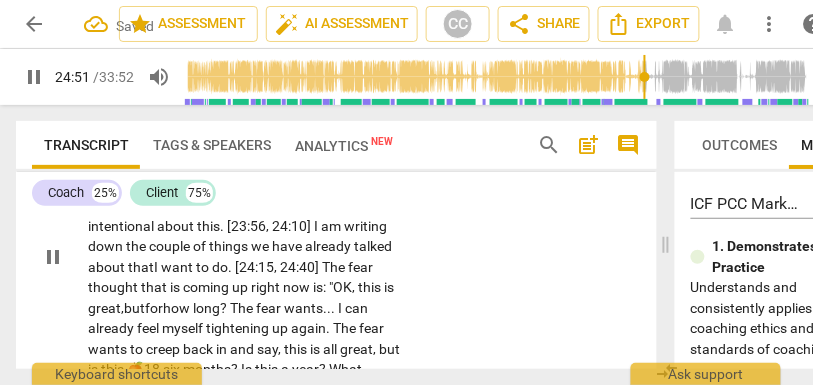 click on "?" at bounding box center [225, 308] 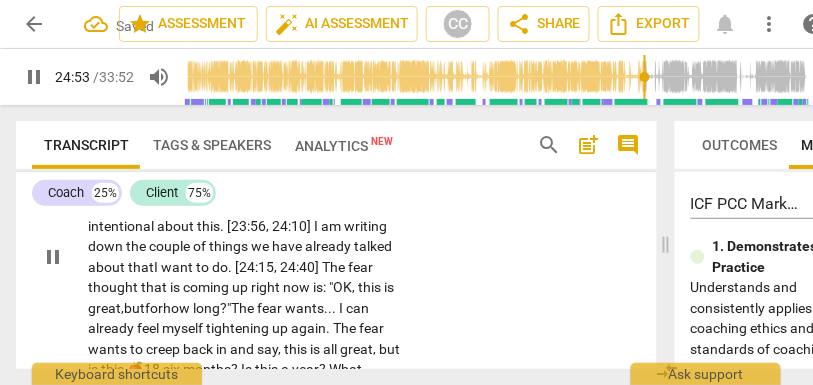 click on "CL play_arrow pause [TIME] + Add competency keyboard_arrow_right [TIME] Yeah . That is the flip : "How do we make that fear productive versus paralyzing ? " [TIME , TIME] There are benefits to anxiety . There are benefits to fear . The full spectrum of emotion has value . Yeah . Trying to find the value in the fear that helps me be intentional about this . [TIME , TIME] I am writing down the couple of things we have already talked about that I want to do . [TIME , TIME] The fear thought that is coming up right now is: " OK , this is great, but for how long ?" The fear wants . . . I can already feel myself tightening up again . The fear wants to creep back in and say , this is all great , but is this 🍎18 six months ? Is this a year ? What happens ? What if" at bounding box center (336, 240) 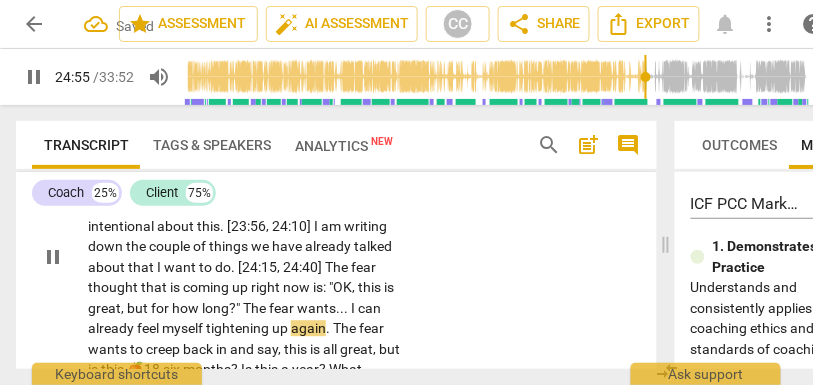 click on "wants" at bounding box center (316, 308) 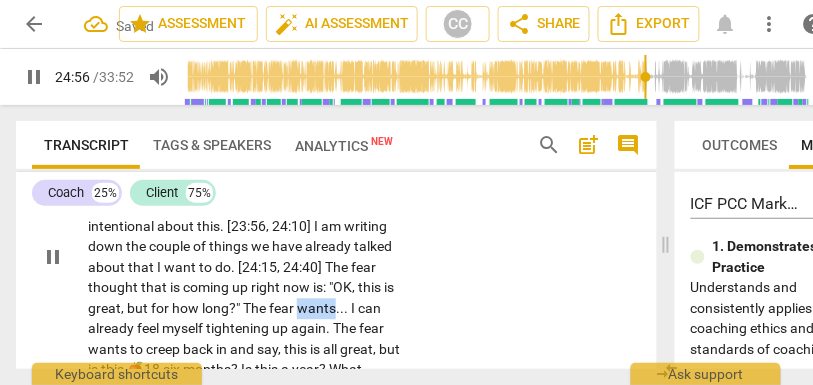 click on "wants" at bounding box center (316, 308) 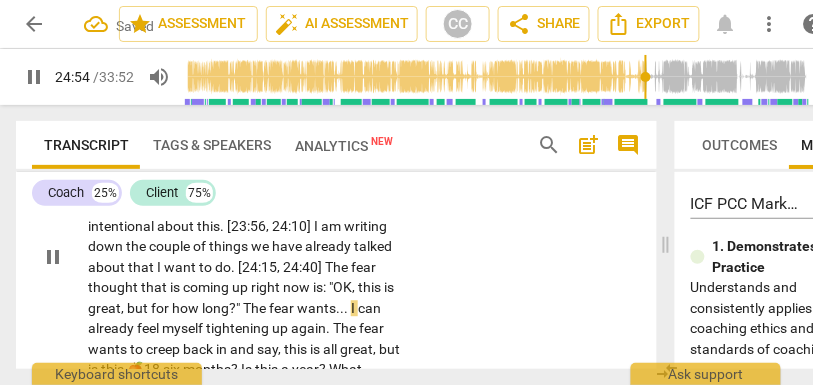 scroll, scrollTop: 7686, scrollLeft: 0, axis: vertical 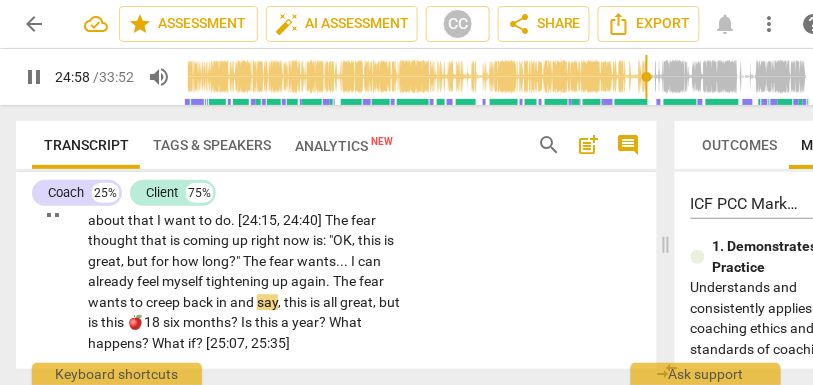 click on "," at bounding box center (281, 302) 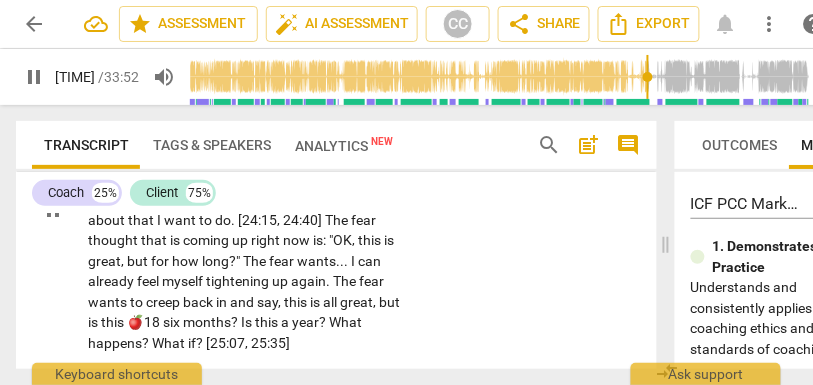 type on "1499" 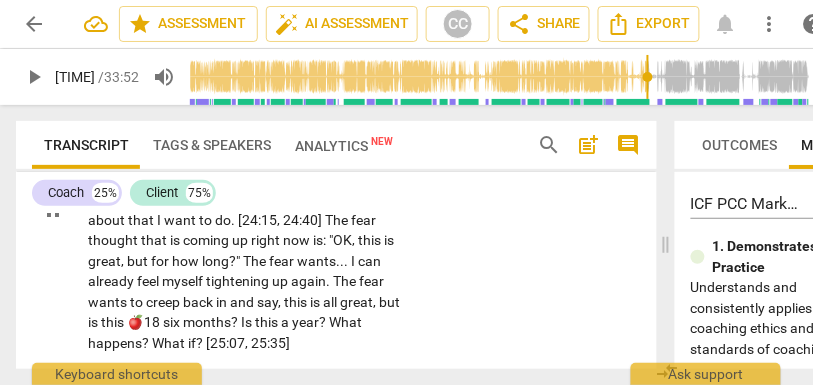 type 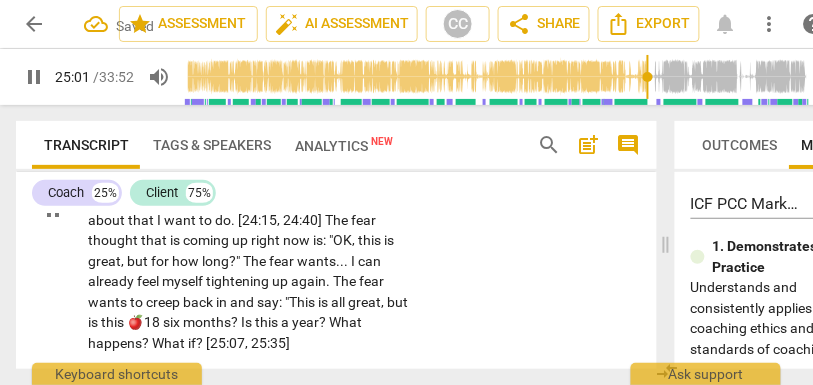 click on "six" at bounding box center (173, 322) 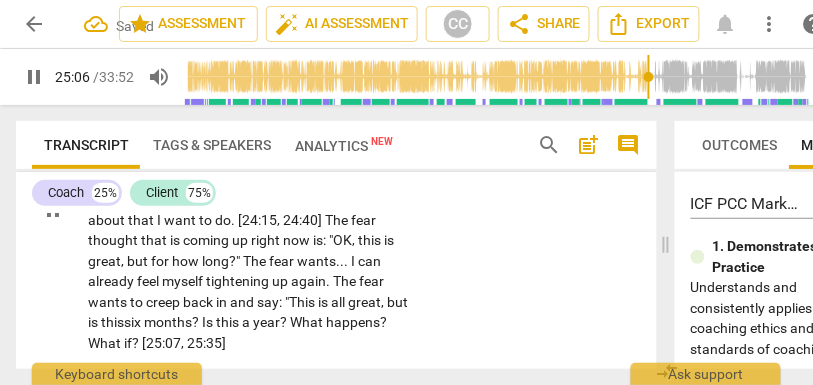 click on "What" at bounding box center [308, 322] 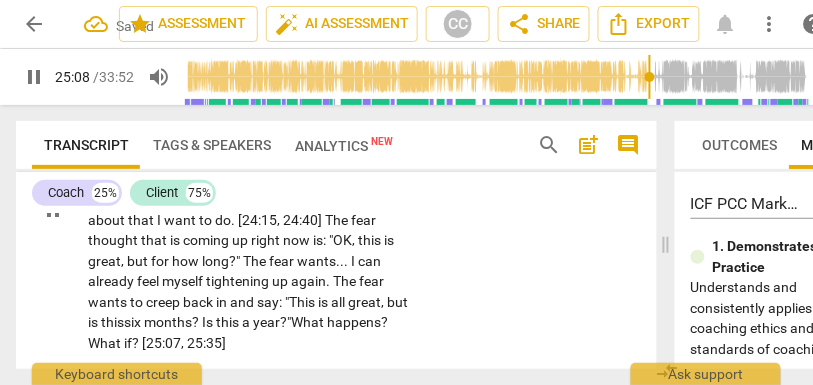 click on "[23:17]   Yeah .   That   is   the   flip :   "How   do   we   make   that   fear   productive   versus   paralyzing ? "   [23:29 ,   23:34]   There   are   benefits   to   anxiety .   There   are   benefits   to   fear .   The   full   spectrum   of   emotion   has   value .   Yeah .   Trying   to   find   the   value   in   the   fear   that   helps   me   be   intentional   about   this .   [23:56 ,   24:10]   I   am   writing   down   the   couple   of   things   we   have   already   talked   about   that   I   want   to   do .   [24:15 ,   24:40]   The   fear   thought   that   is   coming   up   right   now   is :   "OK ,   this   is   great ,   but   for   how   long ? "   The   fear   wants . . .   I   can   already   feel   myself   tightening   up   again .   The   fear   wants   to   creep   back   in   and   say: "T his   is   all   great ,   but   is   this  six   months ?   Is   this   a   year ?"  What   happens ?   What   if ?   [25:07 ,   25:35]" at bounding box center (249, 209) 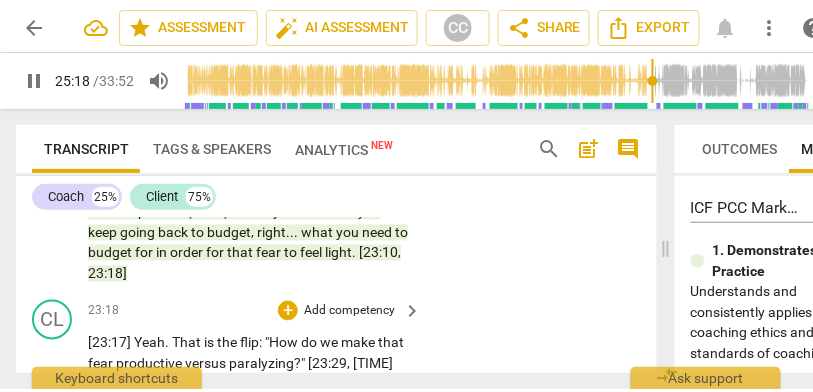 scroll, scrollTop: 7420, scrollLeft: 0, axis: vertical 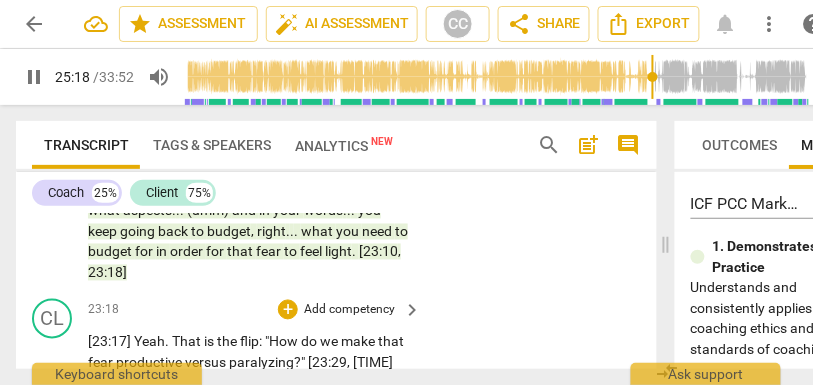 click on "Add competency" at bounding box center (349, 311) 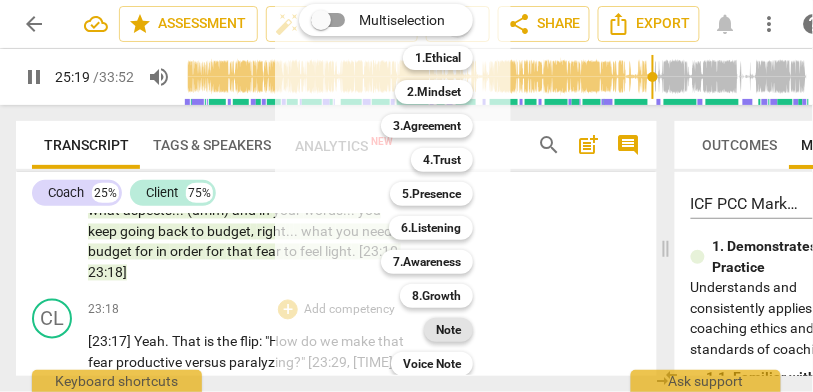 click on "Note" at bounding box center (448, 330) 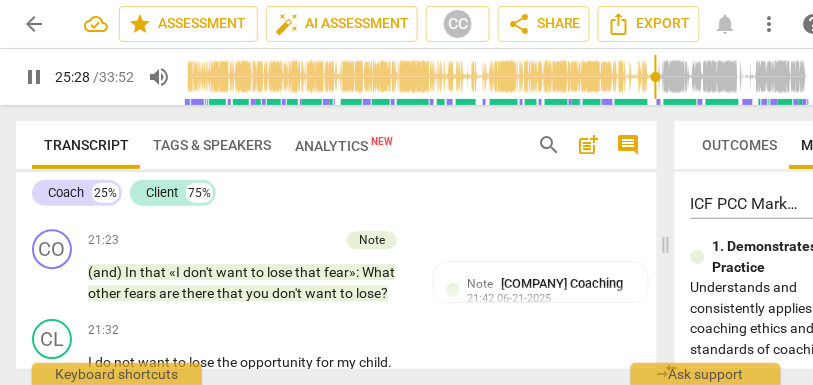 scroll, scrollTop: 6601, scrollLeft: 0, axis: vertical 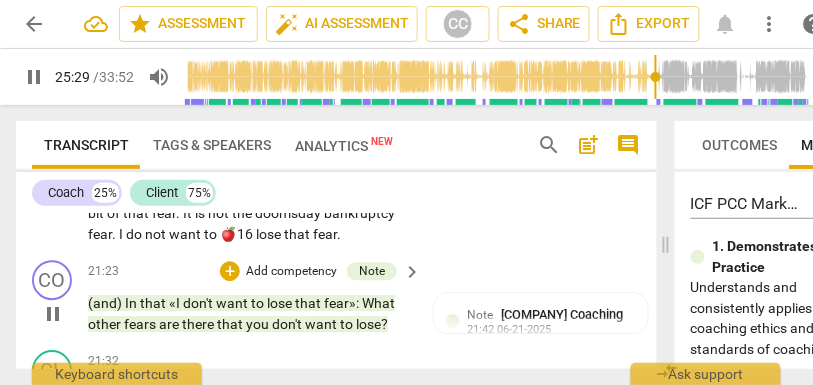 click on "to" at bounding box center [348, 324] 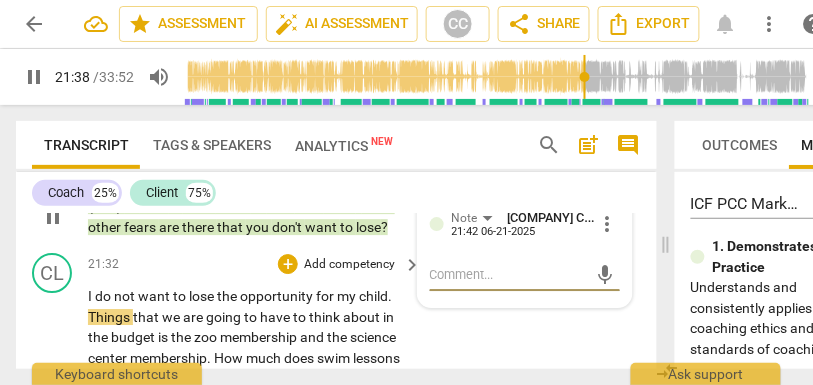scroll, scrollTop: 6700, scrollLeft: 0, axis: vertical 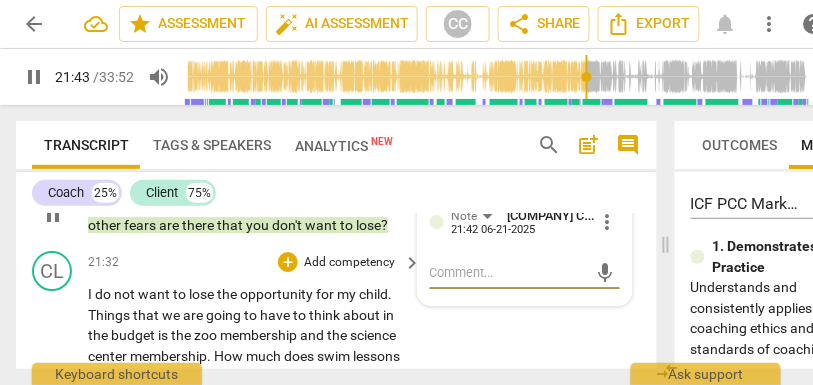 click on "opportunity" at bounding box center [278, 294] 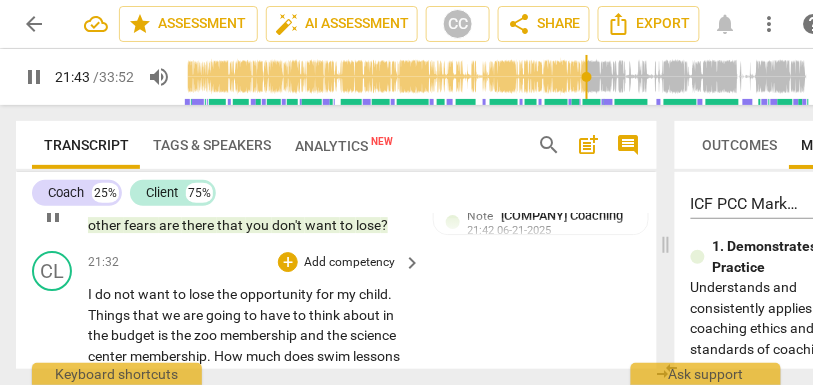 click on "opportunity" at bounding box center [278, 294] 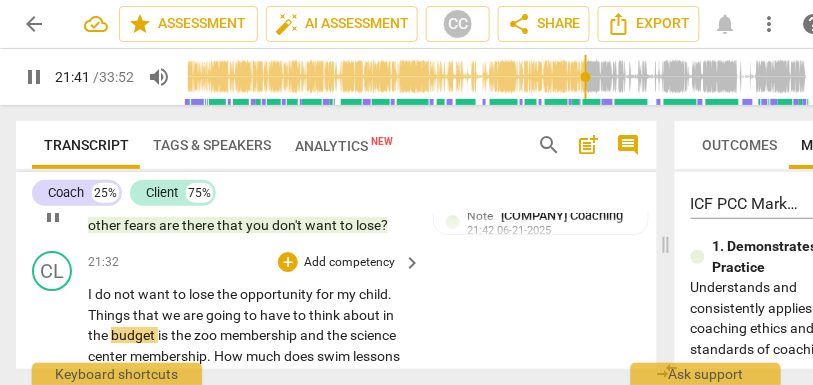 click on "Things" at bounding box center (110, 315) 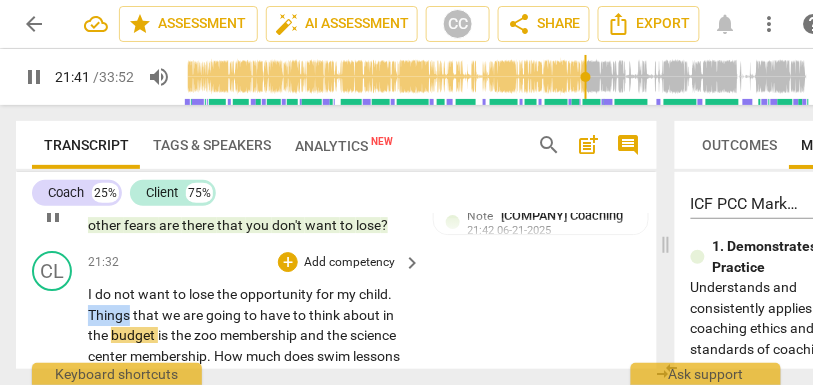 click on "Things" at bounding box center [110, 315] 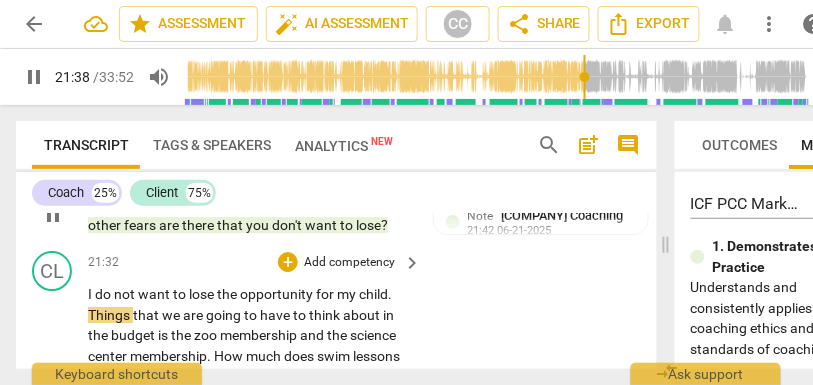 click on "that" at bounding box center (147, 315) 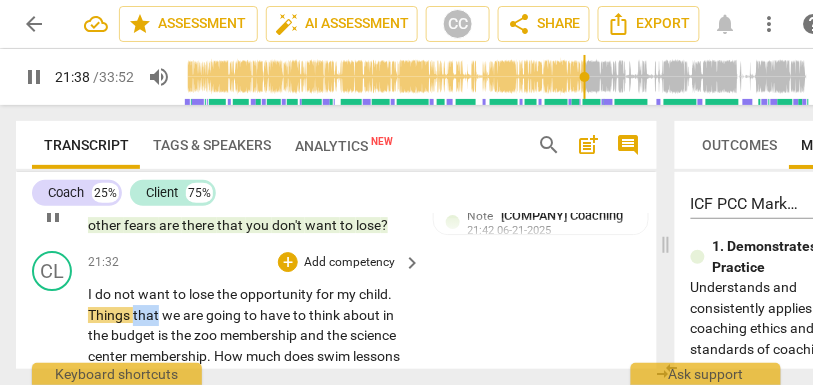 click on "that" at bounding box center (147, 315) 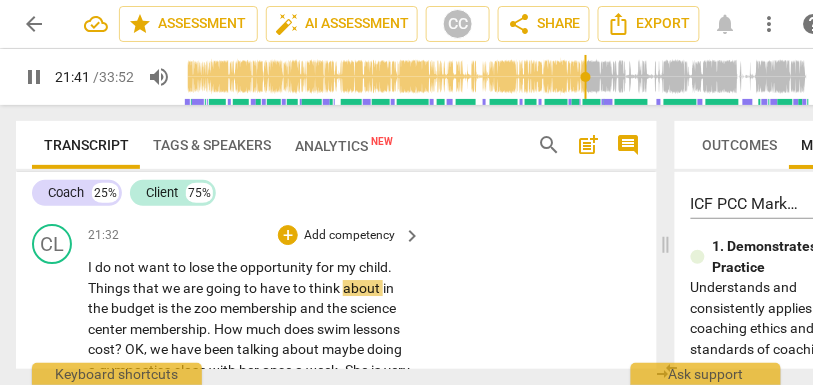scroll, scrollTop: 6742, scrollLeft: 0, axis: vertical 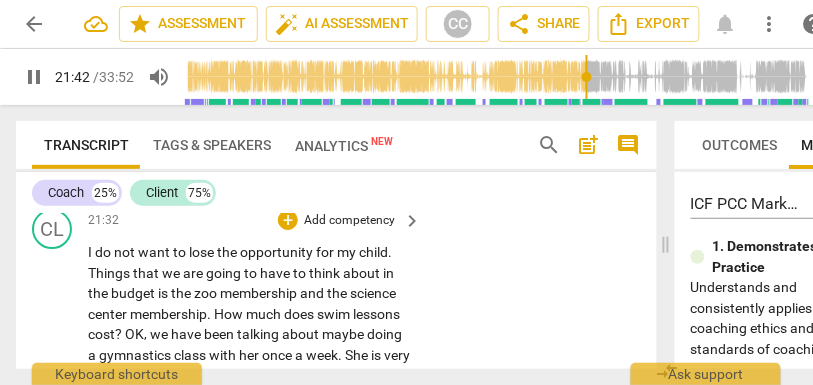 click on "budget" at bounding box center (134, 293) 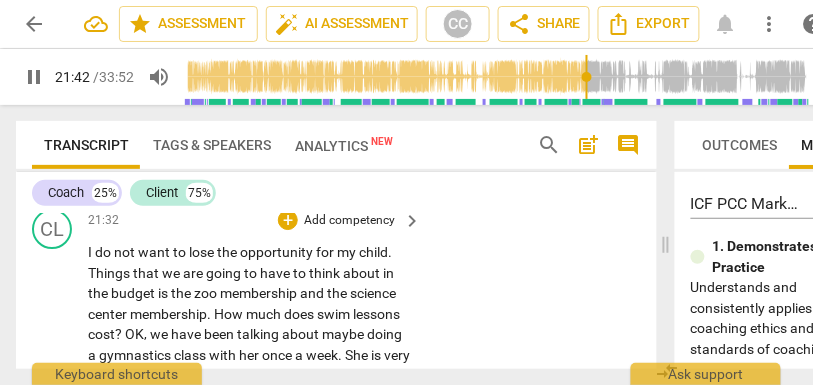 type 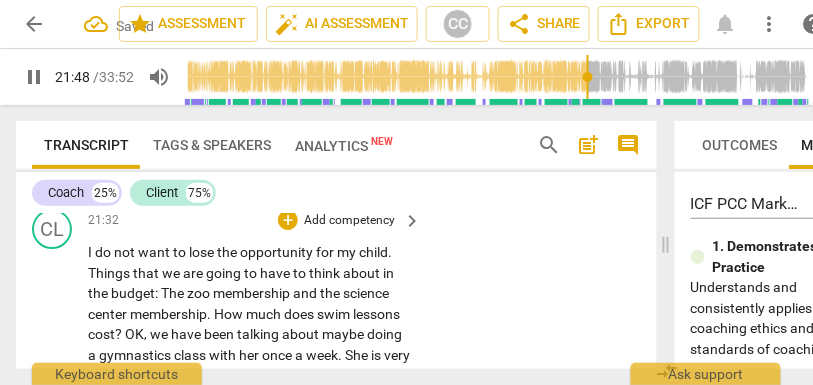 click on "the" at bounding box center [331, 293] 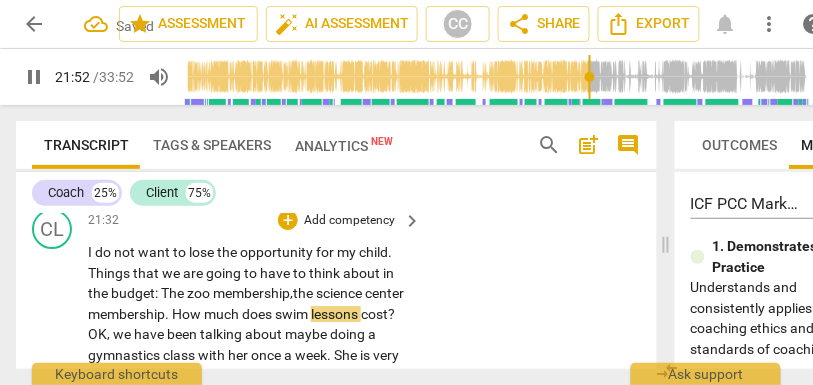 click on "How" at bounding box center [188, 314] 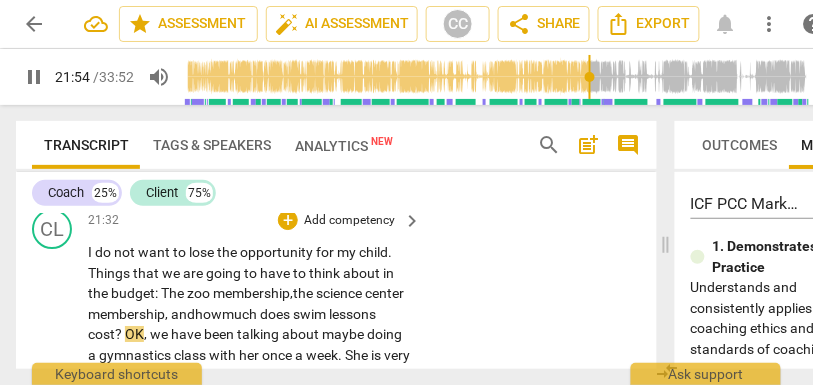 click on "does" at bounding box center [276, 314] 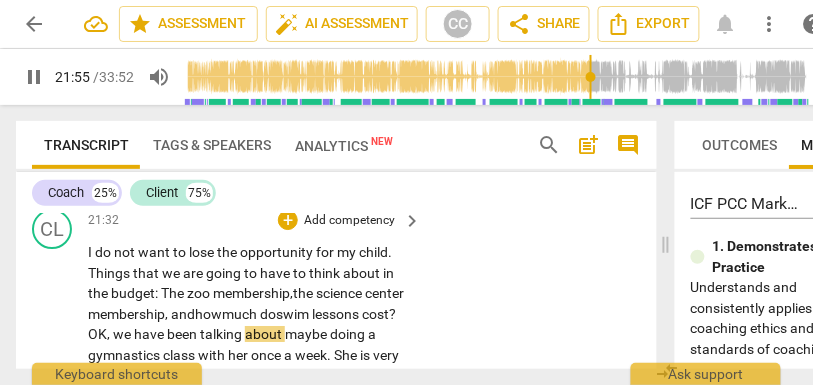 click on "much" at bounding box center (241, 314) 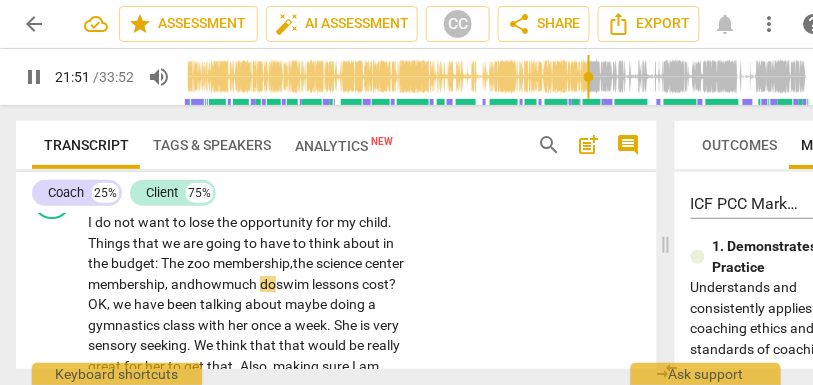 scroll, scrollTop: 6775, scrollLeft: 0, axis: vertical 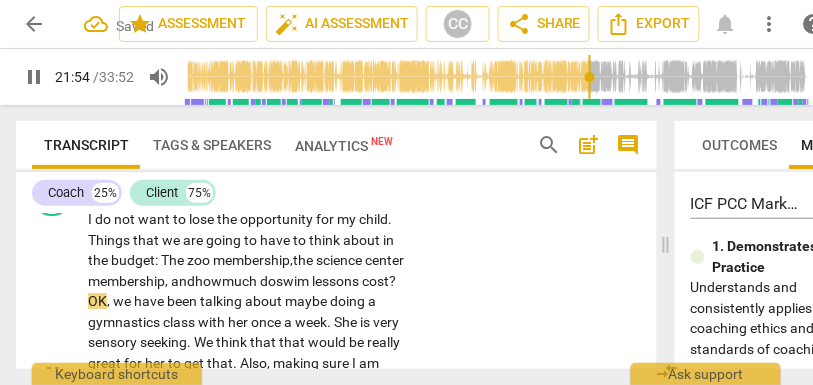 click on "OK" at bounding box center [97, 301] 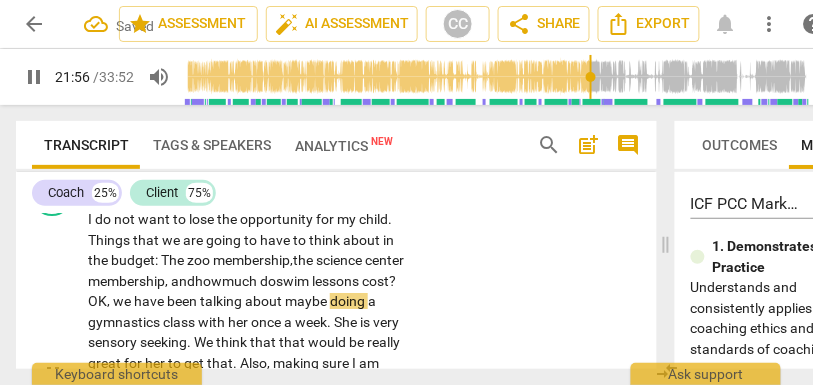 click on "we" at bounding box center (123, 301) 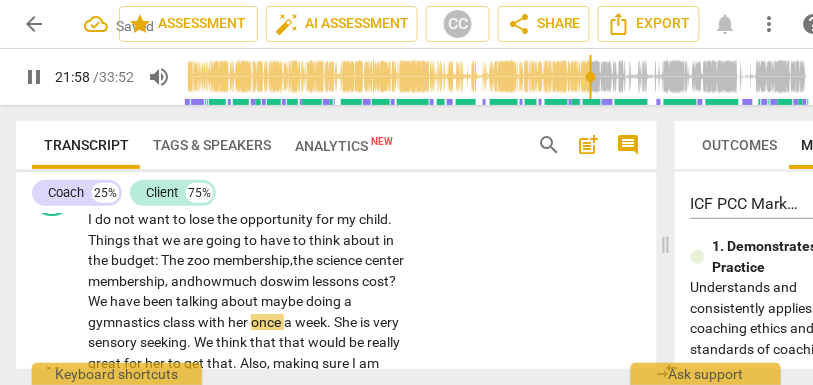 click on "been" at bounding box center [159, 301] 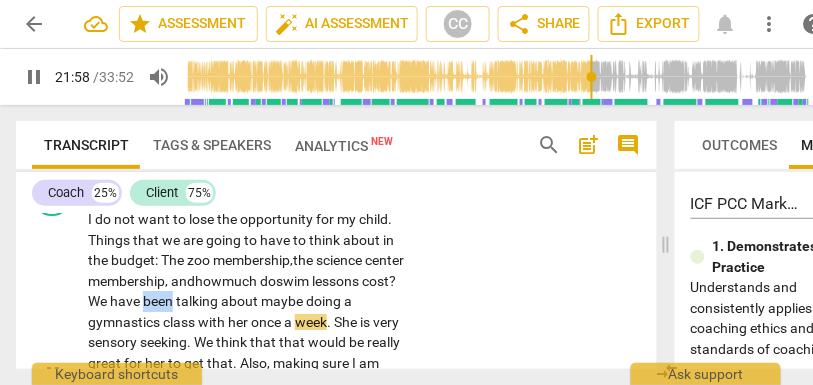 click on "been" at bounding box center (159, 301) 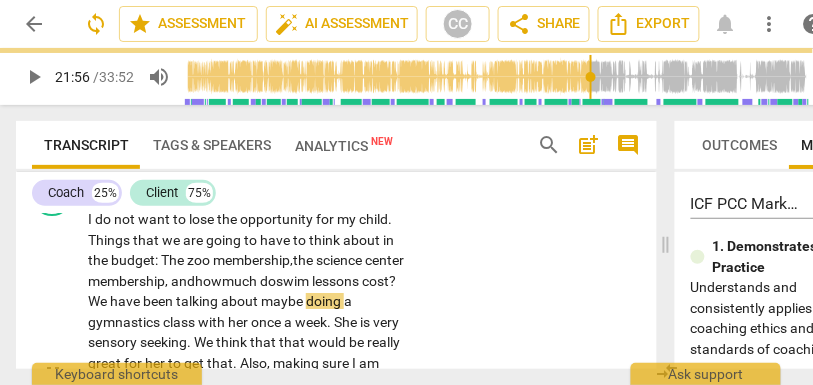 click on "maybe" at bounding box center [283, 301] 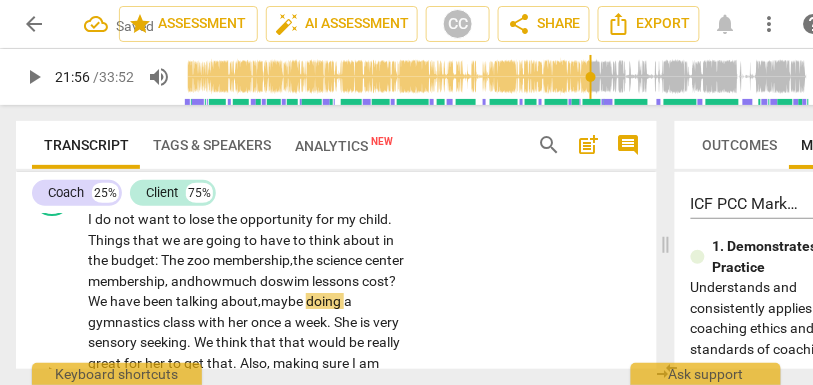 click on "maybe" at bounding box center [283, 301] 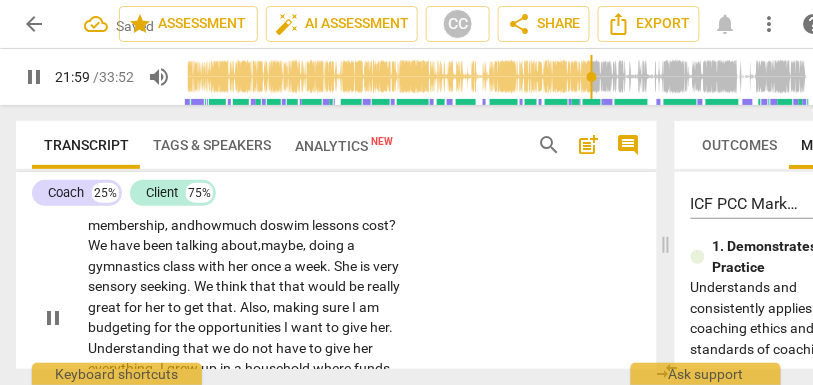 scroll, scrollTop: 6842, scrollLeft: 0, axis: vertical 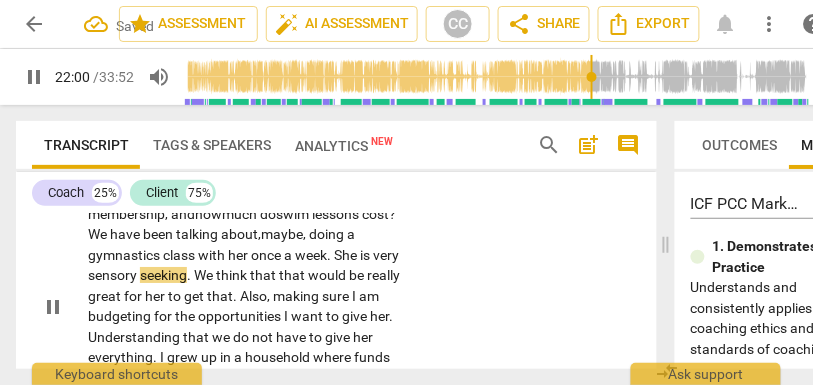 click on "seeking" at bounding box center [163, 275] 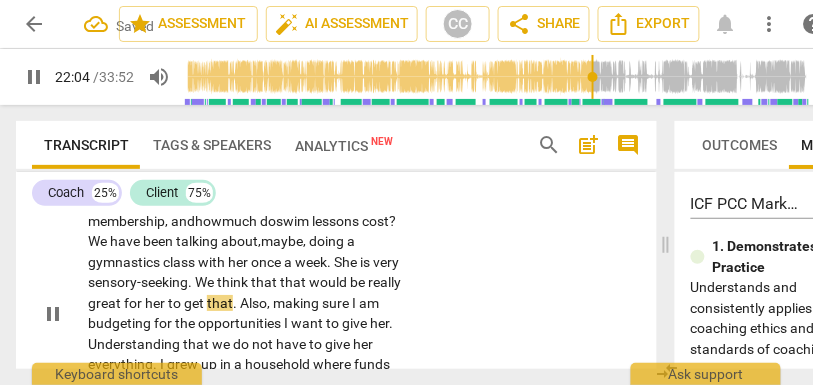 scroll, scrollTop: 6845, scrollLeft: 0, axis: vertical 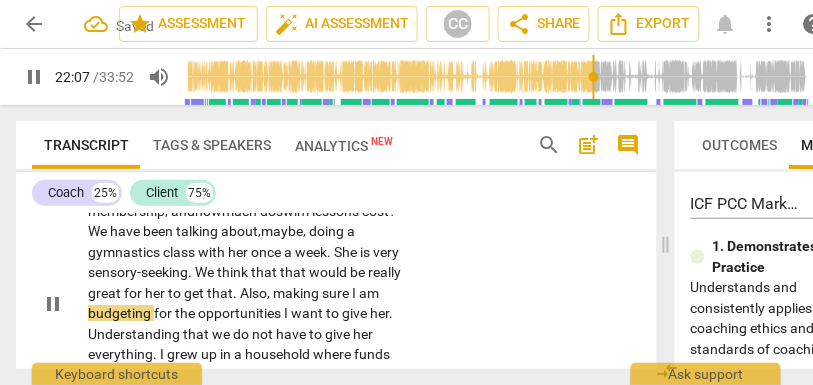click on "sure" at bounding box center [337, 293] 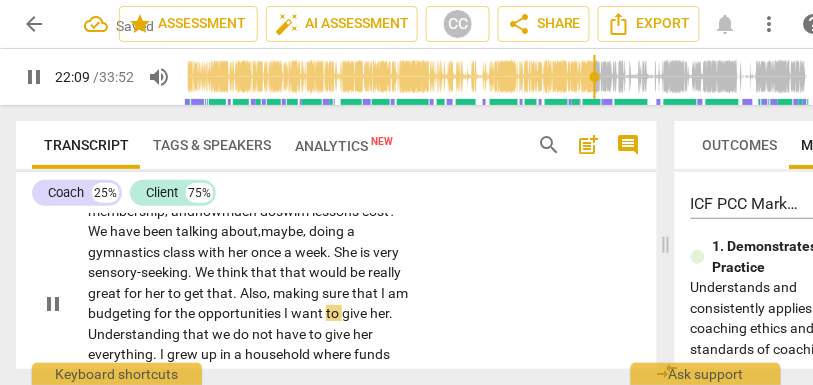 scroll, scrollTop: 6896, scrollLeft: 0, axis: vertical 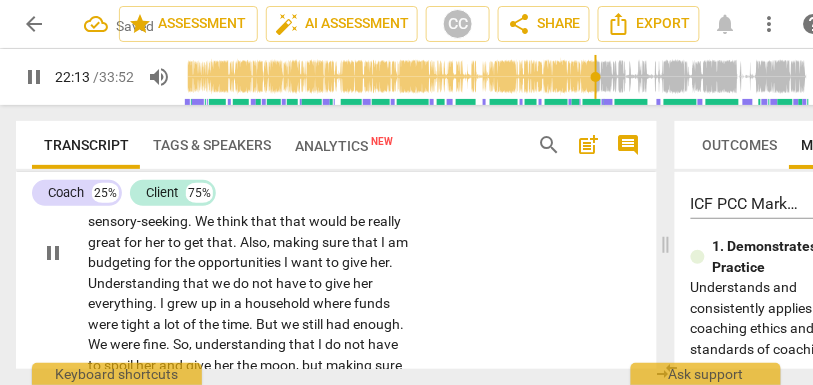 click on "I do not want to lose the opportunity for my child . Things that we are going to have to think about in the budget: T he zoo membership, the science center membership, and how much do swim lessons cost ? We have been talking about, maybe, doing a gymnastics class with her once a week . She is very sensory- seeking . We think that that would be really great for her to get that . Also, making sure that I am budgeting for the opportunities I want to give her . Understanding that we do not have to give her everything . I grew up in a household where funds were tight a lot of the time . But we still had enough . We were fine . So, understanding that I do not have to spoil her and give her the moon, but making sure that we have a budget set" at bounding box center (249, 252) 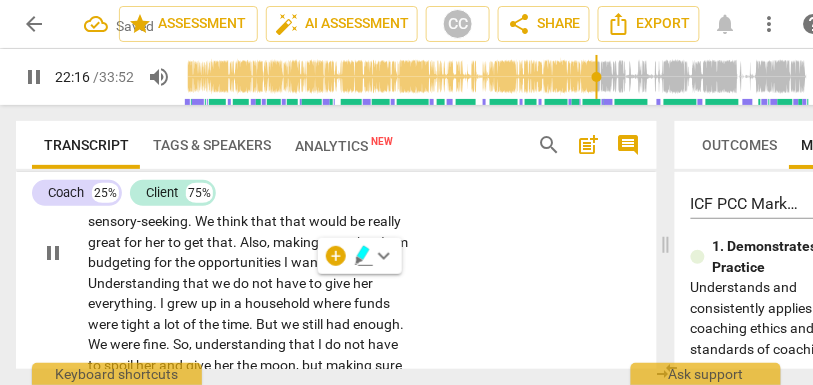 click on "Understanding" at bounding box center [135, 283] 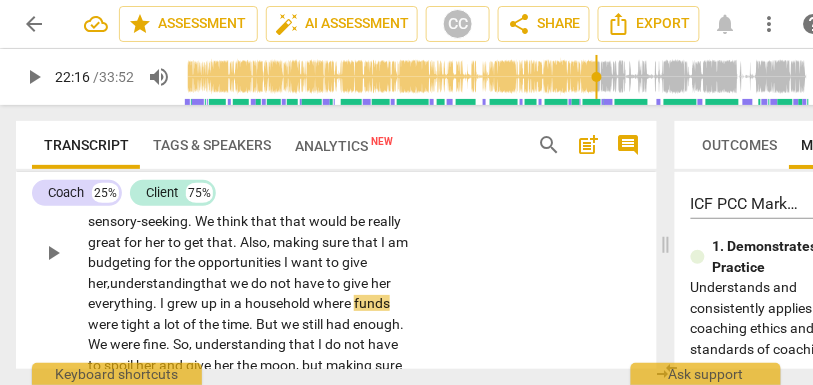 click on "understanding" at bounding box center (155, 283) 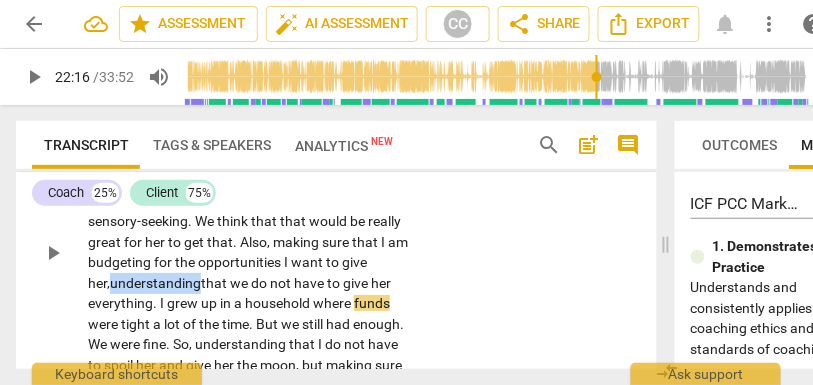 click on "understanding" at bounding box center (155, 283) 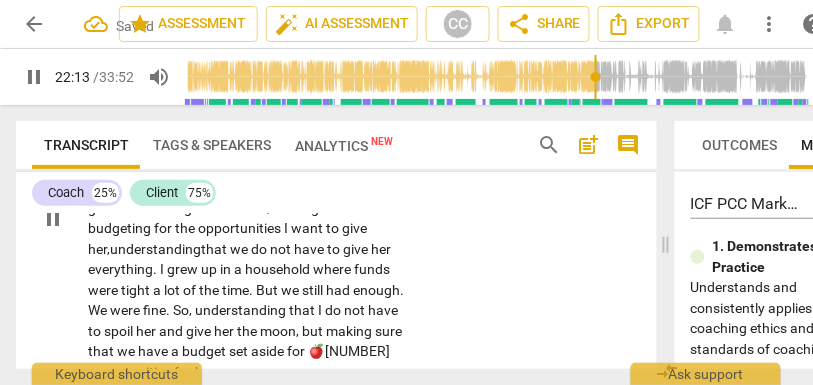 scroll, scrollTop: 6943, scrollLeft: 0, axis: vertical 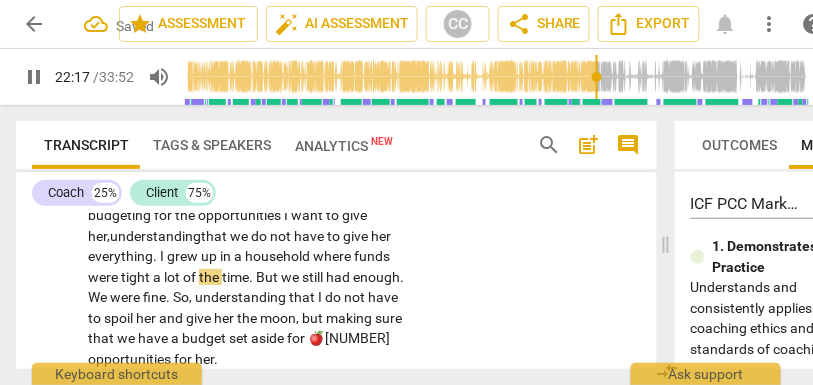 click on "But" at bounding box center (268, 277) 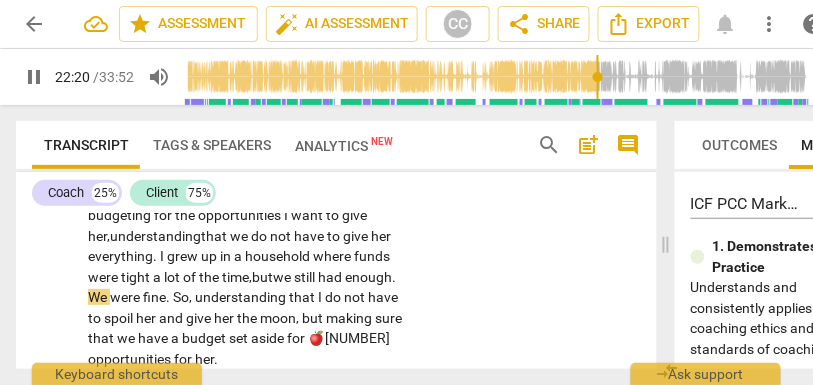 scroll, scrollTop: 6958, scrollLeft: 0, axis: vertical 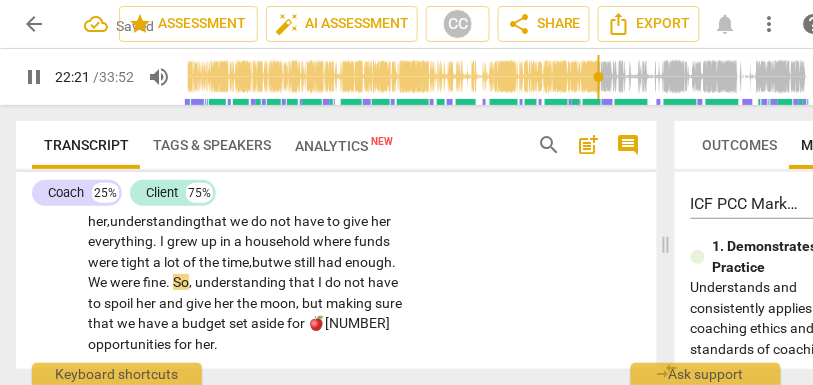 click on "So" at bounding box center [181, 282] 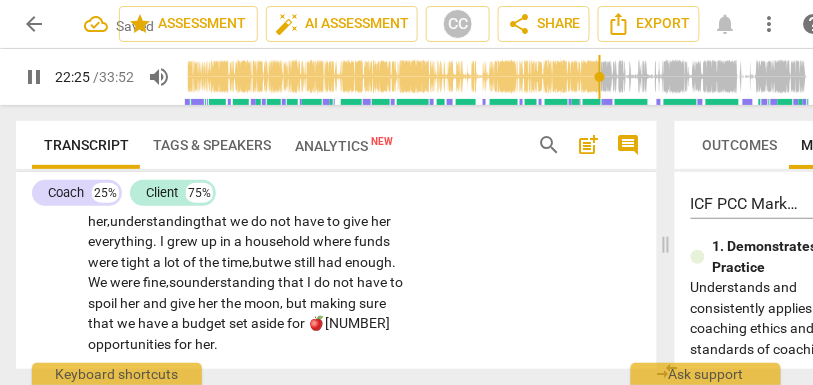 click on "I   do   not   want   to   lose   the   opportunity   for   my   child .   Things   that   we   are   going   to   have   to   think   about   in   the   budget: T he   zoo   membership,  the   science   center   membership, and  how  much   do  swim   lessons   cost ?   We   have   been   talking   about,  maybe,   doing   a   gymnastics   class   with   her   once   a   week .   She   is   very   sensory- seeking .   We   think   that   that   would   be   really   great   for   her   to   get   that .   Also ,   making   sure that   I   am   budgeting   for   the   opportunities   I   want   to   give   her,  understanding  that   we   do   not   have   to   give   her   everything .   I   grew   up   in   a   household   where   funds   were   tight   a   lot   of   the   time,  but  we   still   had   enough .   We   were   fine,  so  understanding   that   I   do   not   have   to   spoil   her   and   give   her   the   moon ,   but   making   sure   that   we   have   a   budget   set   aside" at bounding box center [249, 190] 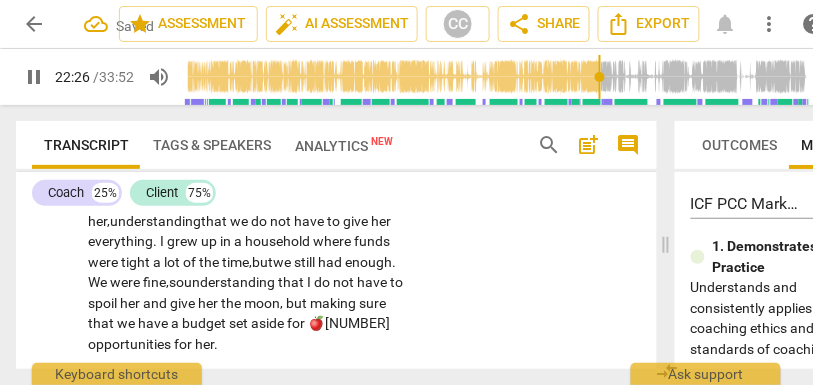 click on "CL play_arrow pause [TIME] + Add competency keyboard_arrow_right I do not want to lose the opportunity for my child . Things that we are going to have to think about in the budget: T he zoo membership, the science center membership, and how much do swim lessons cost ? We have been talking about, maybe, doing a gymnastics class with her once a week . She is very sensory- seeking . We think that that would be really great for her to get that . Also , making sure that I am budgeting for the opportunities I want to give her, understanding that we do not have to give her everything . I grew up in a household where funds were tight a lot of the time, but we still had enough . We were fine, so understanding that I do not have to spoil her and give her the moon ," at bounding box center [336, 173] 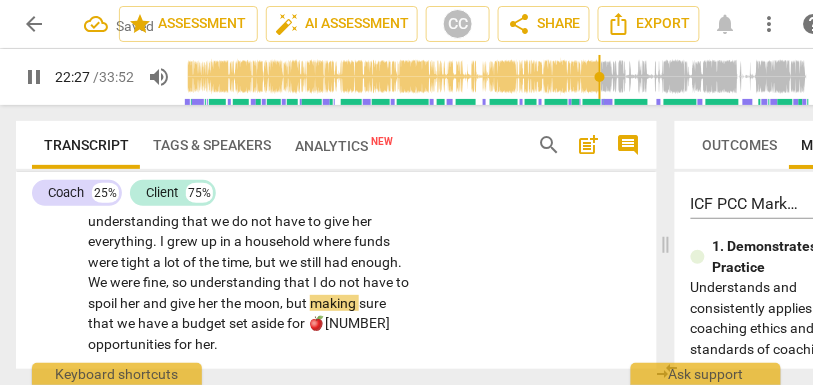 click on "so" at bounding box center (181, 282) 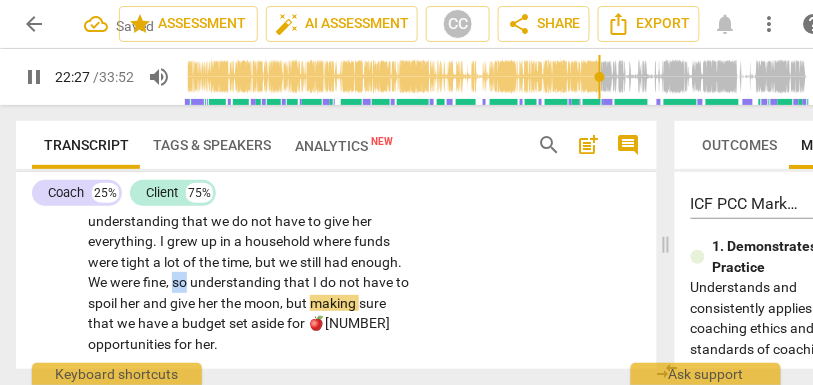 click on "so" at bounding box center [181, 282] 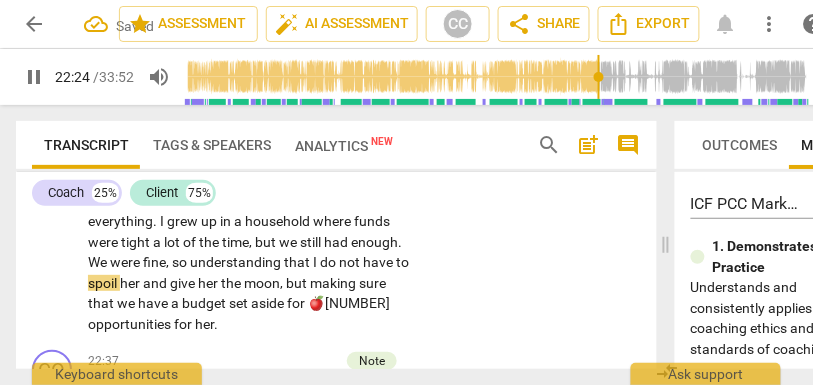 scroll, scrollTop: 6978, scrollLeft: 0, axis: vertical 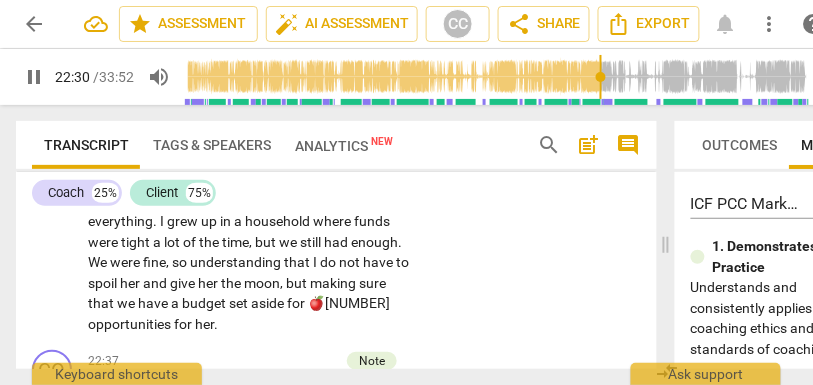click on "🍎[NUMBER]" at bounding box center (349, 303) 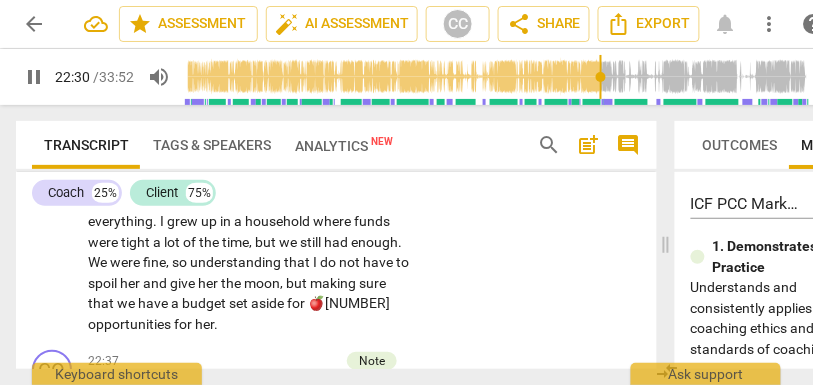 type 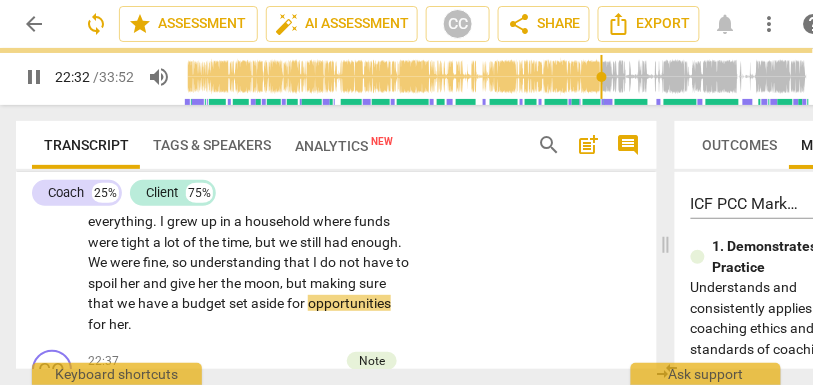 click on "CL play_arrow pause 21:32 + Add competency keyboard_arrow_right I   do   not   want   to   lose   the   opportunity   for   my   child .   Things   that   we   are   going   to   have   to   think   about   in   the   budget :   The   zoo   membership ,   the   science   center   membership ,   and   how   much   do   swim   lessons   cost ?   We   have   been   talking   about ,   maybe ,   doing   a   gymnastics   class   with   her   once   a   week .   She   is   very   sensory-seeking .   We   think   that   that   would   be   really   great   for   her   to   get   that .   Also ,   making   sure   that   I   am   budgeting   for   the   opportunities   I   want   to   give   her ,   understanding   that   we   do   not   have   to   give   her   everything .   I   grew   up   in   a   household   where   funds   were   tight   a   lot   of   the   time ,   but   we   still   had   enough .   We   were   fine ,   so   understanding   that   I   do   not   have   to   spoil   her   and   give   her" at bounding box center (336, 153) 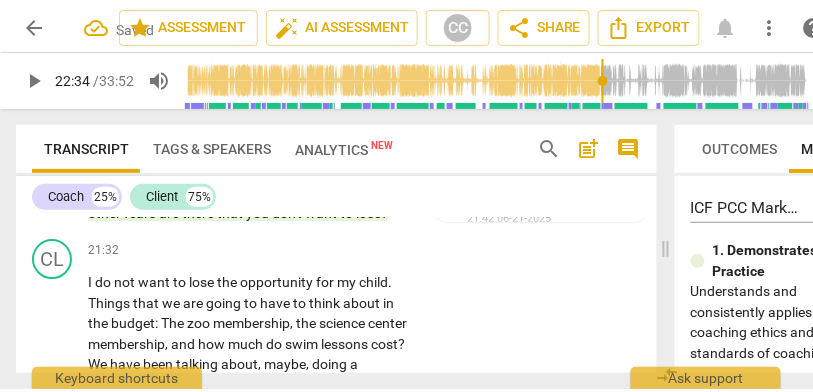scroll, scrollTop: 6716, scrollLeft: 0, axis: vertical 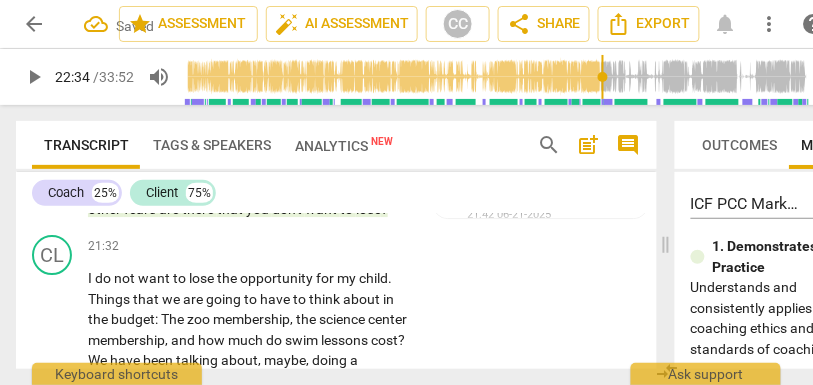 click on "Add competency" at bounding box center [349, 247] 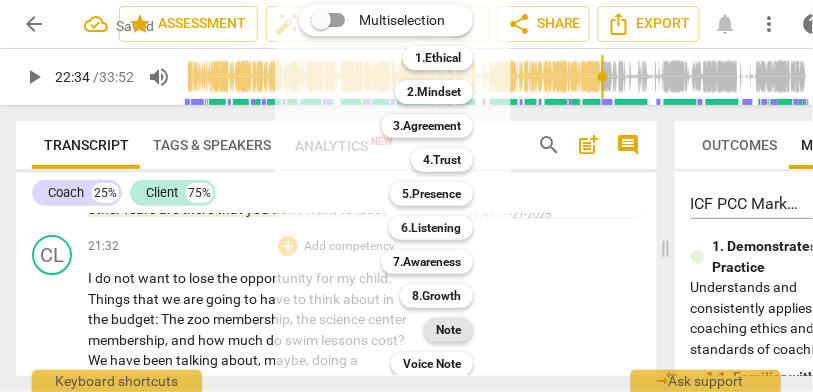 click on "Note" at bounding box center (448, 330) 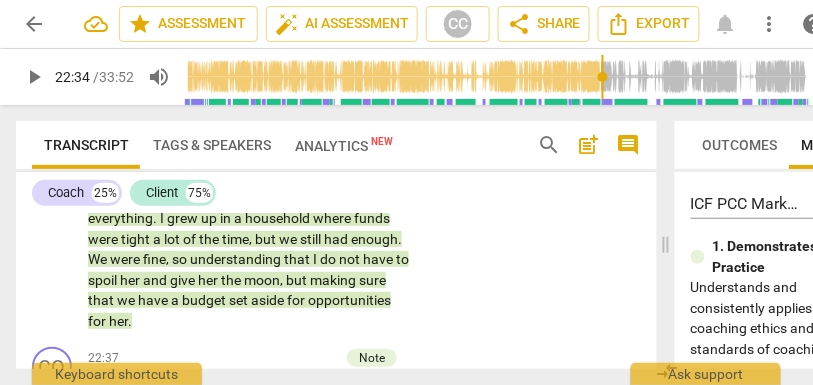 scroll, scrollTop: 6983, scrollLeft: 0, axis: vertical 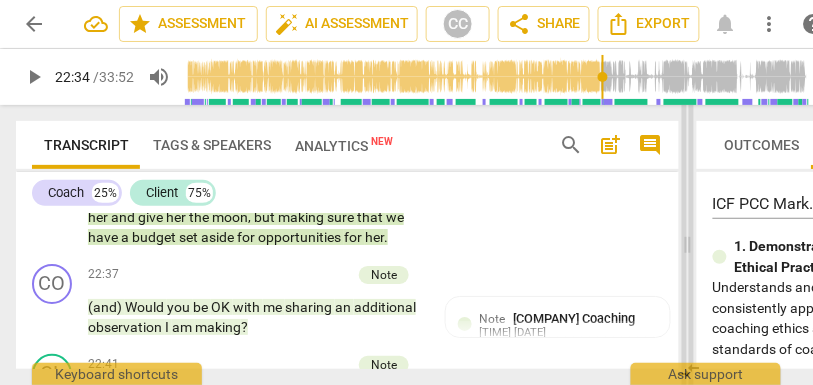 drag, startPoint x: 666, startPoint y: 232, endPoint x: 688, endPoint y: 232, distance: 22 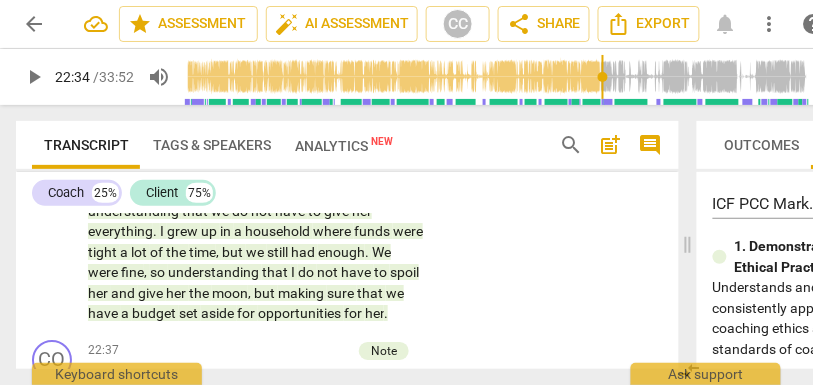 scroll, scrollTop: 6758, scrollLeft: 0, axis: vertical 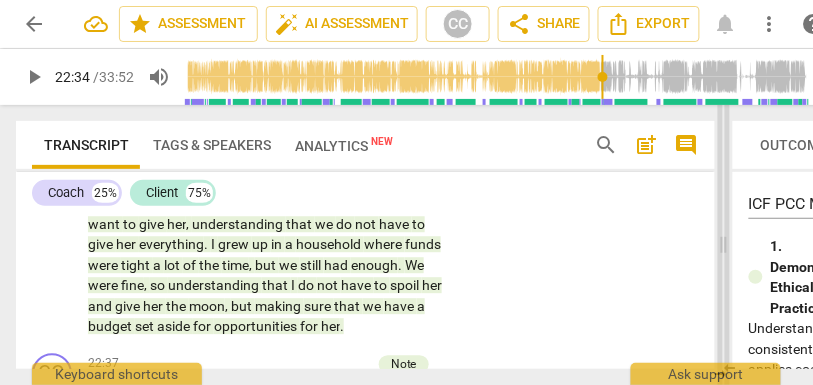 drag, startPoint x: 685, startPoint y: 247, endPoint x: 722, endPoint y: 254, distance: 37.65634 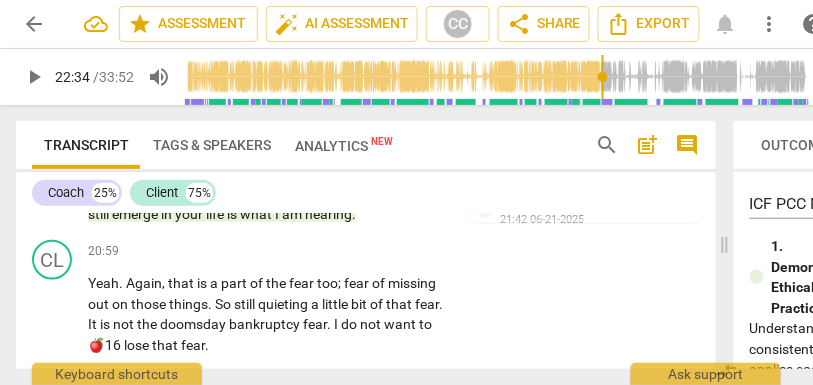 scroll, scrollTop: 6074, scrollLeft: 0, axis: vertical 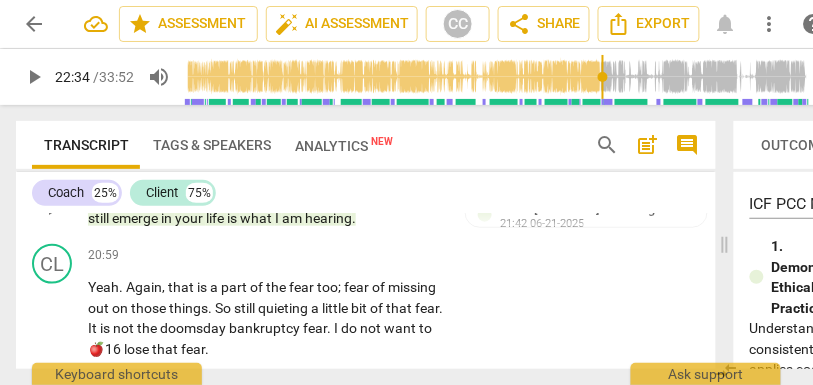 click on "hearing" at bounding box center [328, 218] 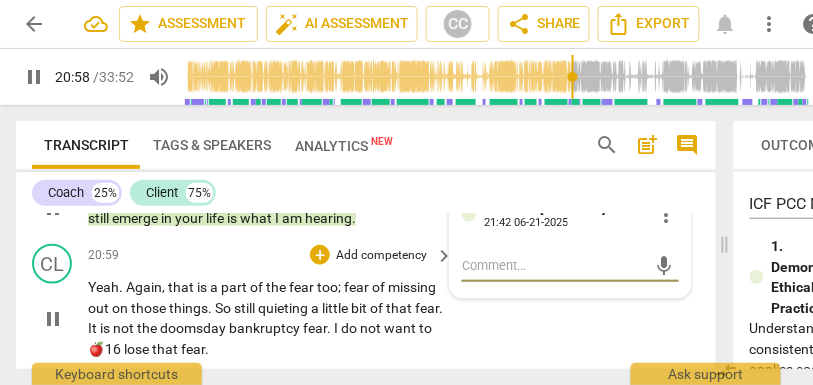 scroll, scrollTop: 6112, scrollLeft: 0, axis: vertical 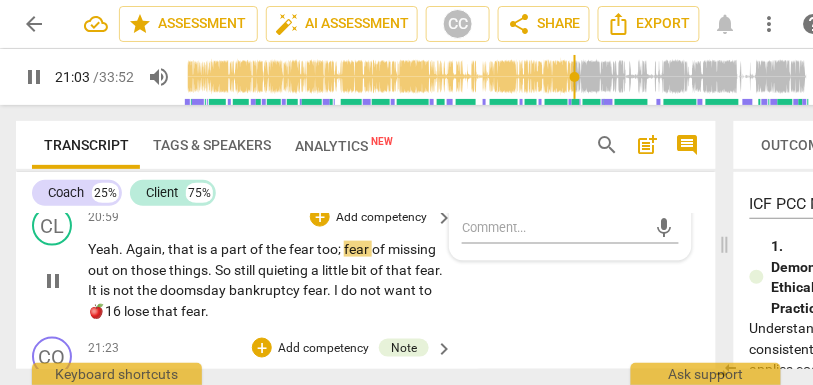 click on "fear" at bounding box center [303, 249] 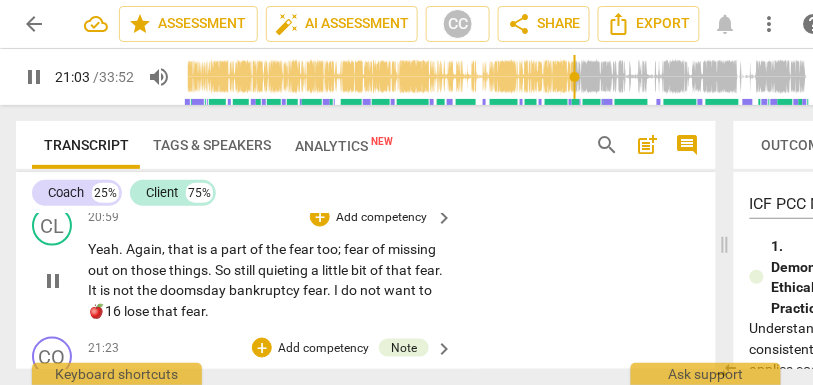type on "1264" 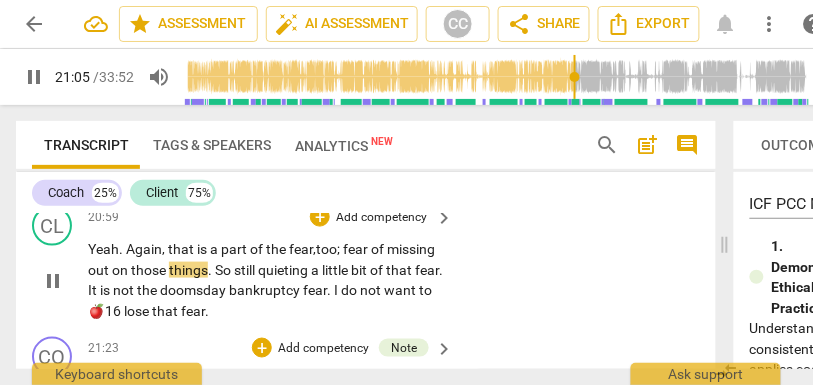 click on "fear" at bounding box center [357, 249] 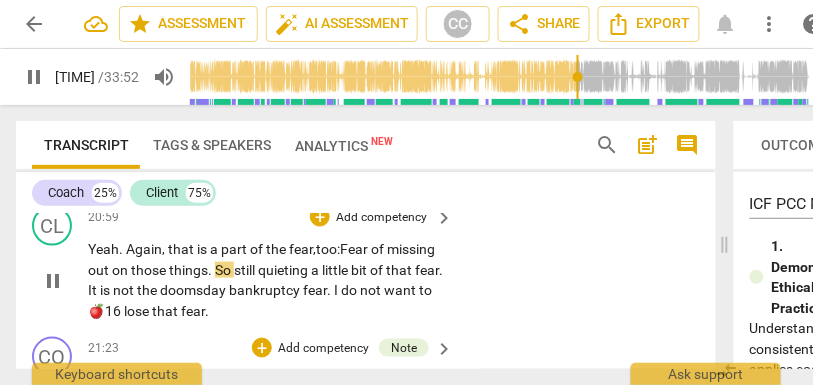 click on "Fear" at bounding box center [355, 249] 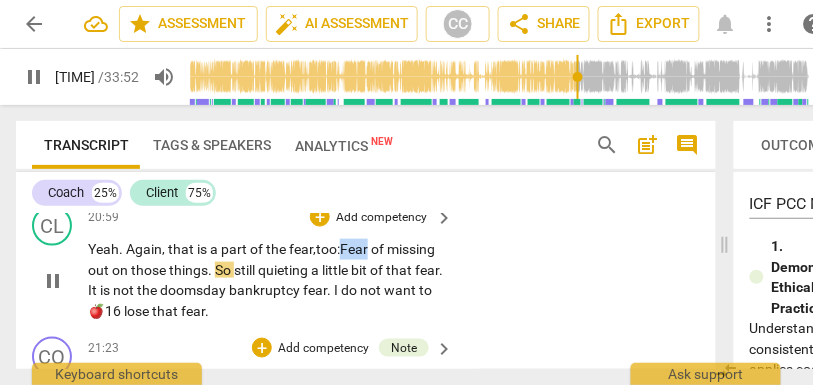 click on "Fear" at bounding box center [355, 249] 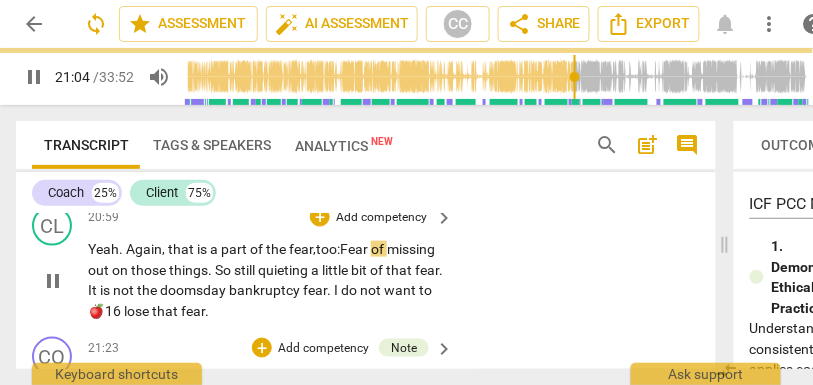 click on "that" at bounding box center (182, 249) 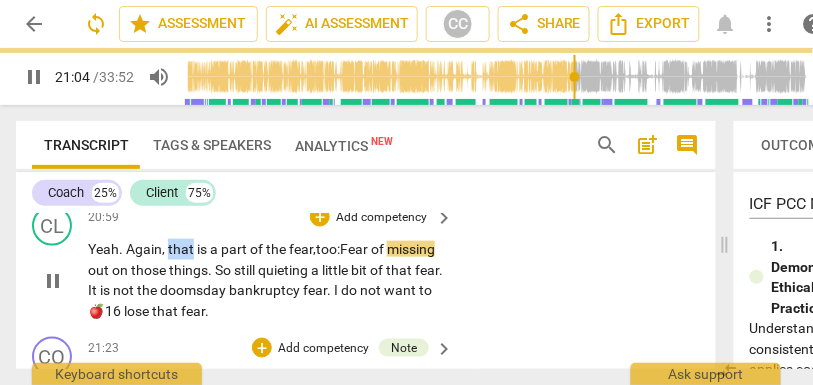 click on "that" at bounding box center (182, 249) 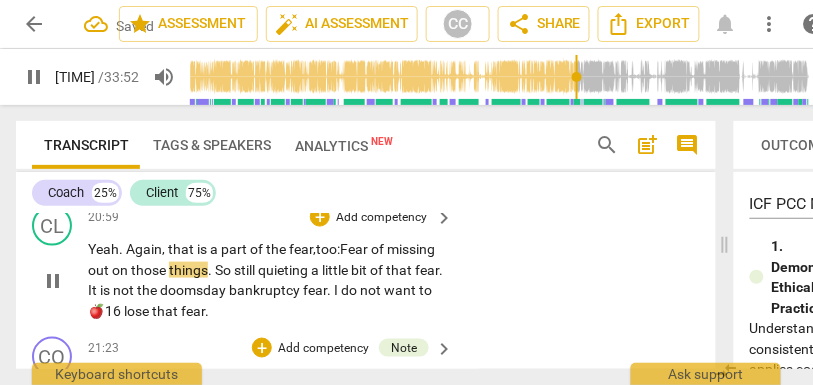 click on "So" at bounding box center (224, 270) 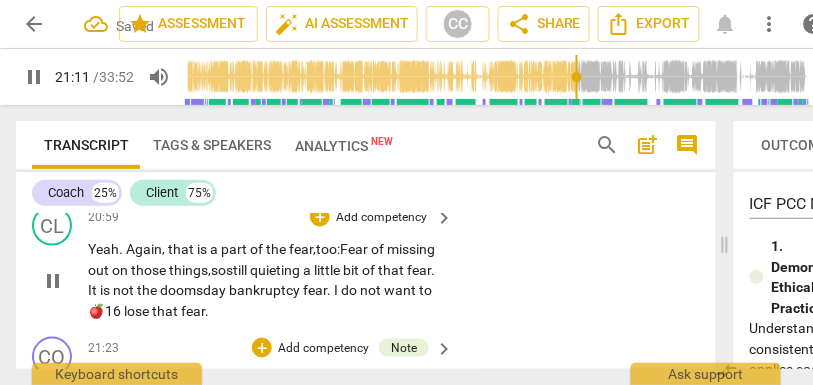 click on "quieting" at bounding box center [276, 270] 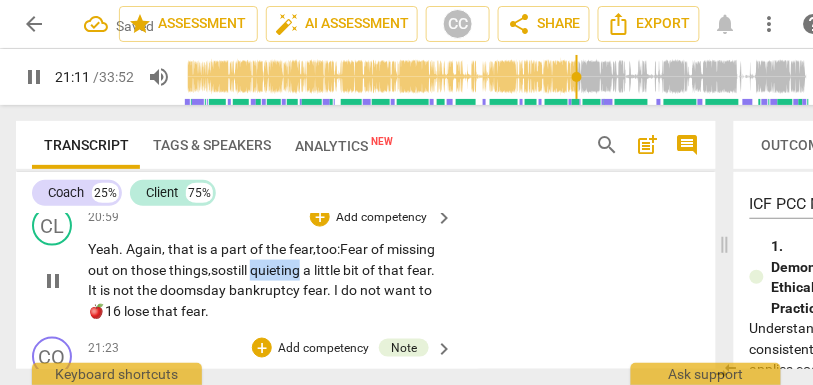 click on "quieting" at bounding box center (276, 270) 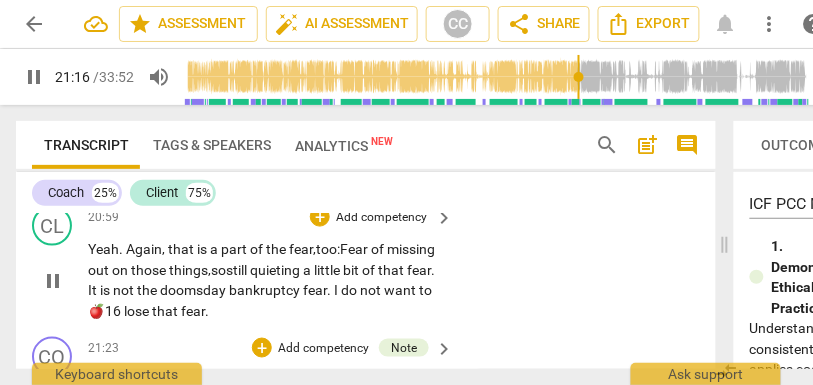 click on "doomsday" at bounding box center [194, 290] 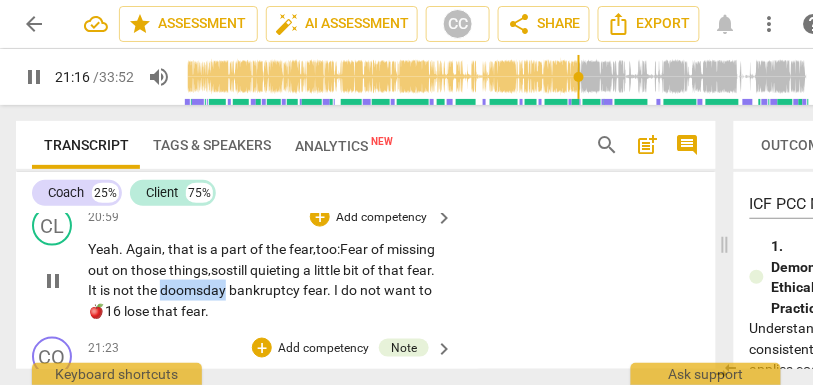 click on "doomsday" at bounding box center (194, 290) 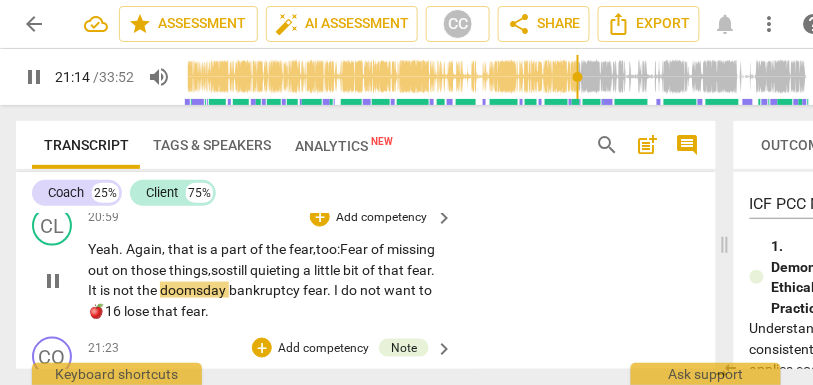 click on "bankruptcy" at bounding box center [266, 290] 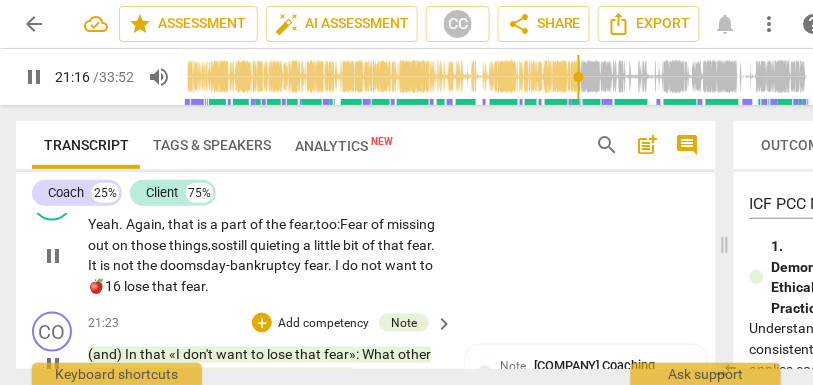 scroll, scrollTop: 6143, scrollLeft: 0, axis: vertical 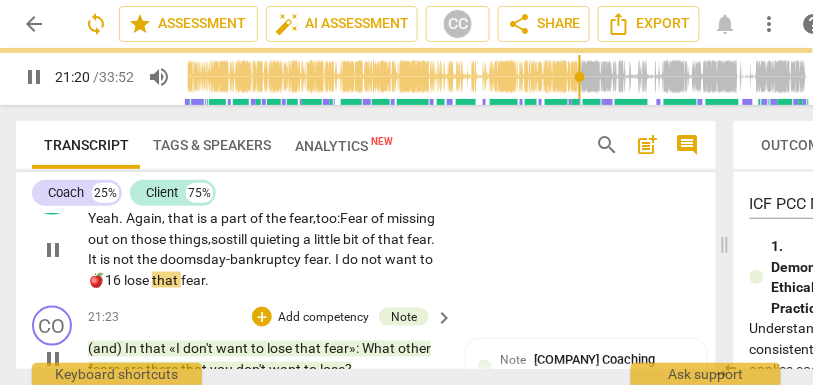 click on "bankruptcy" at bounding box center (267, 259) 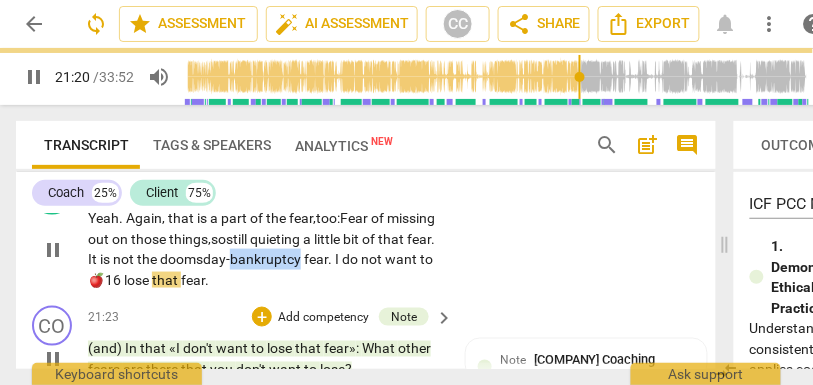 click on "bankruptcy" at bounding box center (267, 259) 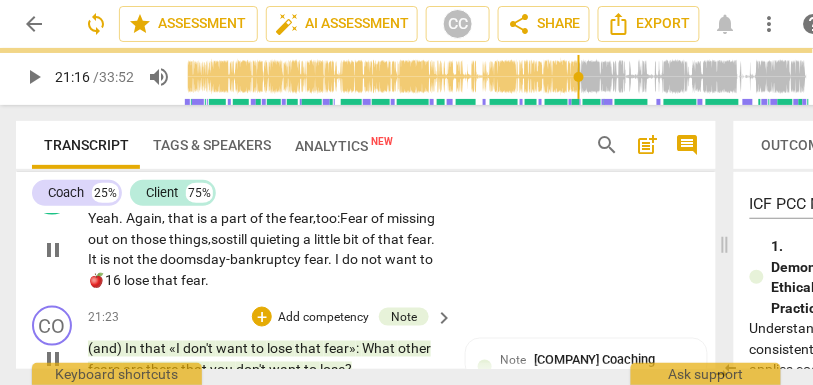 click on "I" at bounding box center (338, 259) 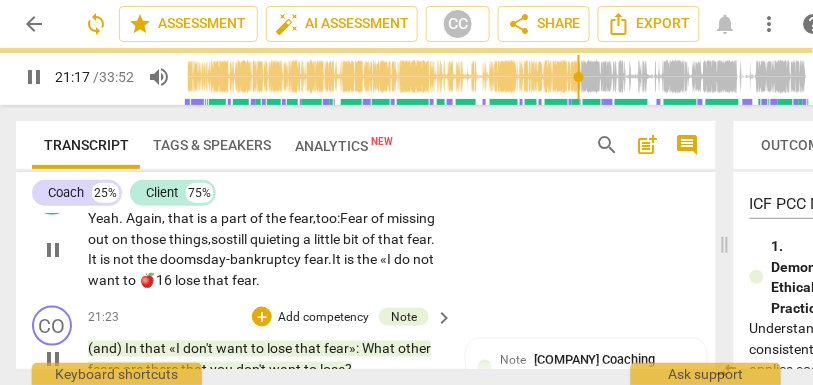 click on "lose" at bounding box center (189, 280) 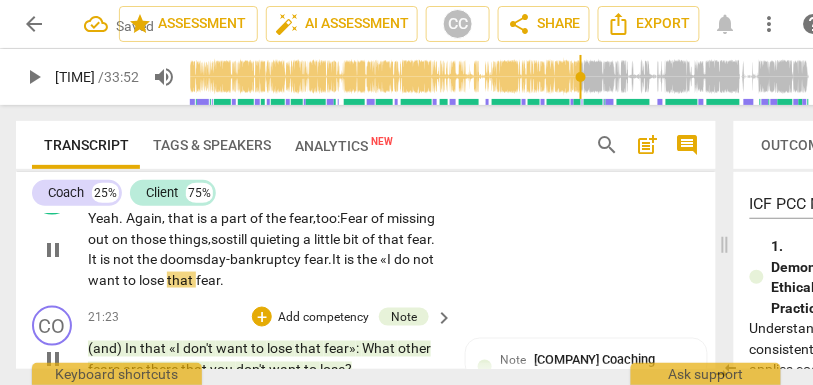 click on "fear" at bounding box center (208, 280) 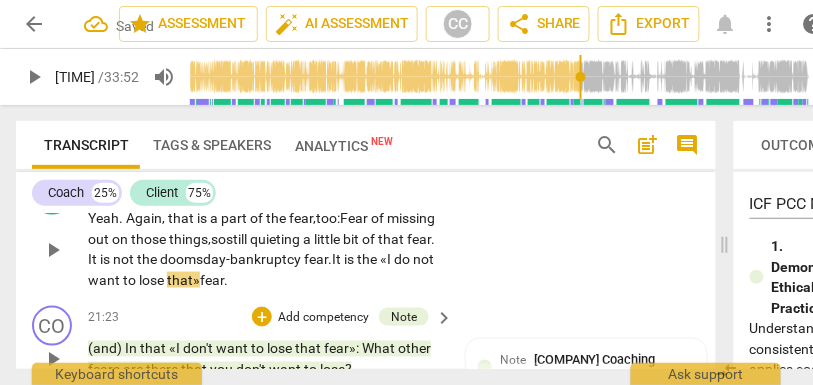 click on "not" at bounding box center (125, 259) 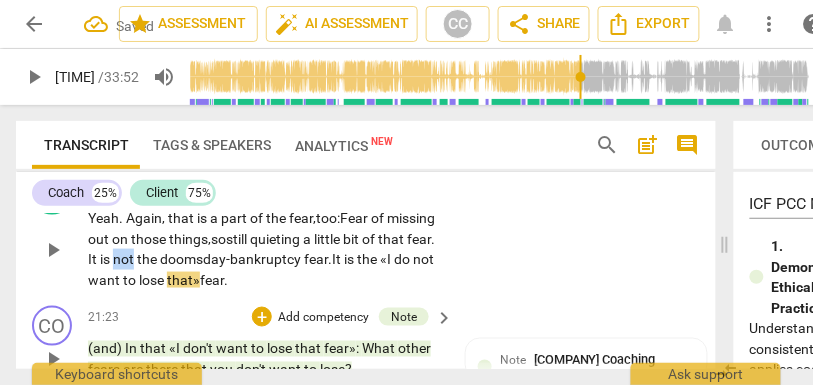 click on "not" at bounding box center (125, 259) 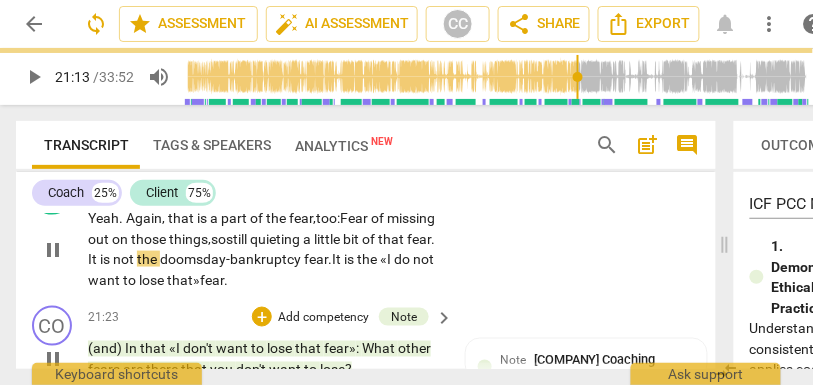 click on "the" at bounding box center (148, 259) 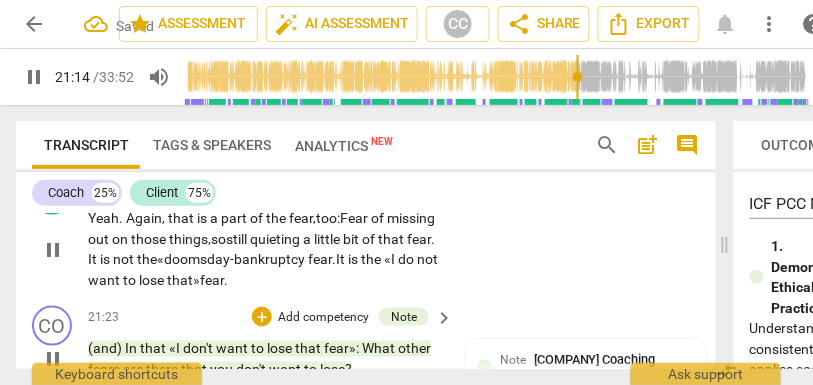 click on "bankruptcy" at bounding box center (271, 259) 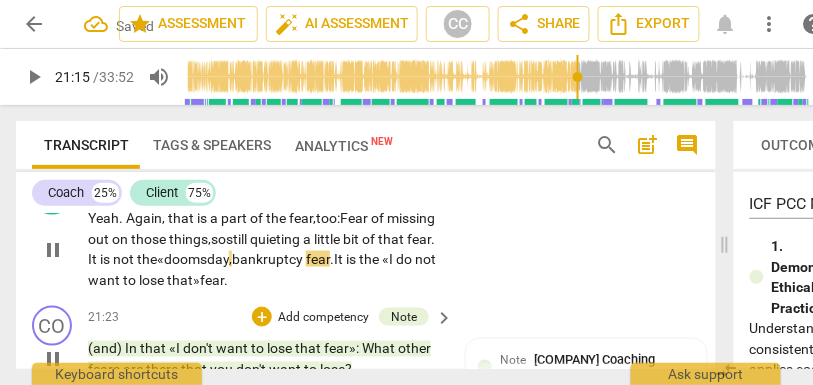 click on "fear" at bounding box center [318, 259] 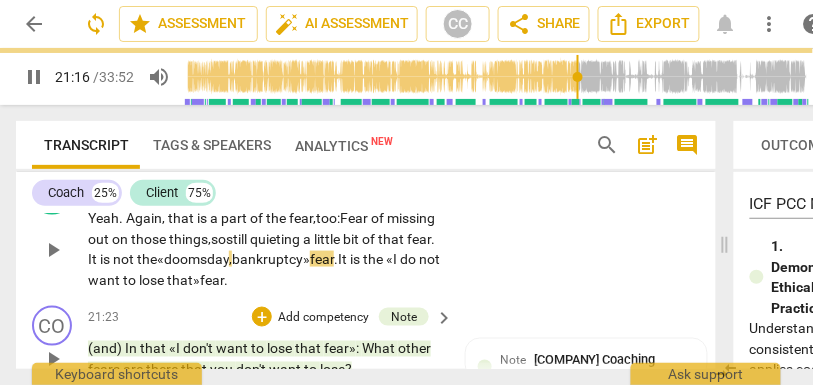 click on "Yeah .   Again ,   that   is   a   part   of   the   fear,  too:  Fear   of   missing   out   on   those   things,  so  still   quieting   a   little   bit   of   that   fear .   It   is   not   the  « doomsday ,  bankruptcy»  fear .  It is the « I   do   not   want   to   lose   that»  fear ." at bounding box center [265, 249] 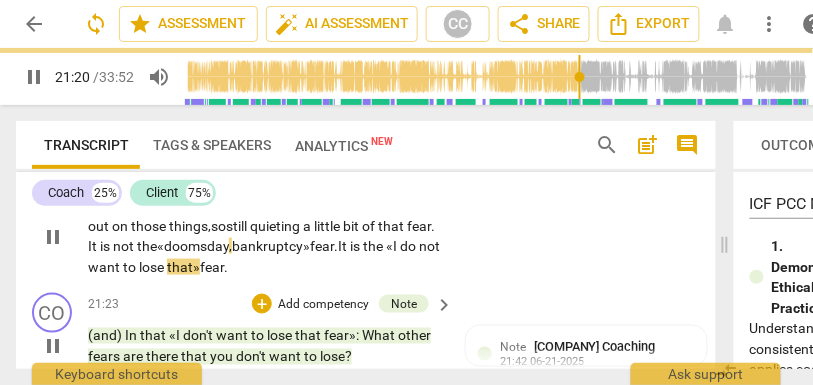 scroll, scrollTop: 6147, scrollLeft: 0, axis: vertical 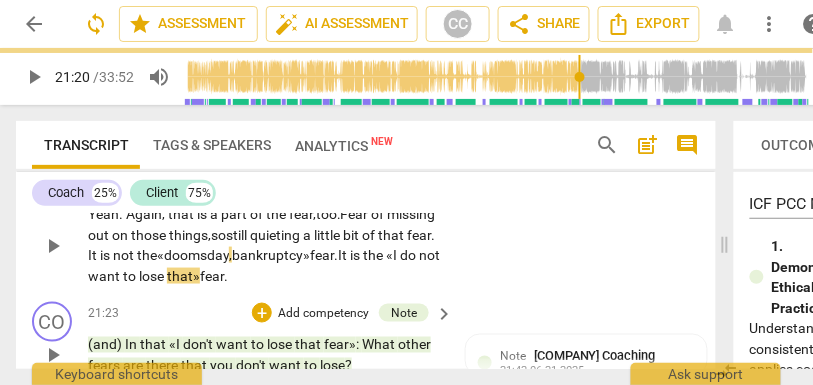 click on "Add competency" at bounding box center [381, 183] 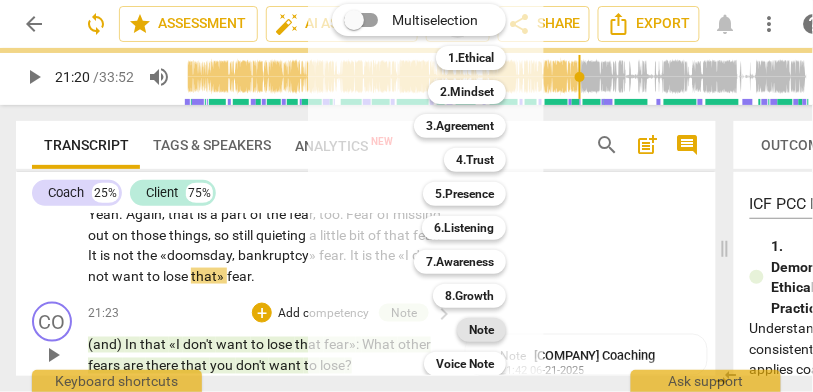 click on "Note" at bounding box center (481, 330) 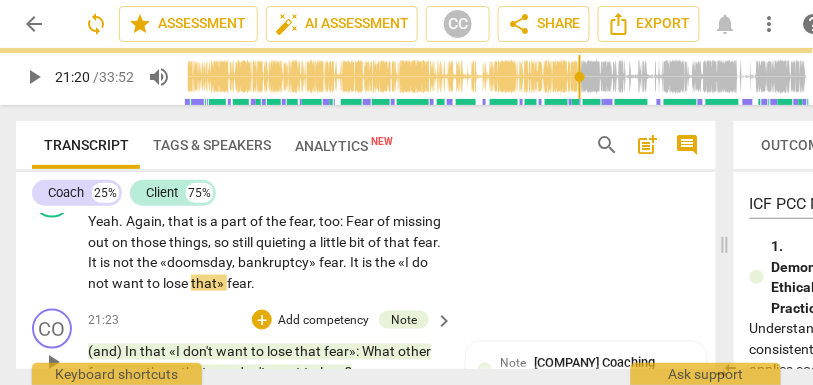 scroll, scrollTop: 6137, scrollLeft: 0, axis: vertical 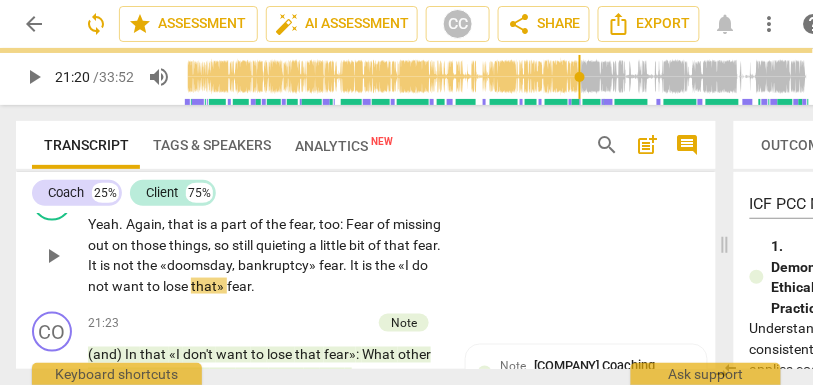 click on "quieting" at bounding box center [282, 245] 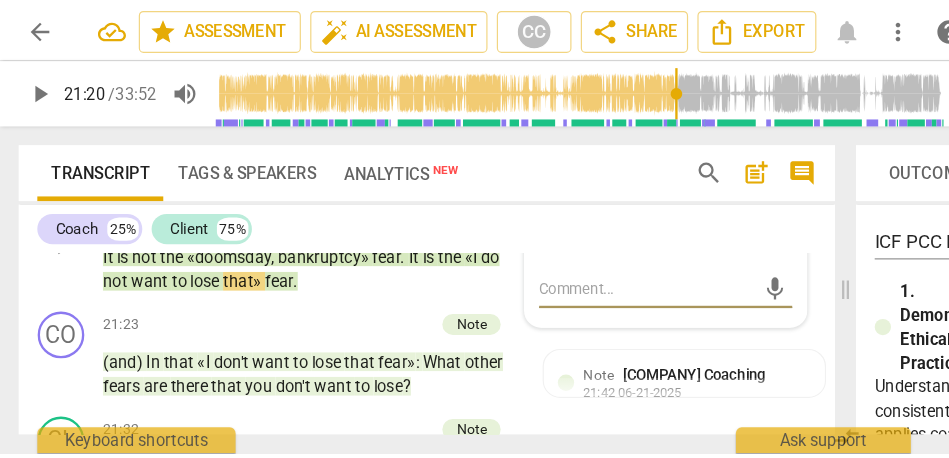 scroll, scrollTop: 6187, scrollLeft: 0, axis: vertical 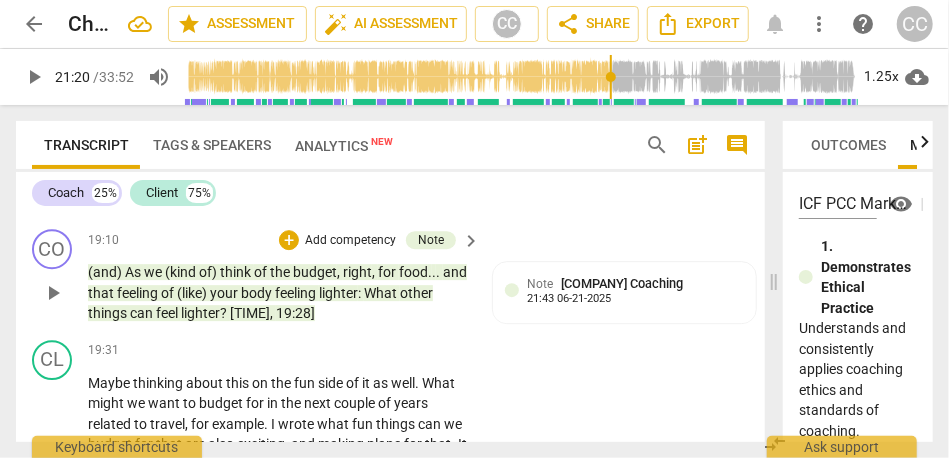 click on "19:28]" at bounding box center (295, 313) 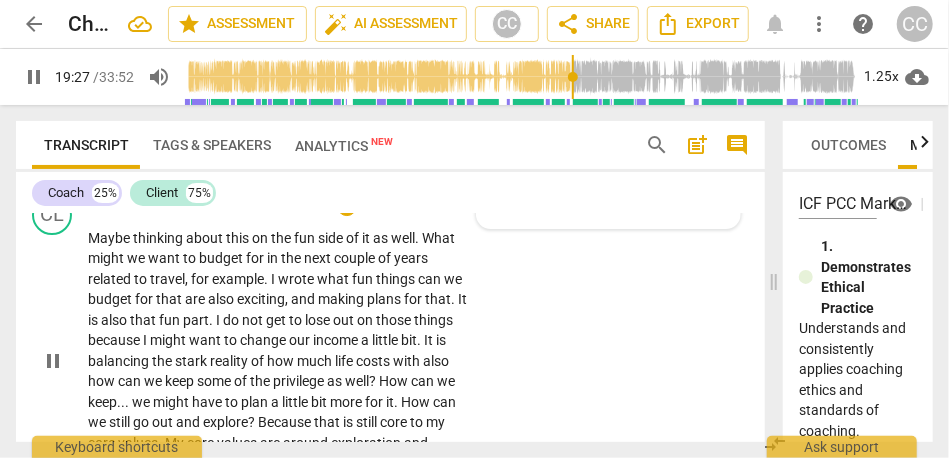 scroll, scrollTop: 5341, scrollLeft: 0, axis: vertical 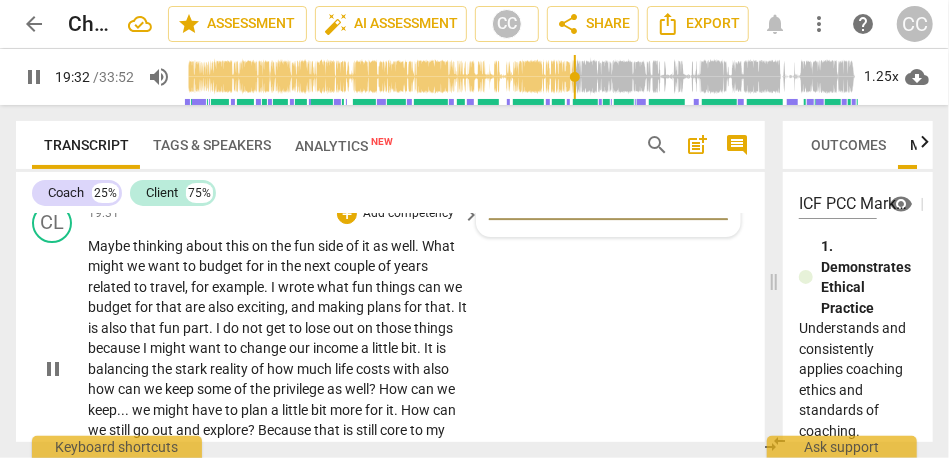 click on "thinking" at bounding box center [159, 246] 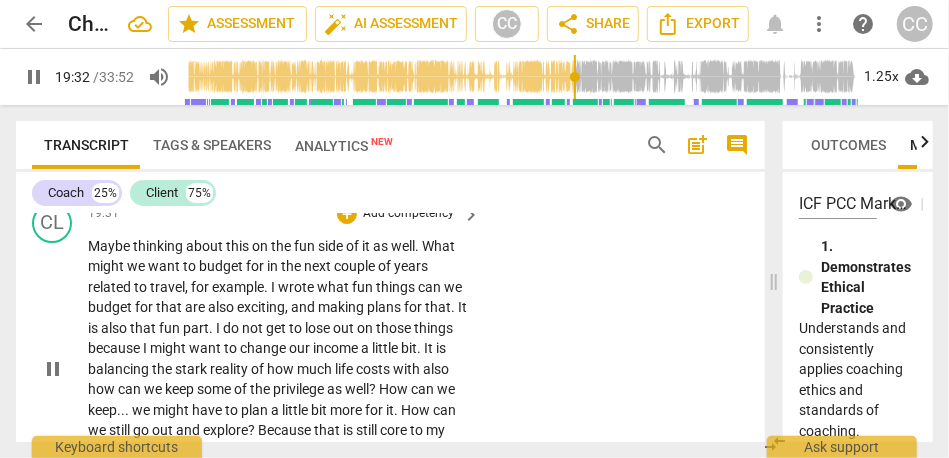 type on "[NUMBER]" 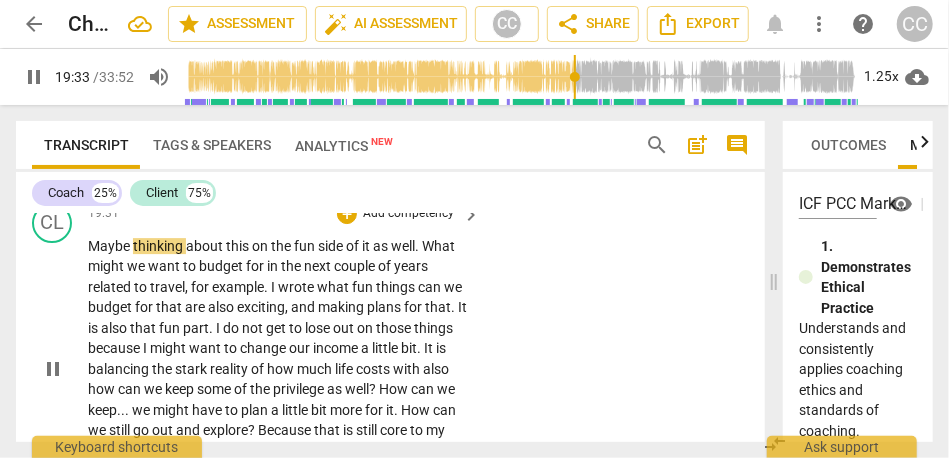 type 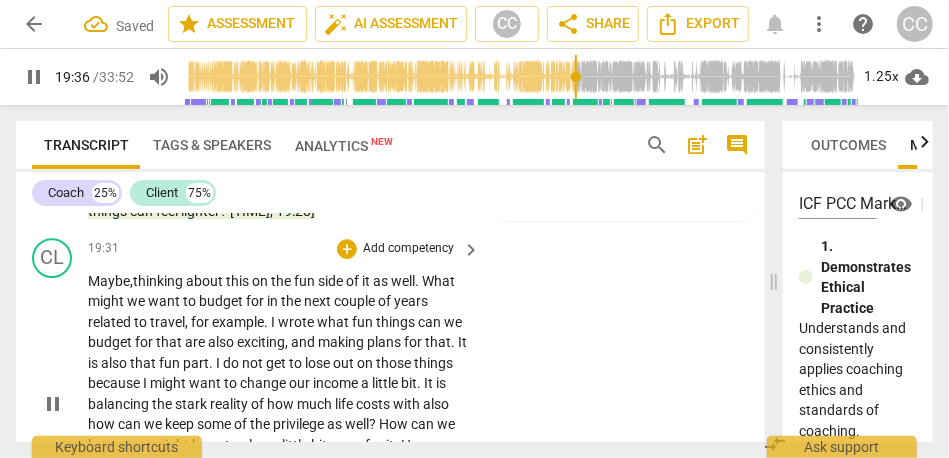 scroll, scrollTop: 5305, scrollLeft: 0, axis: vertical 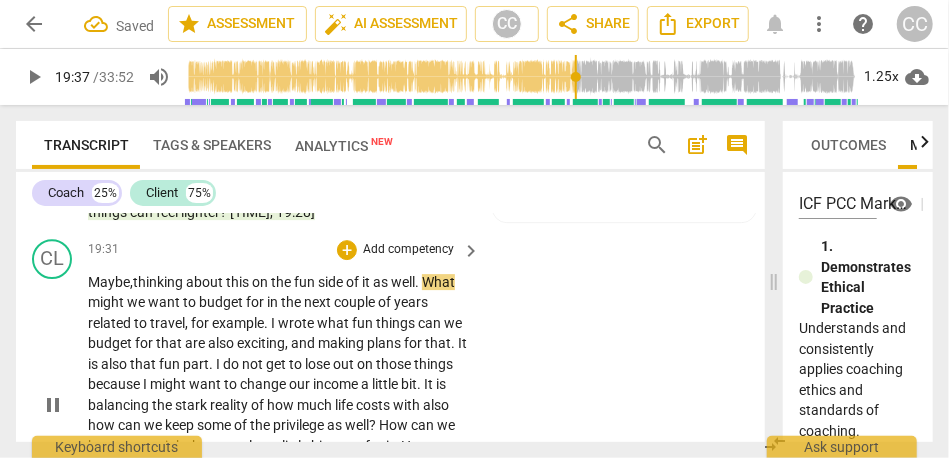 click on "Maybe," at bounding box center [110, 282] 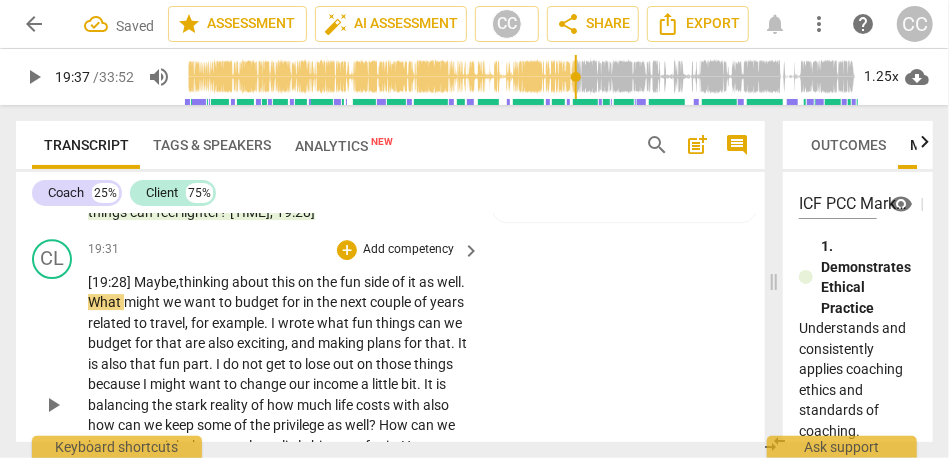 click on "might" at bounding box center (143, 302) 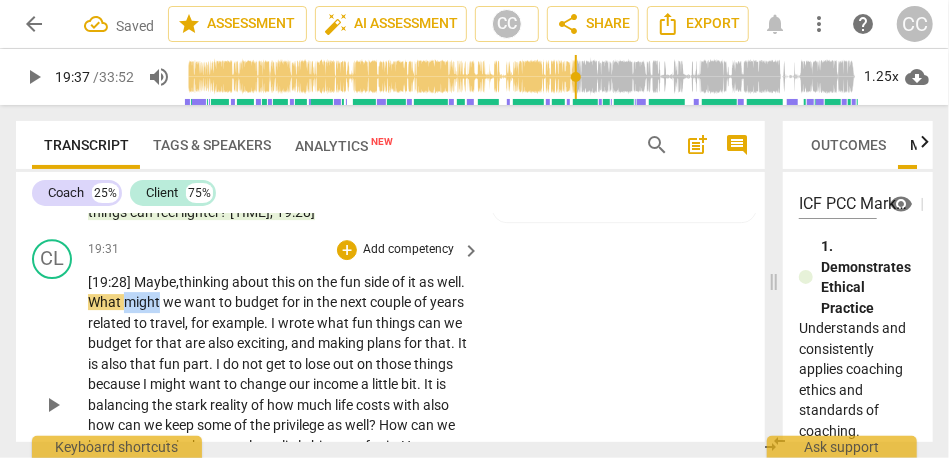 click on "might" at bounding box center (143, 302) 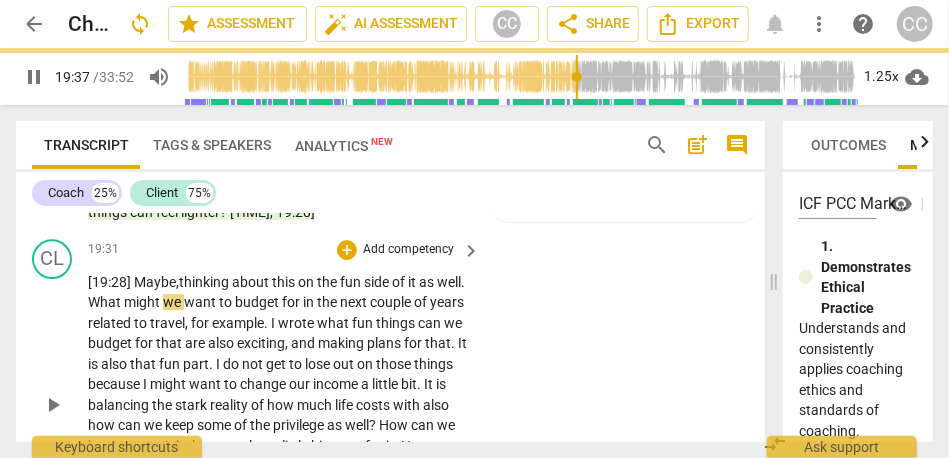 click on "[19:28] Maybe," at bounding box center (133, 282) 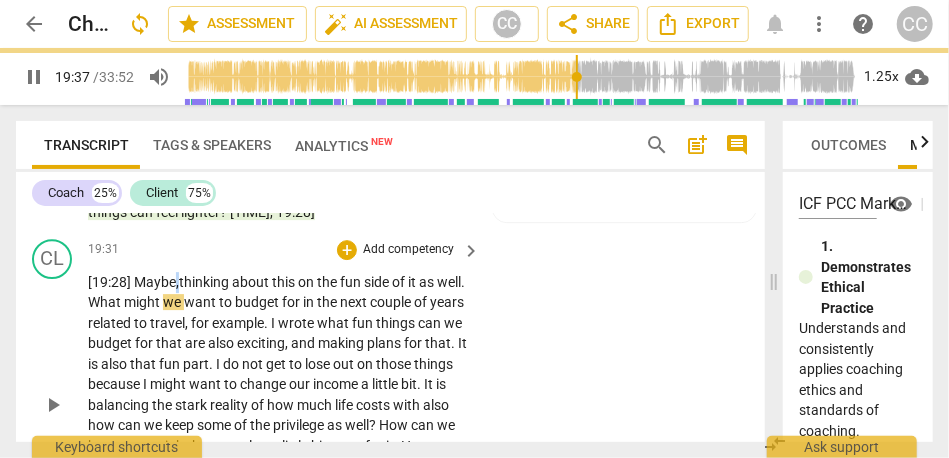 click on "[19:28] Maybe," at bounding box center [133, 282] 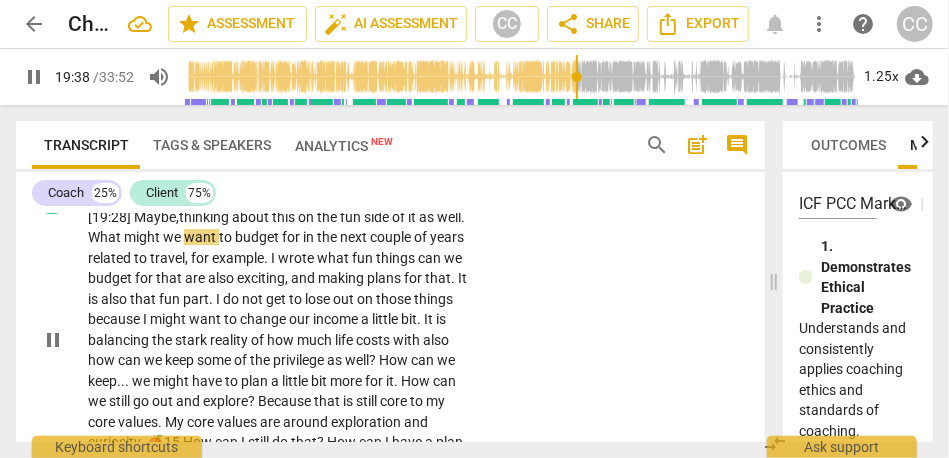 scroll, scrollTop: 5368, scrollLeft: 0, axis: vertical 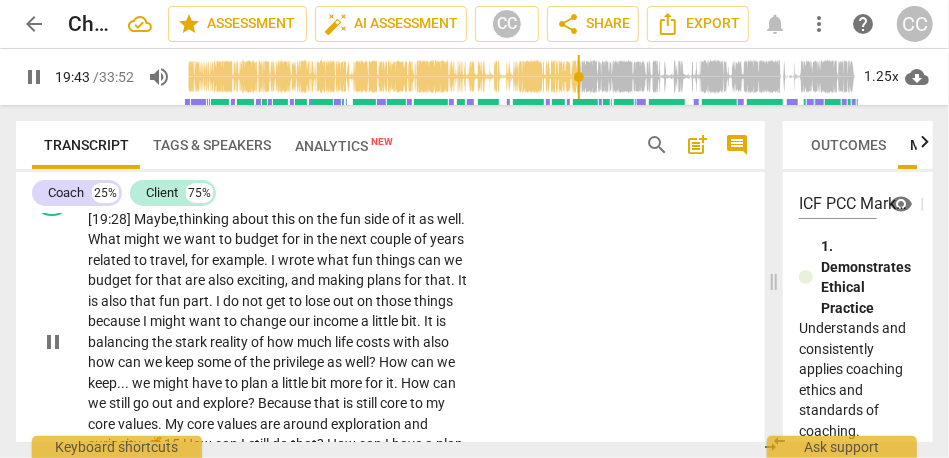 click on "for" at bounding box center (201, 260) 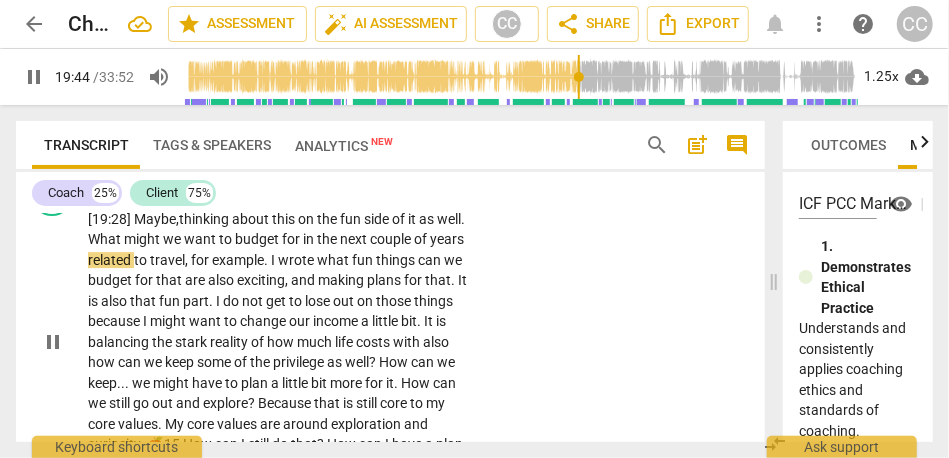 click on "I" at bounding box center [274, 260] 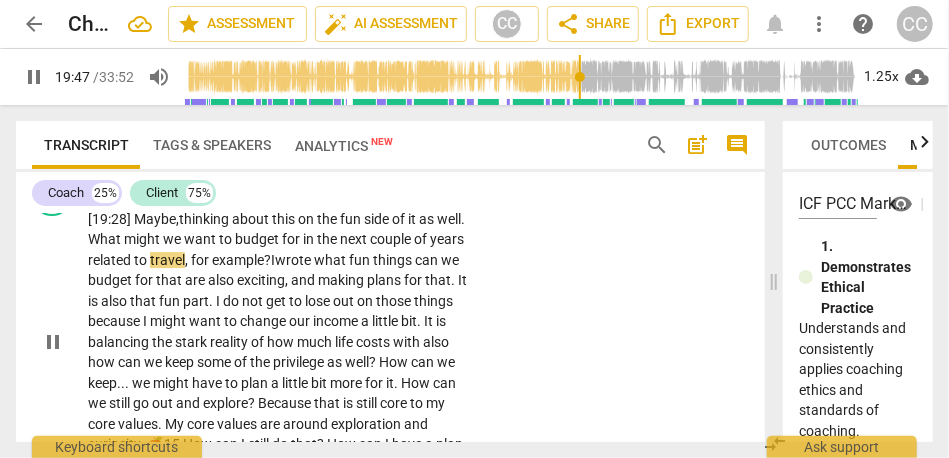 click on "change" at bounding box center (264, 321) 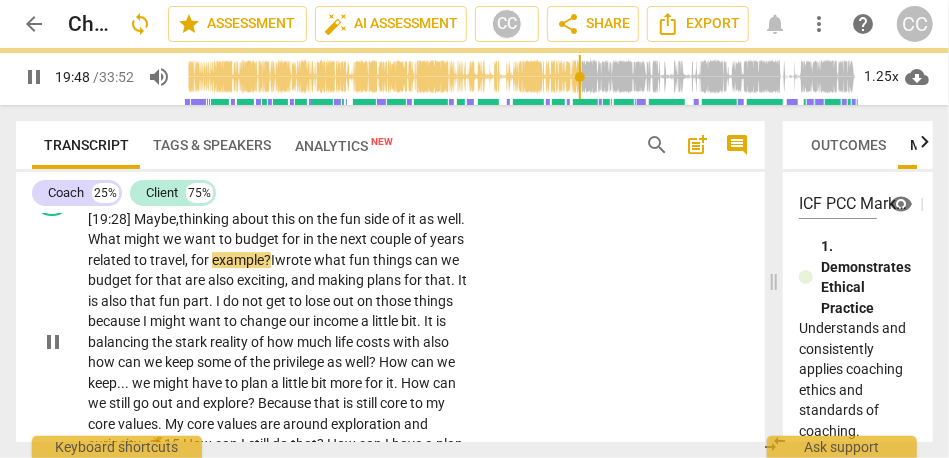 click on "example?" at bounding box center [241, 260] 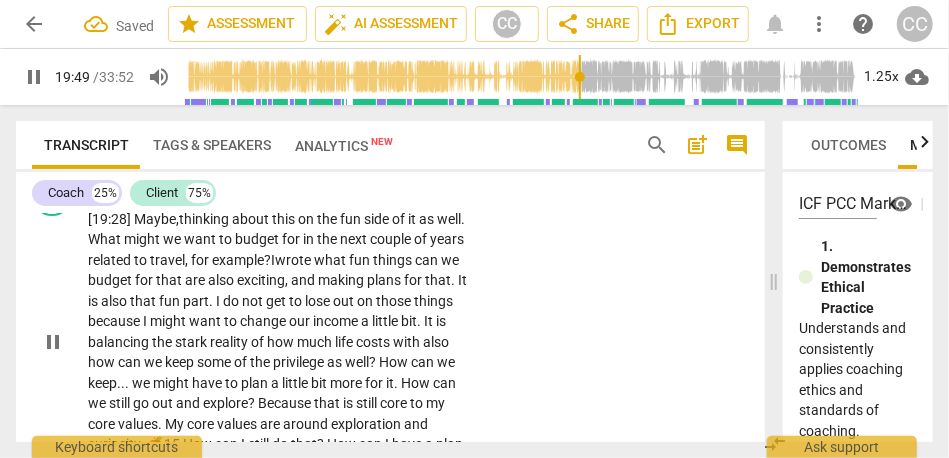 click on "example?" at bounding box center (241, 260) 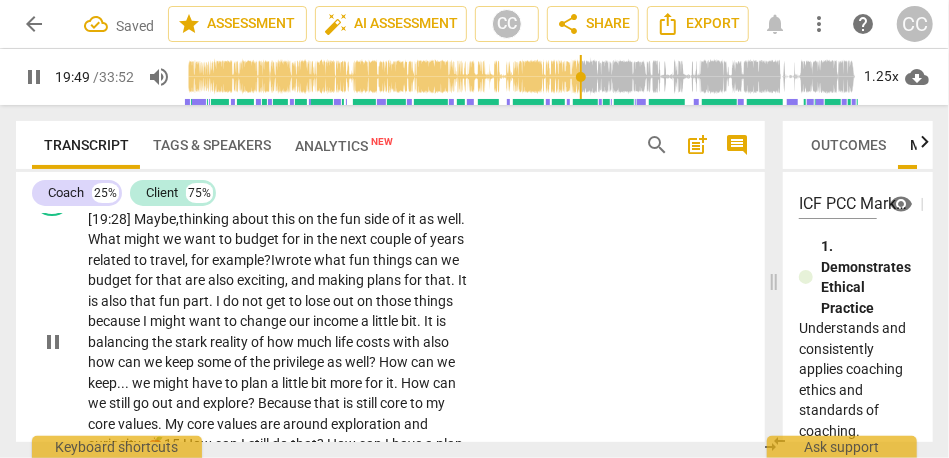 click on "CL play_arrow pause 19:31 + Add competency keyboard_arrow_right [19:28] Maybe,  thinking   about   this   on   the   fun   side   of   it   as   well .   What   might   we   want   to   budget   for   in   the   next   couple   of   years   related   to   travel ,   for   example?  I  wrote   what   fun   things   can   we   budget   for   that   are   also   exciting ,   and   making   plans   for   that .   It   is   also   that   fun   part .   I   do   not   get   to   lose   out   on   those   things   because   I   might   want   to   change   our   income   a   little   bit .   It   is   balancing   the   stark   reality   of   how   much   life   costs   with   also   how   can   we   keep   some   of   the   privilege   as   well ?   How   can   we   keep . . .   we   might   have   to   plan   a   little   bit   more   for   it .   How   can   we   still   go   out   and   explore ?   Because   that   is   still   core   to   my   core   values .   My   core   values   are   around   exploration" at bounding box center [390, 326] 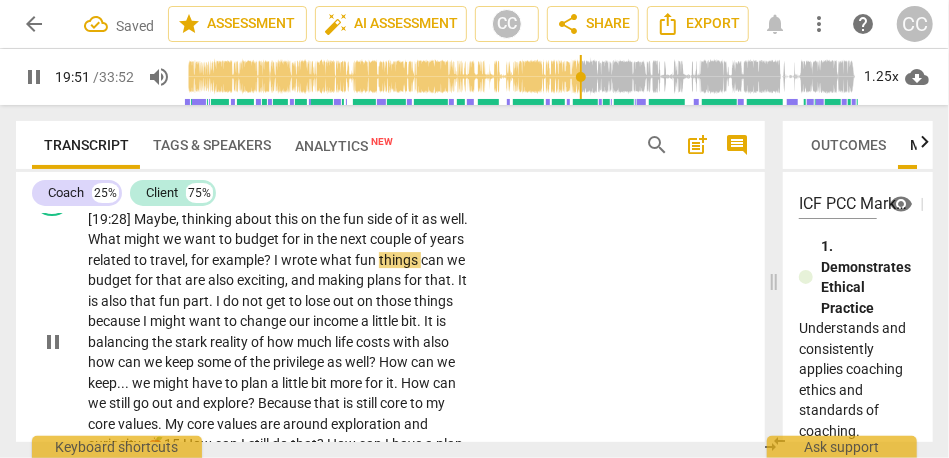 click on "?" at bounding box center (269, 260) 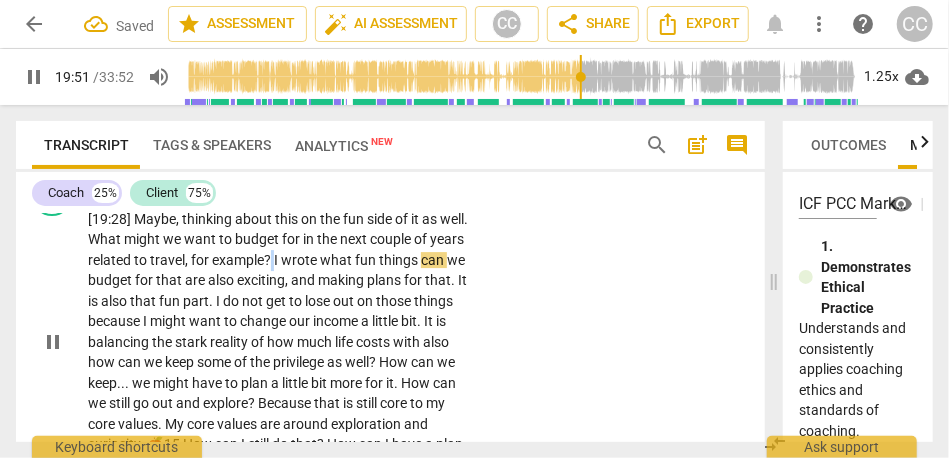 click on "?" at bounding box center [269, 260] 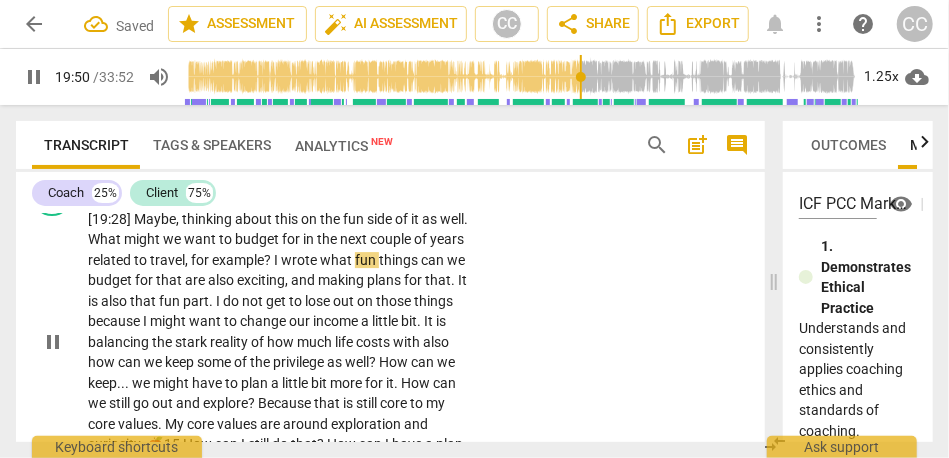 click on "what" at bounding box center [337, 260] 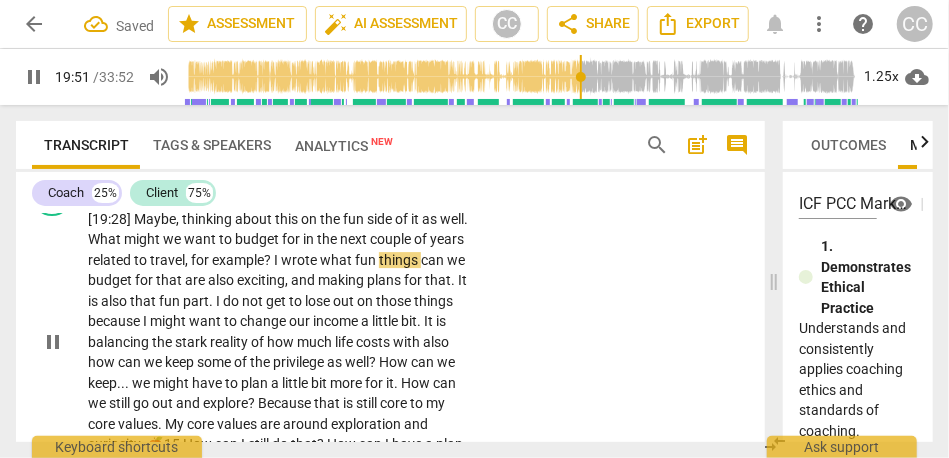 type on "[NUMBER]" 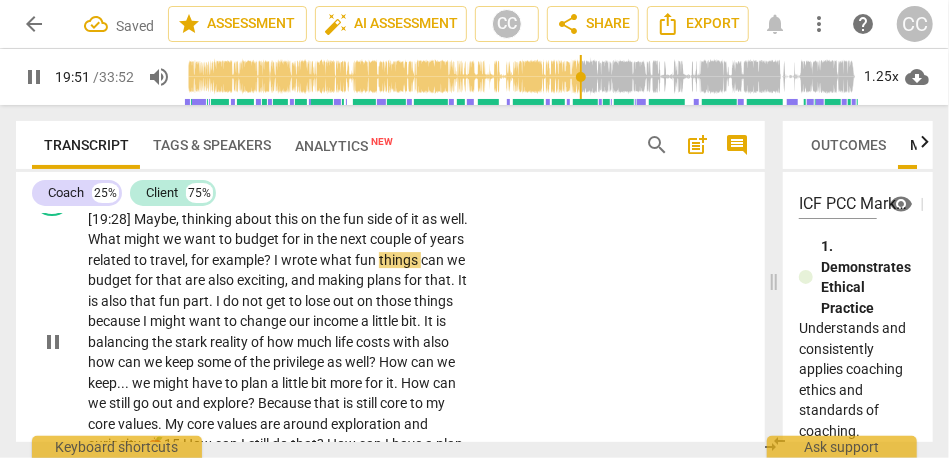 type 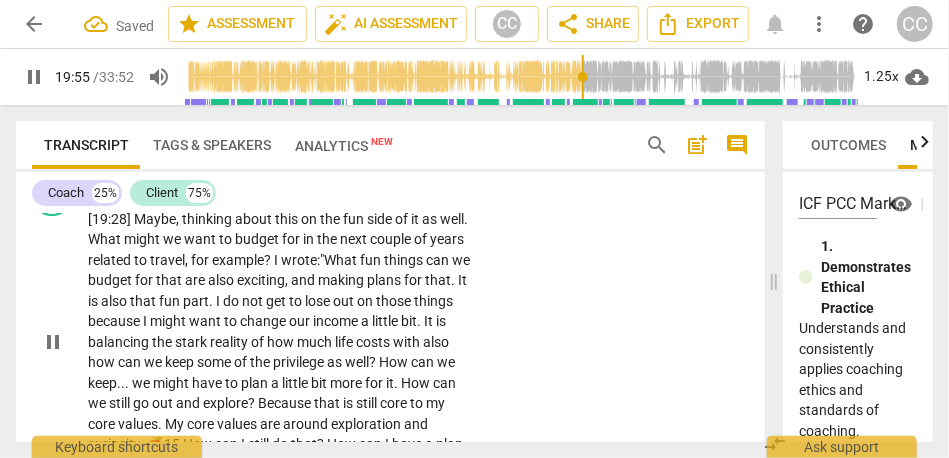 click on "and" at bounding box center [304, 280] 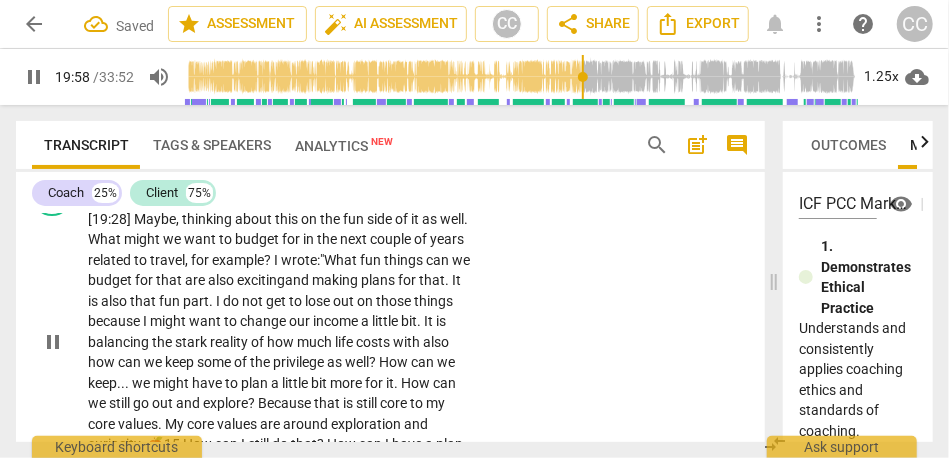 click on "It" at bounding box center (456, 280) 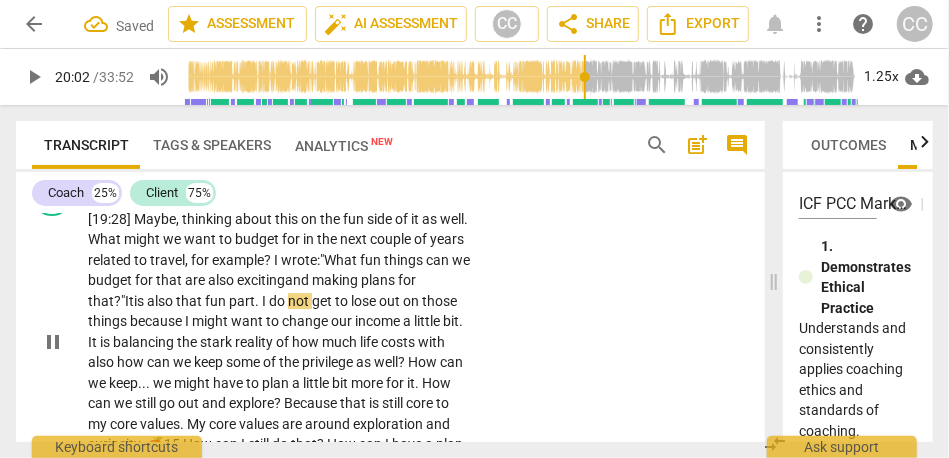 click on "that?"" at bounding box center (106, 301) 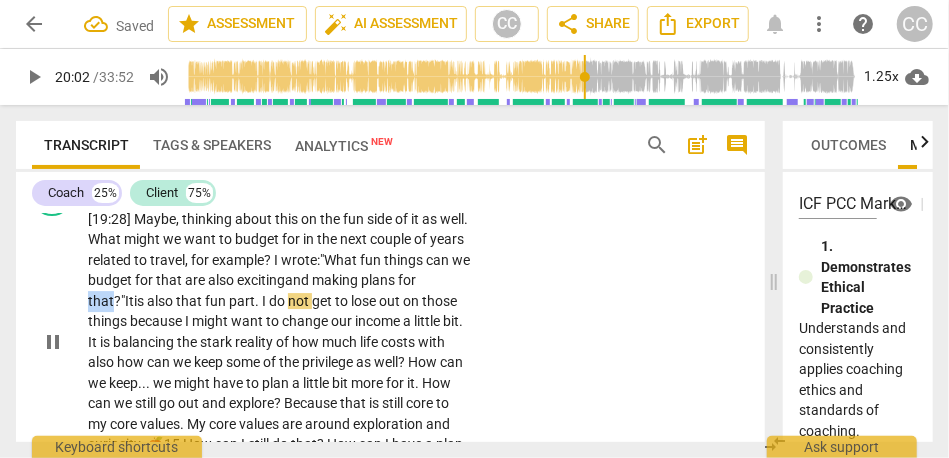 click on "that?"" at bounding box center (106, 301) 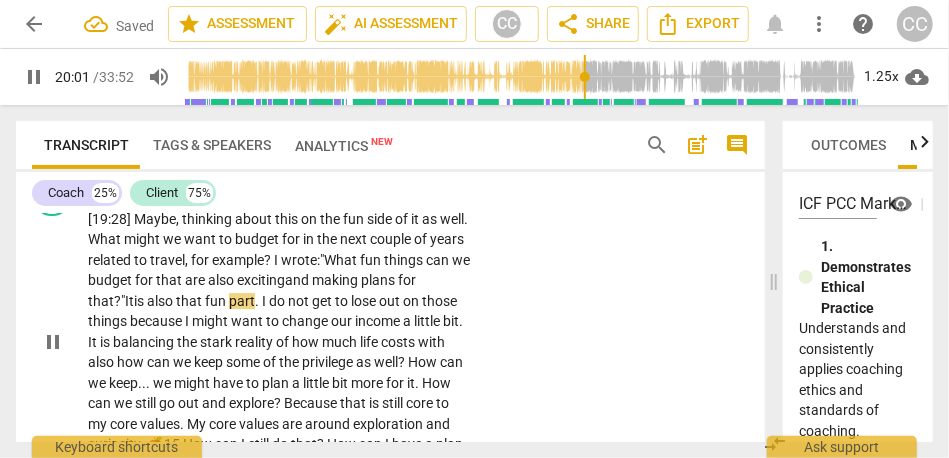 click on "It" at bounding box center [129, 301] 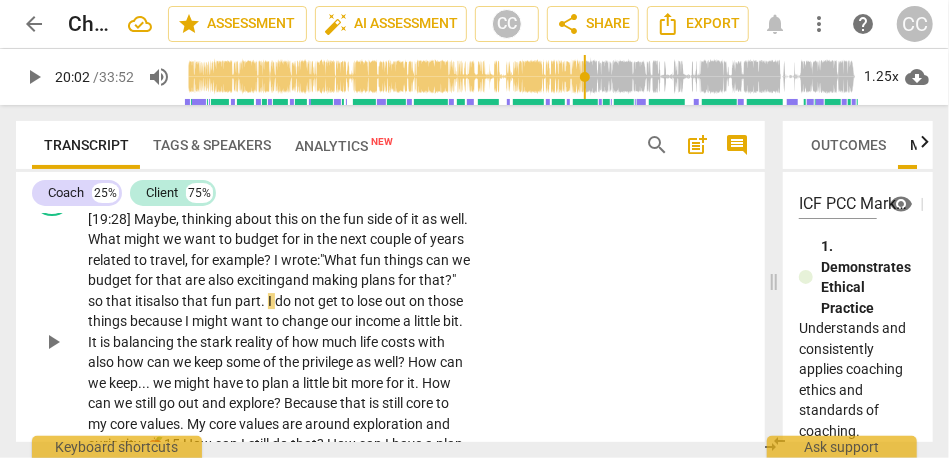 click on "making" at bounding box center [336, 280] 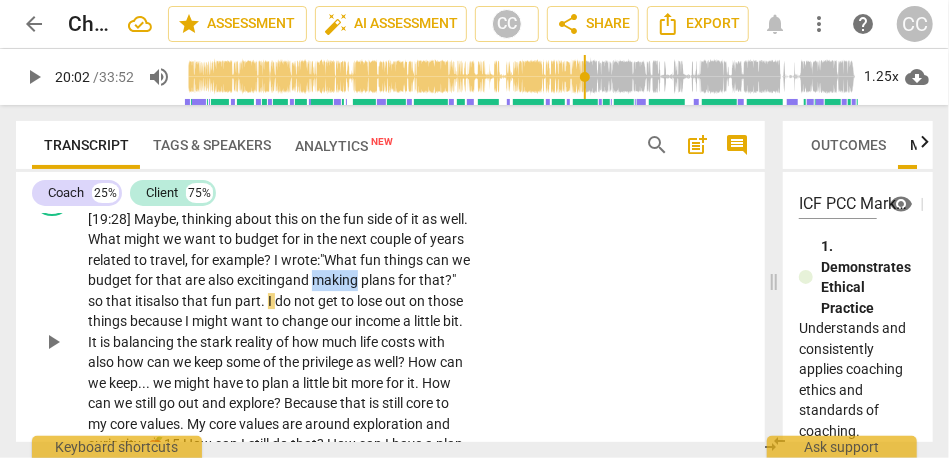click on "making" at bounding box center (336, 280) 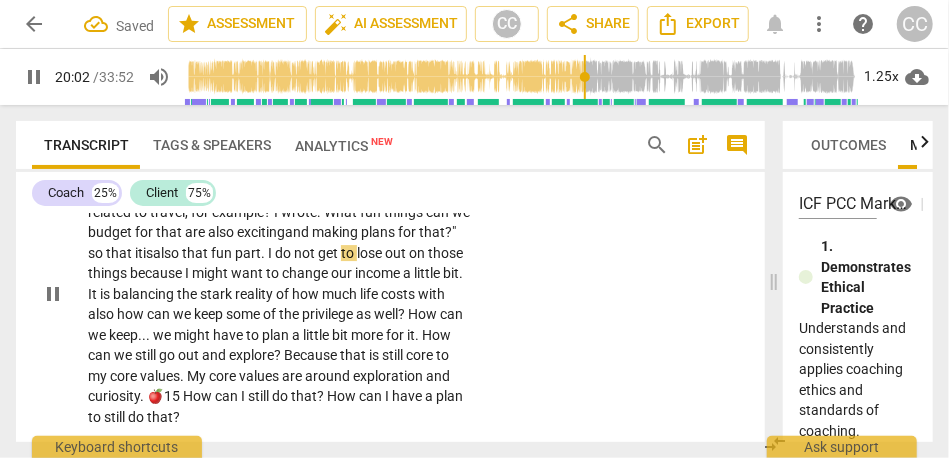 scroll, scrollTop: 5433, scrollLeft: 0, axis: vertical 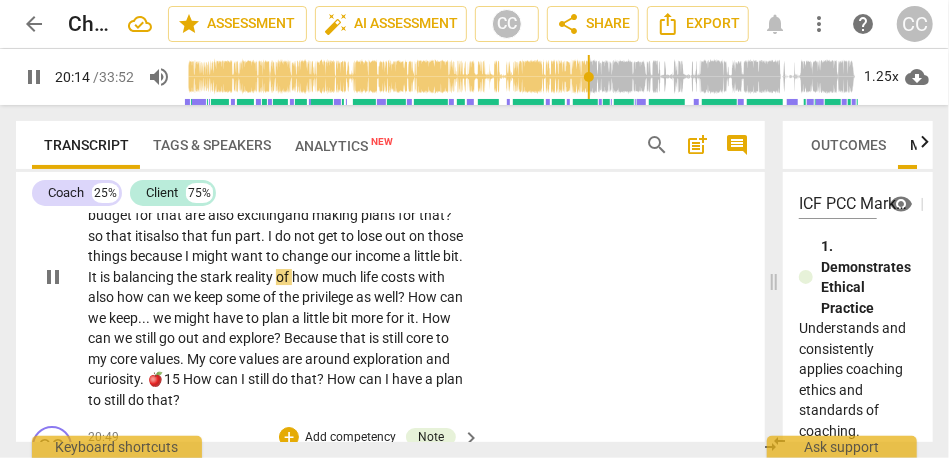 click on "change" at bounding box center (306, 256) 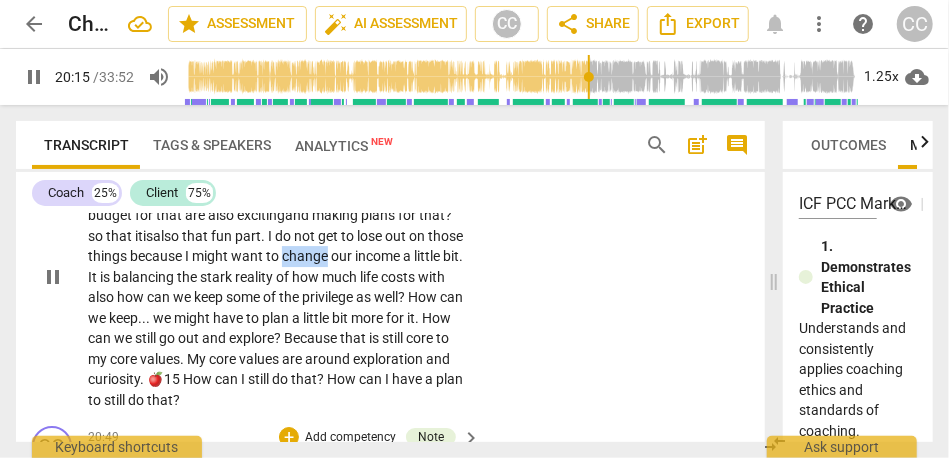 click on "change" at bounding box center [306, 256] 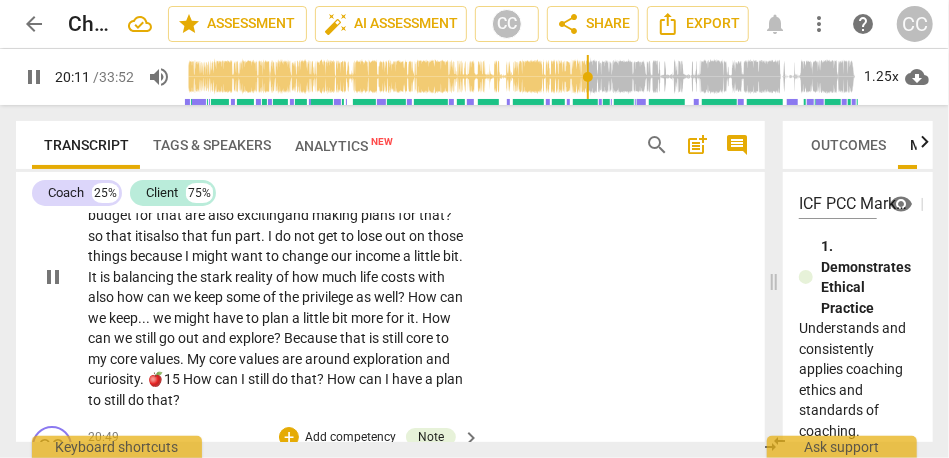 click on "want" at bounding box center [248, 256] 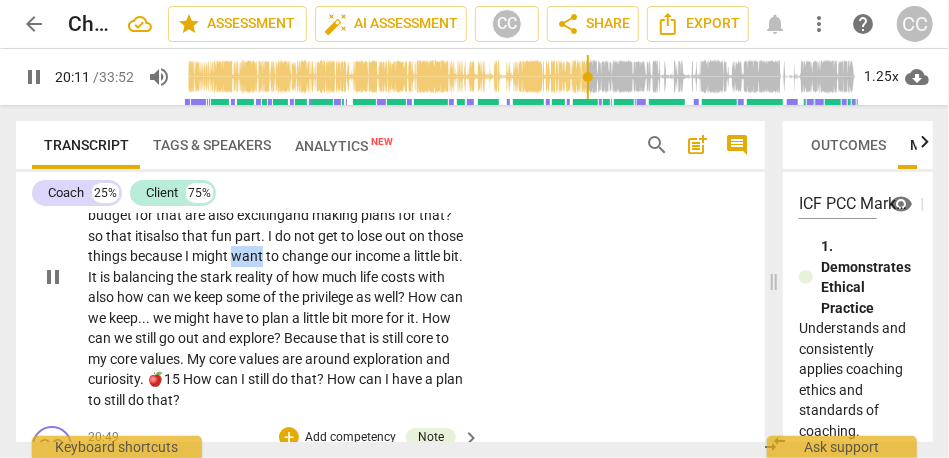 click on "want" at bounding box center (248, 256) 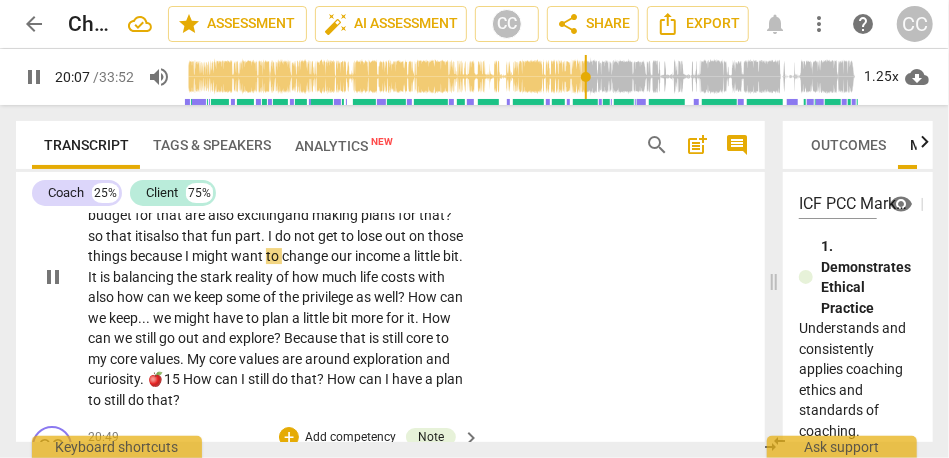 click on "because" at bounding box center [157, 256] 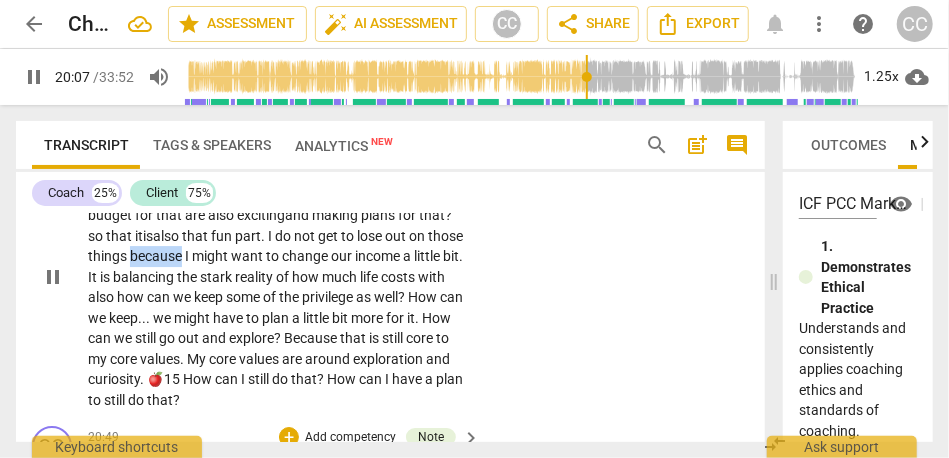 click on "because" at bounding box center [157, 256] 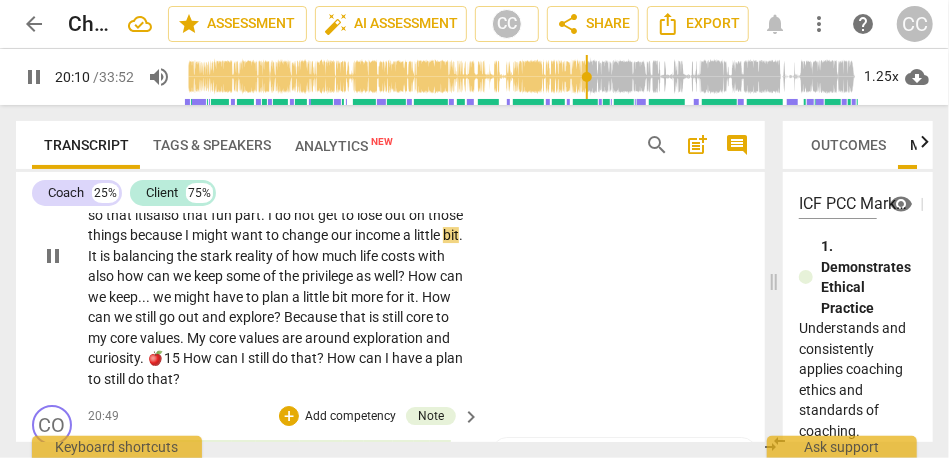 scroll, scrollTop: 5455, scrollLeft: 0, axis: vertical 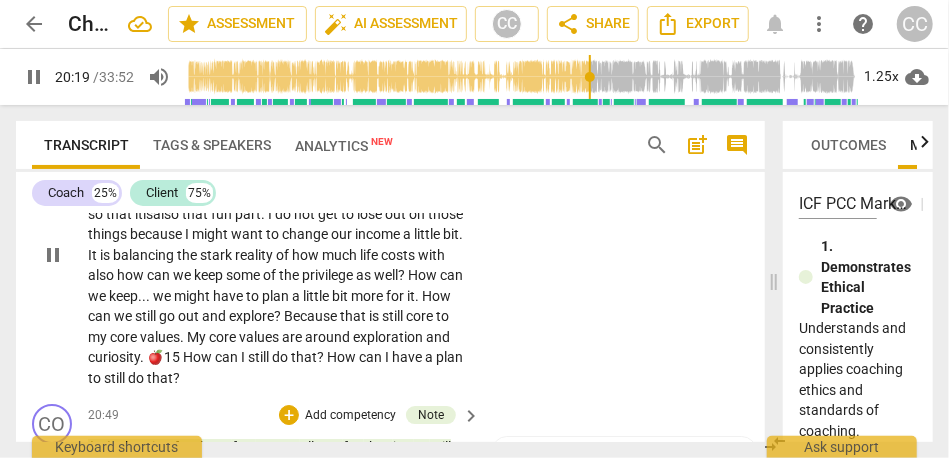 click on "also" at bounding box center (102, 275) 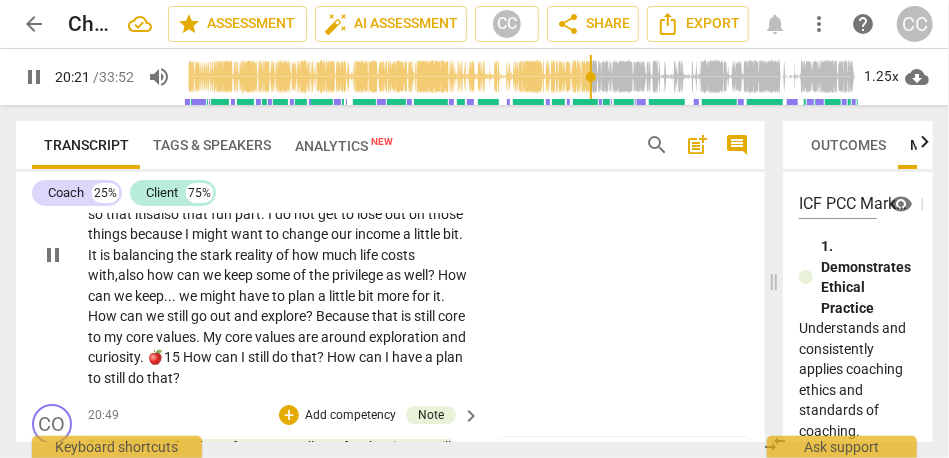 click on "how" at bounding box center (162, 275) 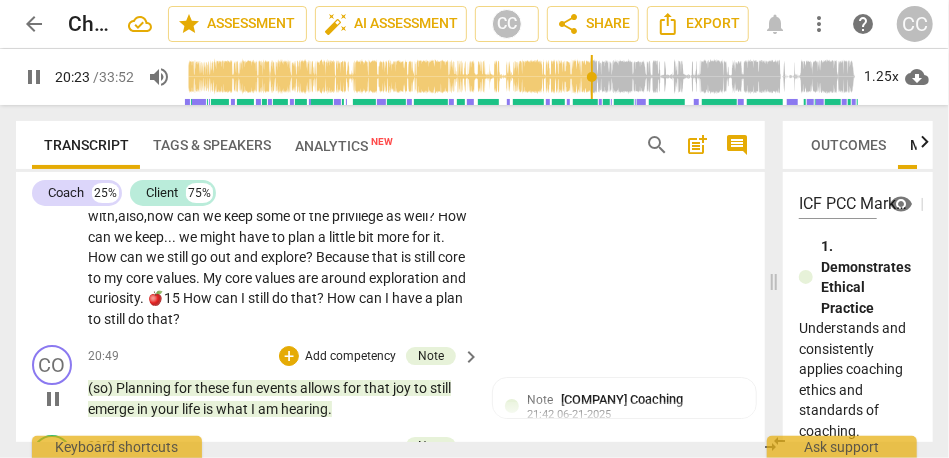 scroll, scrollTop: 5518, scrollLeft: 0, axis: vertical 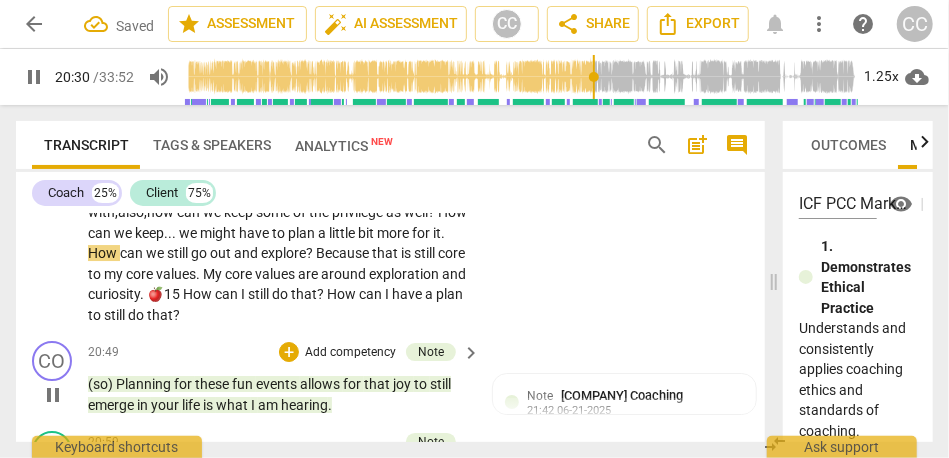 click on "." at bounding box center (443, 233) 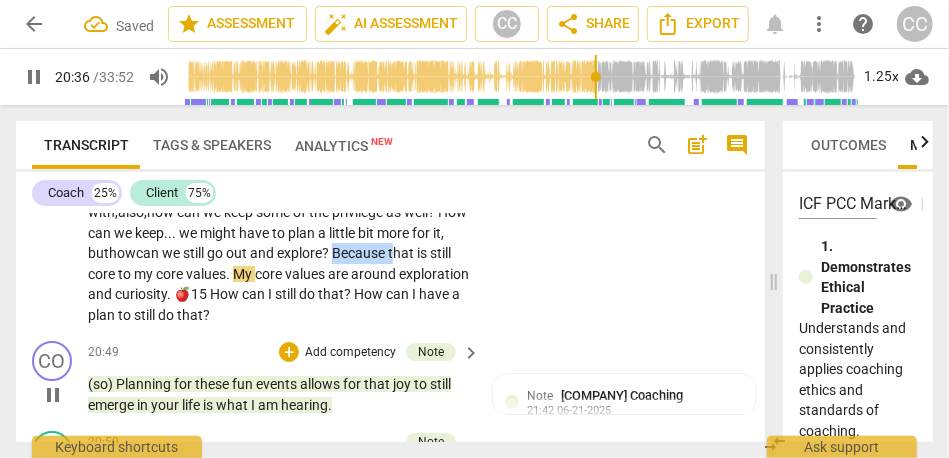 drag, startPoint x: 204, startPoint y: 338, endPoint x: 148, endPoint y: 340, distance: 56.0357 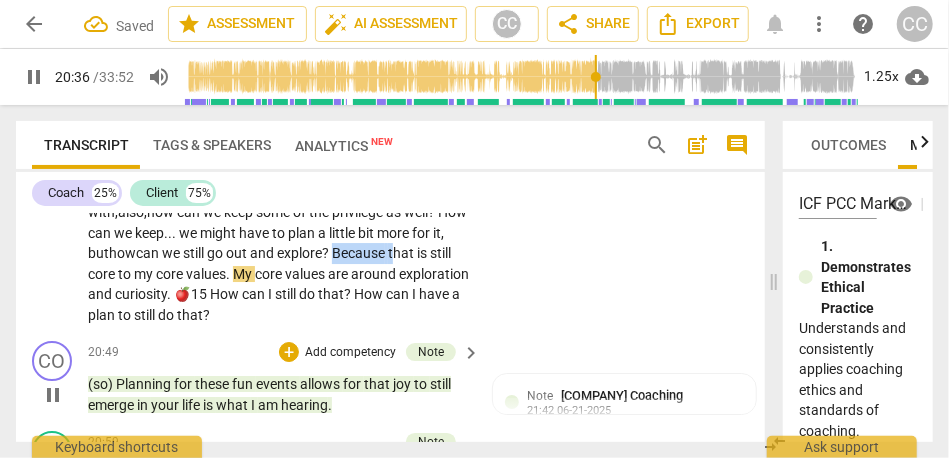 click on "[TIME] Maybe , thinking about this on the fun side of it as well . What might we want to budget for in the next couple of years related to travel , for example ? I wrote: "What fun things can we budget for that are also exciting and making plans for that?" so that it is also that fun part . I do not get to lose out on those things because I might want to change our income a little bit . It is balancing the stark reality of how much life costs with, also, how can we keep some of the privilege as well ? How can we keep . . . we might have to plan a little bit more for it, but how can we still go out and explore ? Because that is still core to my core values . My core values are around exploration and curiosity . 🍎15 How can I do" at bounding box center [279, 192] 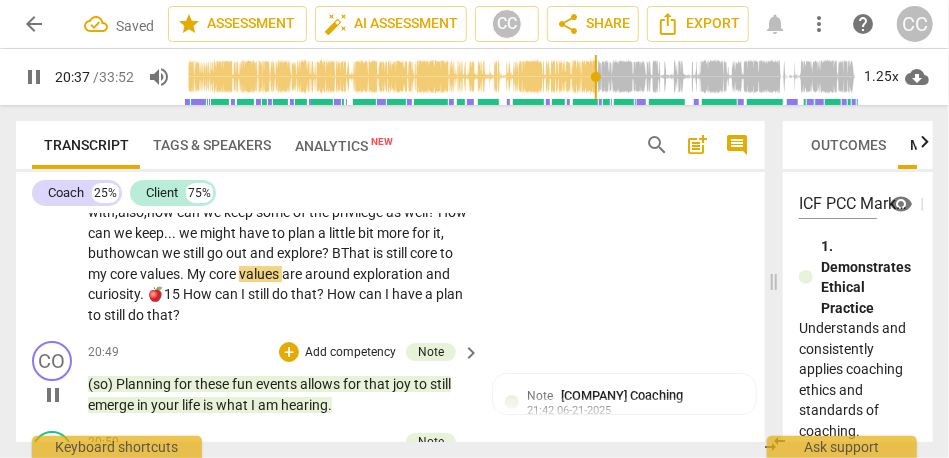 click on "hat" at bounding box center [361, 253] 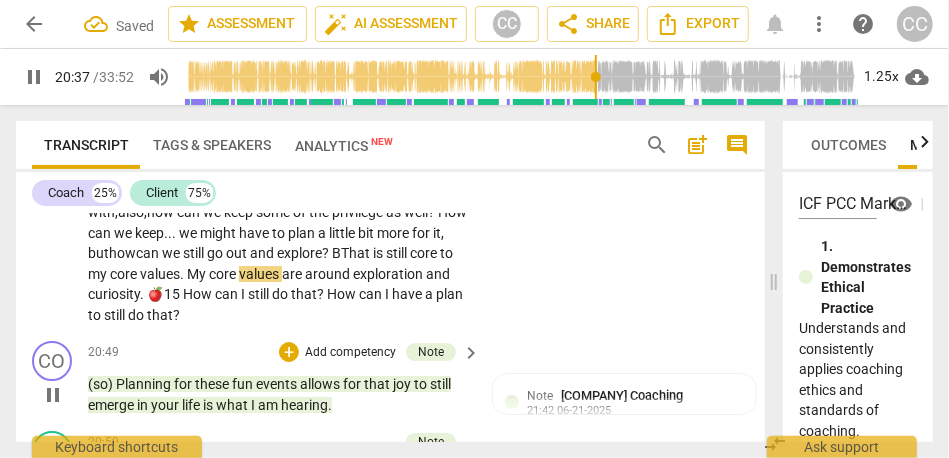 click on "hat" at bounding box center [361, 253] 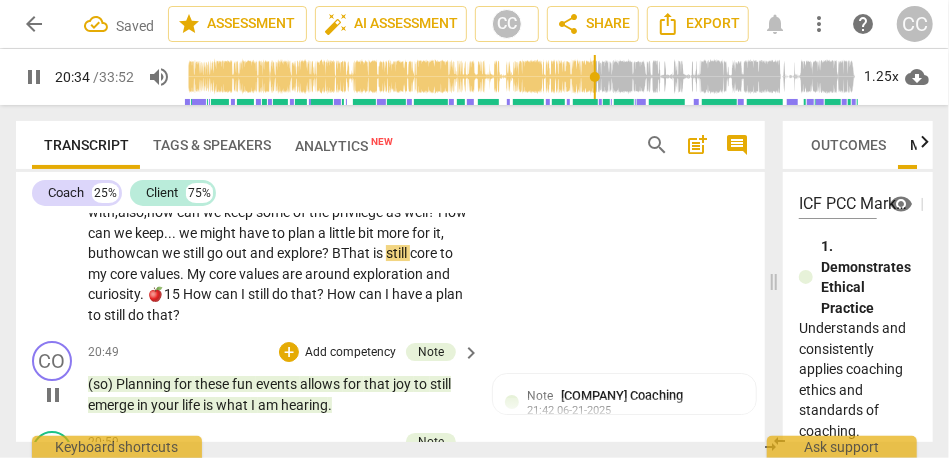 click on "BT" at bounding box center (340, 253) 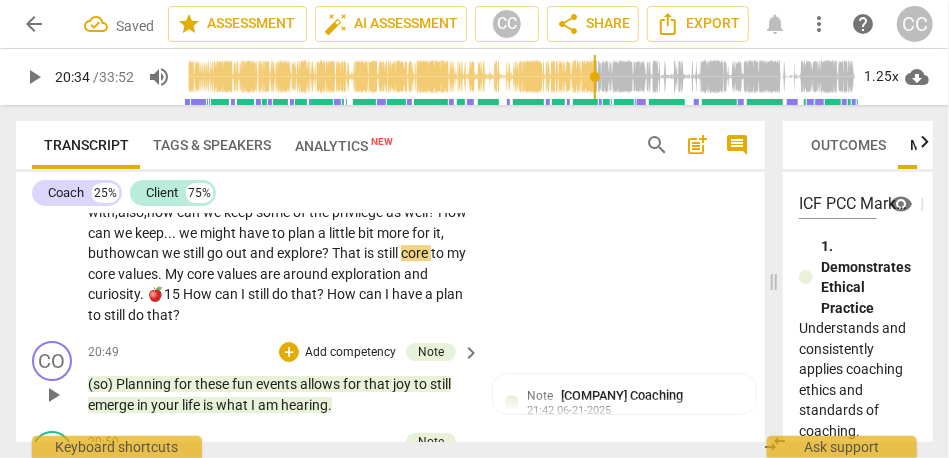click on "hat" at bounding box center [352, 253] 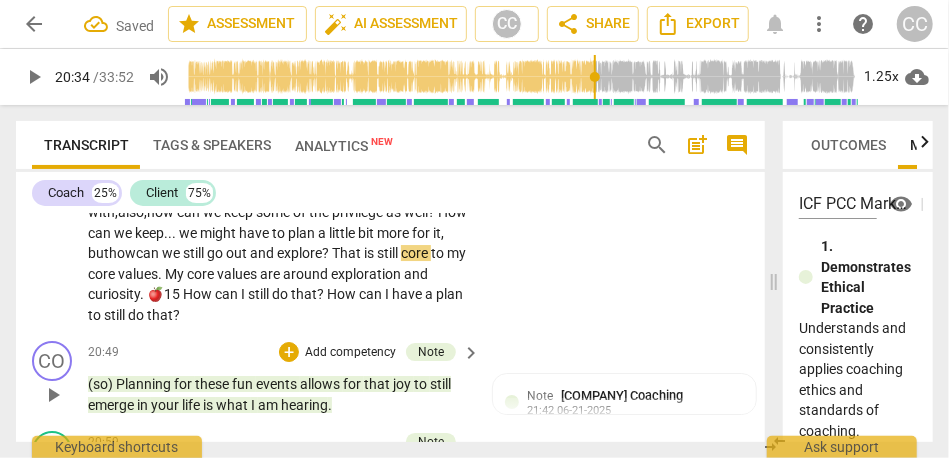 click on "hat" at bounding box center [352, 253] 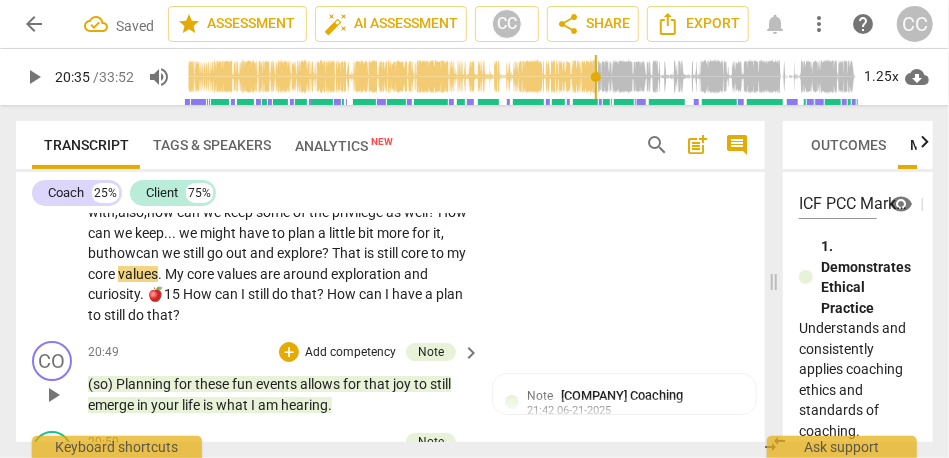 click on "hat" at bounding box center (352, 253) 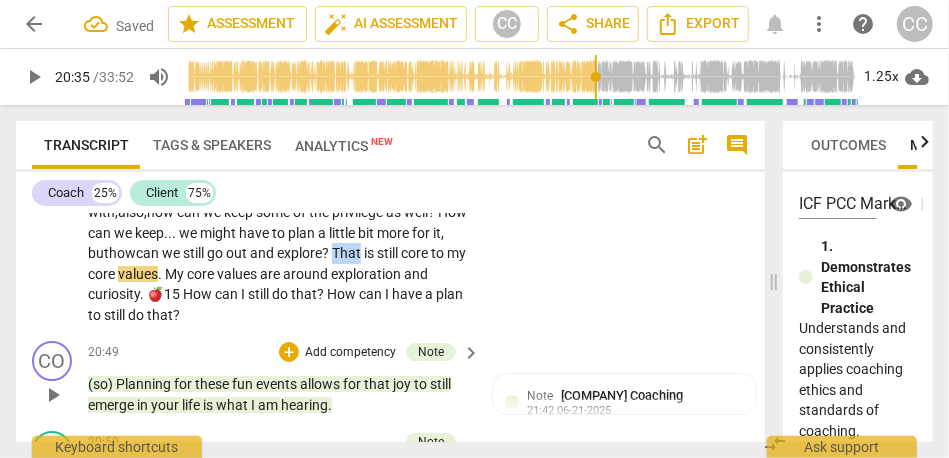 click on "hat" at bounding box center [352, 253] 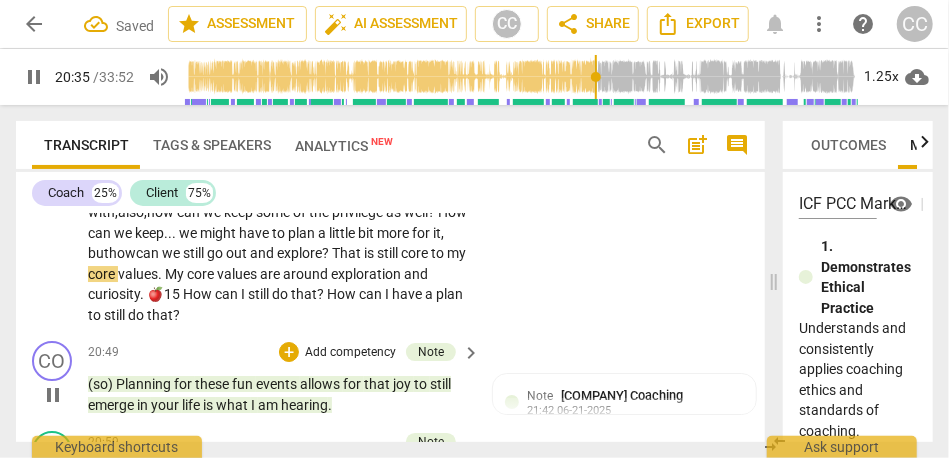 click on "hat" at bounding box center (352, 253) 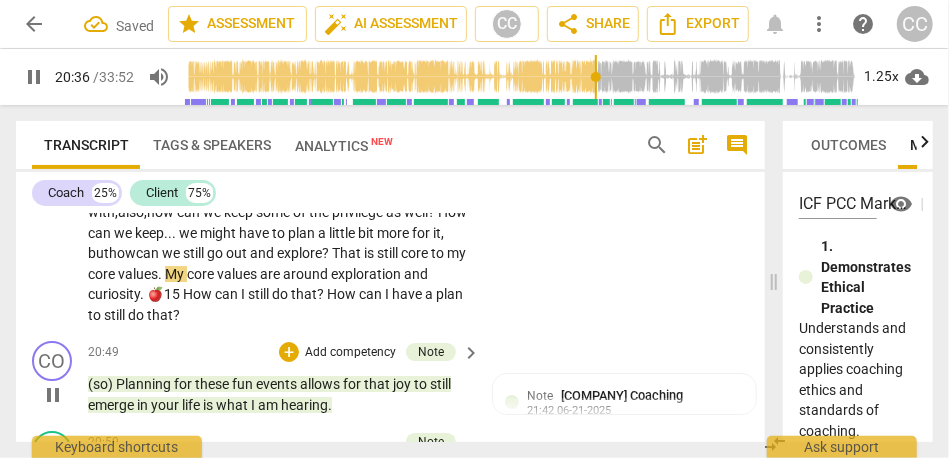 click on "hat" at bounding box center (352, 253) 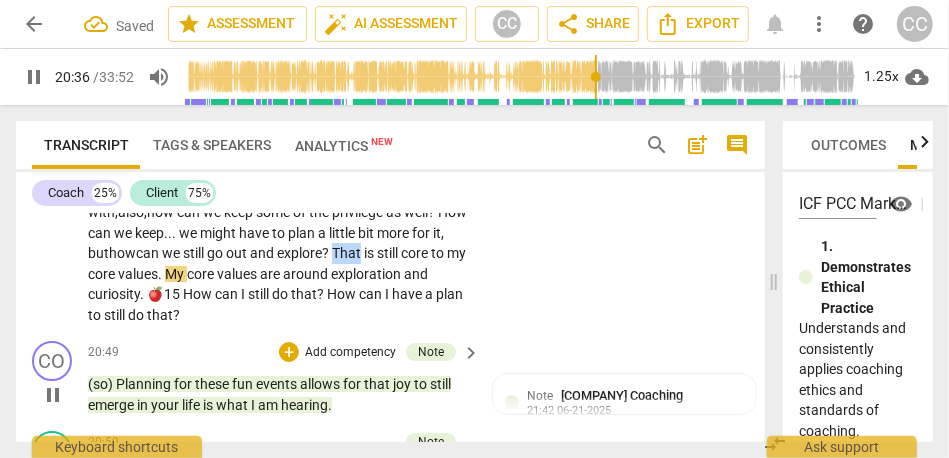 click on "hat" at bounding box center [352, 253] 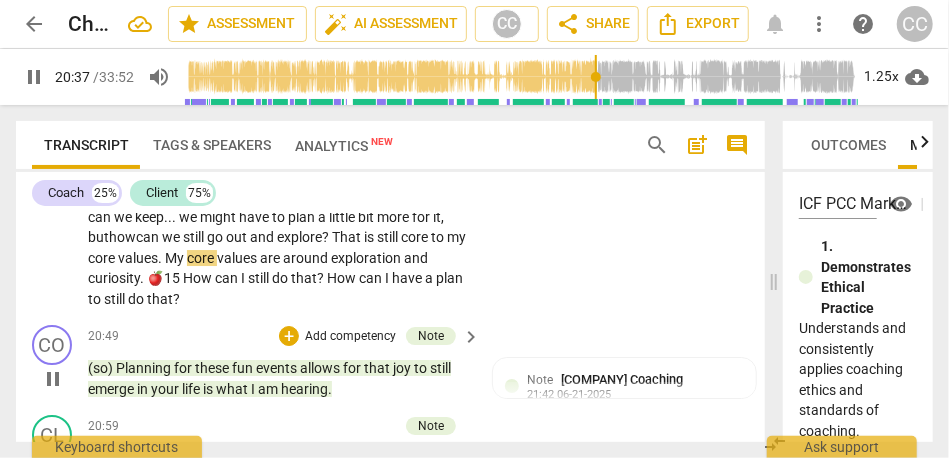 scroll, scrollTop: 5540, scrollLeft: 0, axis: vertical 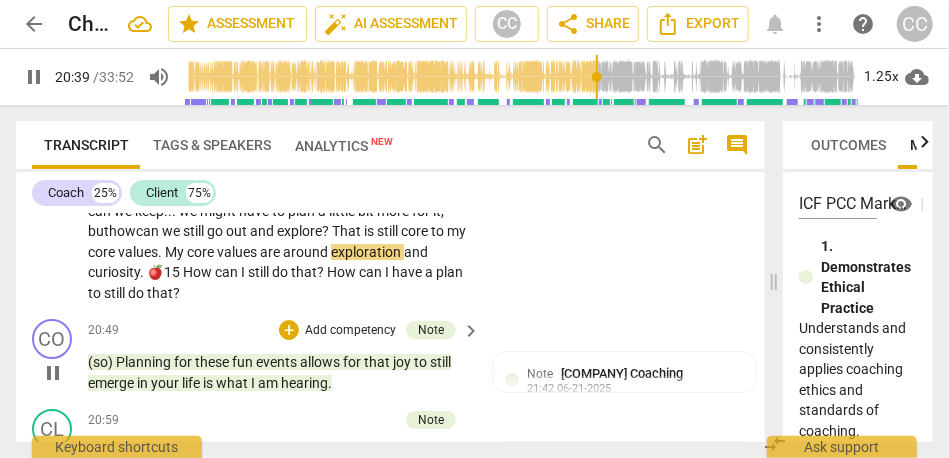 click on "How" at bounding box center (199, 272) 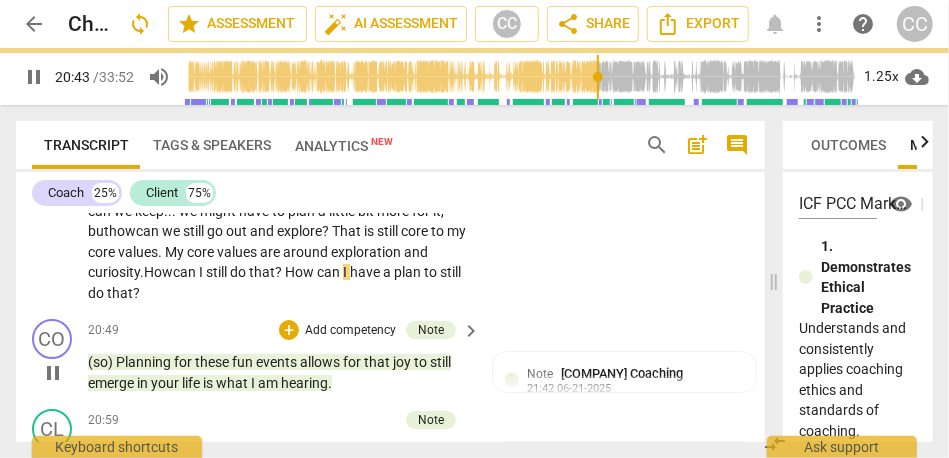 scroll, scrollTop: 5585, scrollLeft: 0, axis: vertical 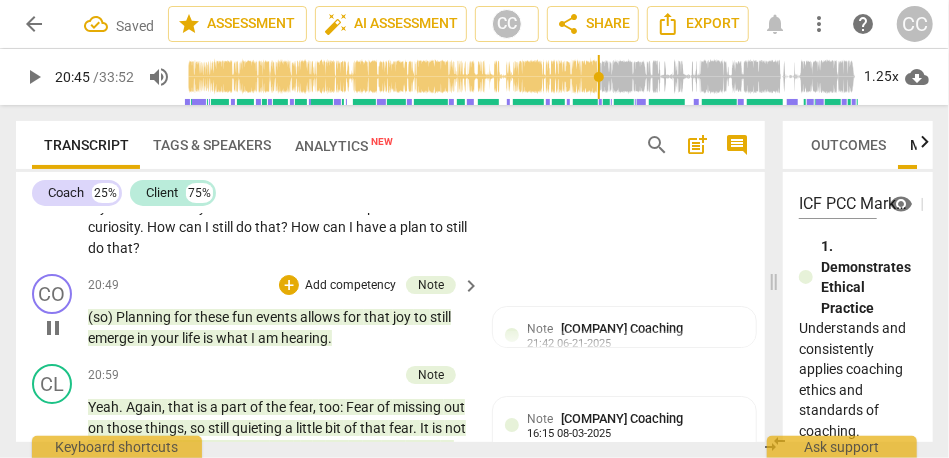 click on "CL play_arrow pause [TIME] + Add competency keyboard_arrow_right [TIME] Maybe , thinking about this on the fun side of it as well . What might we want to budget for in the next couple of years related to travel , for example ? I wrote : "What fun things can we budget for that are also exciting and making plans for that ? " so that it is also that fun part . I do not get to lose out on those things because I might want to change our income a little bit . It is balancing the stark reality of how much life costs with , also , how can we keep some of the privilege as well ? How can we keep . . . we might have to plan a little bit more for it , but how can we still go out and explore ? That is still core to my core values . My core values are" at bounding box center [390, 109] 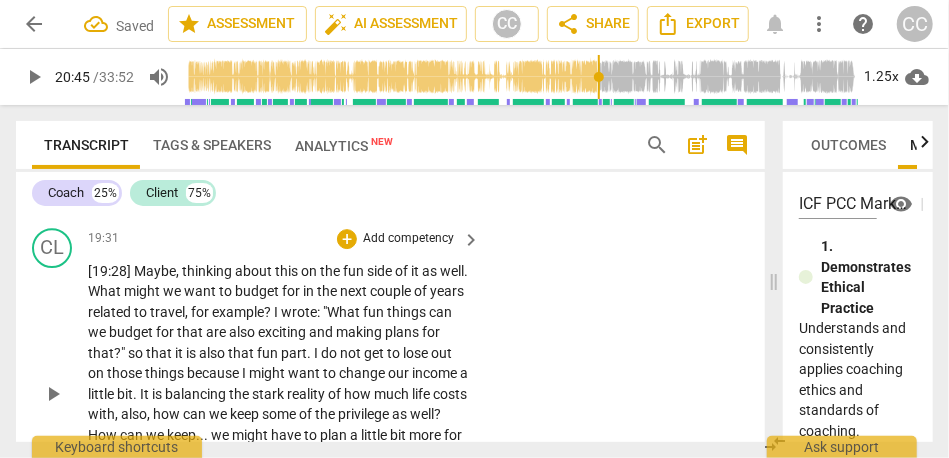scroll, scrollTop: 5282, scrollLeft: 0, axis: vertical 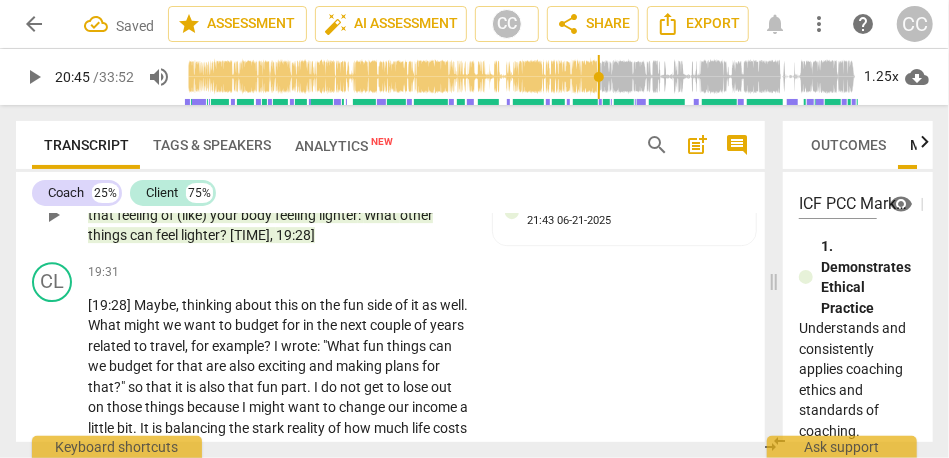 click on "Add competency" at bounding box center [408, 273] 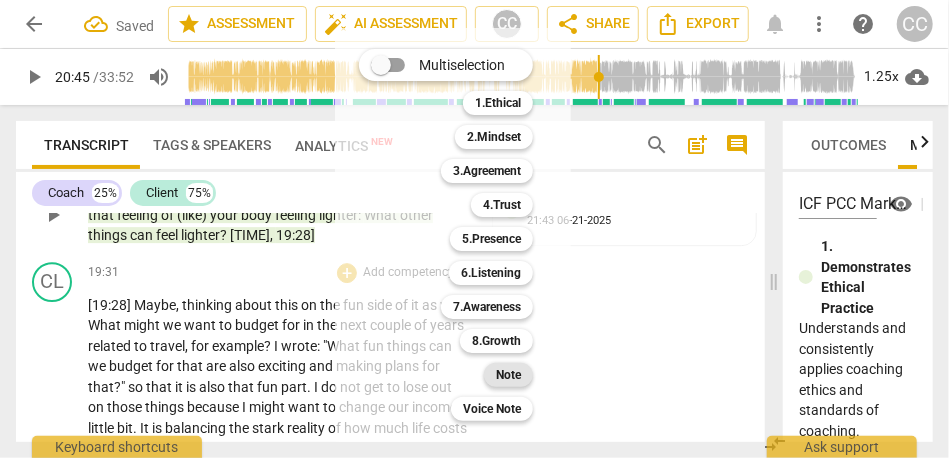 click on "Note" at bounding box center [508, 375] 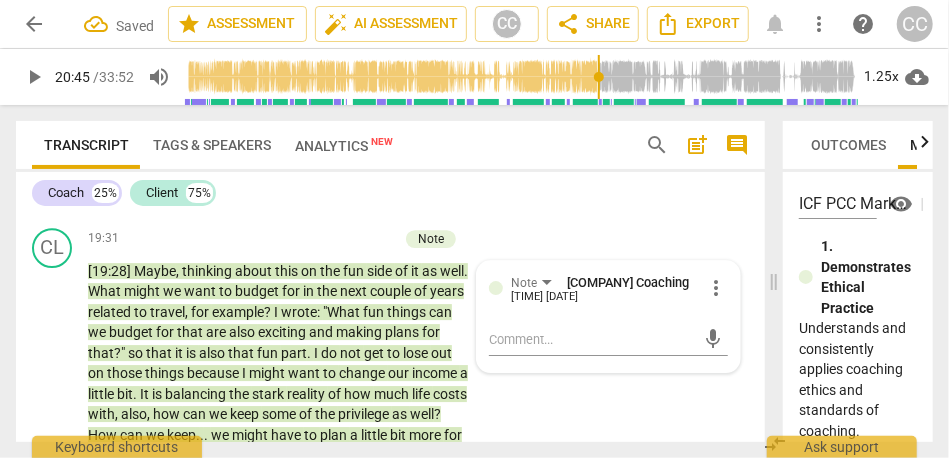 scroll, scrollTop: 5426, scrollLeft: 0, axis: vertical 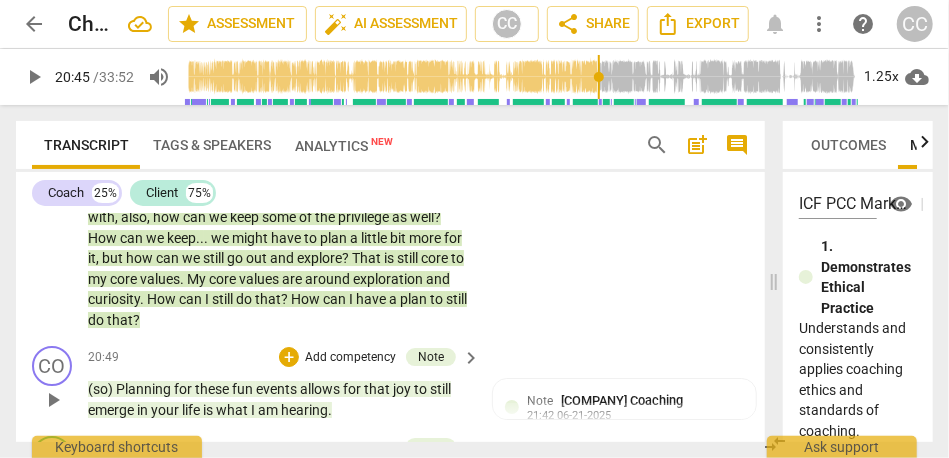 click on "[TIME] [TIME] Maybe , thinking about this on the fun side of it as well . What might we want to budget for in the next couple of years related to travel , for example ? I wrote : "What fun things can we budget for that are also exciting and making plans for that ? " so that it is also that fun part . I do not get to lose out on those things because I might want to change our income a little bit . It is balancing the stark reality of how much life costs with , also , how can we keep some of the privilege as well ? How can we keep . . . we might have to plan a little bit more for it , but how can we still go out and explore ? That is still core to my core values . My core values are" at bounding box center (390, 181) 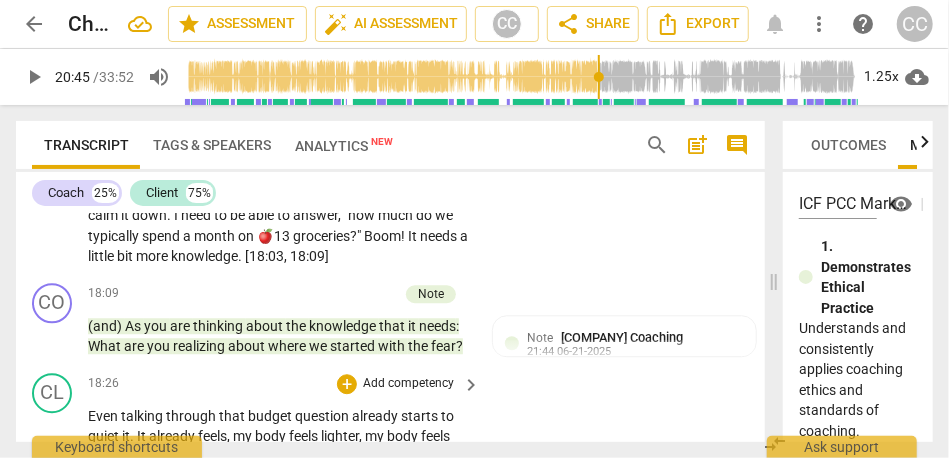 scroll, scrollTop: 4972, scrollLeft: 0, axis: vertical 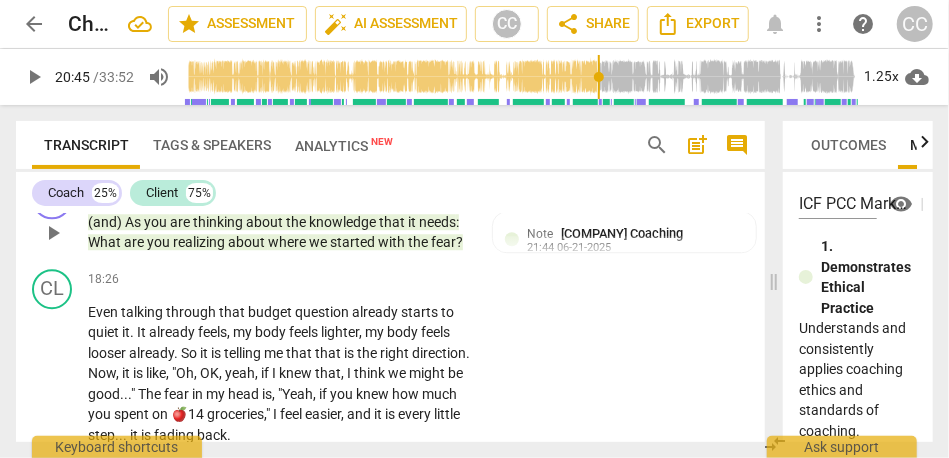 click on "the" at bounding box center [419, 242] 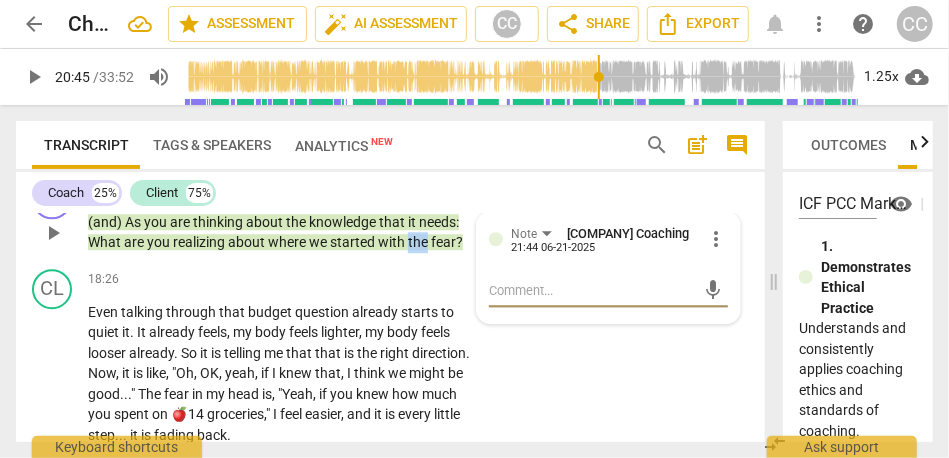 click on "the" at bounding box center (419, 242) 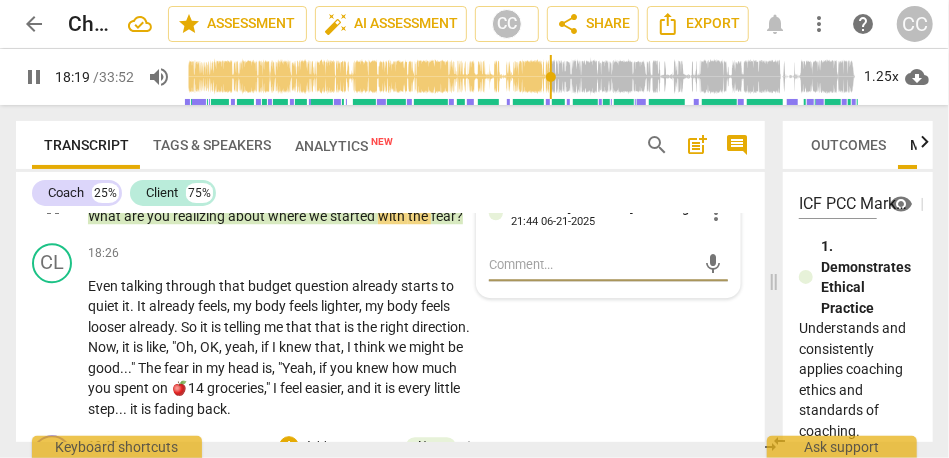 scroll, scrollTop: 5024, scrollLeft: 0, axis: vertical 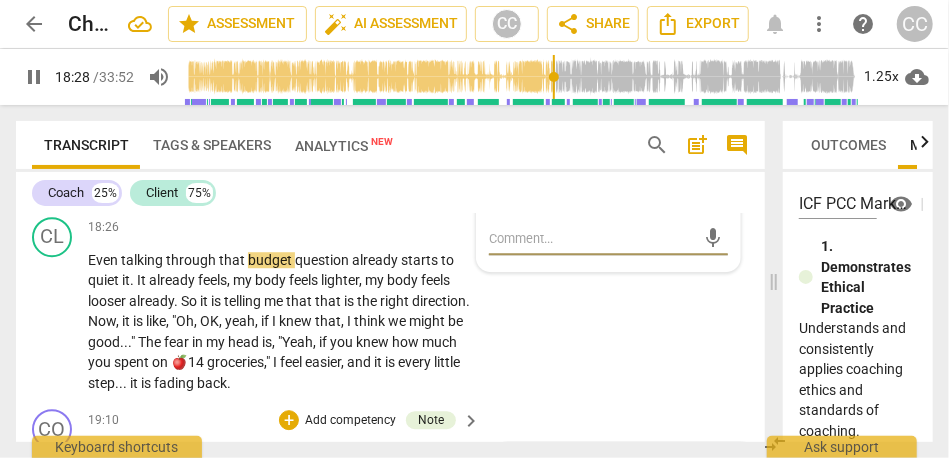 click on "the" at bounding box center [419, 190] 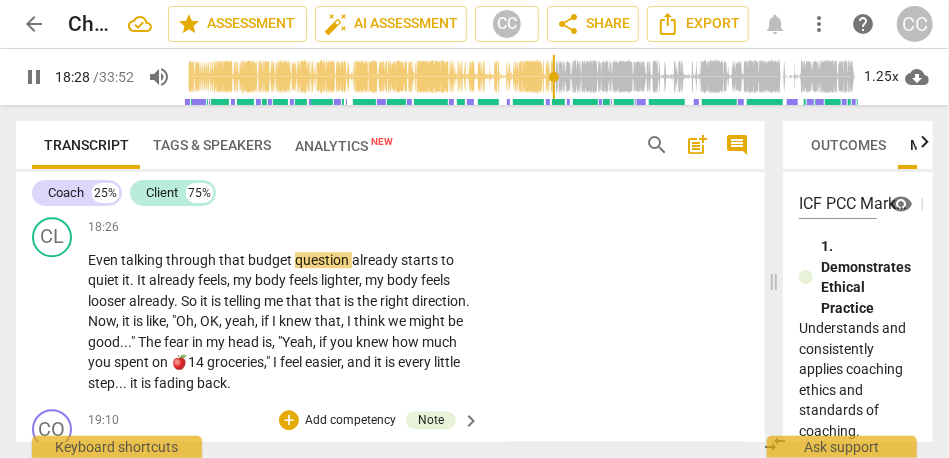 click on "the" at bounding box center (419, 190) 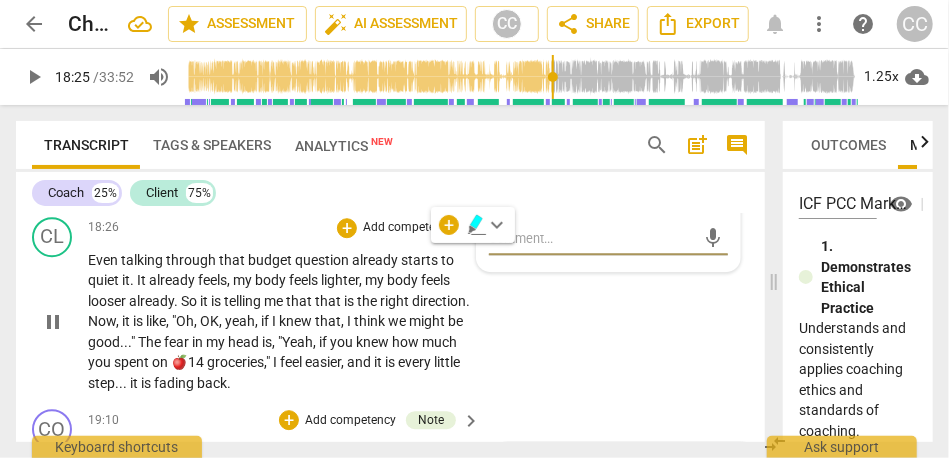 type on "1106" 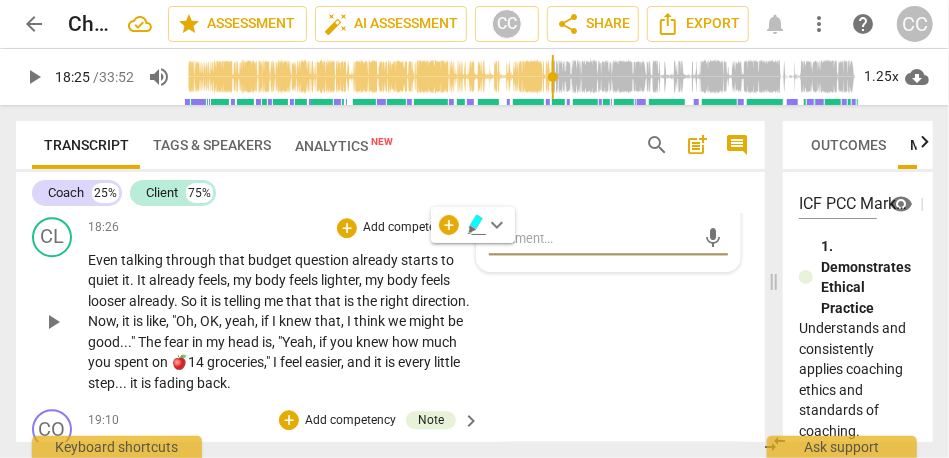 click on "Even" at bounding box center (104, 260) 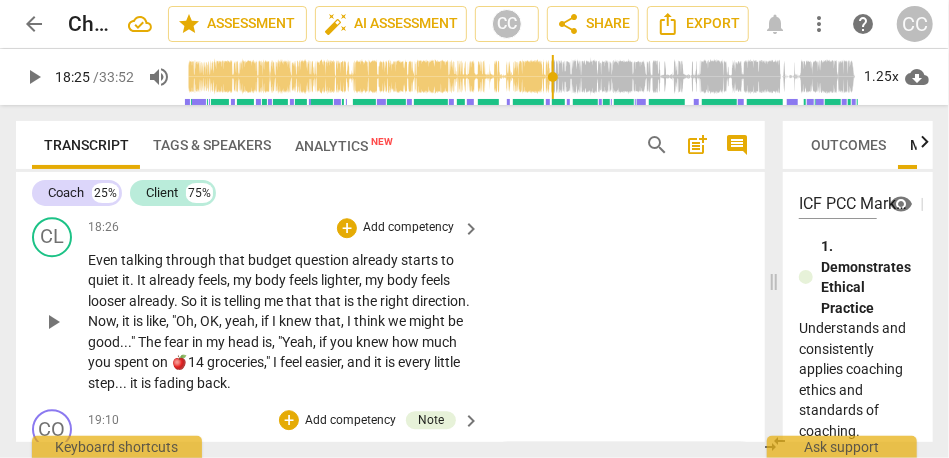 type 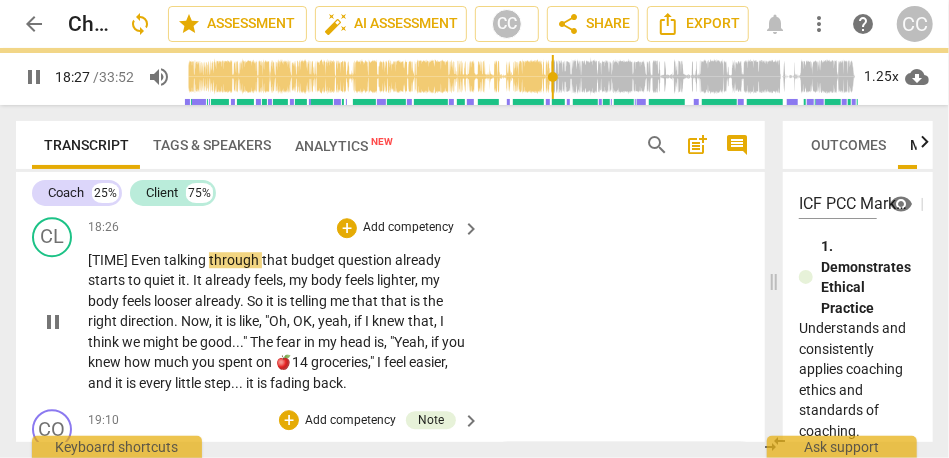 scroll, scrollTop: 5076, scrollLeft: 0, axis: vertical 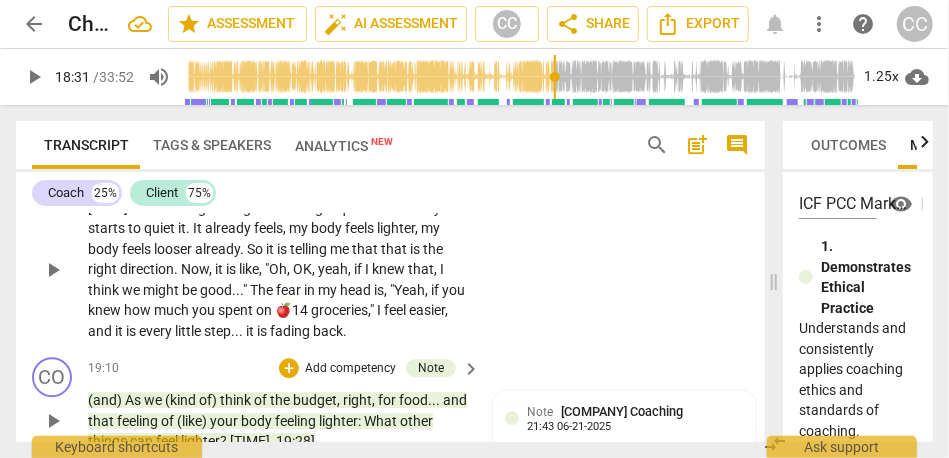 click on "talking" at bounding box center (186, 208) 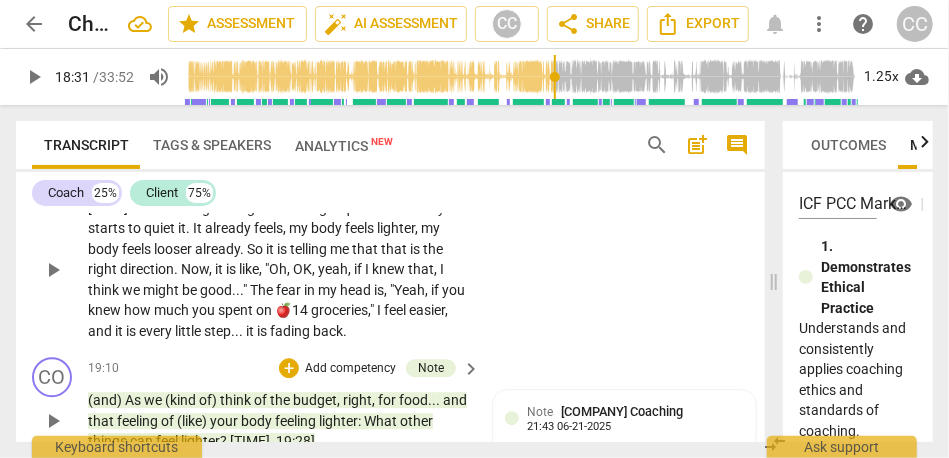 click on "already" at bounding box center [422, 208] 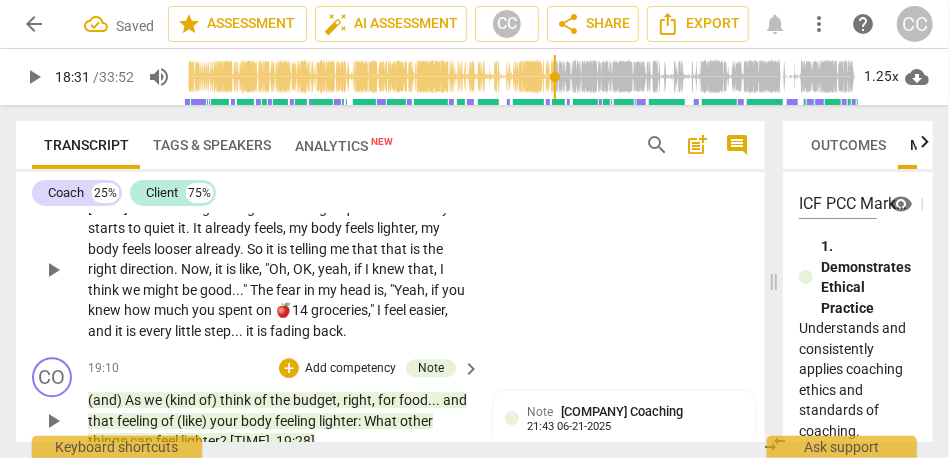 click on "question»" at bounding box center [372, 208] 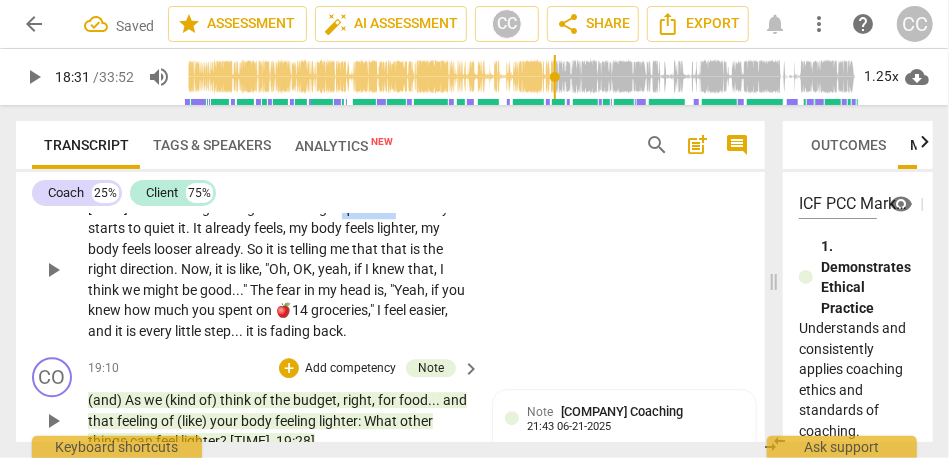 click on "question»" at bounding box center [372, 208] 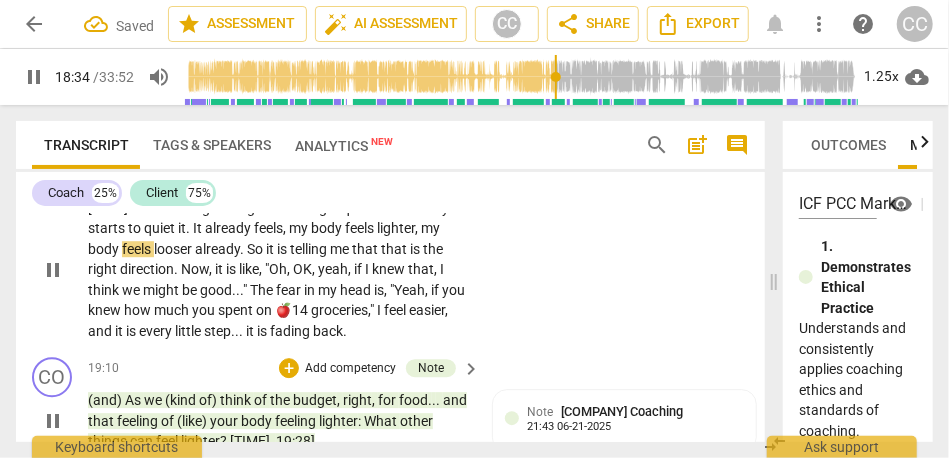 click on "," at bounding box center (286, 228) 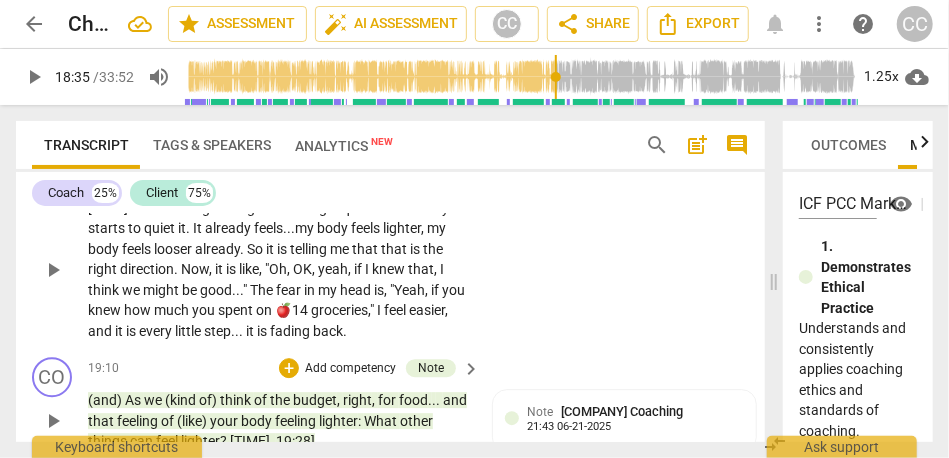 click on "my" at bounding box center [306, 228] 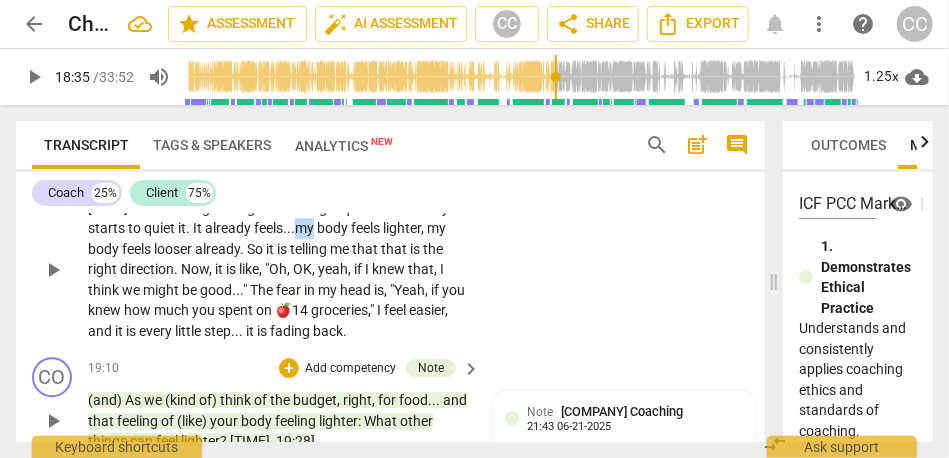 click on "my" at bounding box center (306, 228) 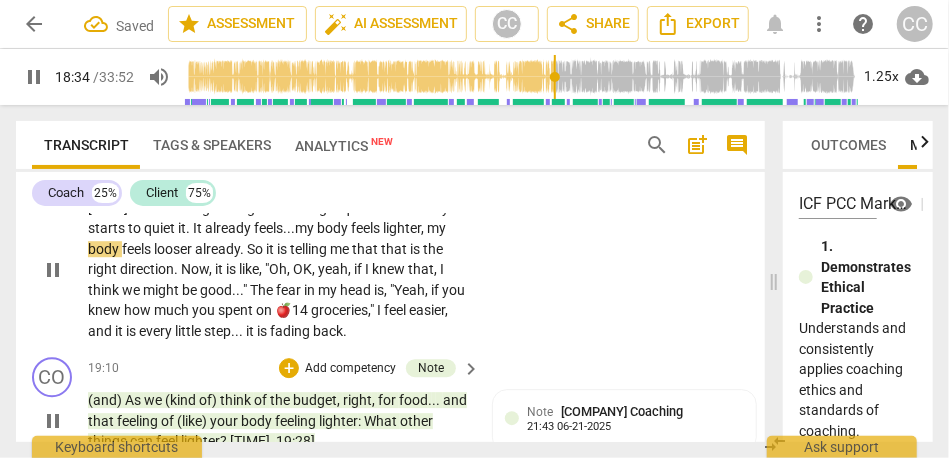click on "my" at bounding box center [436, 228] 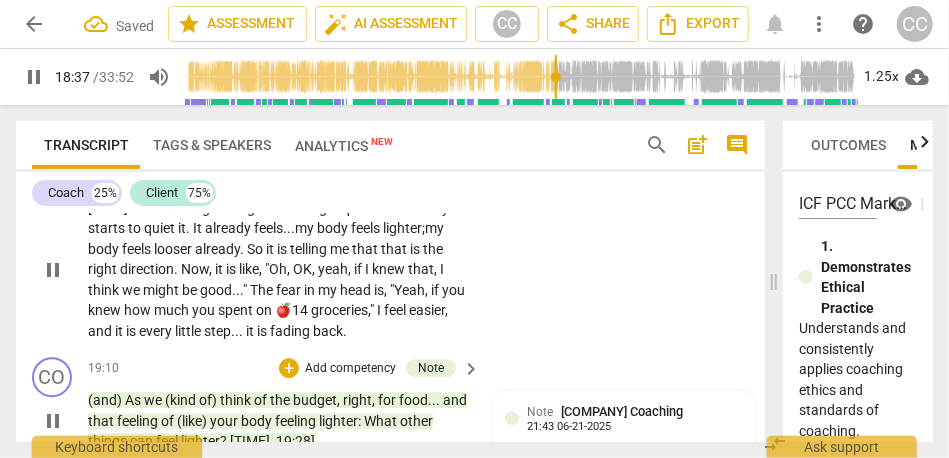 click on "So" at bounding box center [256, 249] 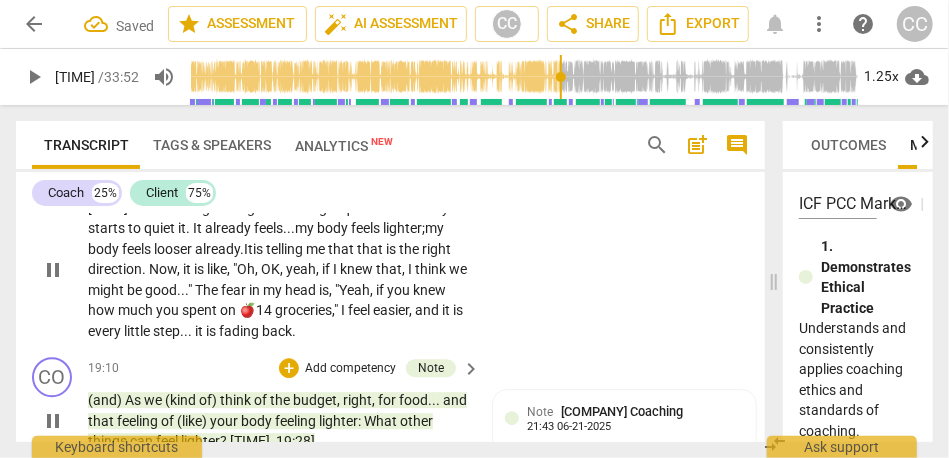 click on "that" at bounding box center (371, 249) 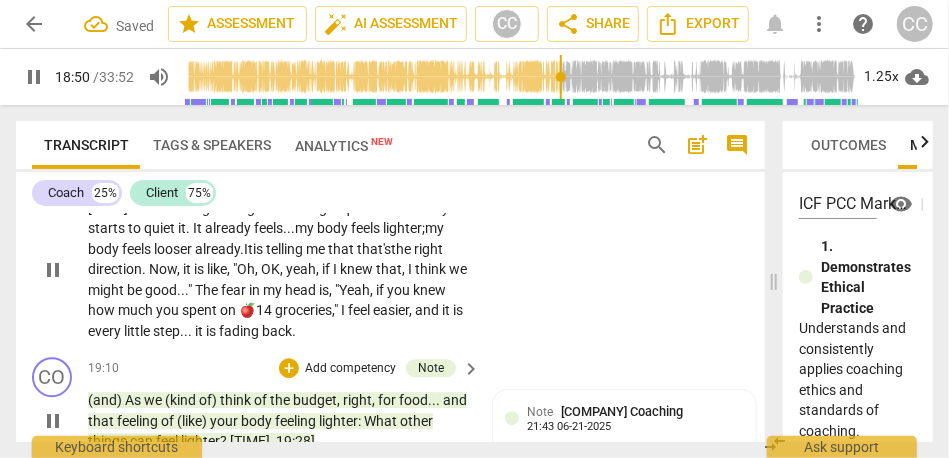 click on "," at bounding box center [230, 269] 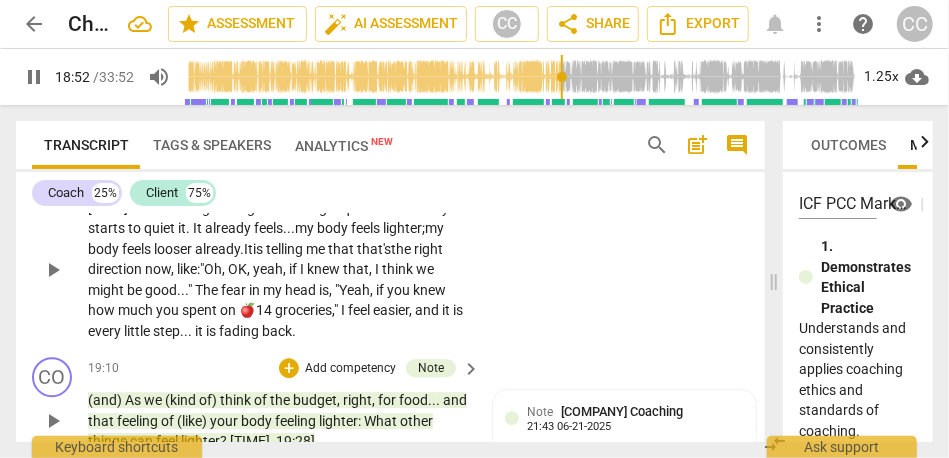 click on "[TIME] Even «talking through that budget question» already starts to quiet it . It already feels... my body feels lighter; my body feels looser already. It is telling me that that's the right direction now, like: "Oh , OK , yeah , if I knew that , I think we might be good . . . " The fear in my head is , "Yeah , if you knew how much you spent on 🍎14 groceries , " I feel easier , and it is every little step . . . it is fading back ." at bounding box center [279, 270] 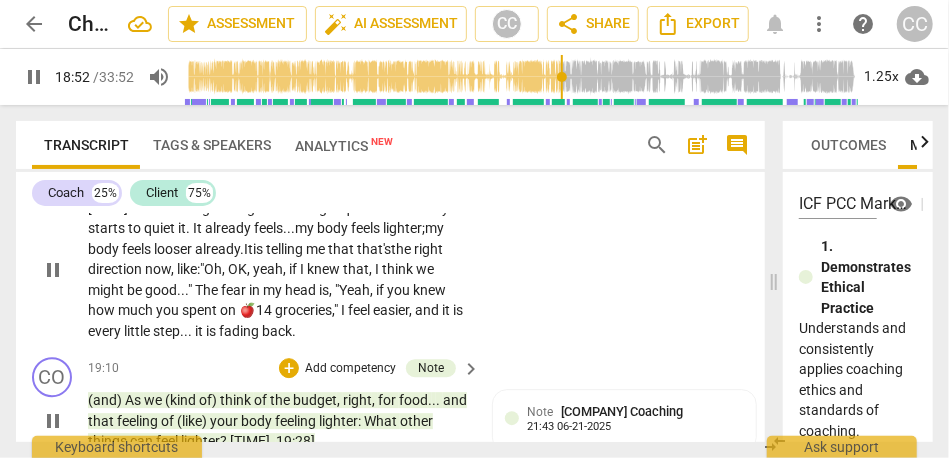 click on ""Oh" at bounding box center (211, 269) 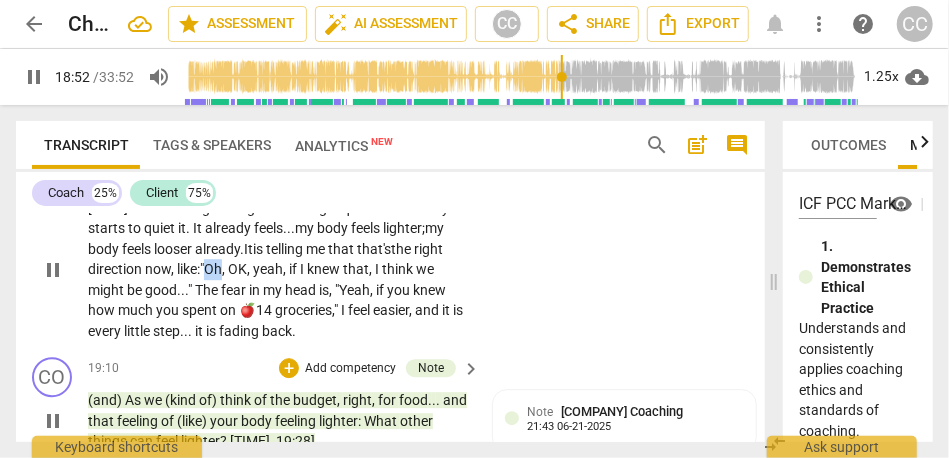 click on ""Oh" at bounding box center [211, 269] 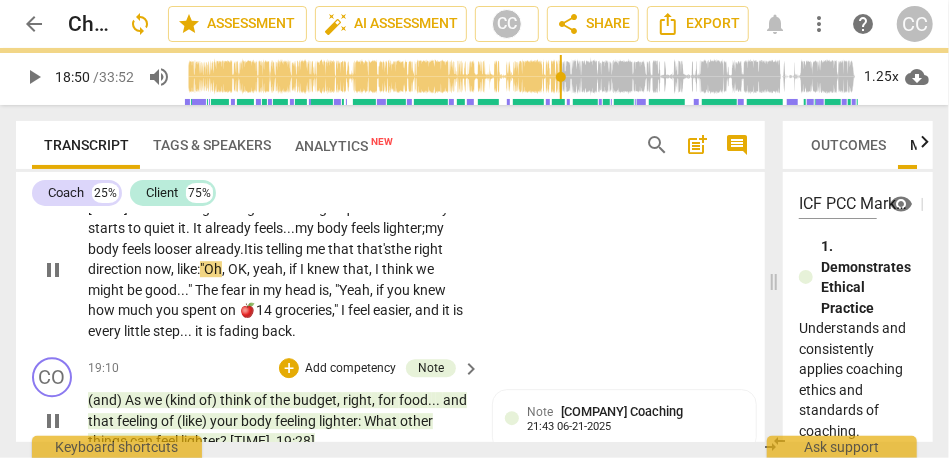 click on "OK" at bounding box center [237, 269] 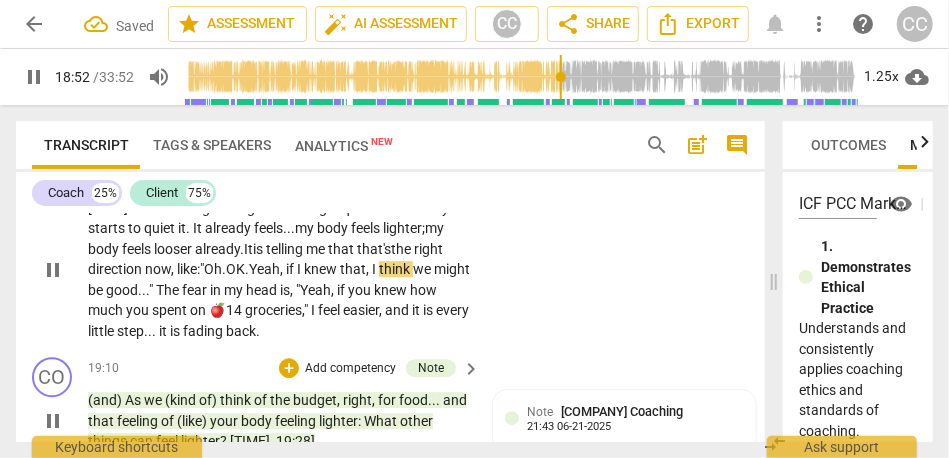 click on "if" at bounding box center [291, 269] 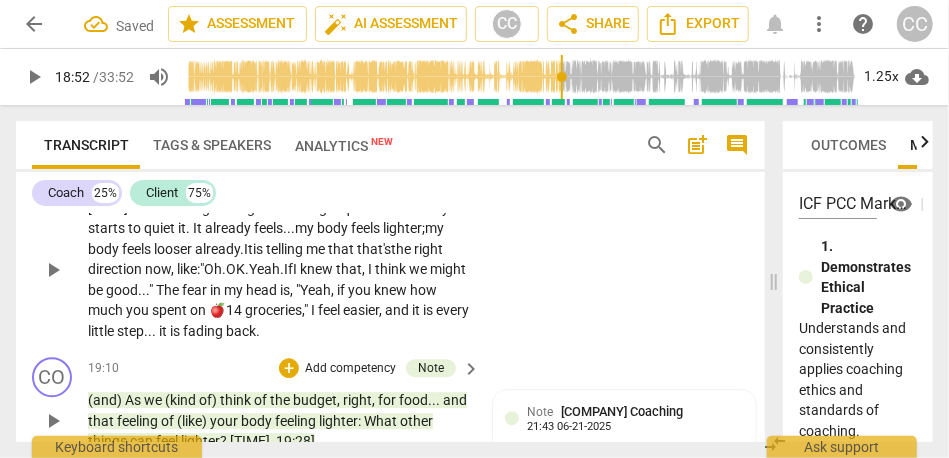 click on "Yeah." at bounding box center (266, 269) 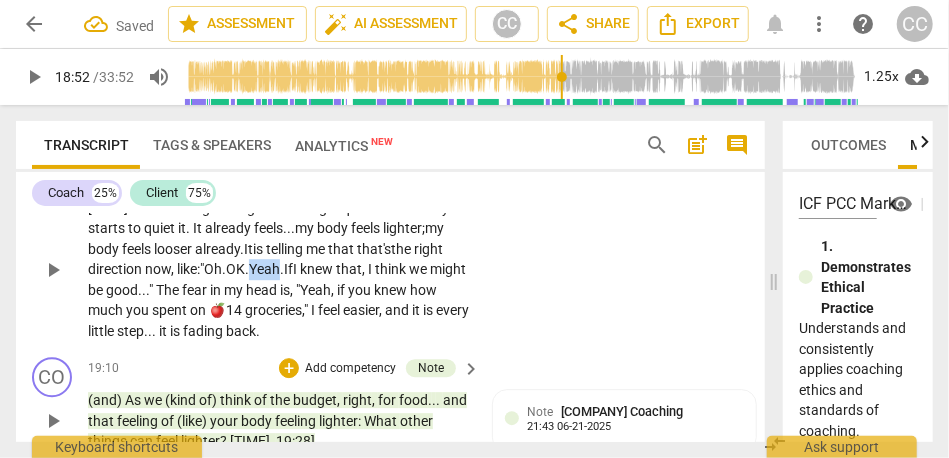 click on "Yeah." at bounding box center [266, 269] 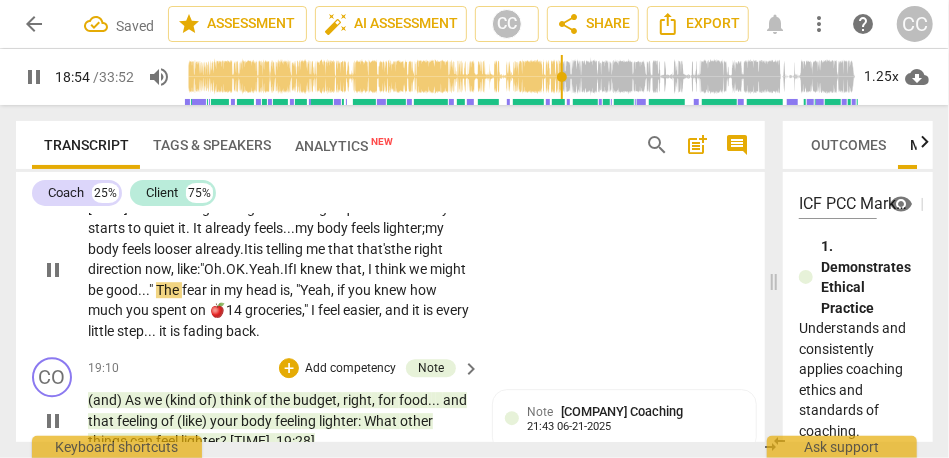 click on "The" at bounding box center (169, 290) 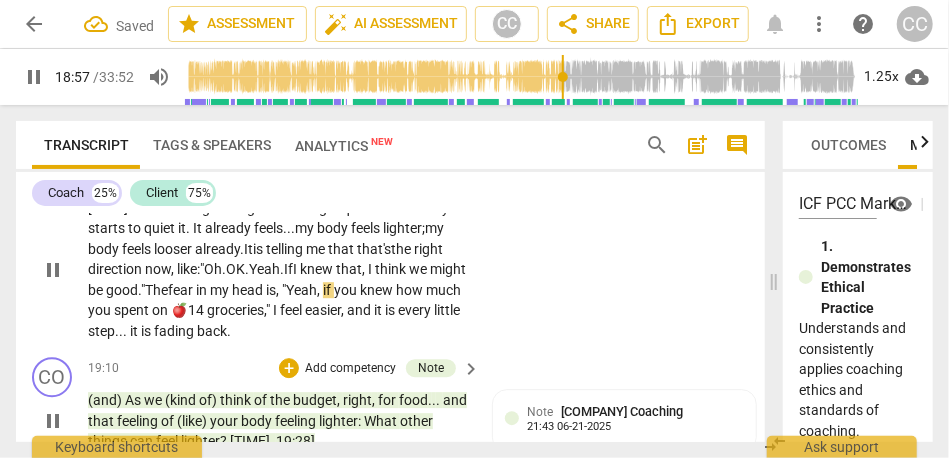 click on "The" at bounding box center (156, 290) 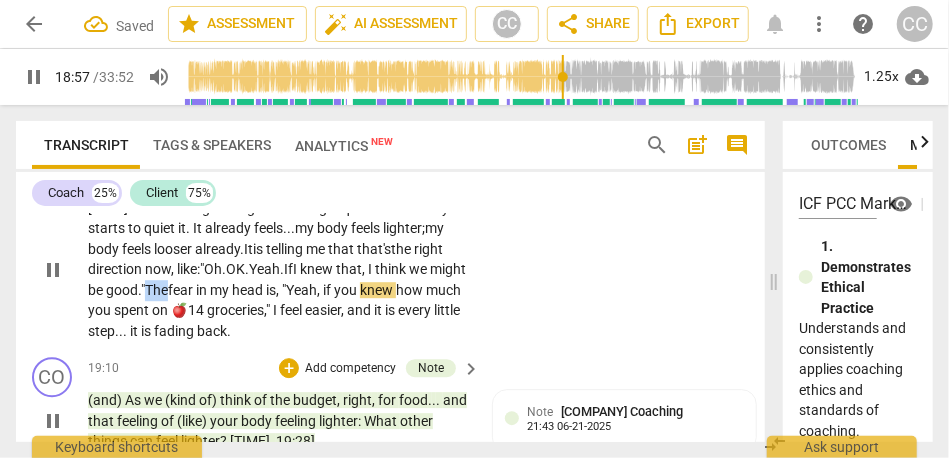 click on "The" at bounding box center (156, 290) 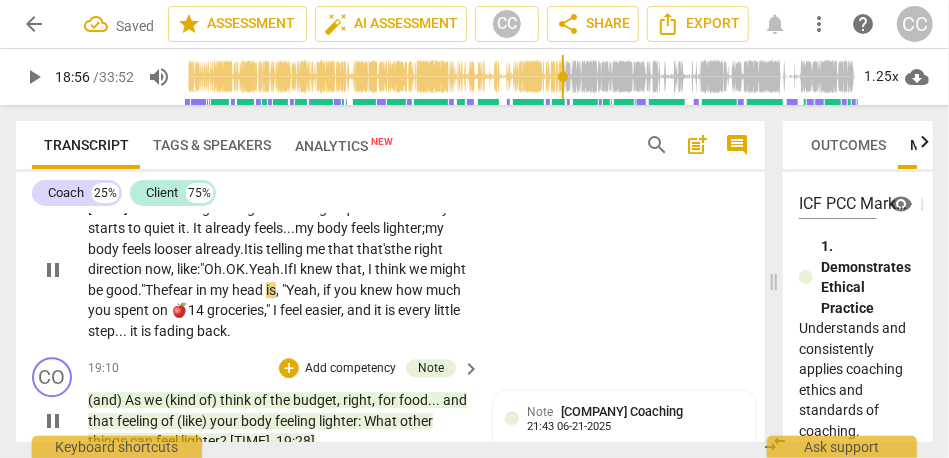 click on "head" at bounding box center (249, 290) 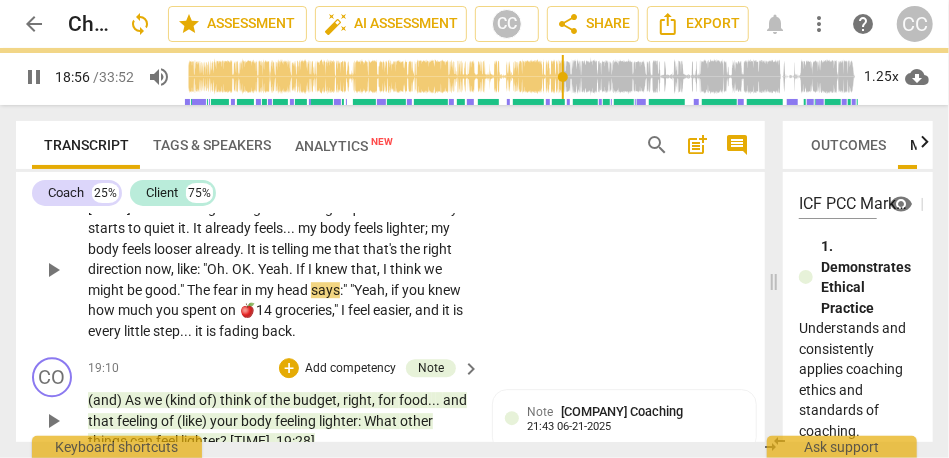 click on "CL play_arrow pause 18:26 + Add competency keyboard_arrow_right [18:25]   Even   «talking   through   that   budget   question»   already   starts   to   quiet   it .   It   already   feels . . .   my   body   feels   lighter ;   my   body   feels   looser   already .   It   is   telling   me   that   that's   the   right   direction   now ,   like :   "Oh .   OK .   Yeah .   If   I   knew   that ,   I   think   we   might   be   good . "   The   fear   in   my   head   says : "   "Yeah ,   if   you   knew   how   much   you   spent   on   🍎14   groceries , "   I   feel   easier ,   and   it   is   every   little   step . . .   it   is   fading   back ." at bounding box center (390, 253) 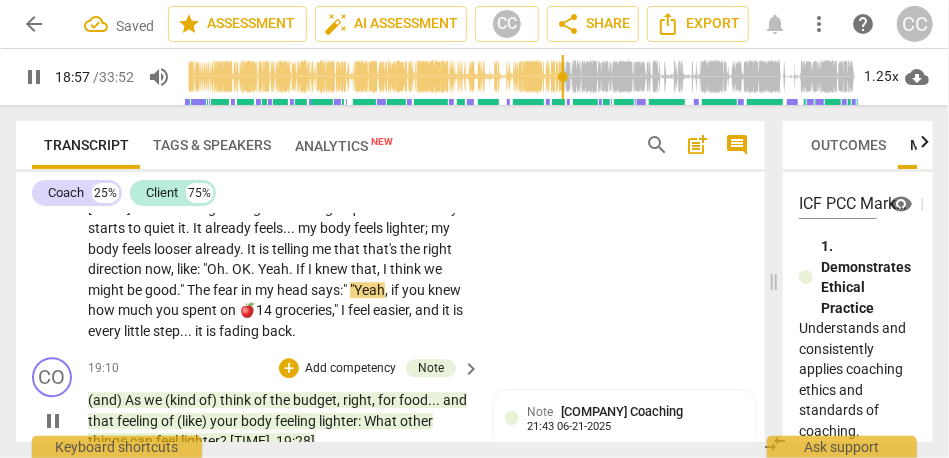 click on ":" at bounding box center [341, 290] 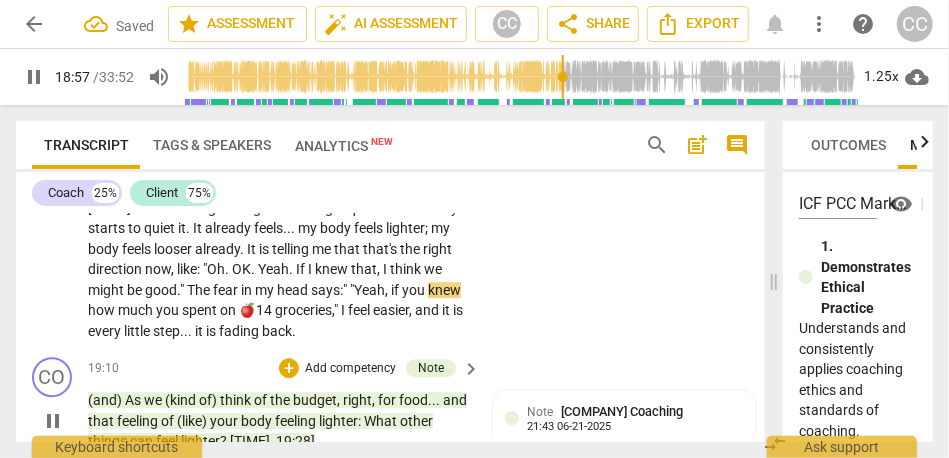 type on "1138" 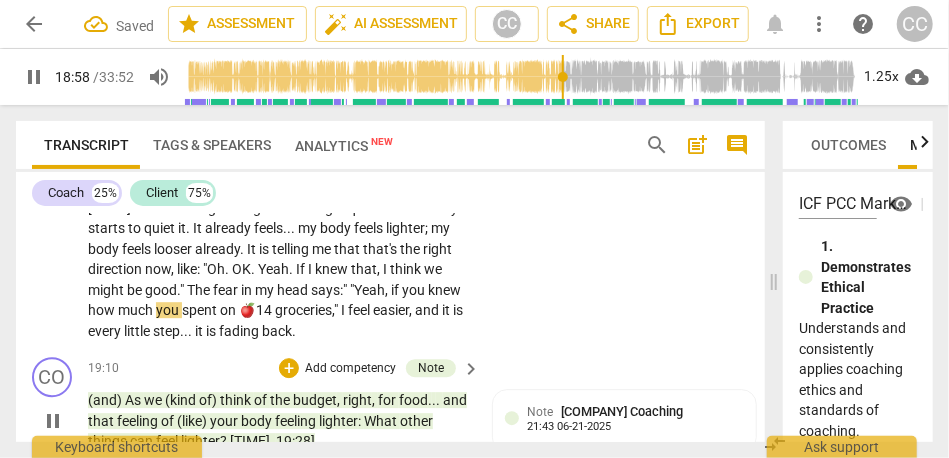 type 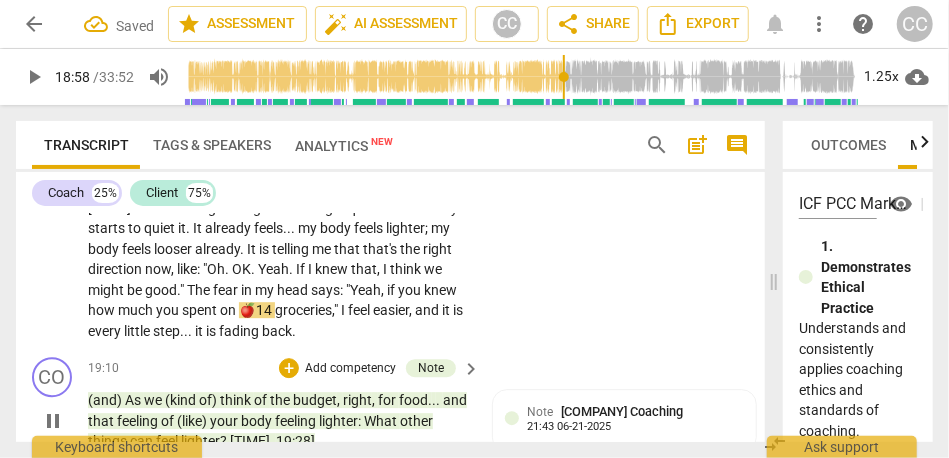 click on ""Yeah" at bounding box center [363, 290] 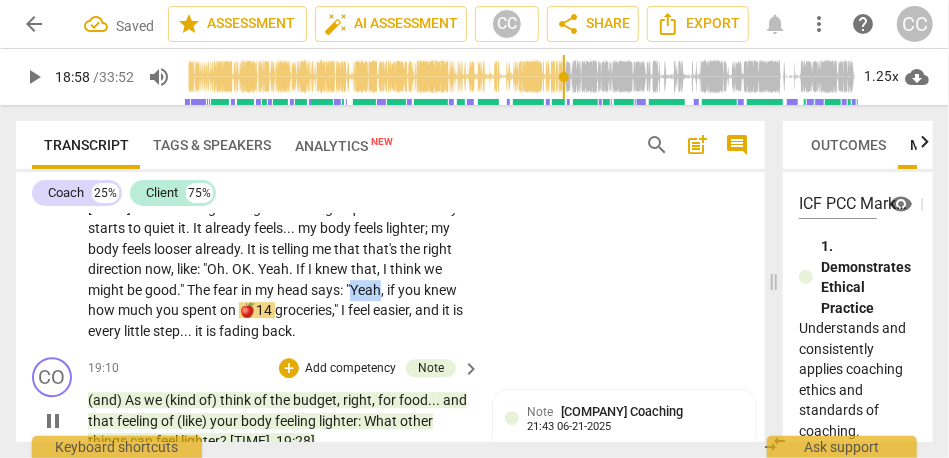 click on ""Yeah" at bounding box center [363, 290] 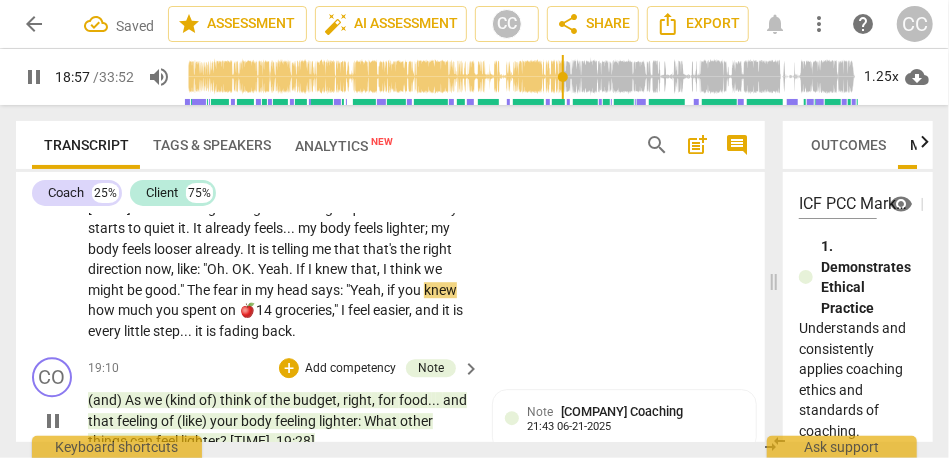 click on "if" at bounding box center [392, 290] 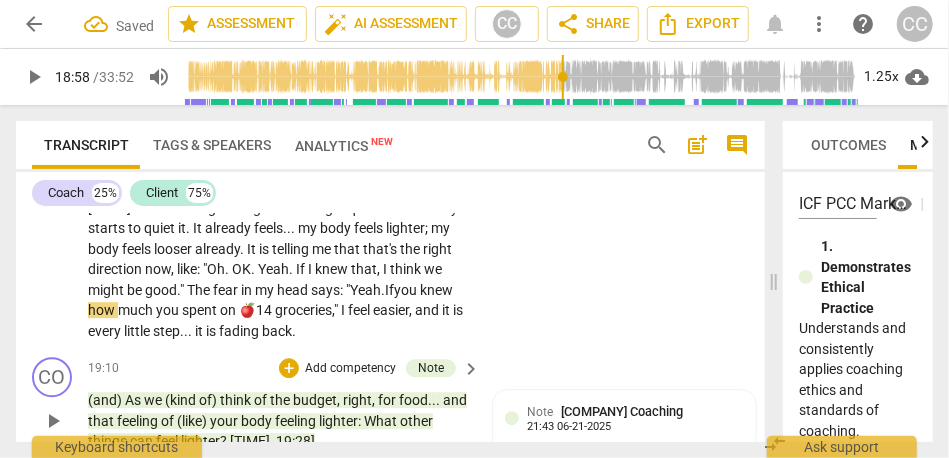click on "If" at bounding box center (389, 290) 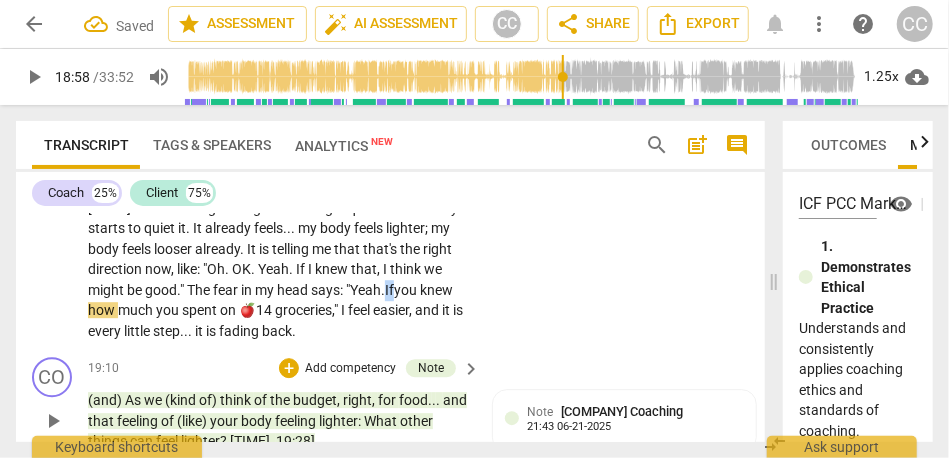 click on "If" at bounding box center (389, 290) 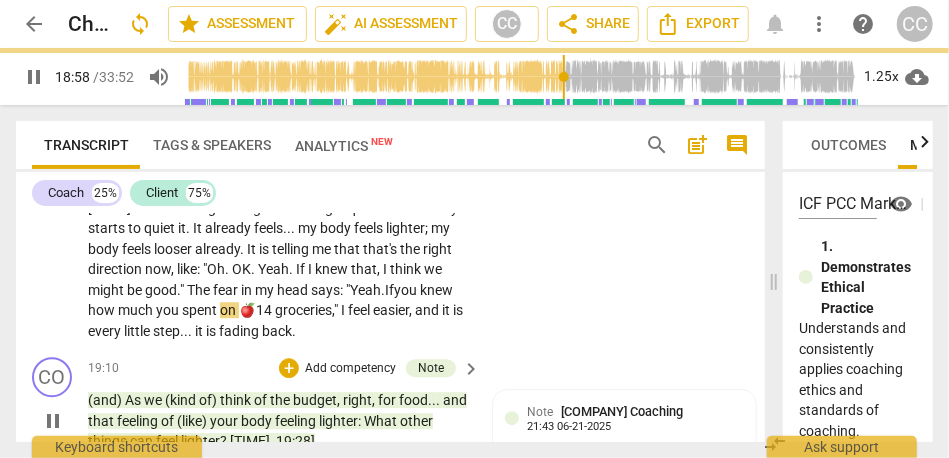 click on "🍎14" at bounding box center [257, 310] 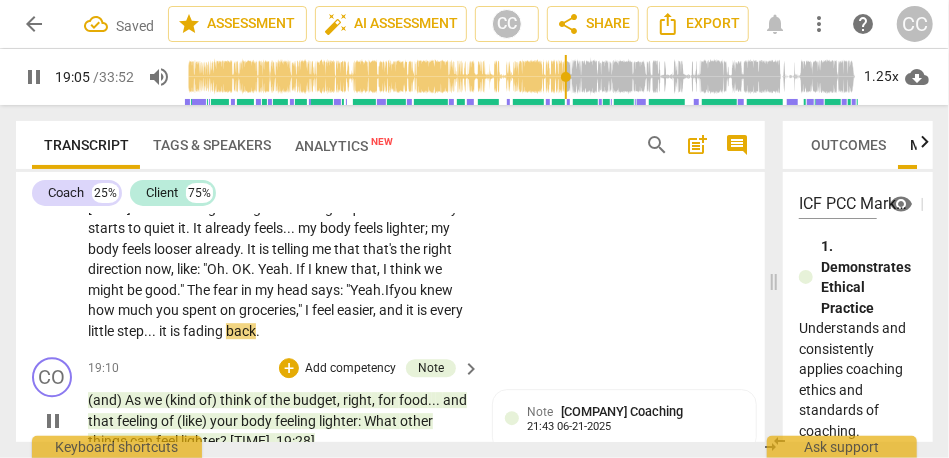 click on "and" at bounding box center [392, 310] 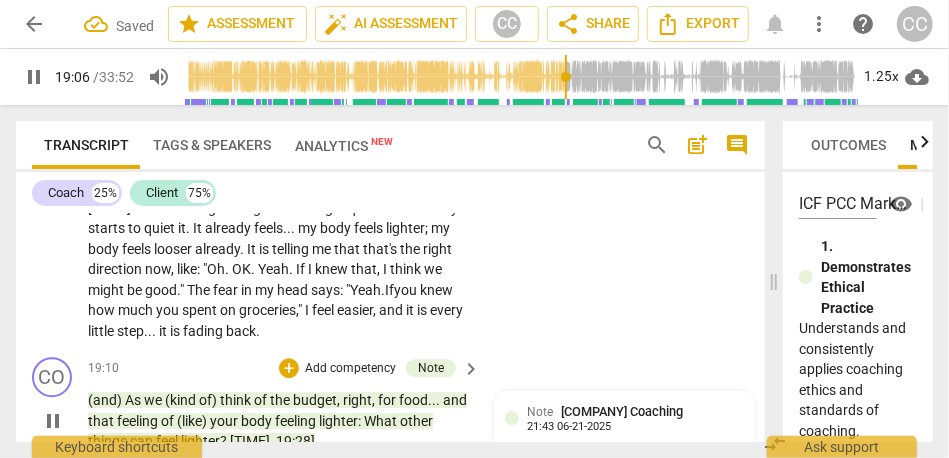 click on "easier" at bounding box center [355, 310] 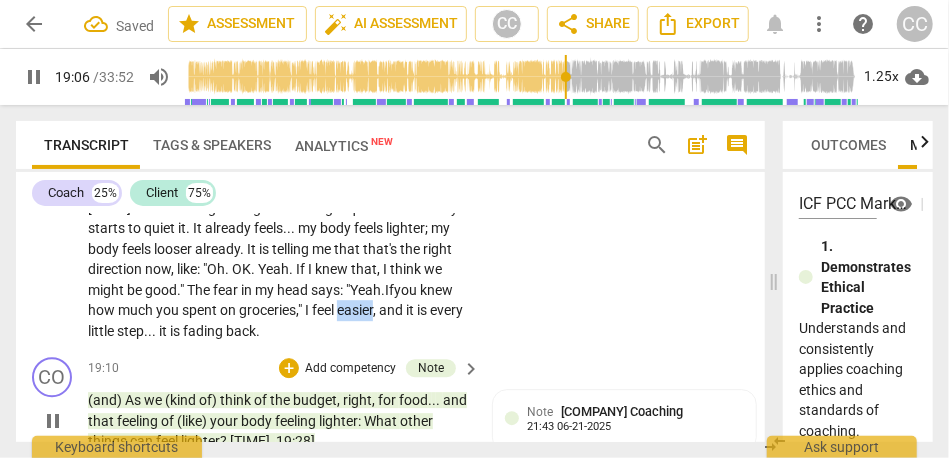 click on "easier" at bounding box center [355, 310] 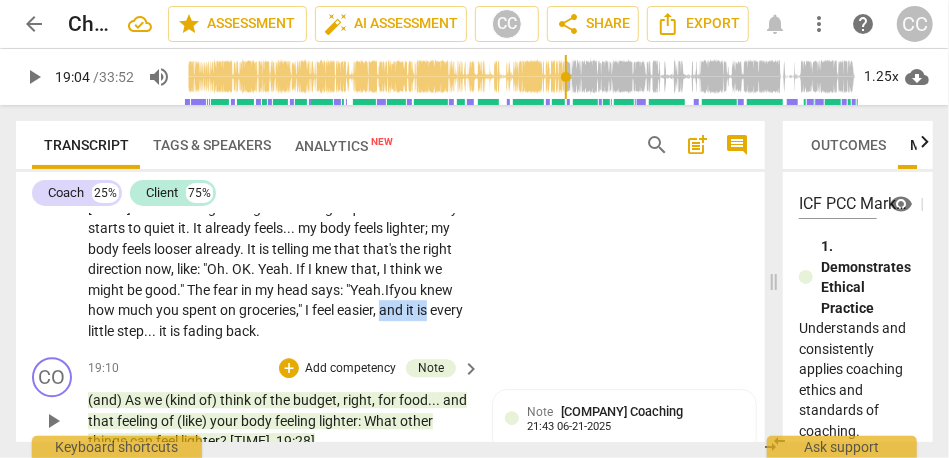 drag, startPoint x: 384, startPoint y: 376, endPoint x: 454, endPoint y: 376, distance: 70 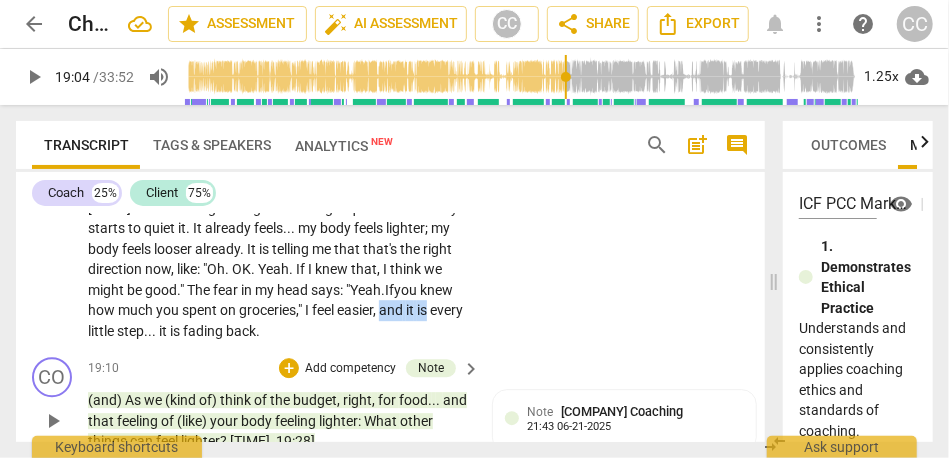 click on "[TIME]   Even   «talking   through   that   budget   question»   already   starts   to   quiet   it .   It   already   feels . . .   my   body   feels   lighter ;   my   body   feels   looser   already .   It   is   telling   me   that   that's   the   right   direction   now ,   like :   "Oh .   OK .   Yeah .   If   I   knew   that ,   I   think   we   might   be   good . "   The   fear   in   my   head   says :   "Yeah.  If  you   knew   how   much   you   spent   on   groceries , "   I   feel   easier ,   and   it   is   every   little   step . . .   it   is   fading   back ." at bounding box center (279, 270) 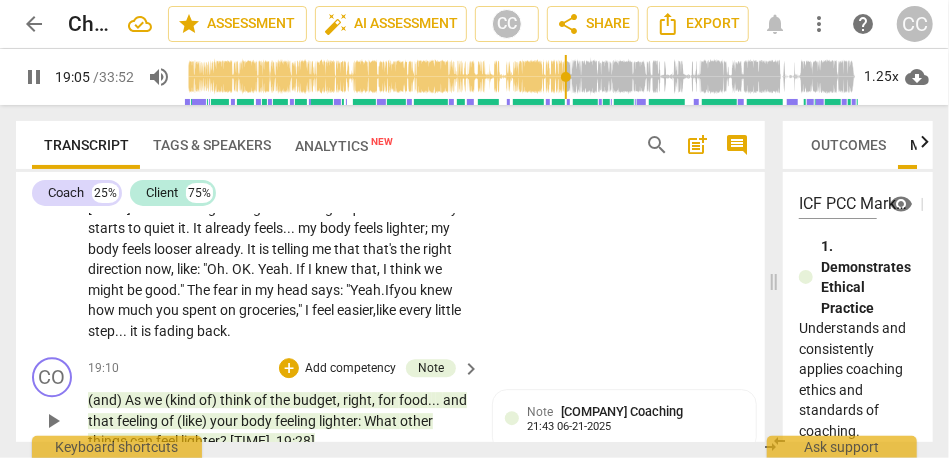 click on "every" at bounding box center (417, 310) 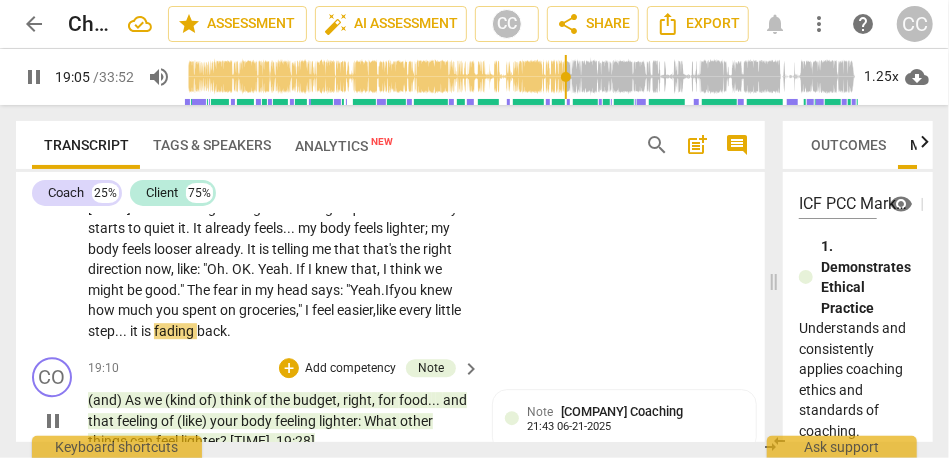 click on "every" at bounding box center (417, 310) 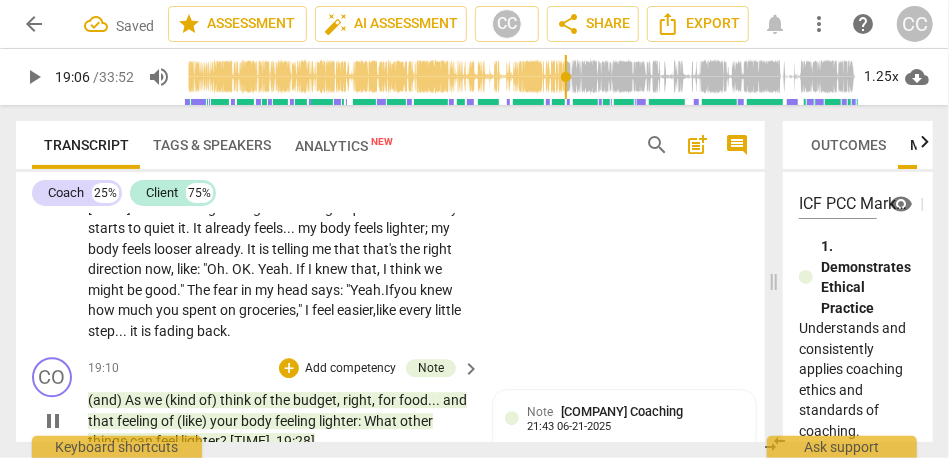 click on "it" at bounding box center [135, 331] 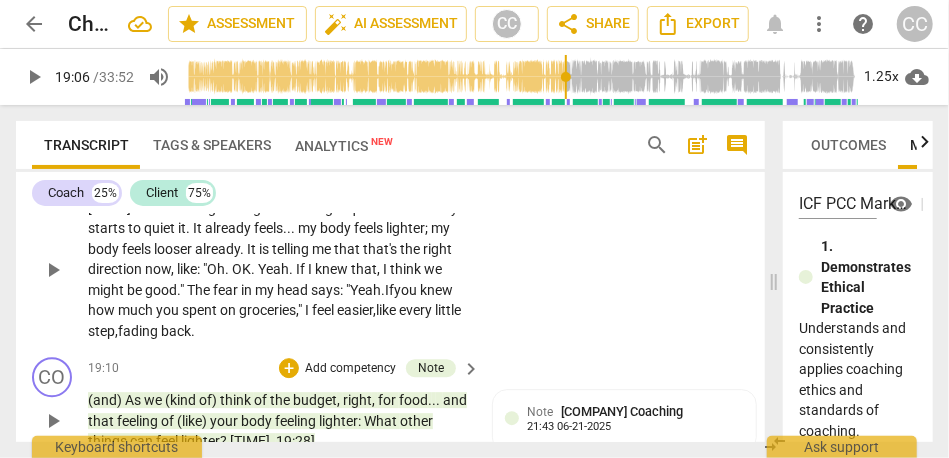 click on "[TIME] Even «talking through that budget question» already starts to quiet it . It already feels . . . my body feels lighter ; my body feels looser already . It is telling me that that's the right direction now , like : "Oh . OK . Yeah . If I knew that , I think we might be good . " The fear in my head says : "Yeah. If you knew how much you spent on groceries , " I feel easier , like every little step, fading back ." at bounding box center (390, 253) 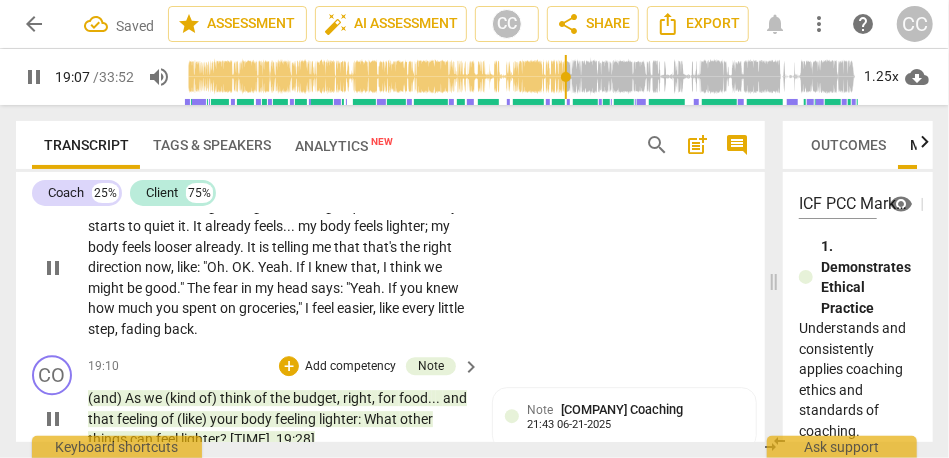 scroll, scrollTop: 5078, scrollLeft: 0, axis: vertical 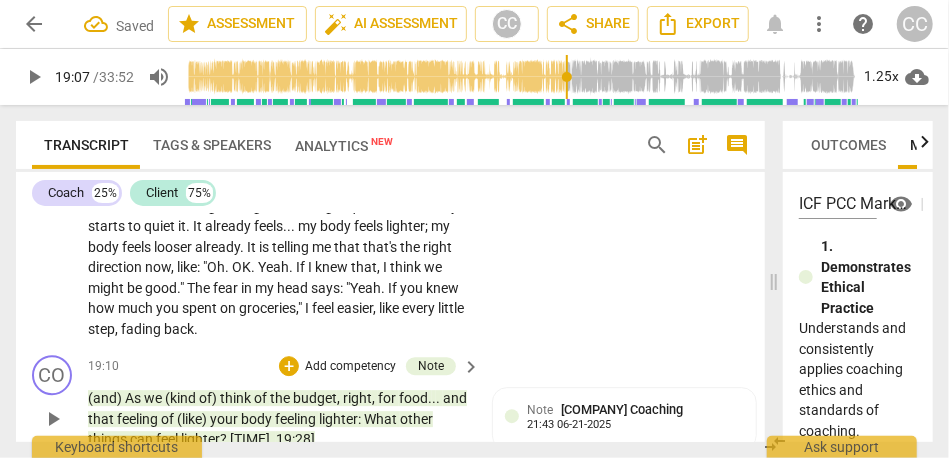click on "Add competency" at bounding box center [408, 174] 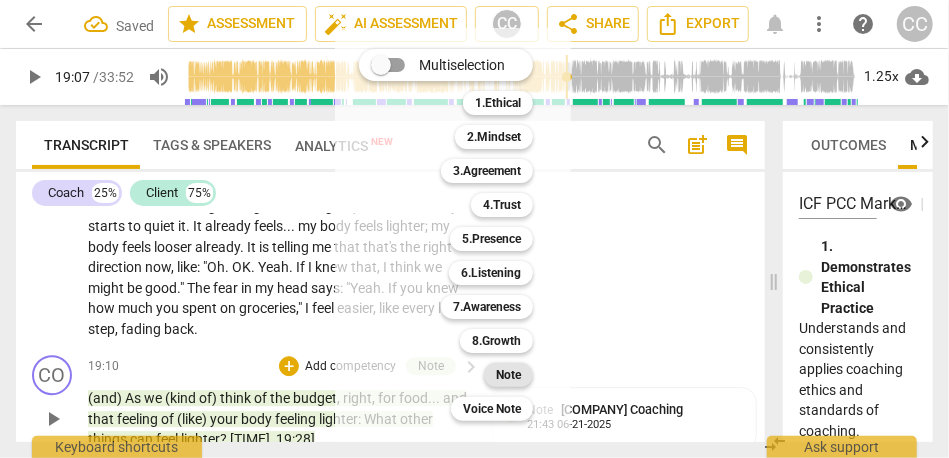 click on "Note" at bounding box center (508, 375) 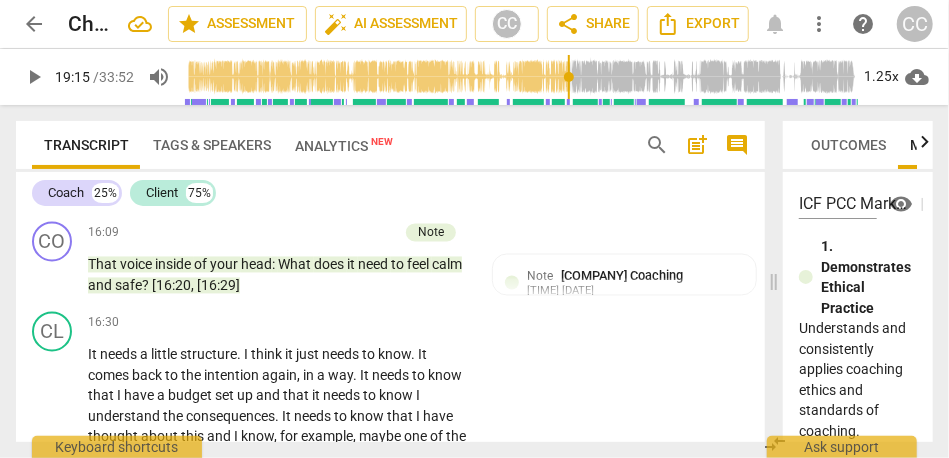 scroll, scrollTop: 4398, scrollLeft: 0, axis: vertical 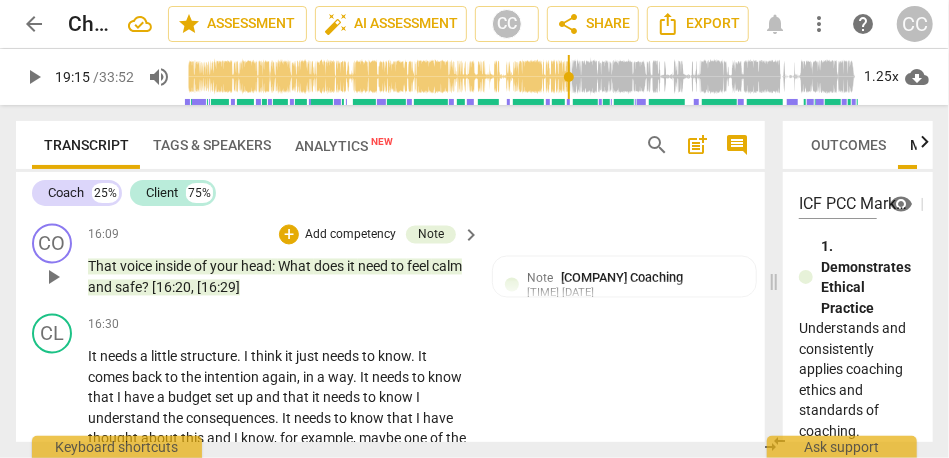 click on "safe" at bounding box center [128, 288] 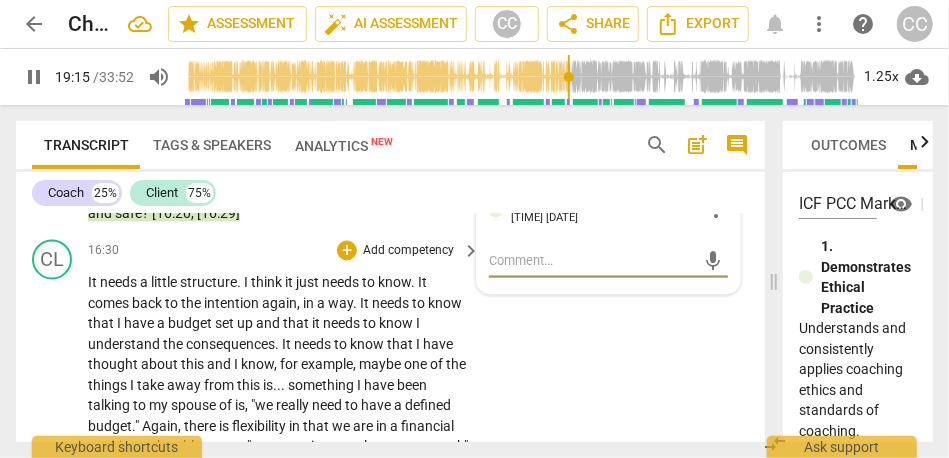 scroll, scrollTop: 4472, scrollLeft: 0, axis: vertical 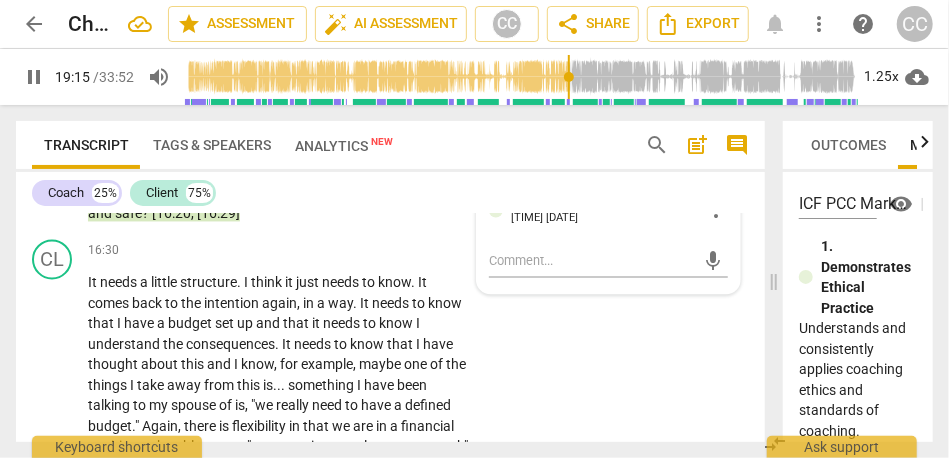 click on "and" at bounding box center [101, 214] 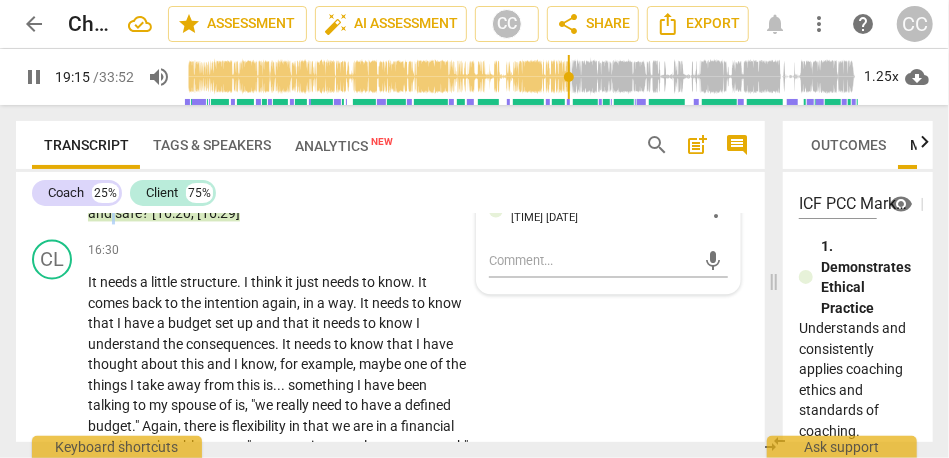 click on "and" at bounding box center [101, 214] 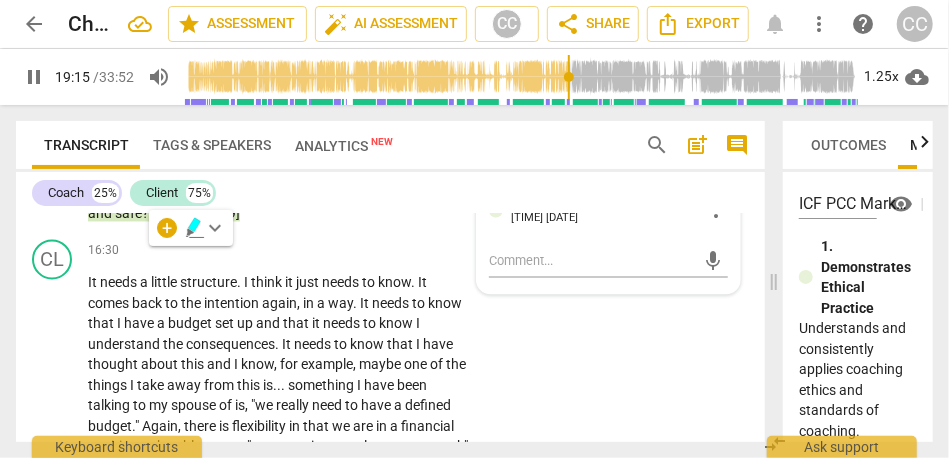 click on "safe" at bounding box center [128, 214] 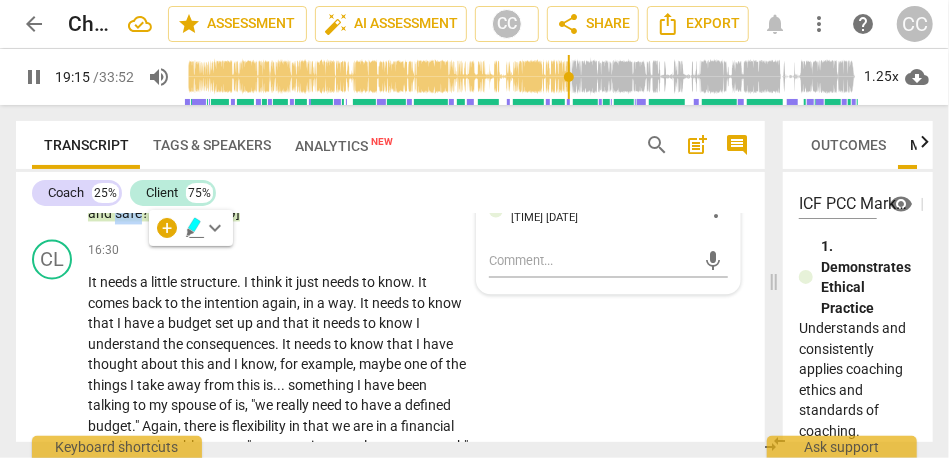click on "safe" at bounding box center (128, 214) 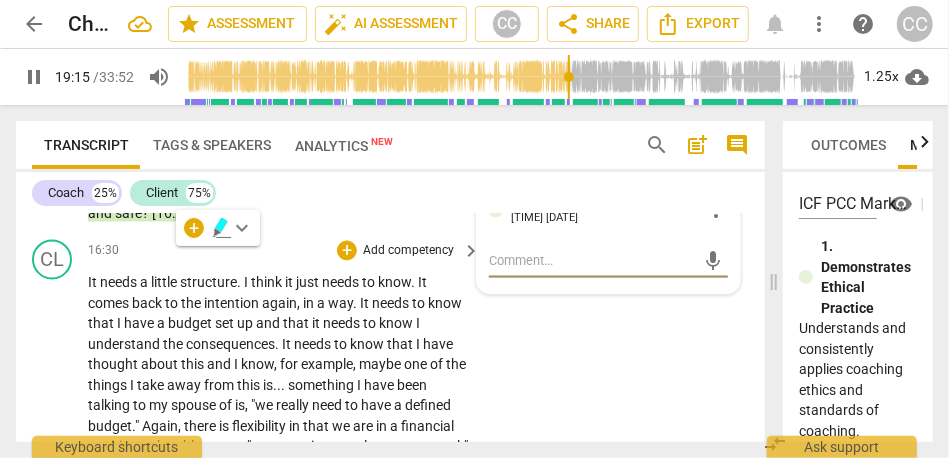 click on "know" at bounding box center (397, 324) 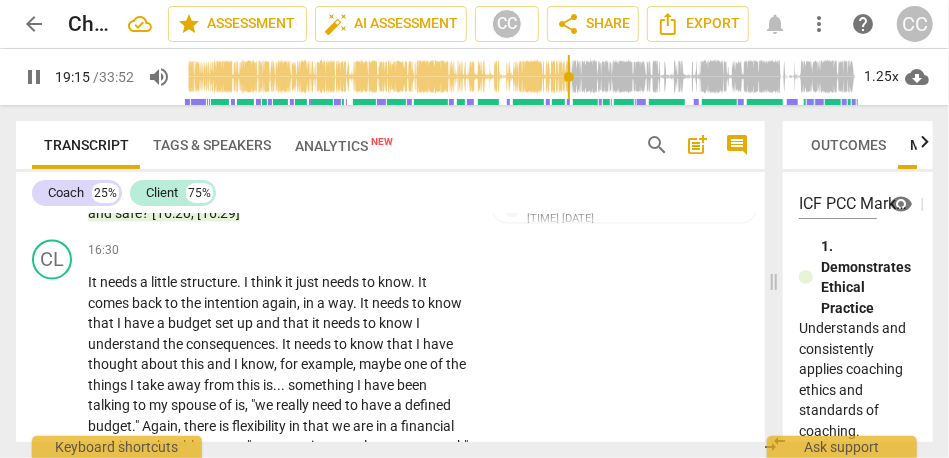 scroll, scrollTop: 4456, scrollLeft: 0, axis: vertical 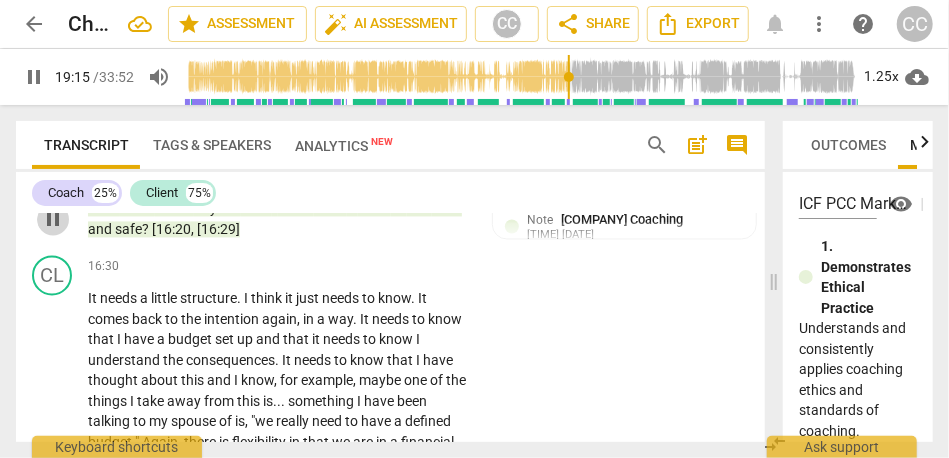 click on "pause" at bounding box center (53, 220) 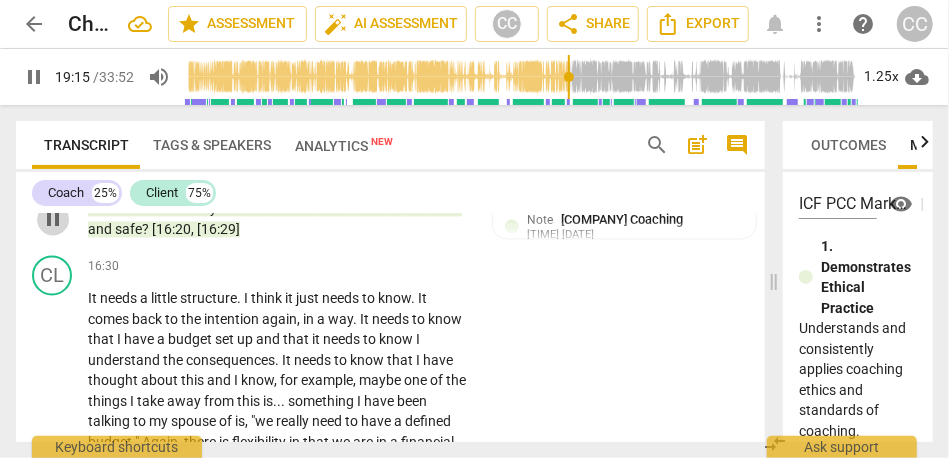 click on "play_arrow" at bounding box center [0, 0] 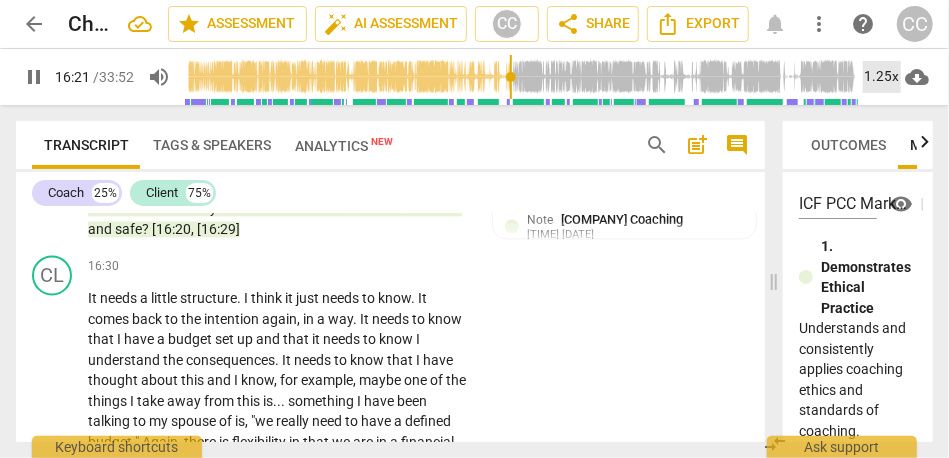 click on "1.25x" at bounding box center (882, 77) 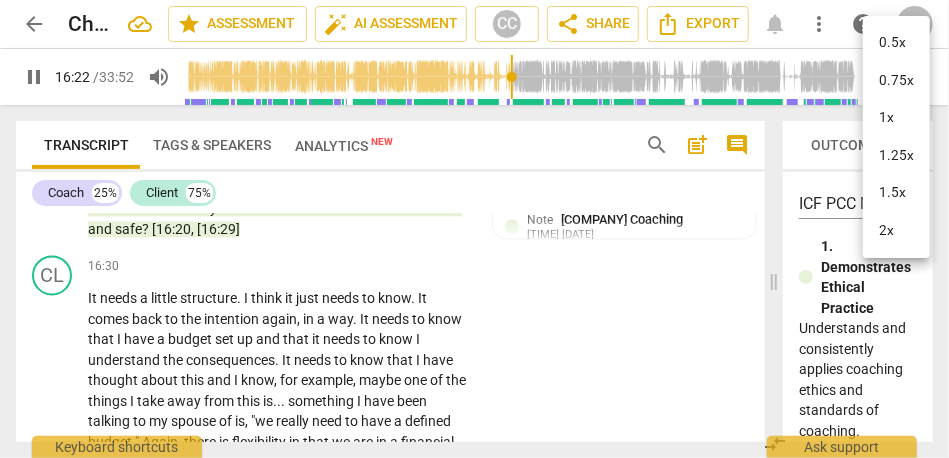 click on "1.25x" at bounding box center (896, 156) 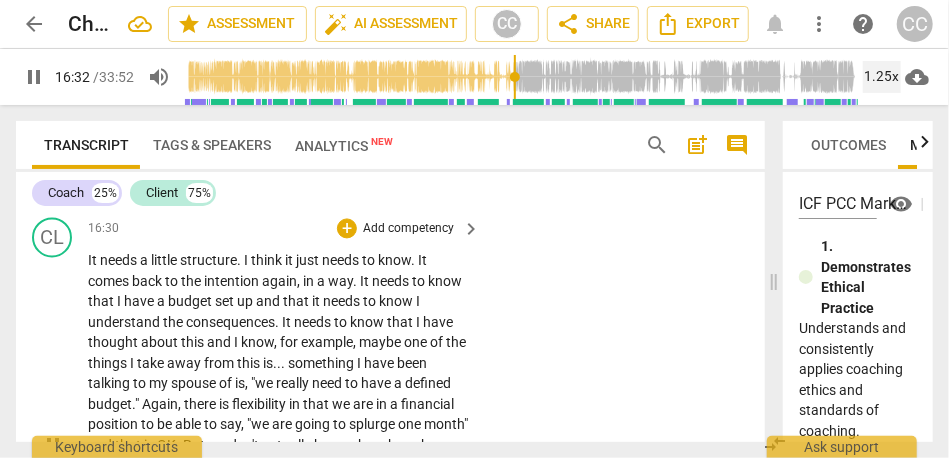 scroll, scrollTop: 4500, scrollLeft: 0, axis: vertical 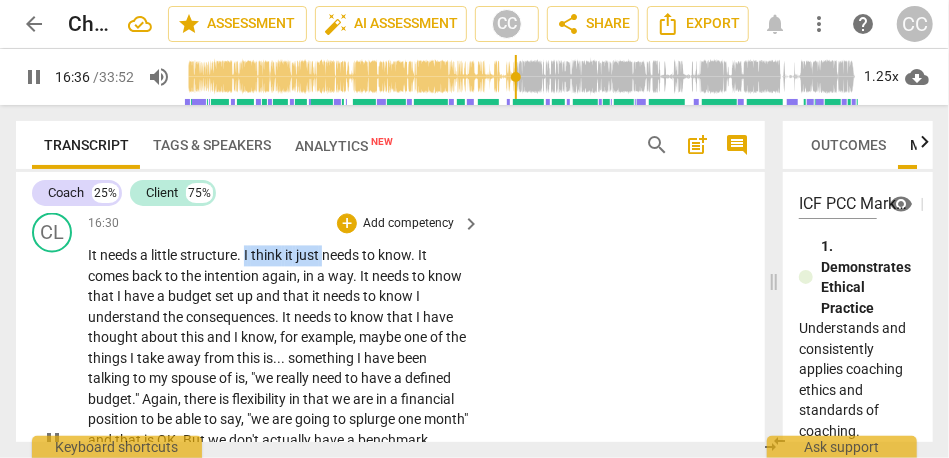 drag, startPoint x: 326, startPoint y: 294, endPoint x: 246, endPoint y: 294, distance: 80 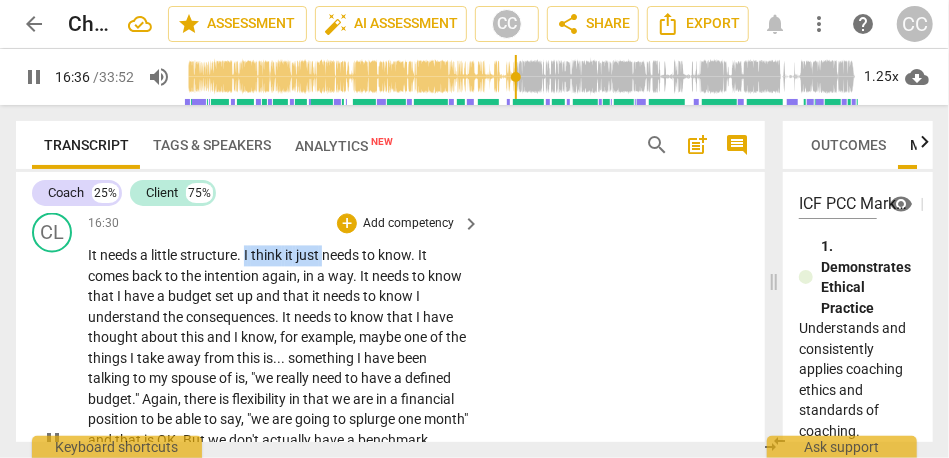 click on "It   needs   a   little   structure .   I   think   it   just   needs   to   know .   It   comes   back   to   the   intention   again ,   in   a   way .   It   needs   to   know   that   I   have   a   budget   set   up   and   that   it   needs   to   know   I   understand   the   consequences .   It   needs   to   know   that   I   have   thought   about   this   and   I   know ,   for   example ,   maybe   one   of   the   things   I   take   away   from   this   is . . .   something   I   have   been   talking   to   my   spouse   of   is ,   "we   really   need   to   have   a   defined   budget . "   Again ,   there   is   flexibility   in   that   we   are   in   a   financial   position   to   be   able   to   say ,   "we   are   going   to   splurge   one   month"   and   that   is   OK .   But   we   don't   actually   have   a   benchmark   budget   that   we   work   off   of .   That   is   something   knowing   that   we   had   targets   for   our   enjoyment   spending ,   for   example ," at bounding box center (279, 440) 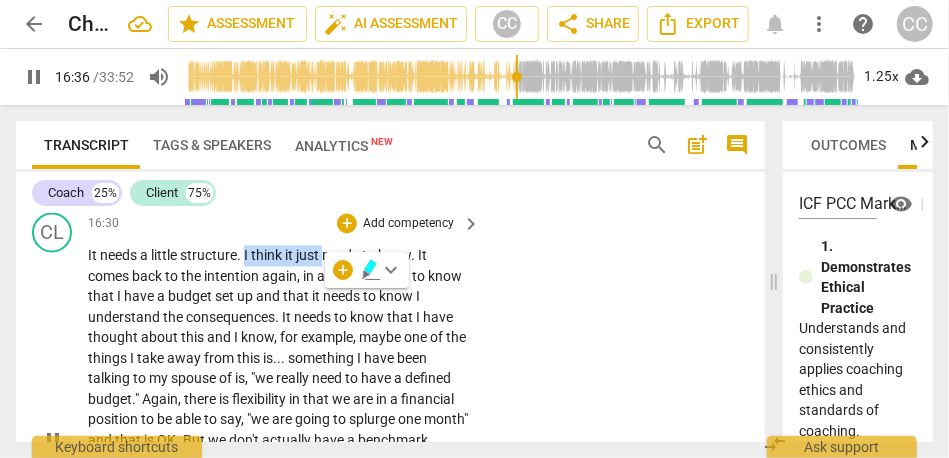 type on "997" 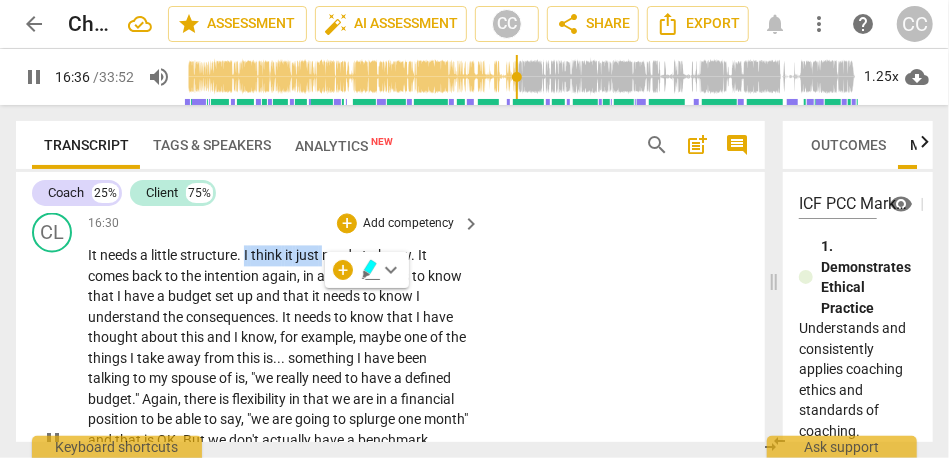 type 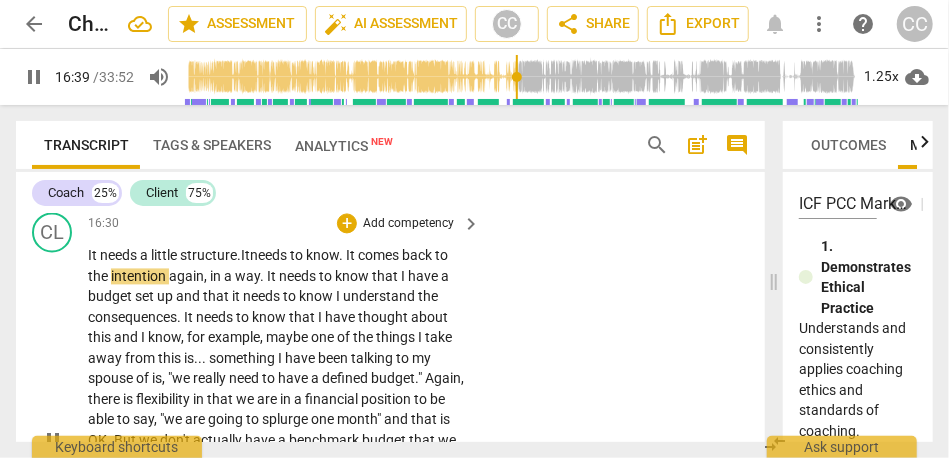 click on "needs" at bounding box center [270, 255] 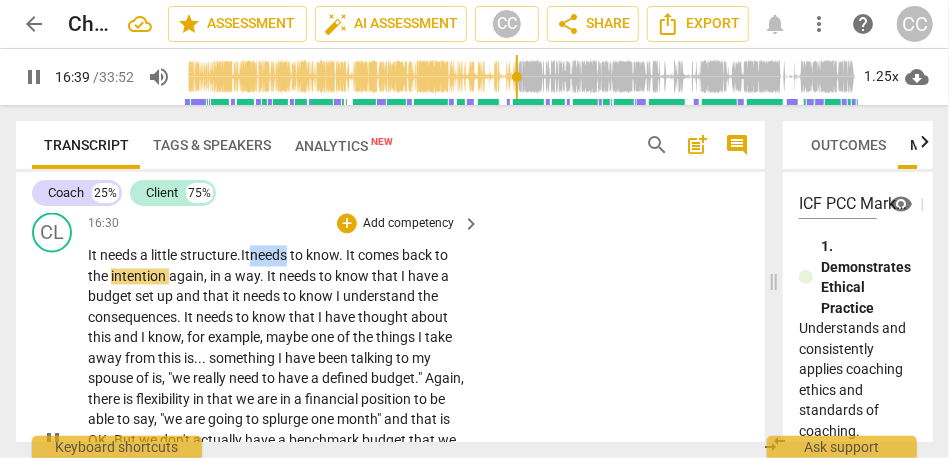 click on "needs" at bounding box center (270, 255) 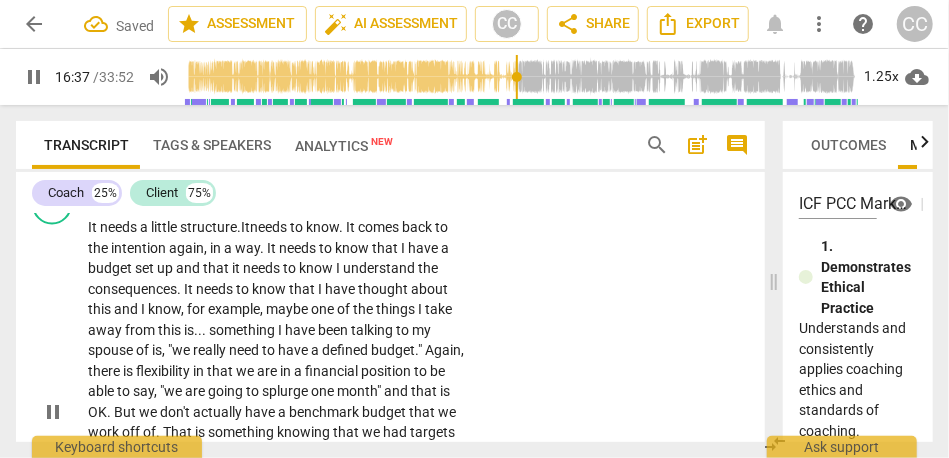scroll, scrollTop: 4532, scrollLeft: 0, axis: vertical 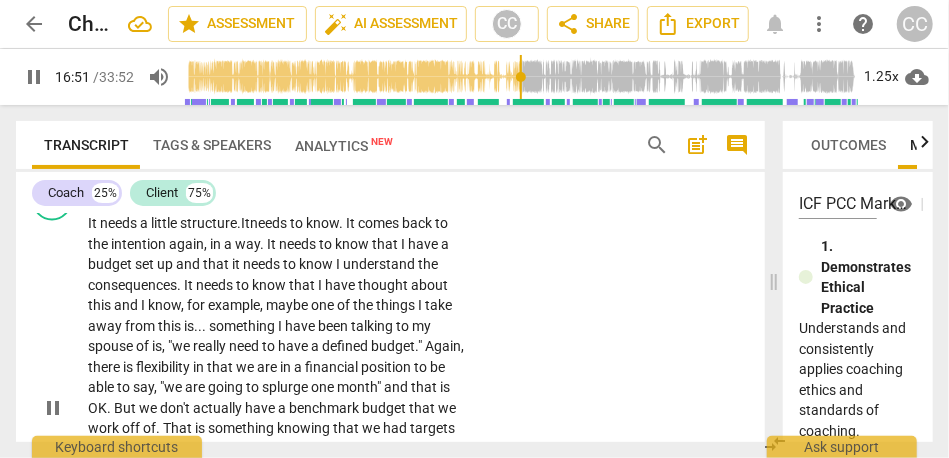 click on "It   needs   a   little   structure .  It  needs   to   know .   It   comes   back   to   the   intention   again ,   in   a   way .   It   needs   to   know   that   I   have   a   budget   set   up   and   that   it   needs   to   know   I   understand   the   consequences .   It   needs   to   know   that   I   have   thought   about   this   and   I   know ,   for   example ,   maybe   one   of   the   things   I   take   away   from   this   is . . .   something   I   have   been   talking   to   my   spouse   of   is ,   "we   really   need   to   have   a   defined   budget . "   Again ,   there   is   flexibility   in   that   we   are   in   a   financial   position   to   be   able   to   say ,   "we   are   going   to   splurge   one   month"   and   that   is   OK .   But   we   don't   actually   have   a   benchmark   budget   that   we   work   off   of .   That   is   something   knowing   that   we   had   targets   for   our   enjoyment   spending ,   for   example ,   eating   out   and" at bounding box center (279, 408) 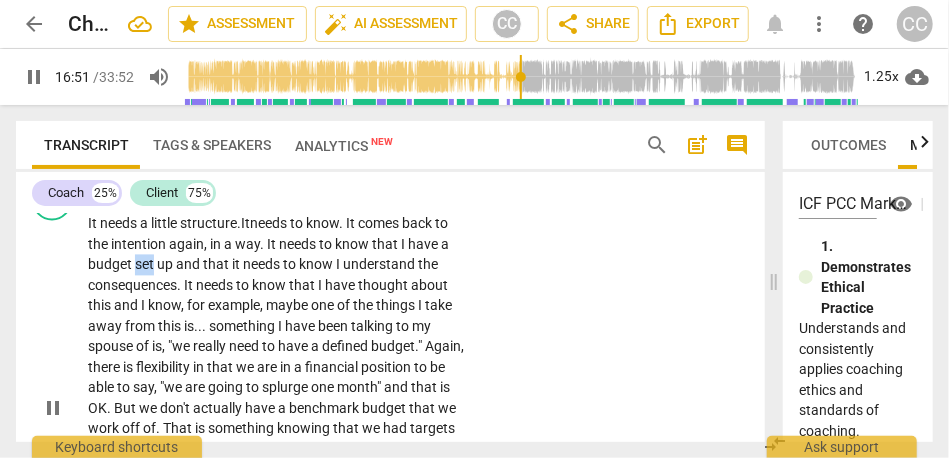 click on "It   needs   a   little   structure .  It  needs   to   know .   It   comes   back   to   the   intention   again ,   in   a   way .   It   needs   to   know   that   I   have   a   budget   set   up   and   that   it   needs   to   know   I   understand   the   consequences .   It   needs   to   know   that   I   have   thought   about   this   and   I   know ,   for   example ,   maybe   one   of   the   things   I   take   away   from   this   is . . .   something   I   have   been   talking   to   my   spouse   of   is ,   "we   really   need   to   have   a   defined   budget . "   Again ,   there   is   flexibility   in   that   we   are   in   a   financial   position   to   be   able   to   say ,   "we   are   going   to   splurge   one   month"   and   that   is   OK .   But   we   don't   actually   have   a   benchmark   budget   that   we   work   off   of .   That   is   something   knowing   that   we   had   targets   for   our   enjoyment   spending ,   for   example ,   eating   out   and" at bounding box center (279, 408) 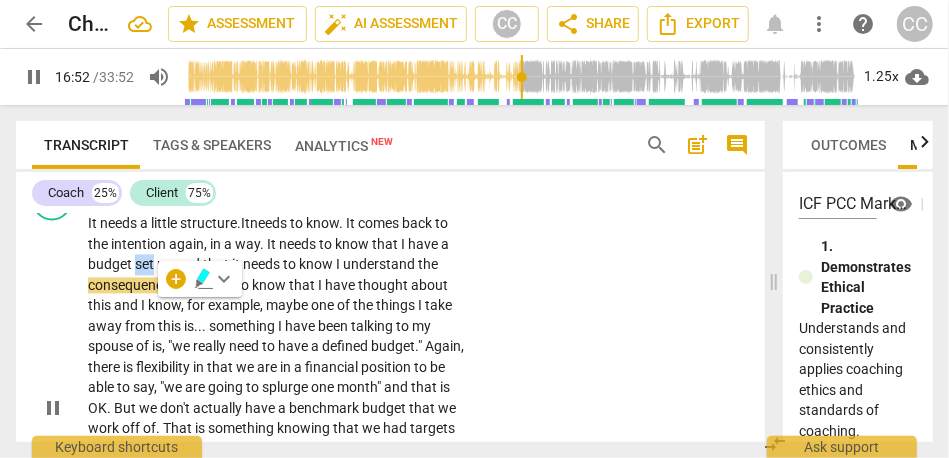 click on "set" at bounding box center [146, 264] 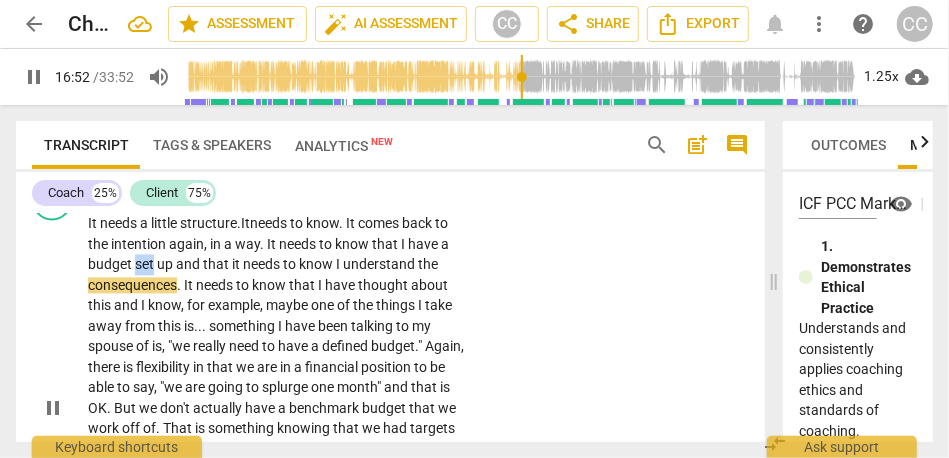 click on "set" at bounding box center [146, 264] 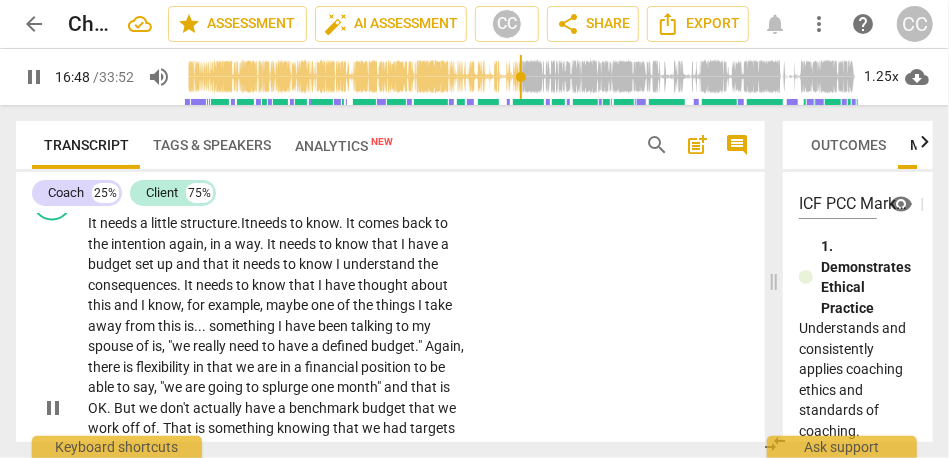 click on "it" at bounding box center (237, 264) 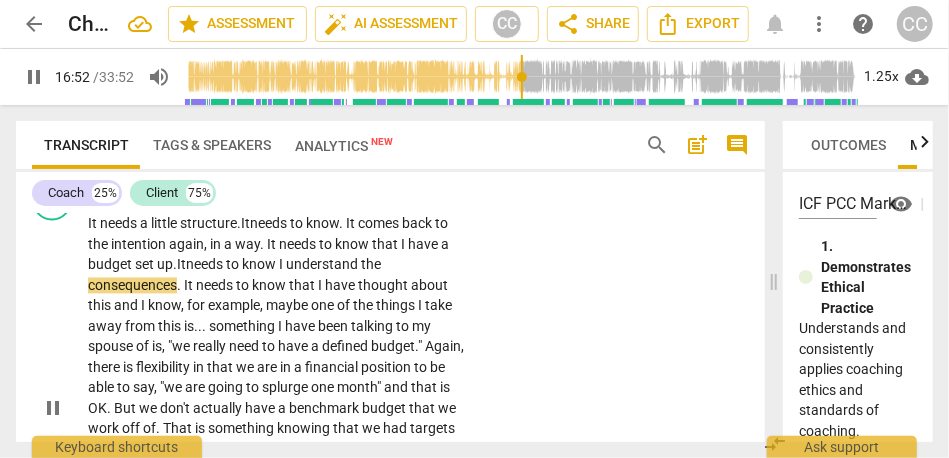 click on "needs" at bounding box center [206, 264] 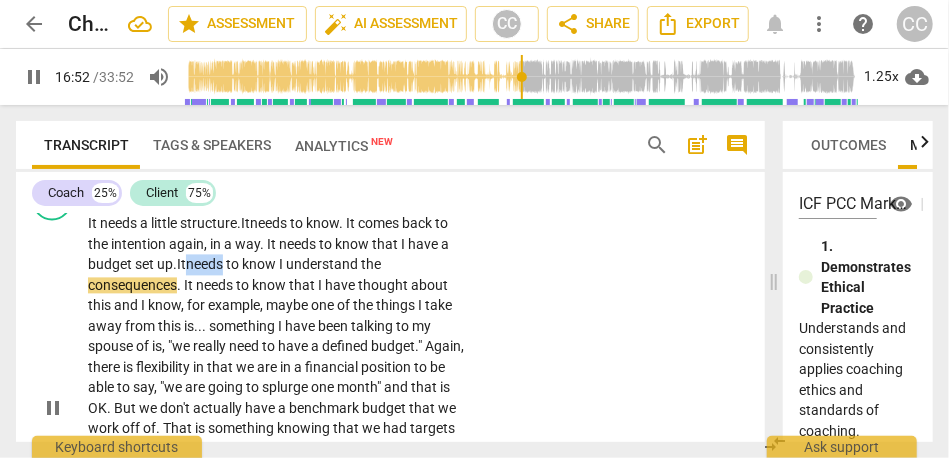 click on "needs" at bounding box center (206, 264) 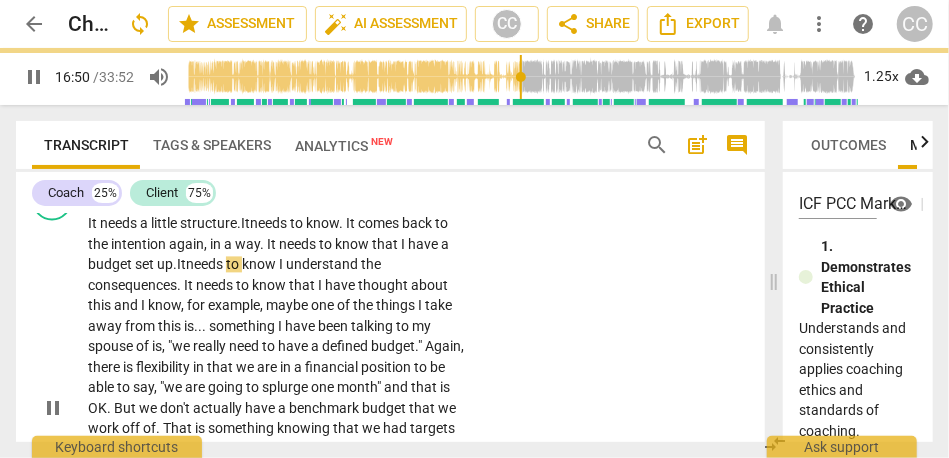 click on "I" at bounding box center (282, 264) 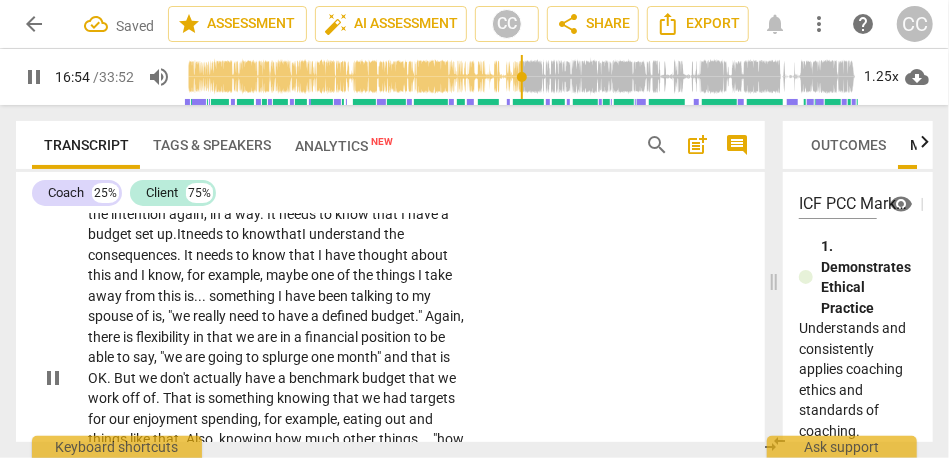 scroll, scrollTop: 4581, scrollLeft: 0, axis: vertical 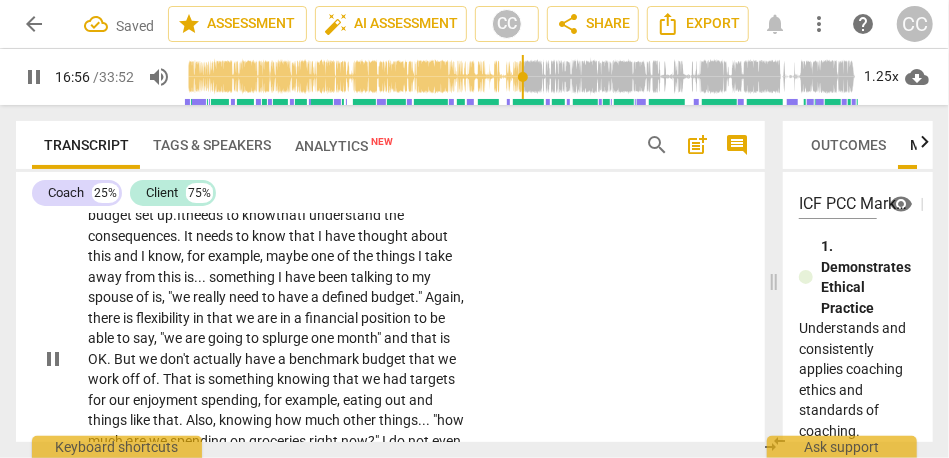 click on "and" at bounding box center [127, 256] 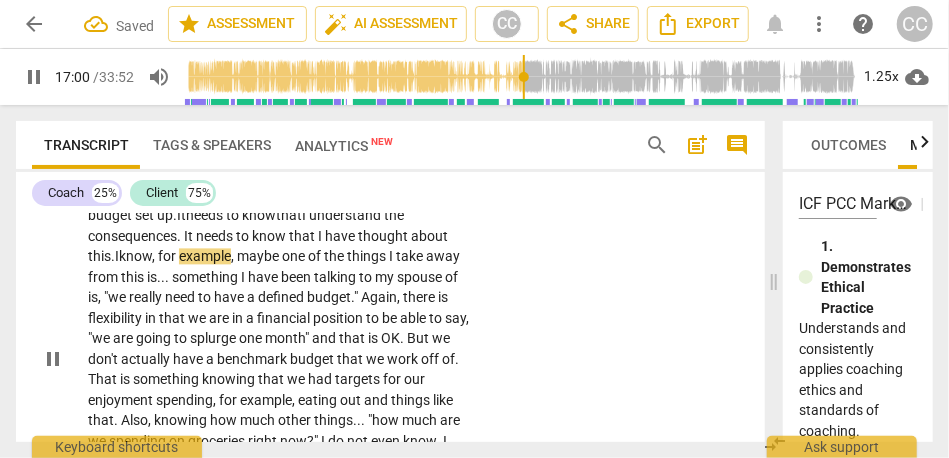 click on "maybe" at bounding box center [259, 256] 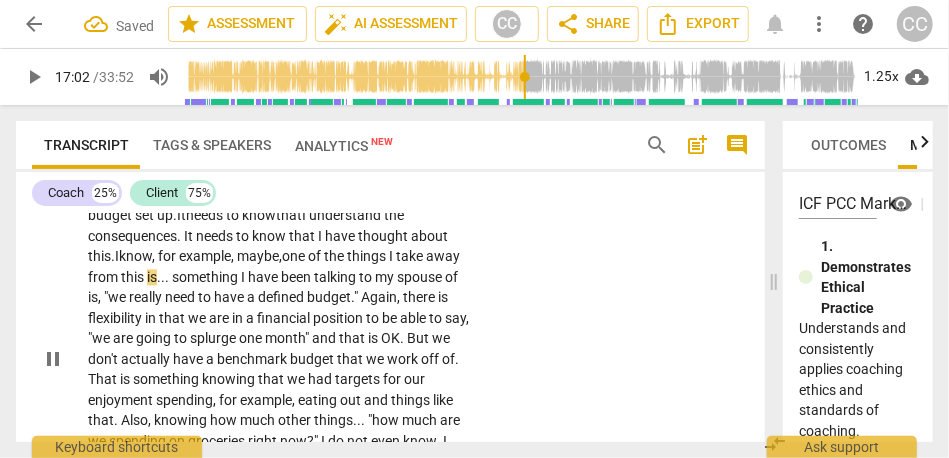 click on "maybe," at bounding box center [259, 256] 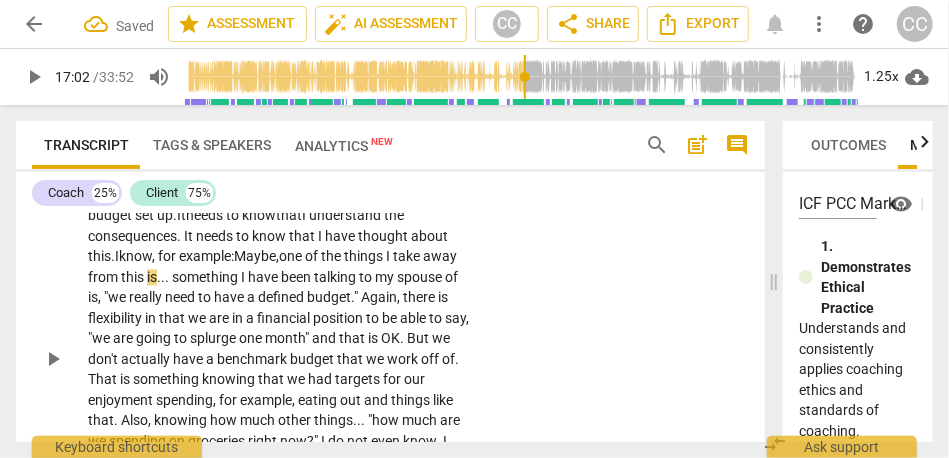 click on "Maybe," at bounding box center [256, 256] 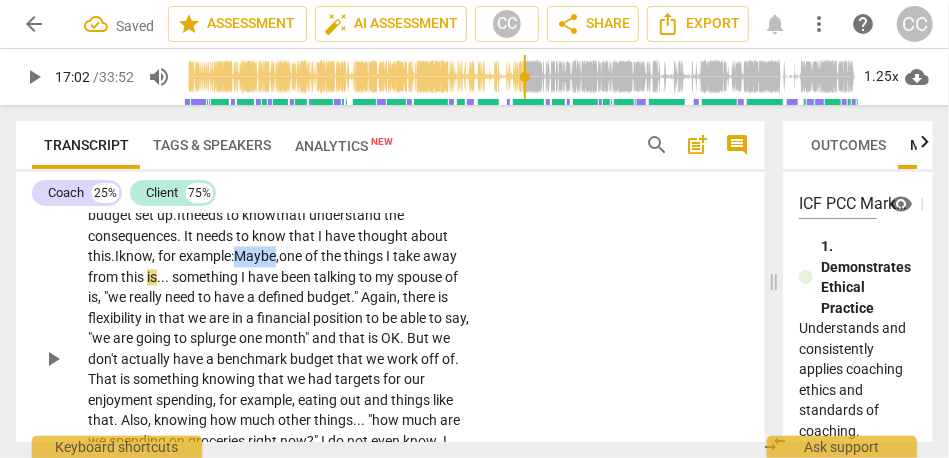 click on "Maybe," at bounding box center [256, 256] 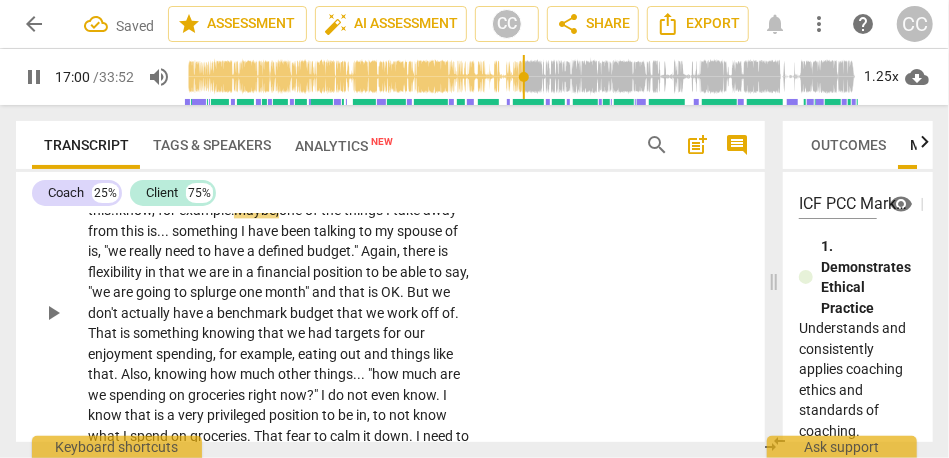 scroll, scrollTop: 4630, scrollLeft: 0, axis: vertical 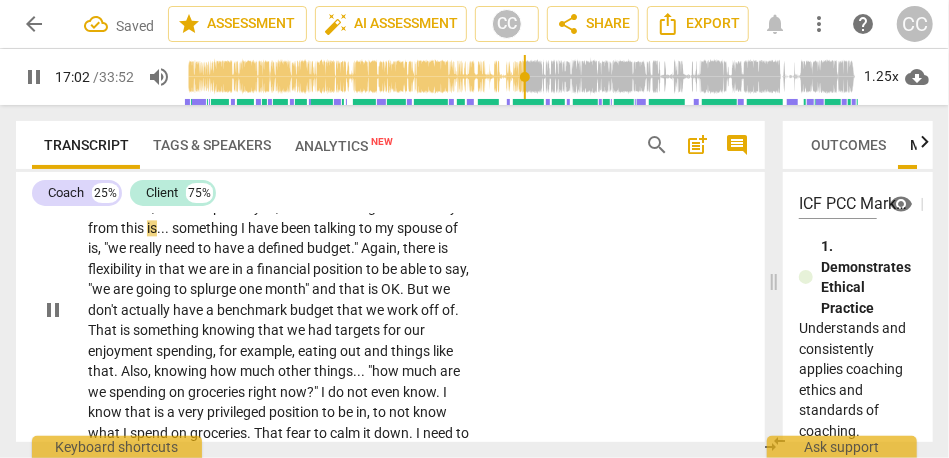 click on "something" at bounding box center [206, 228] 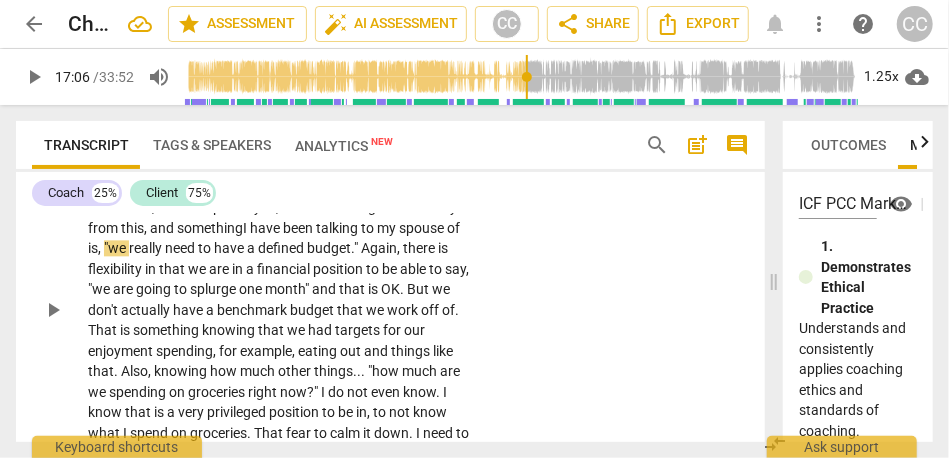 click on "spouse" at bounding box center (423, 228) 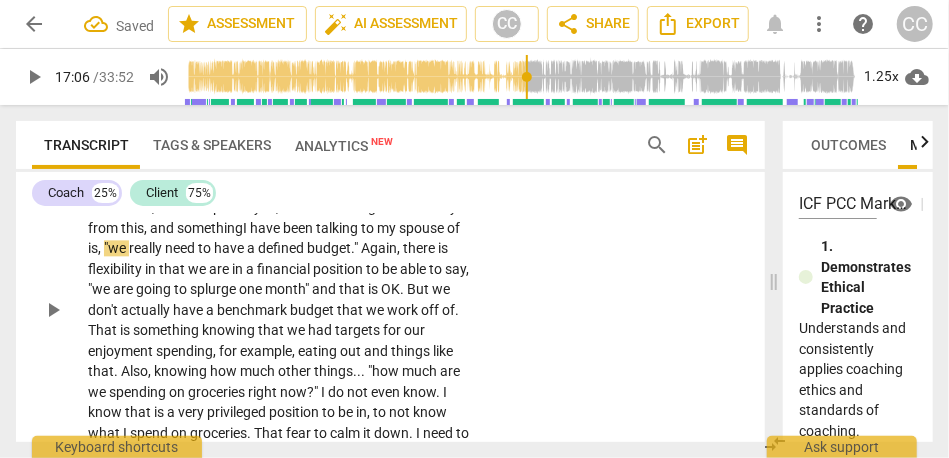 click on "omething" at bounding box center [213, 228] 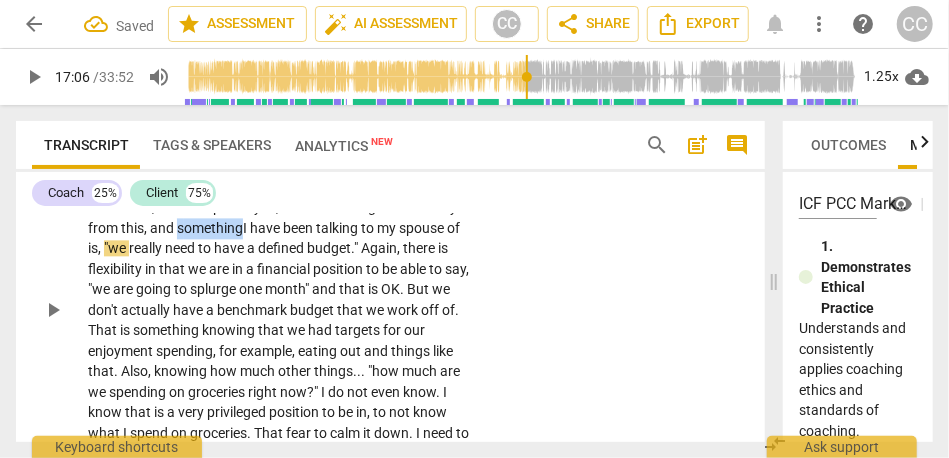 click on "omething" at bounding box center (213, 228) 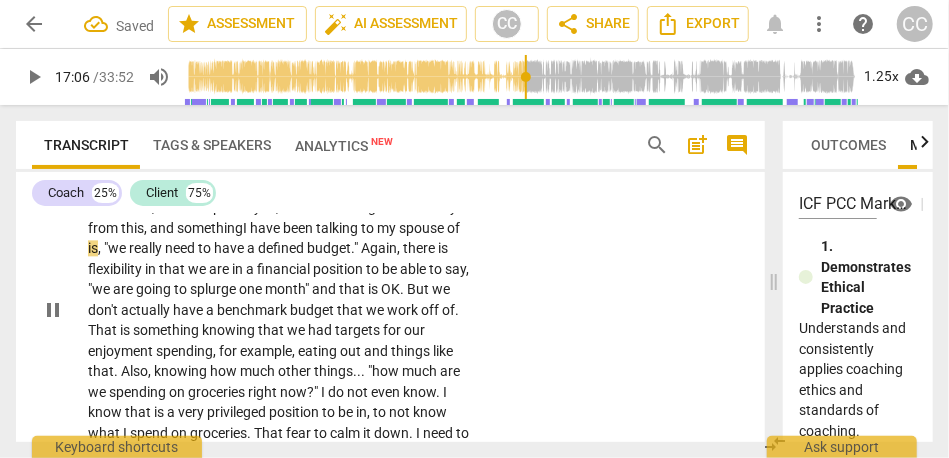 click on "spouse" at bounding box center (423, 228) 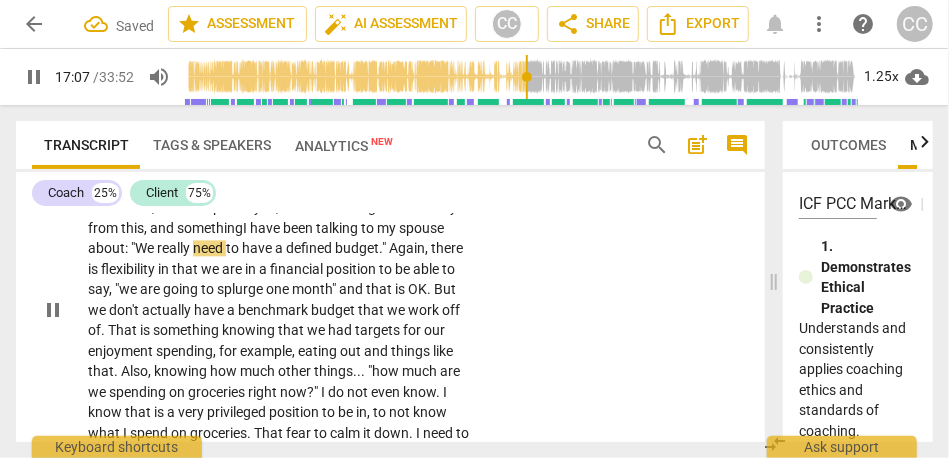 click on "take" at bounding box center (408, 207) 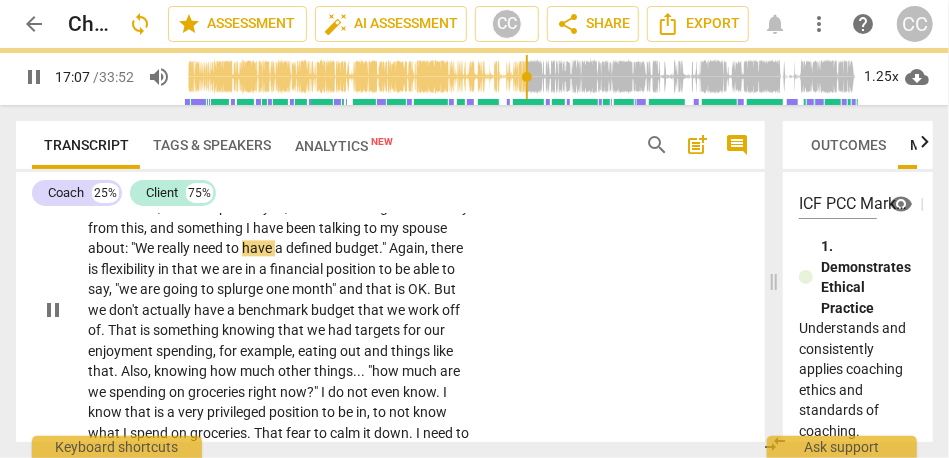 click on "CL play_arrow pause 16:30 + Add competency keyboard_arrow_right It   needs   a   little   structure .   It   needs   to   know .   It   comes   back   to   the   intention   again ,   in   a   way .   It   needs   to   know   that   I   have   a   budget   set   up .   It   needs   to   know   that   I   understand   the   consequences .   It   needs   to   know   that   I   have   thought   about   this .   I   know ,   for   example :   Maybe ,   one   of   the   things   I   take   away   from   this ,   and   something   I   have   been   talking   to   my   spouse   about :   "We   really   need   to   have   a   defined   budget . "   Again ,   there   is   flexibility   in   that   we   are   in   a   financial   position   to   be   able   to   say ,   "we   are   going   to   splurge   one   month"   and   that   is   OK .   But   we   don't   actually   have   a   benchmark   budget   that   we   work   off   of .   That   is   something   knowing   that   we   had   targets   for   our   enjoyment" at bounding box center (390, 293) 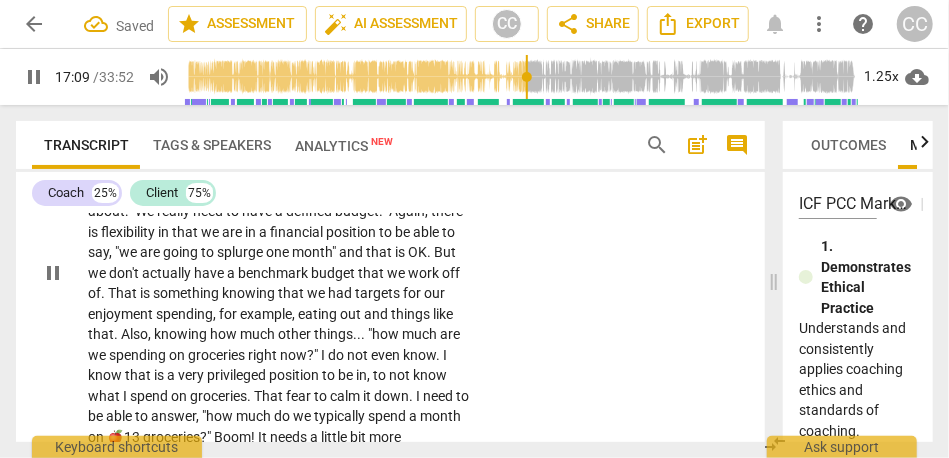scroll, scrollTop: 4672, scrollLeft: 0, axis: vertical 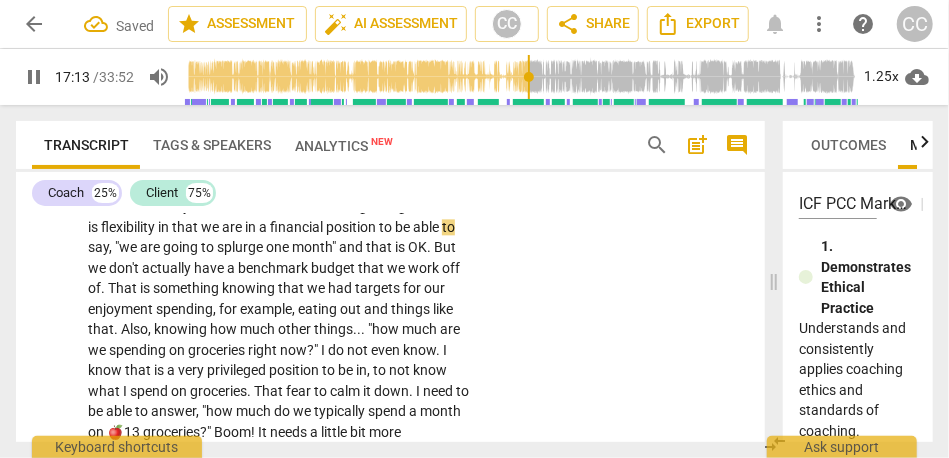 click on ""we" at bounding box center [127, 247] 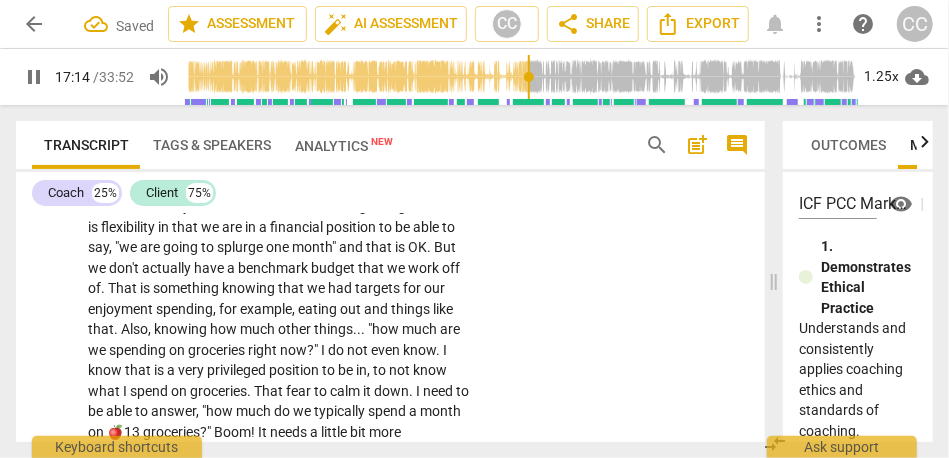 type 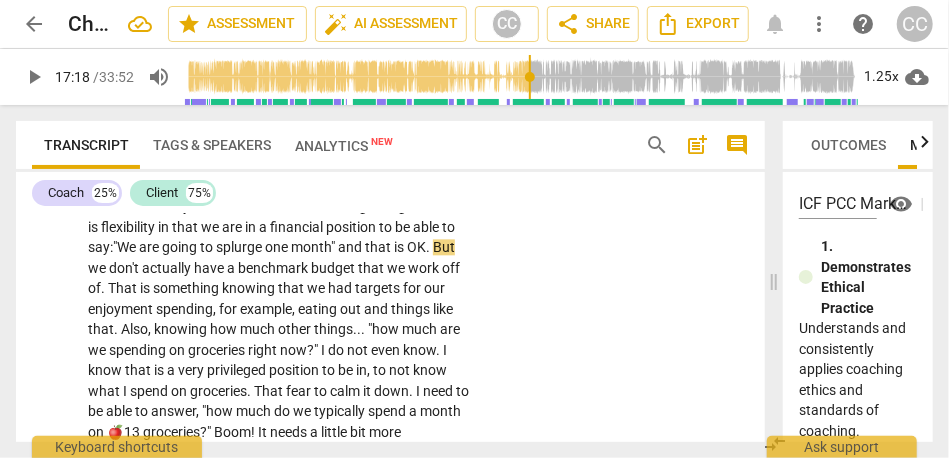 click on "month"" at bounding box center (314, 247) 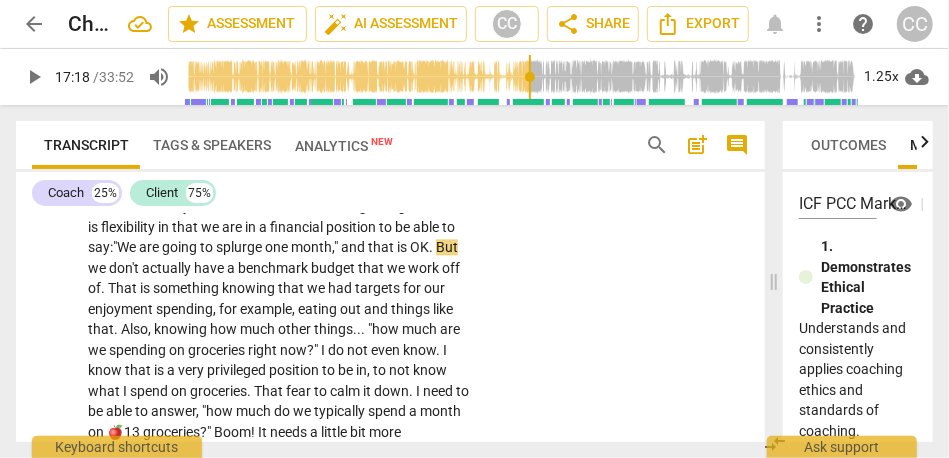 click on "month,"" at bounding box center [316, 247] 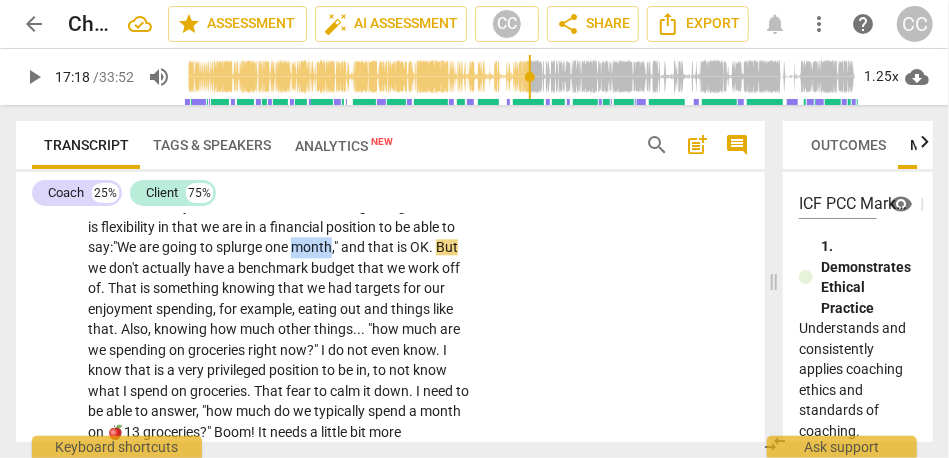 click on "month,"" at bounding box center (316, 247) 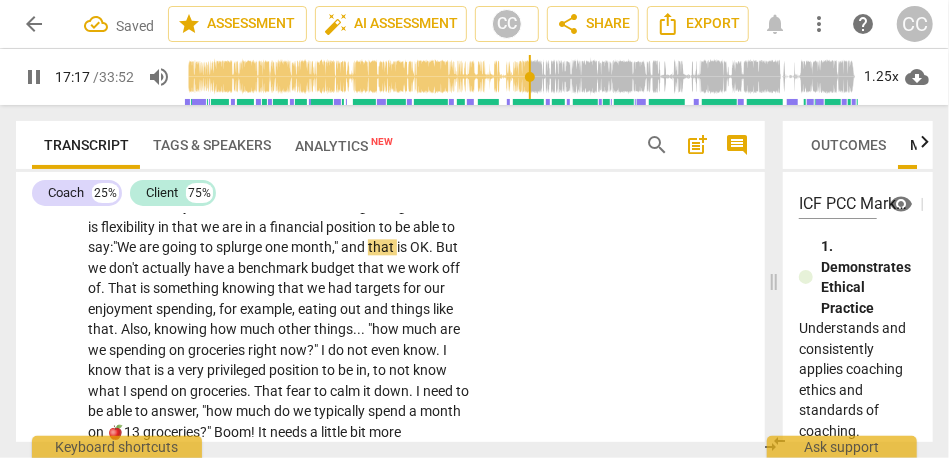 click on "But" at bounding box center [447, 247] 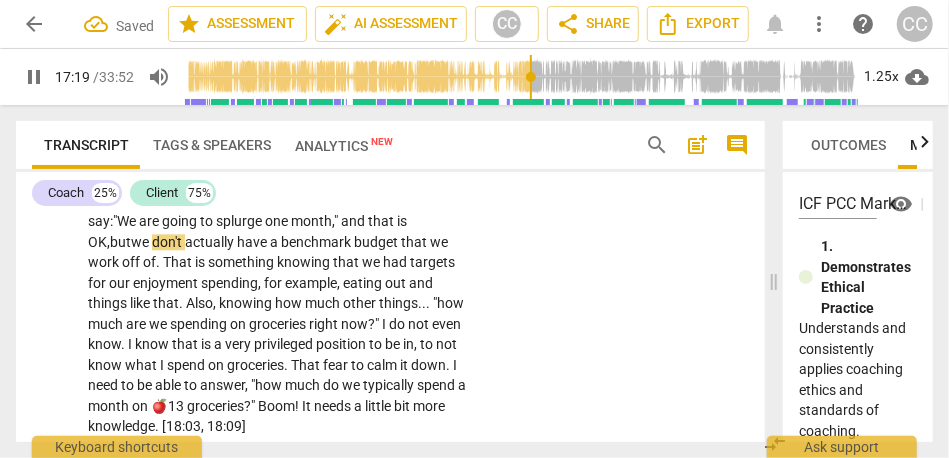 scroll, scrollTop: 4700, scrollLeft: 0, axis: vertical 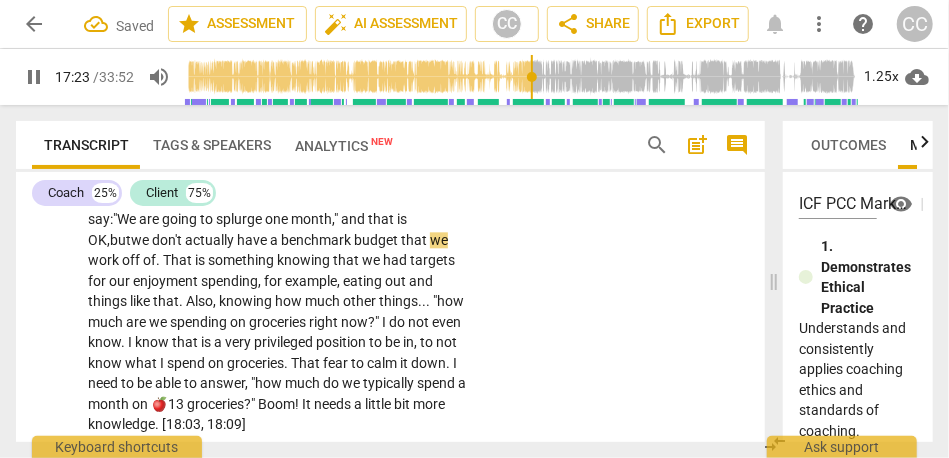 click on "." at bounding box center (159, 260) 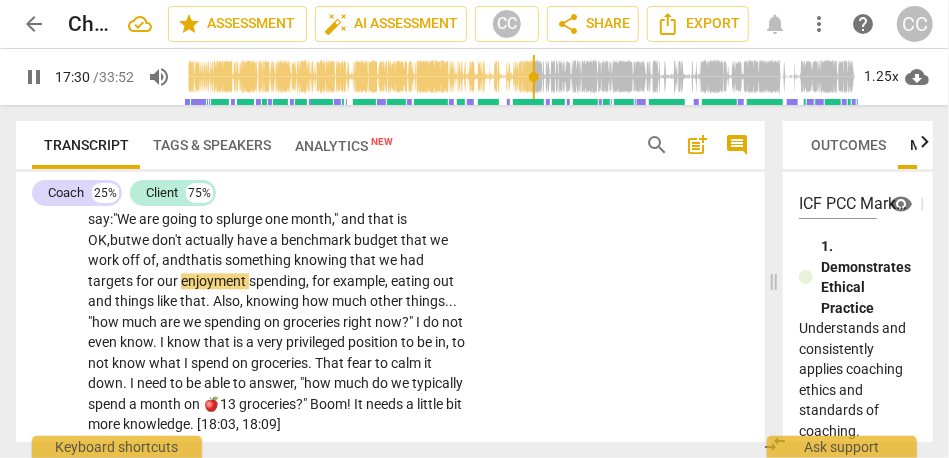 click on "that" at bounding box center [199, 260] 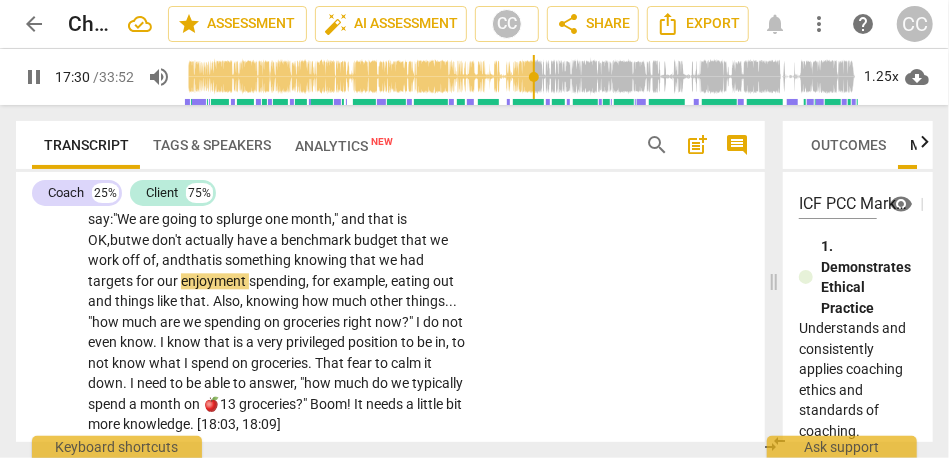 click on "that" at bounding box center [199, 260] 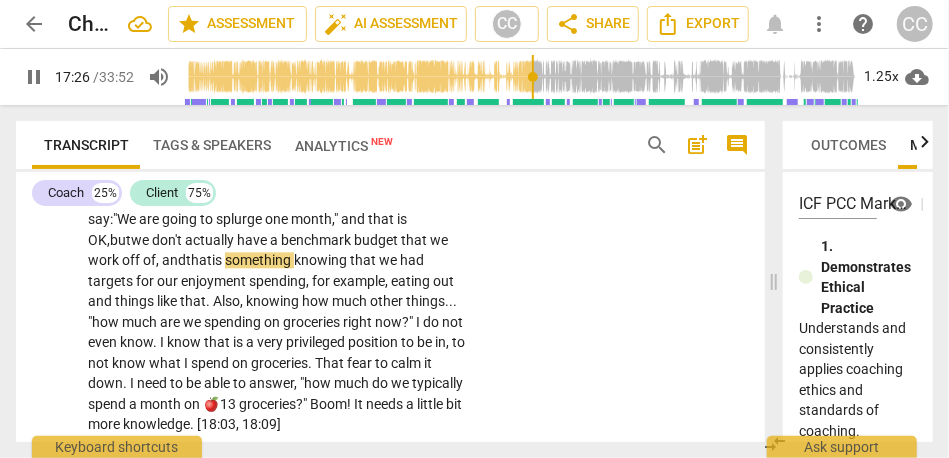 click on "knowing" at bounding box center (322, 260) 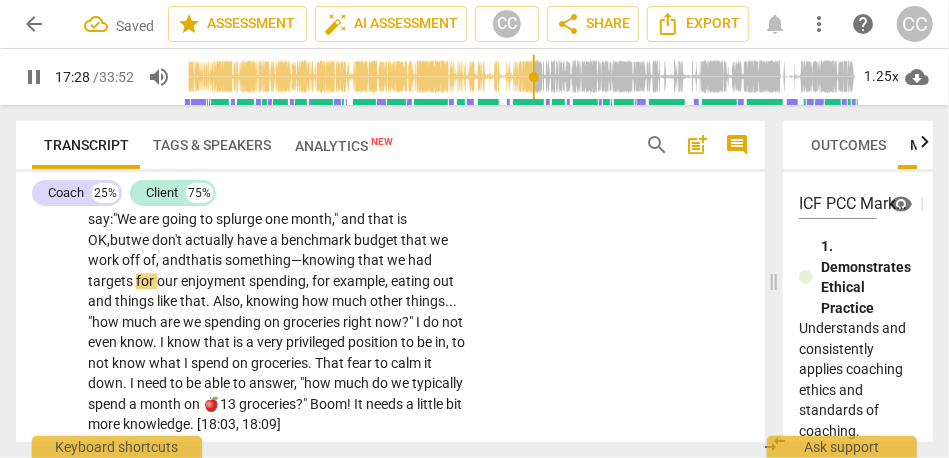 drag, startPoint x: 352, startPoint y: 303, endPoint x: 318, endPoint y: 293, distance: 35.44009 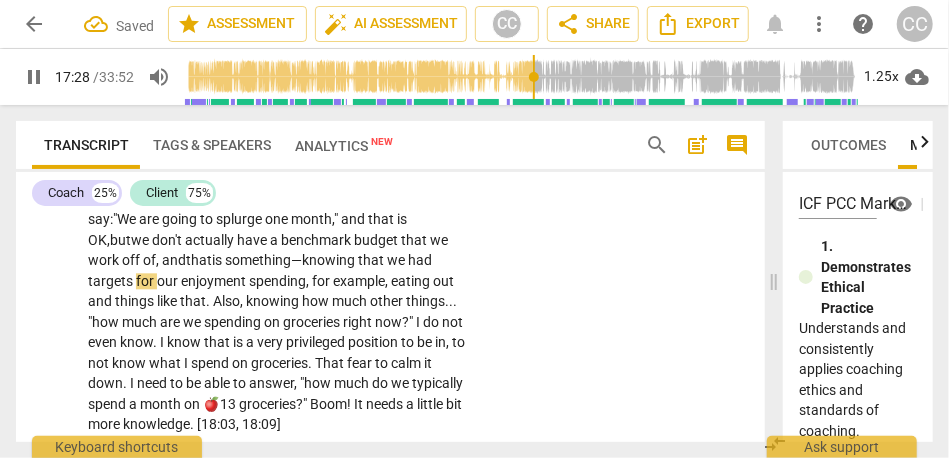 click on "something—" at bounding box center (263, 260) 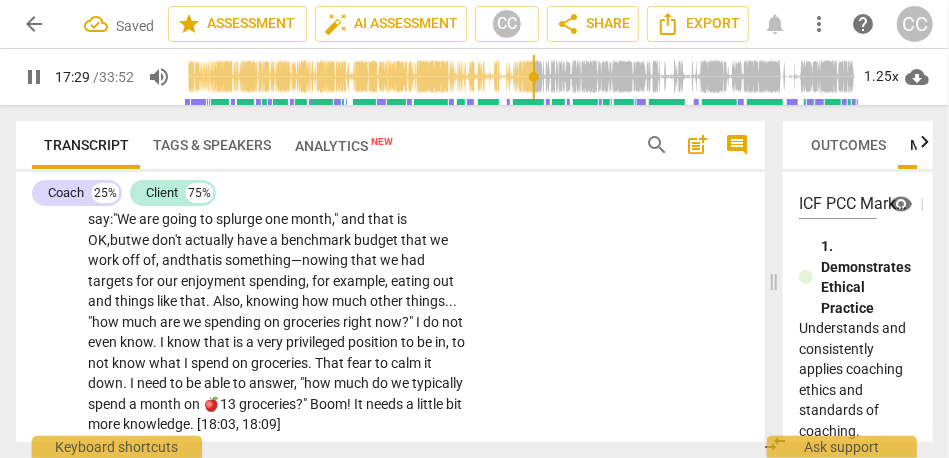 click on "something—" at bounding box center [263, 260] 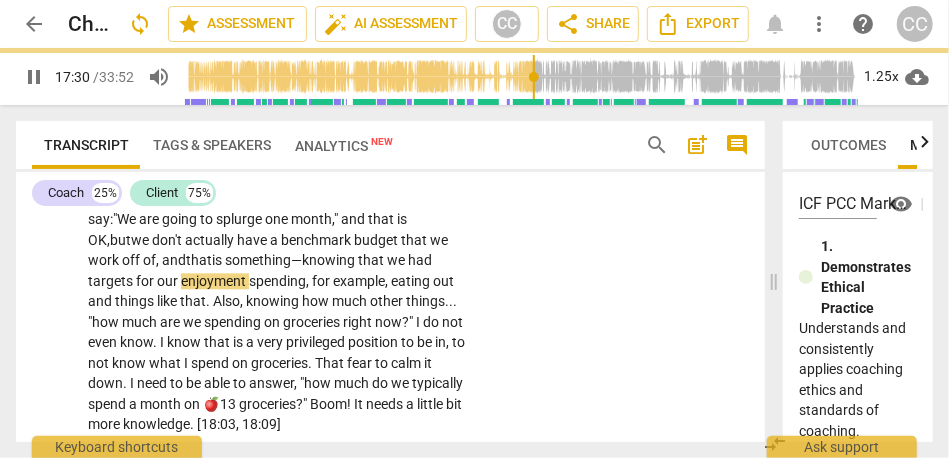 click on "something—k" at bounding box center (267, 260) 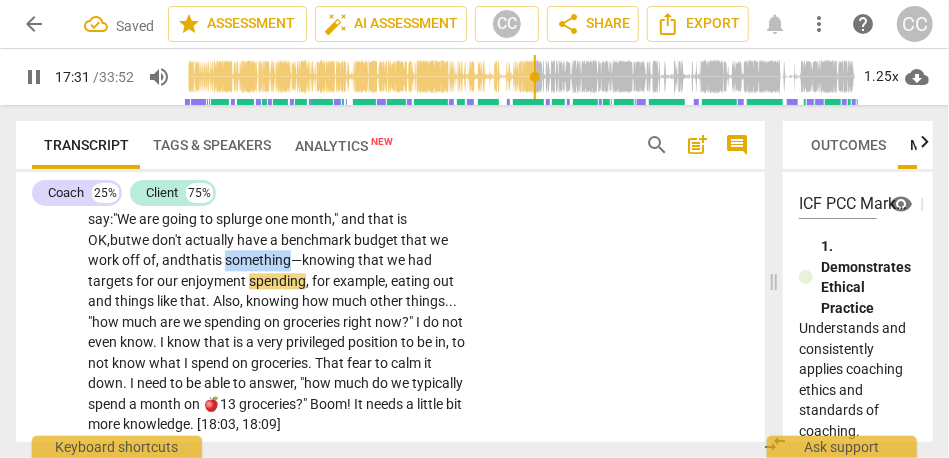 click on "something—k" at bounding box center (267, 260) 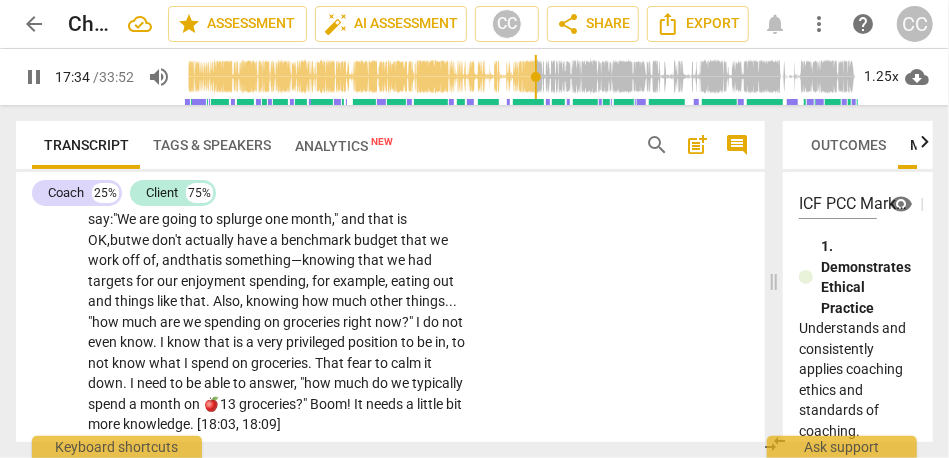 click on "spending" at bounding box center [277, 281] 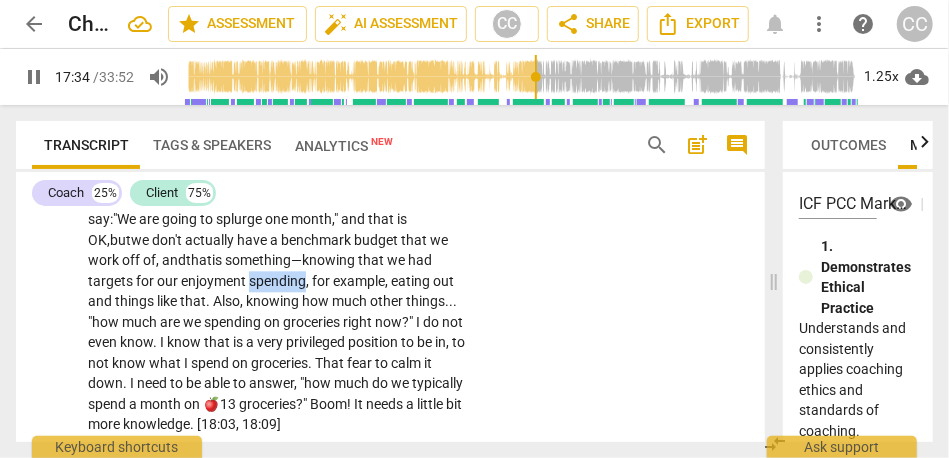 click on "spending" at bounding box center (277, 281) 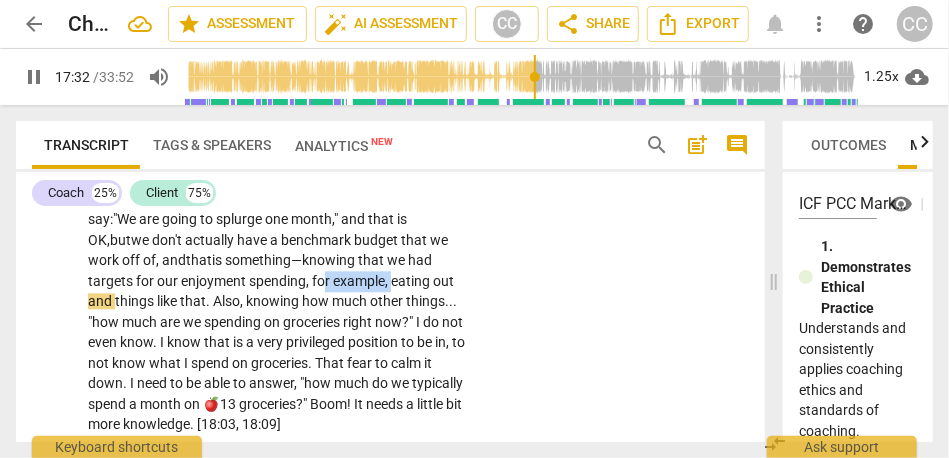 drag, startPoint x: 420, startPoint y: 324, endPoint x: 349, endPoint y: 325, distance: 71.00704 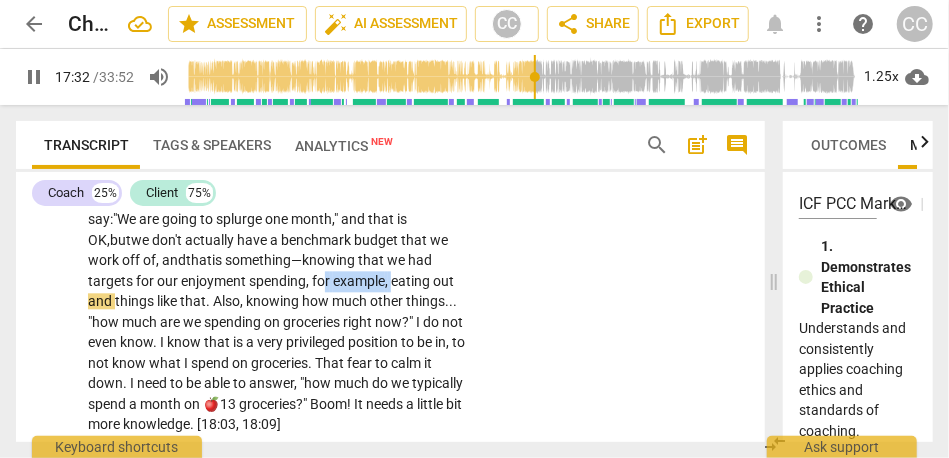 click on "It   needs   a   little   structure .   It   needs   to   know .   It   comes   back   to   the   intention   again ,   in   a   way .   It   needs   to   know   that   I   have   a   budget   set   up .   It   needs   to   know   that   I   understand   the   consequences .   It   needs   to   know   that   I   have   thought   about   this .   I   know ,   for   example :   Maybe ,   one   of   the   things   I   take   away   from   this ,   and   something   I   have   been   talking   to   my   [RELATIONSHIP]   about :   "We   really   need   to   have   a   defined   budget . "   Again ,   there   is   flexibility   in   that   we   are   in   a   financial   position   to   be   able   to   say:  "We   are   going   to   splurge   one   month,"   and   that   is   OK,  but  we   don't   actually   have   a   benchmark   budget   that   we   work   off   of, and  that  is   something—k nowing   that   we   had   targets   for   our   enjoyment   spending ,   for   example ,   eating   out   and   things" at bounding box center [279, 240] 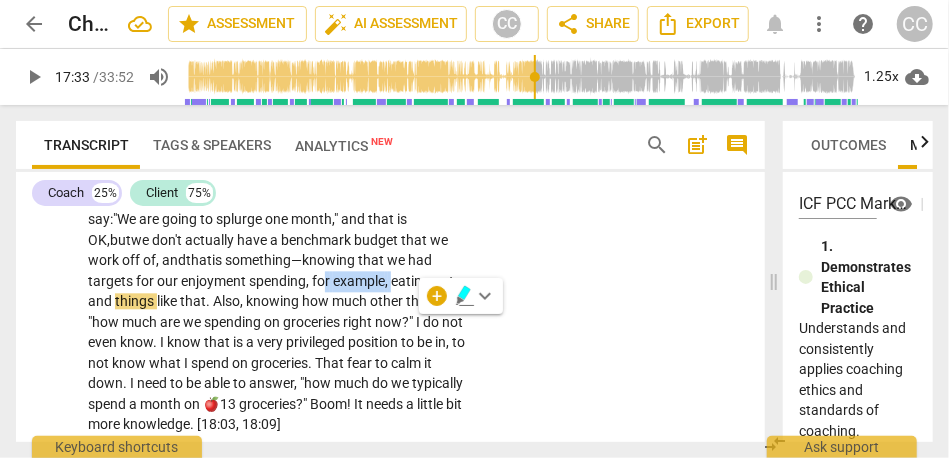 click on "enjoyment" at bounding box center (215, 281) 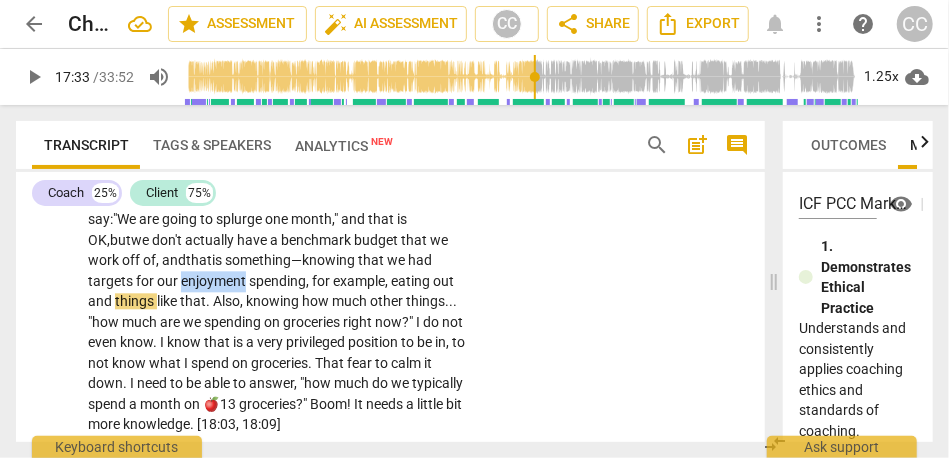 click on "enjoyment" at bounding box center [215, 281] 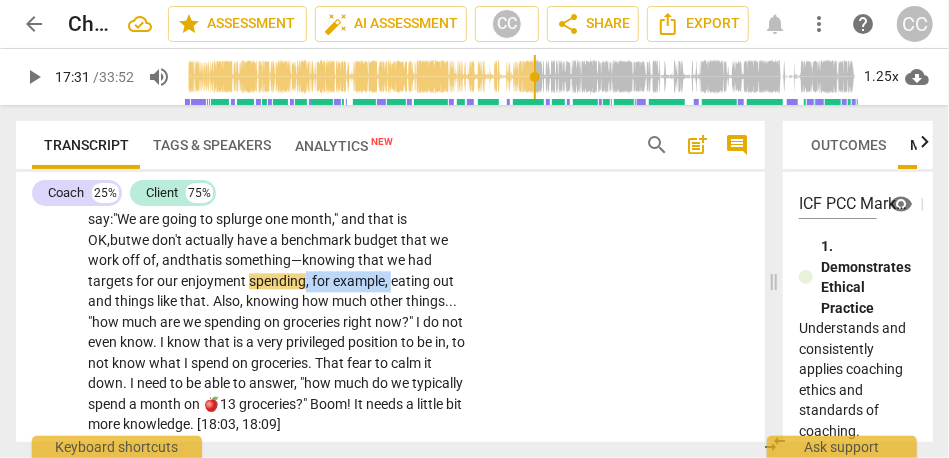 drag, startPoint x: 421, startPoint y: 324, endPoint x: 330, endPoint y: 326, distance: 91.02197 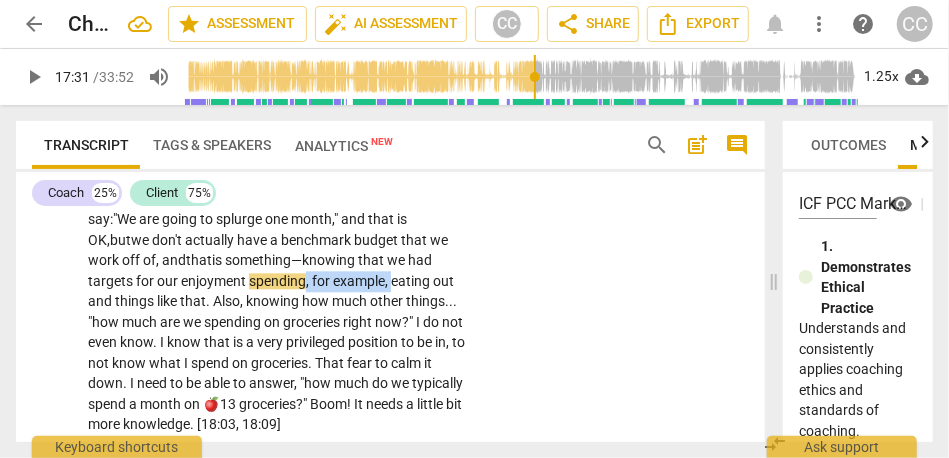 click on "It   needs   a   little   structure .   It   needs   to   know .   It   comes   back   to   the   intention   again ,   in   a   way .   It   needs   to   know   that   I   have   a   budget   set   up .   It   needs   to   know   that   I   understand   the   consequences .   It   needs   to   know   that   I   have   thought   about   this .   I   know ,   for   example :   Maybe ,   one   of   the   things   I   take   away   from   this ,   and   something   I   have   been   talking   to   my   [RELATIONSHIP]   about :   "We   really   need   to   have   a   defined   budget . "   Again ,   there   is   flexibility   in   that   we   are   in   a   financial   position   to   be   able   to   say:  "We   are   going   to   splurge   one   month,"   and   that   is   OK,  but  we   don't   actually   have   a   benchmark   budget   that   we   work   off   of, and  that  is   something—k nowing   that   we   had   targets   for   our   enjoyment   spending ,   for   example ,   eating   out   and   things" at bounding box center (279, 240) 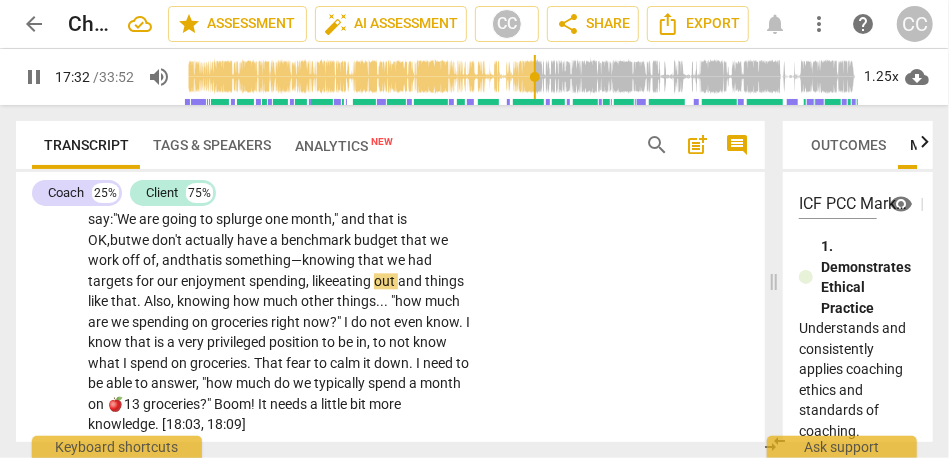 click on "It   needs   a   little   structure .   It   needs   to   know .   It   comes   back   to   the   intention   again ,   in   a   way .   It   needs   to   know   that   I   have   a   budget   set   up .   It   needs   to   know   that   I   understand   the   consequences .   It   needs   to   know   that   I   have   thought   about   this .   I   know ,   for   example :   Maybe ,   one   of   the   things   I   take   away   from   this ,   and   something   I   have   been   talking   to   my   [RELATIONSHIP]   about :   "We   really   need   to   have   a   defined   budget . "   Again ,   there   is   flexibility   in   that   we   are   in   a   financial   position   to   be   able   to   say:  "We   are   going   to   splurge   one   month,"   and   that   is   OK,  but  we   don't   actually   have   a   benchmark   budget   that   we   work   off   of, and  that  is   something—k nowing   that   we   had   targets   for   our   eating" at bounding box center [390, 223] 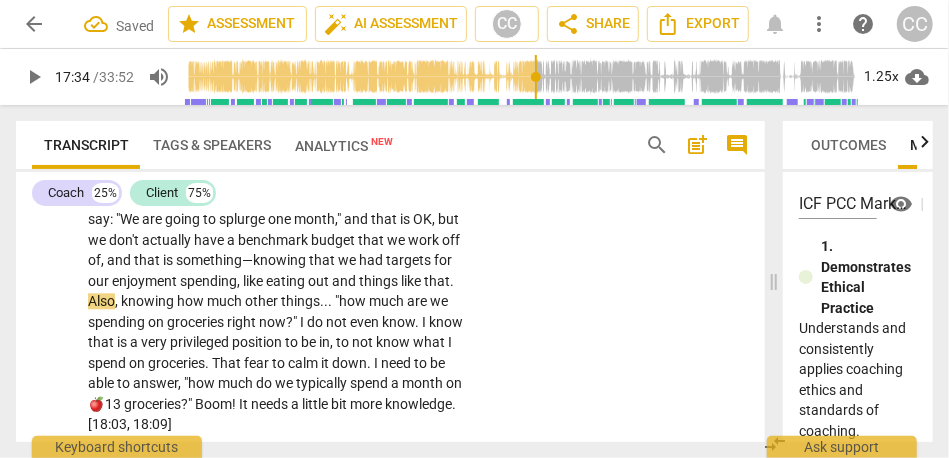 click on "is" at bounding box center (169, 260) 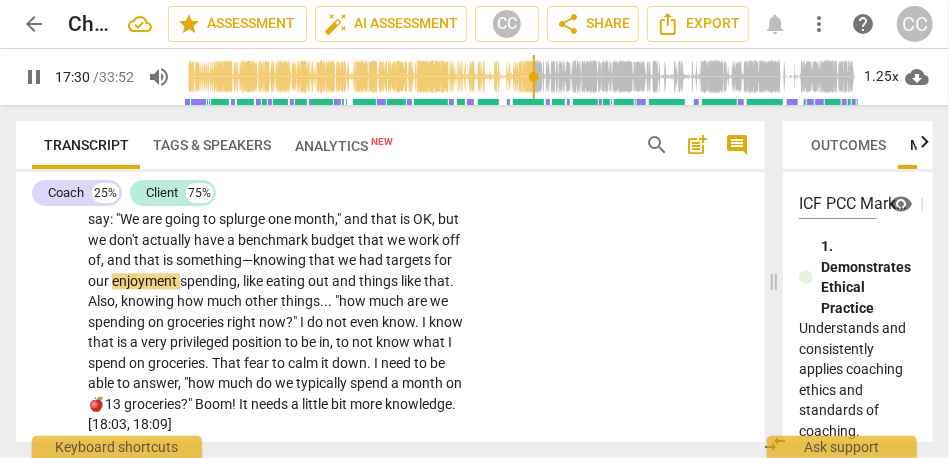 click on "Also" at bounding box center [101, 301] 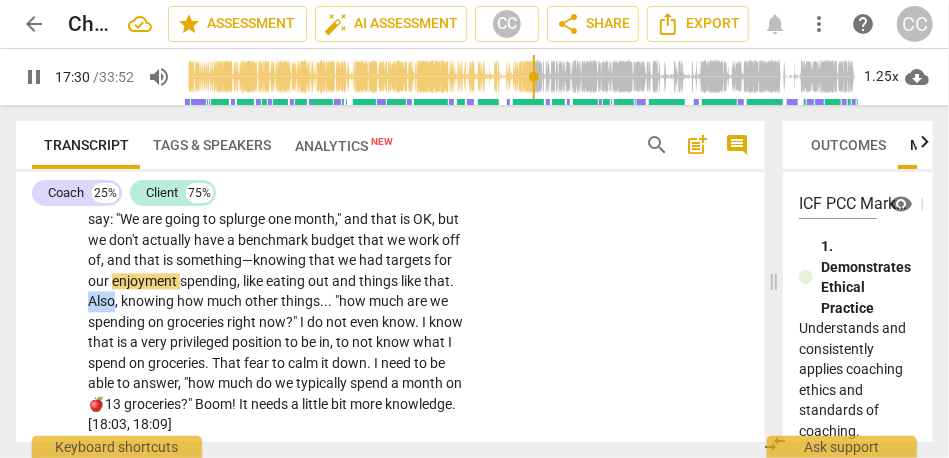 click on "Also" at bounding box center [101, 301] 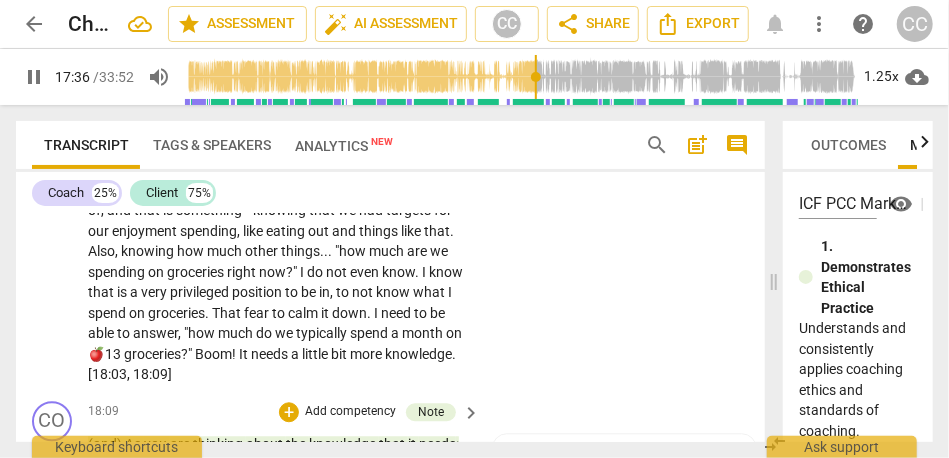 scroll, scrollTop: 4751, scrollLeft: 0, axis: vertical 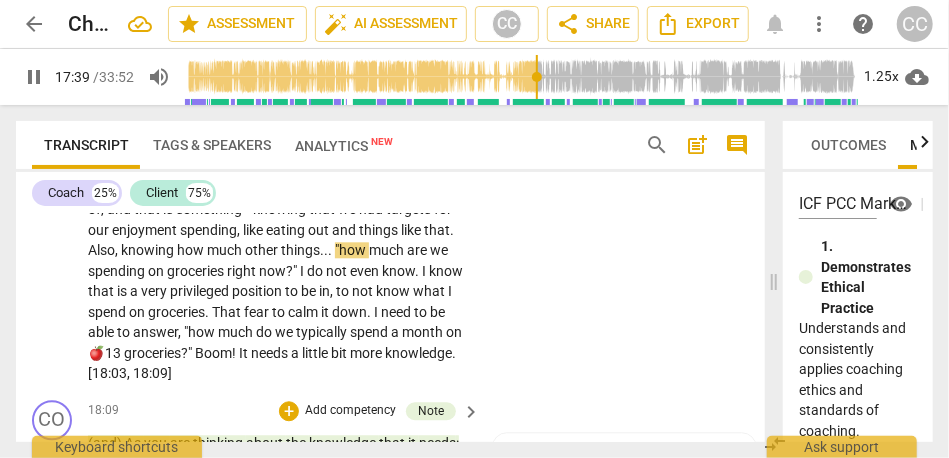click on ""how" at bounding box center [352, 250] 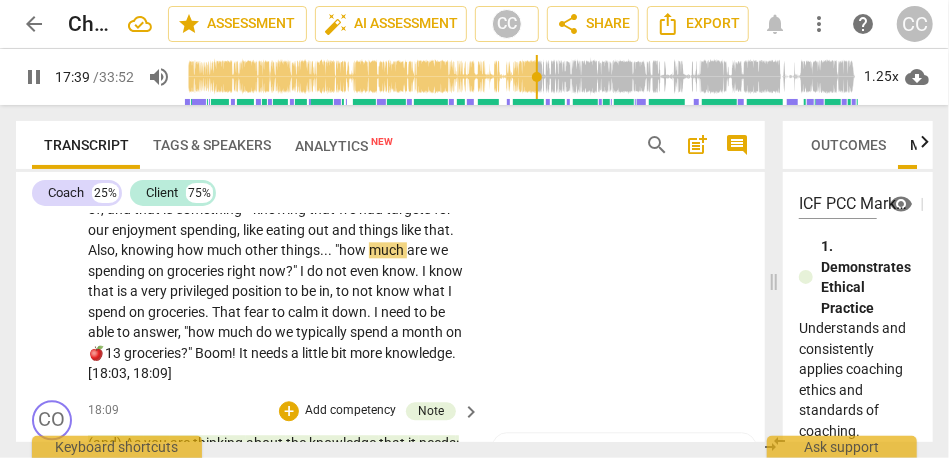 type on "1060" 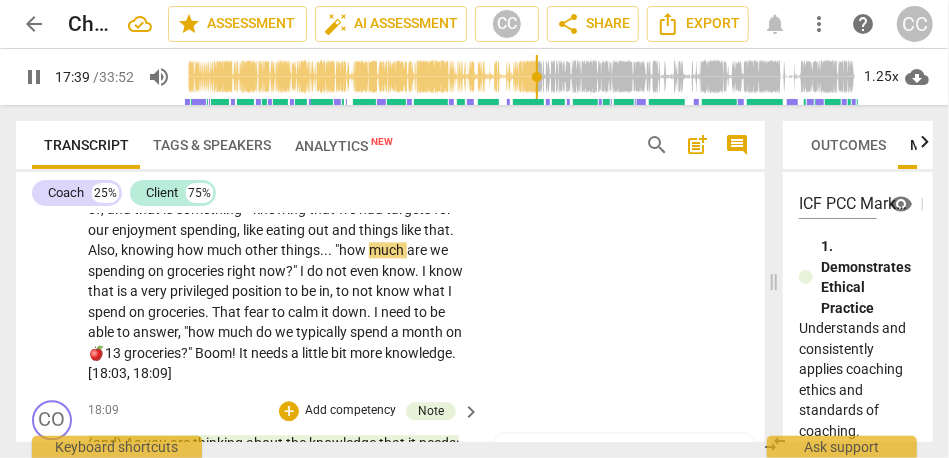 type 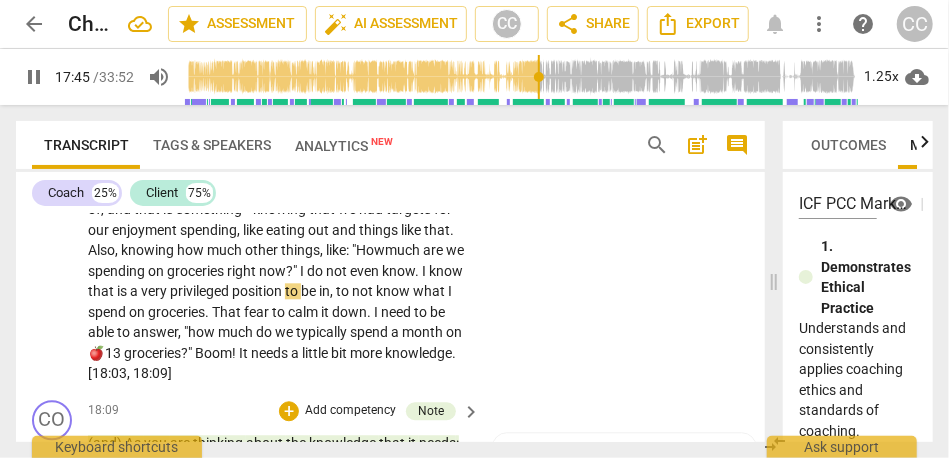 click on "things, like: "H" at bounding box center (323, 250) 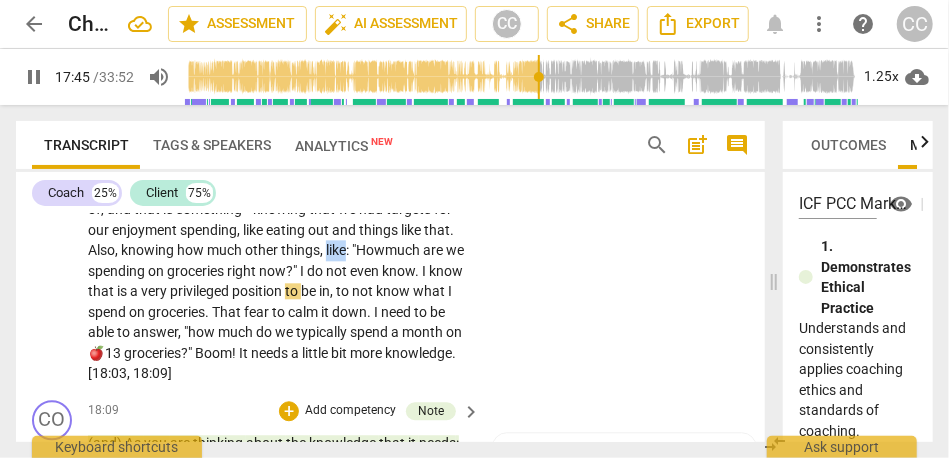 click on "things, like: "H" at bounding box center (323, 250) 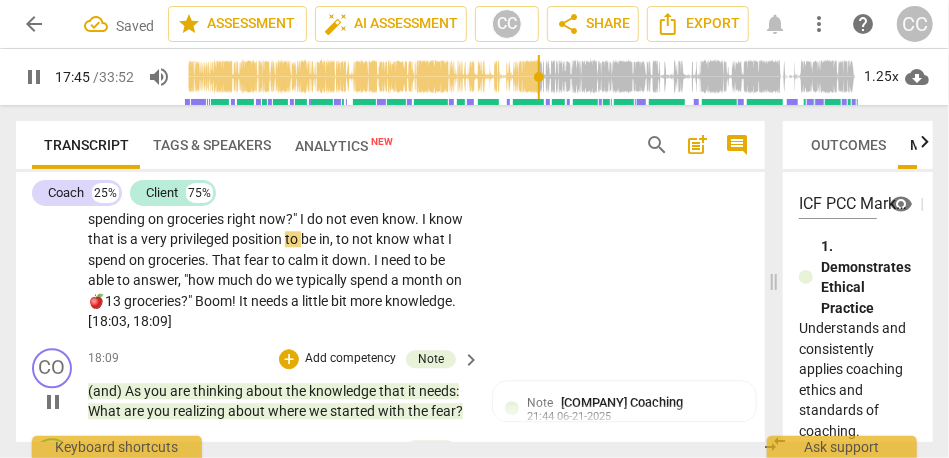 scroll, scrollTop: 4802, scrollLeft: 0, axis: vertical 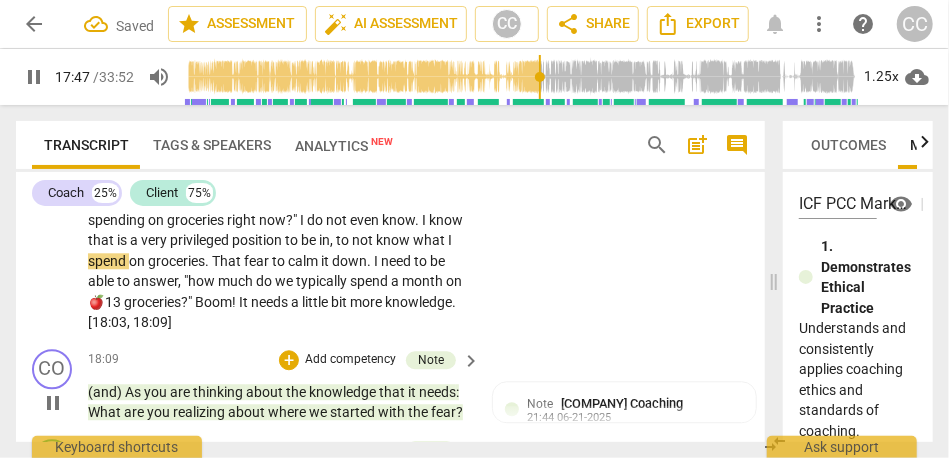 click on "to" at bounding box center [344, 240] 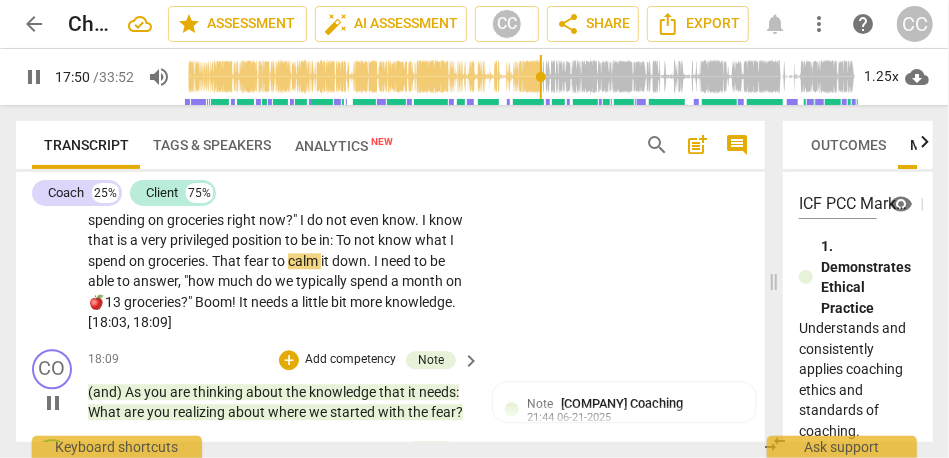 click on "o" at bounding box center [348, 240] 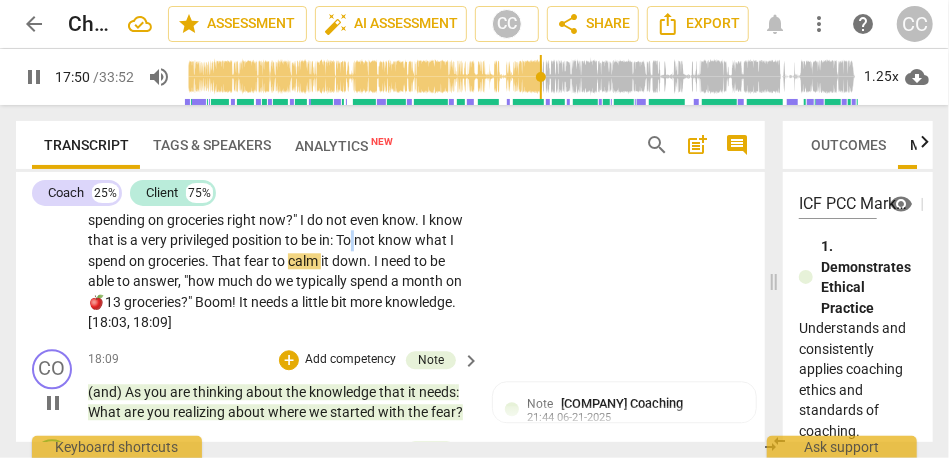 click on "o" at bounding box center [348, 240] 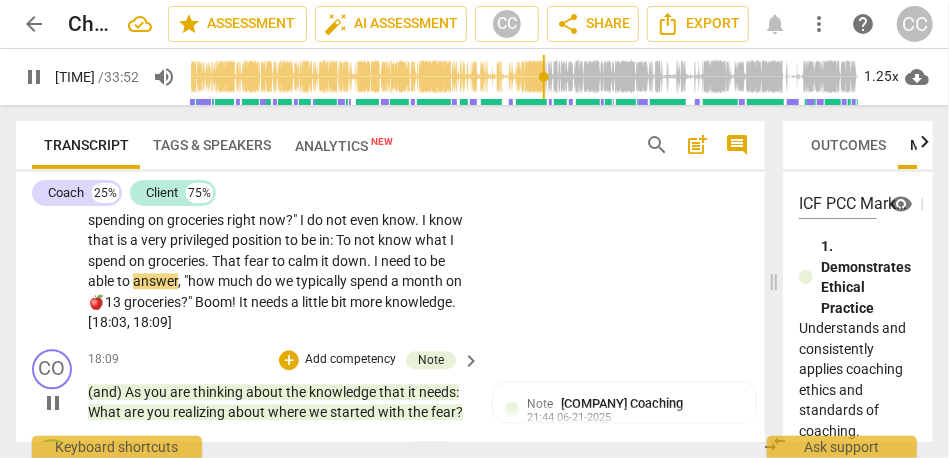 click on "on" at bounding box center [138, 261] 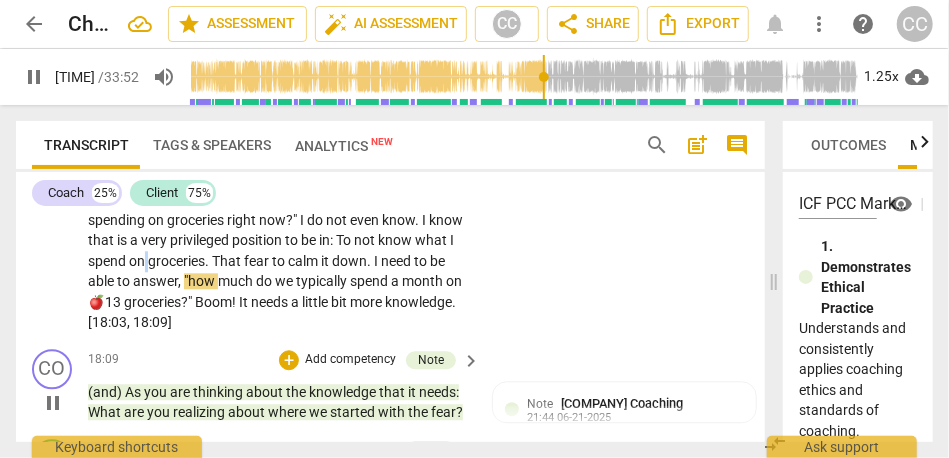 click on "on" at bounding box center [138, 261] 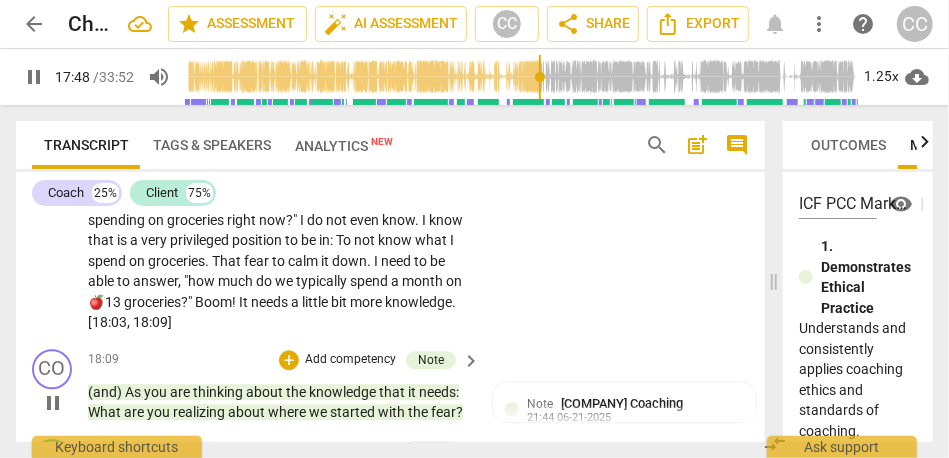 click on "That" at bounding box center (228, 261) 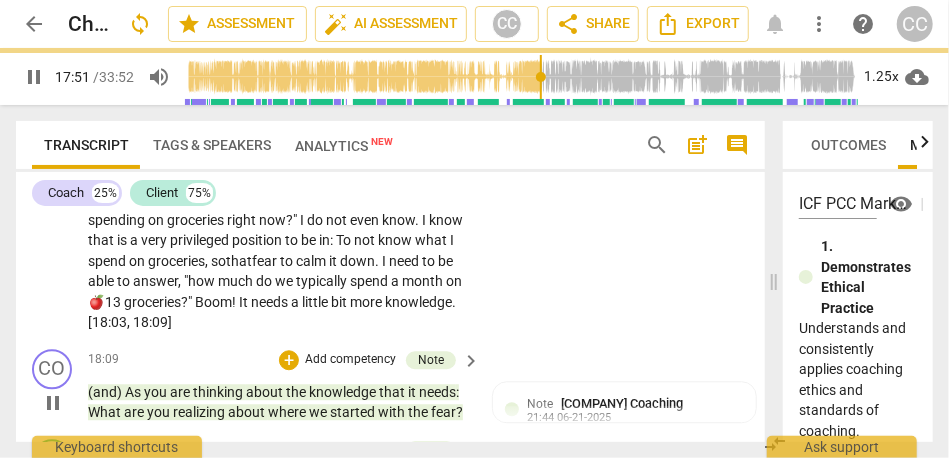 click on "I" at bounding box center [385, 261] 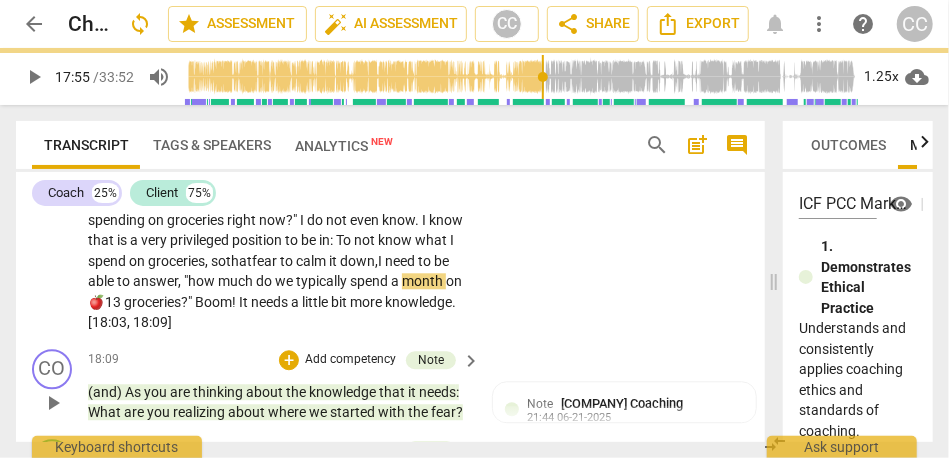 click on ""how" at bounding box center [201, 281] 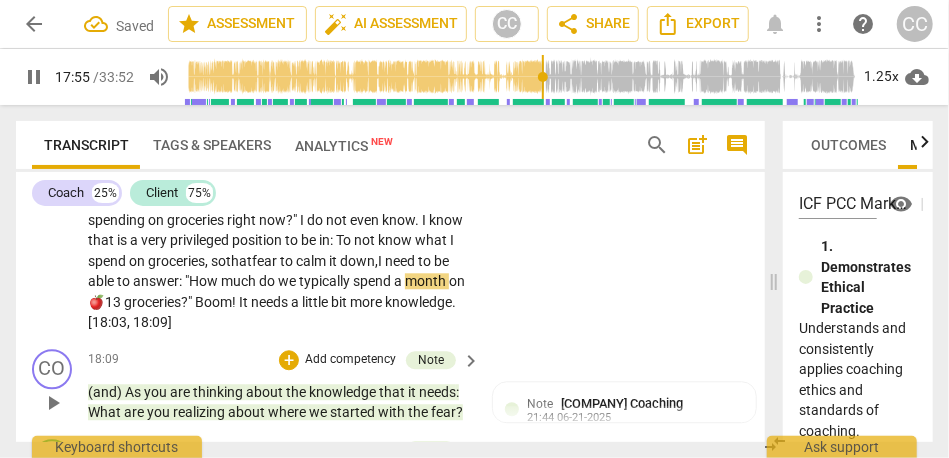 click on "ow" at bounding box center (210, 281) 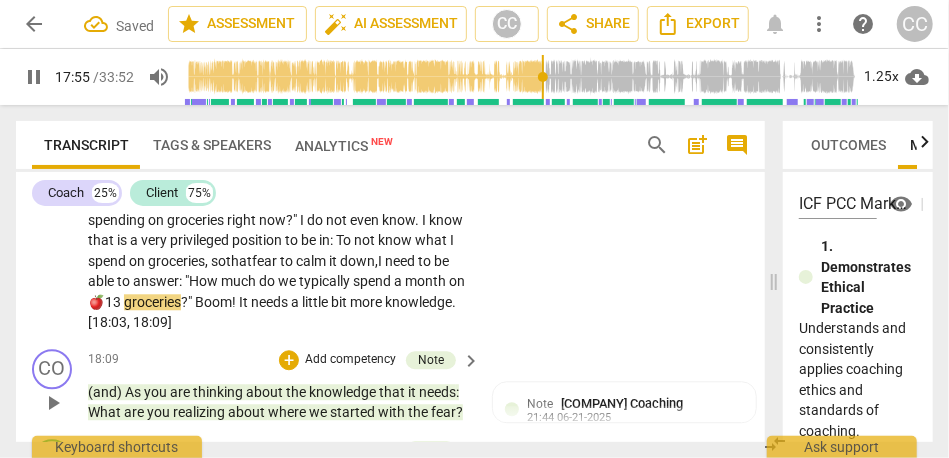 click on "ow" at bounding box center (210, 281) 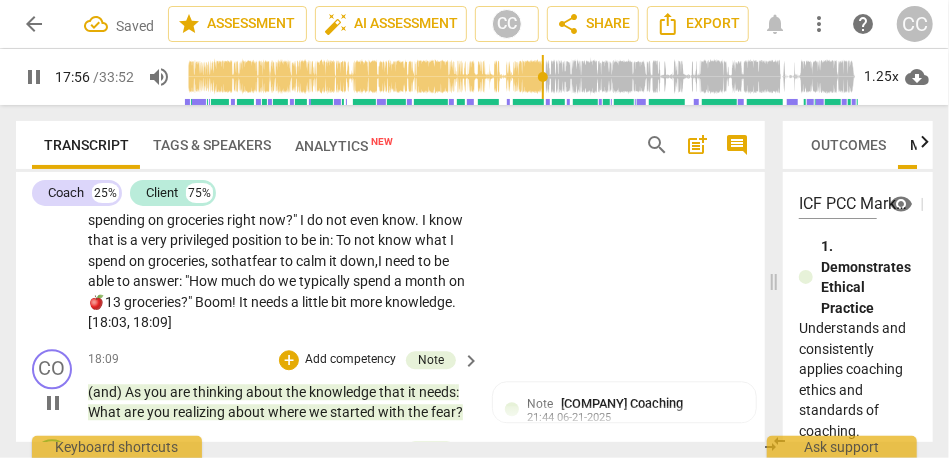 click on "groceries" at bounding box center [152, 302] 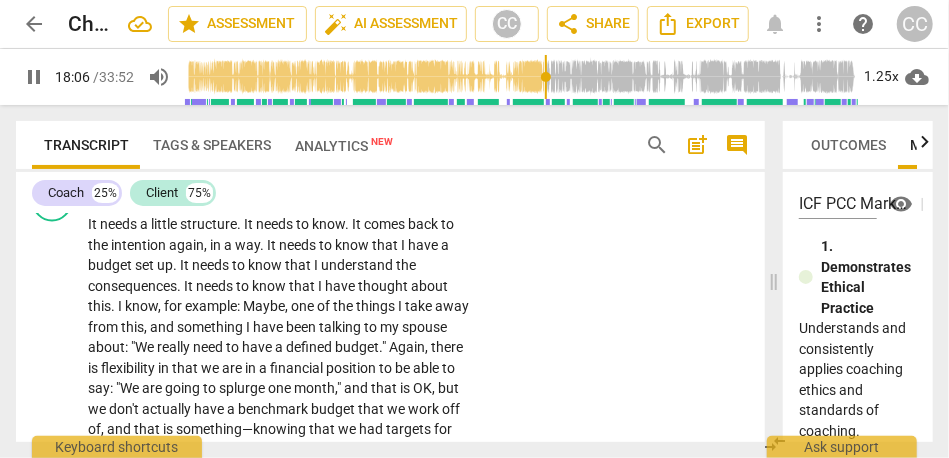 scroll, scrollTop: 4504, scrollLeft: 0, axis: vertical 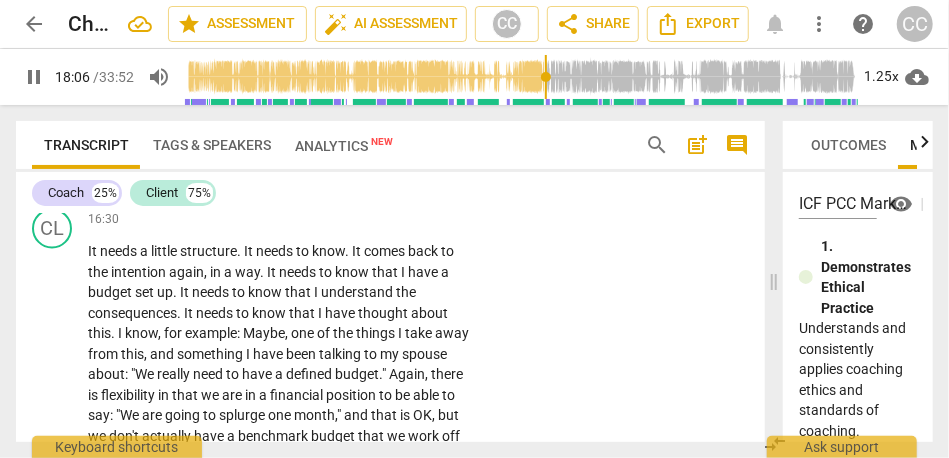 click on "Add competency" at bounding box center (408, 220) 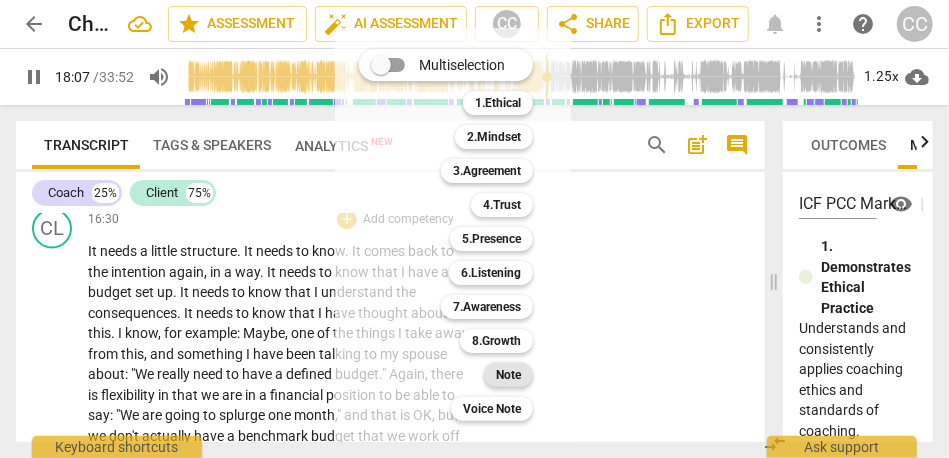 click on "Note" at bounding box center [508, 375] 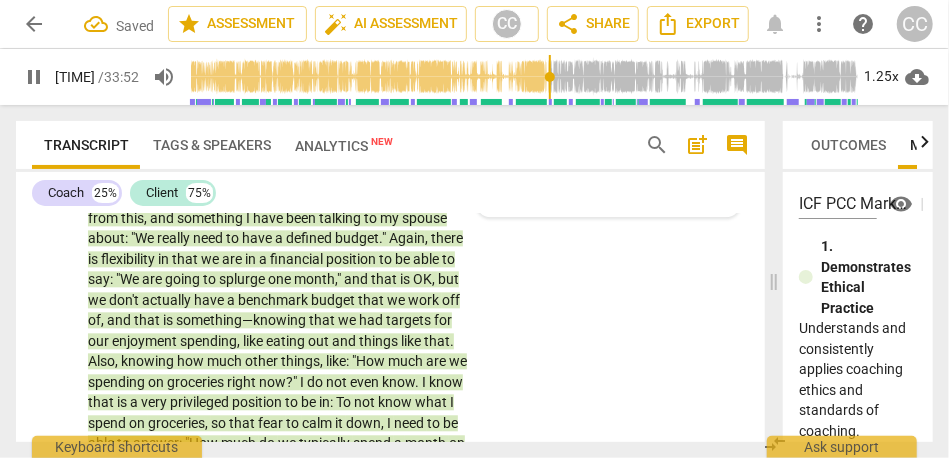 scroll, scrollTop: 4685, scrollLeft: 0, axis: vertical 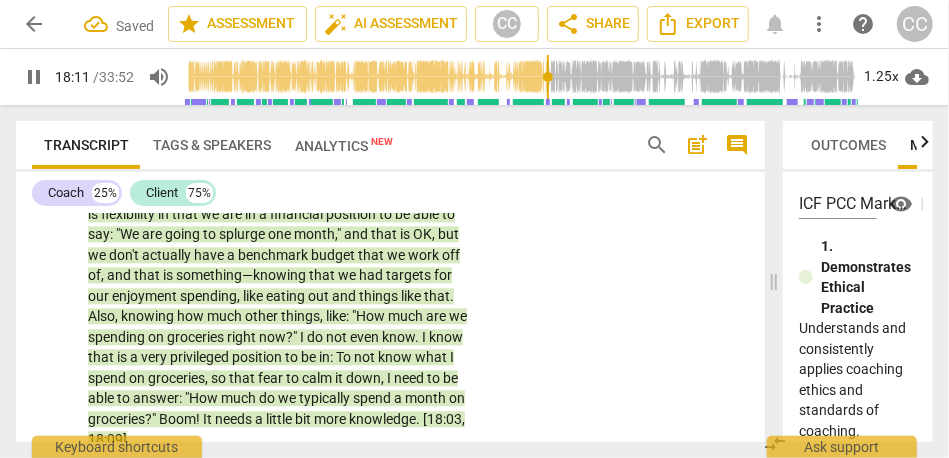 click on "pause" at bounding box center (34, 77) 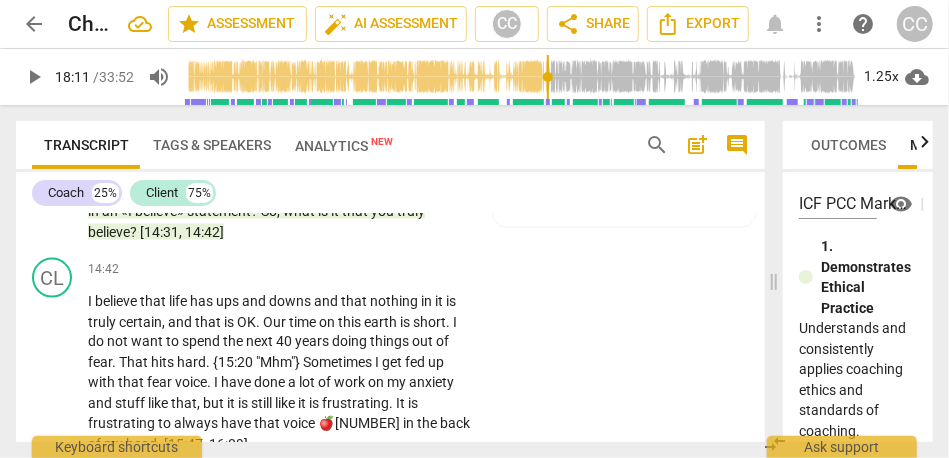 scroll, scrollTop: 4150, scrollLeft: 0, axis: vertical 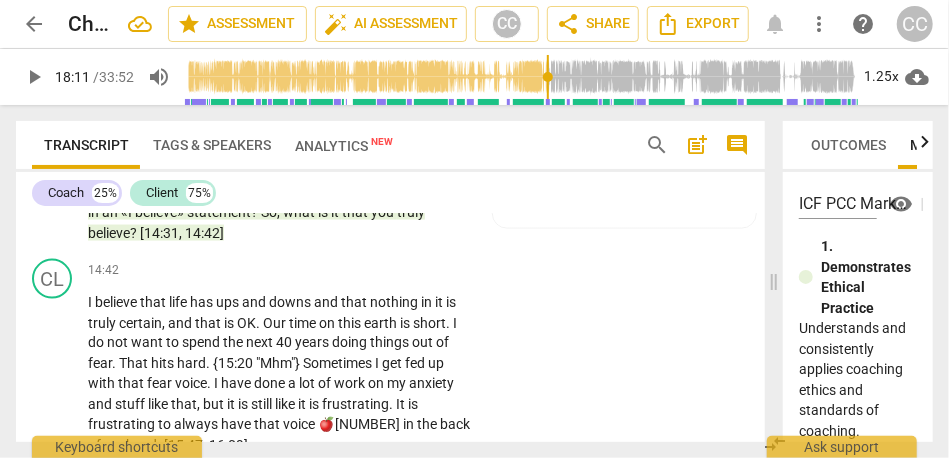 click on "," at bounding box center [182, 233] 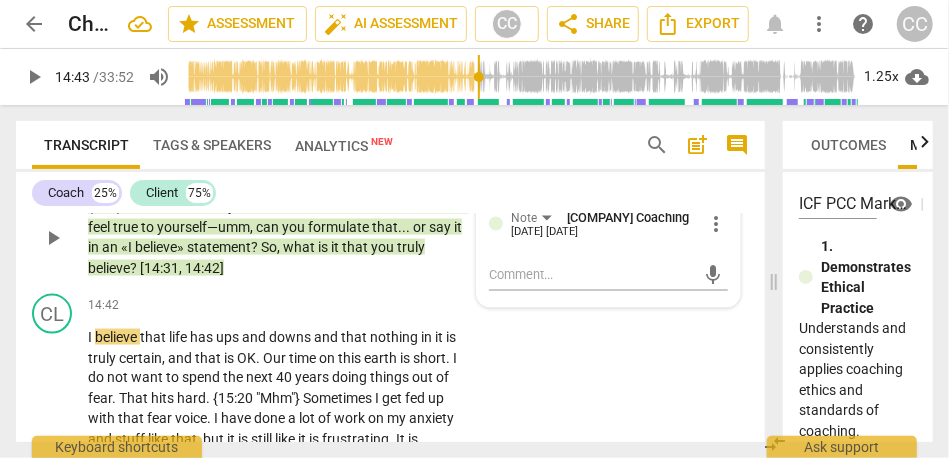 scroll, scrollTop: 4123, scrollLeft: 0, axis: vertical 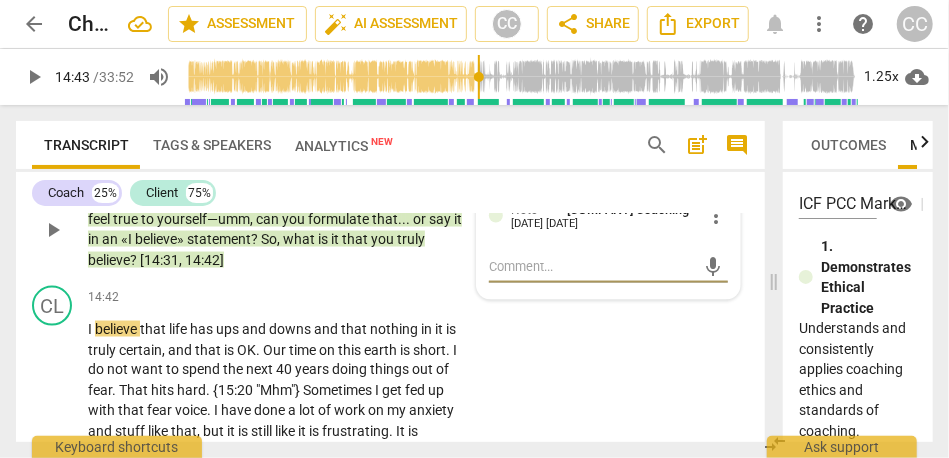 click on "believe" at bounding box center (109, 260) 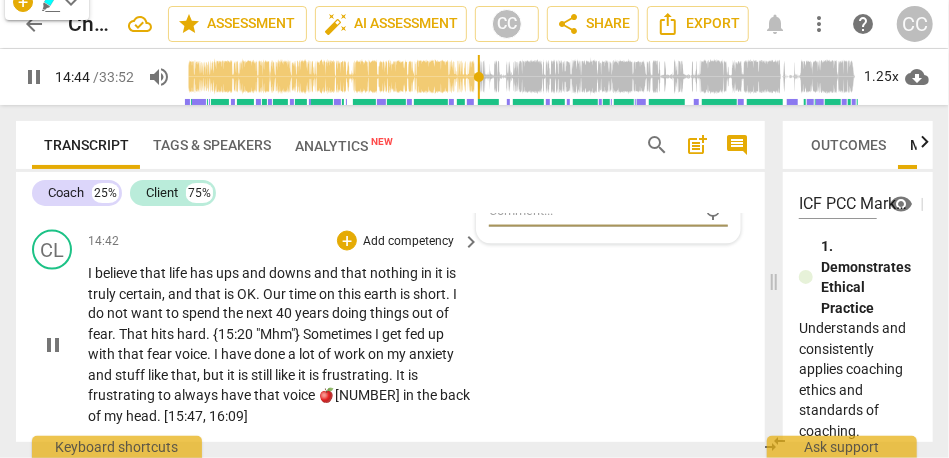 scroll, scrollTop: 4180, scrollLeft: 0, axis: vertical 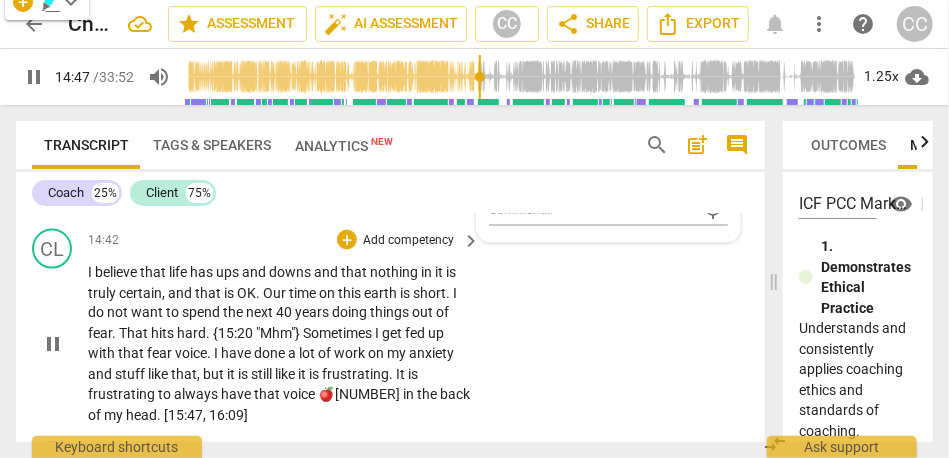 click on "that" at bounding box center [355, 272] 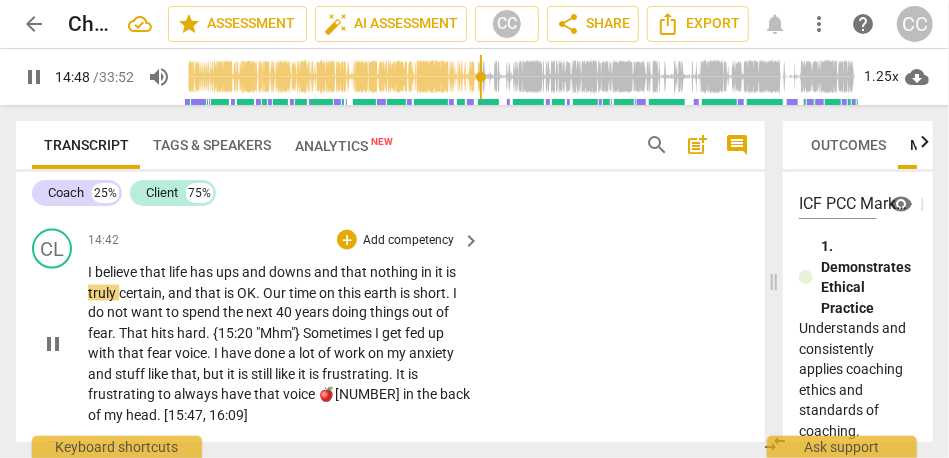 type on "888" 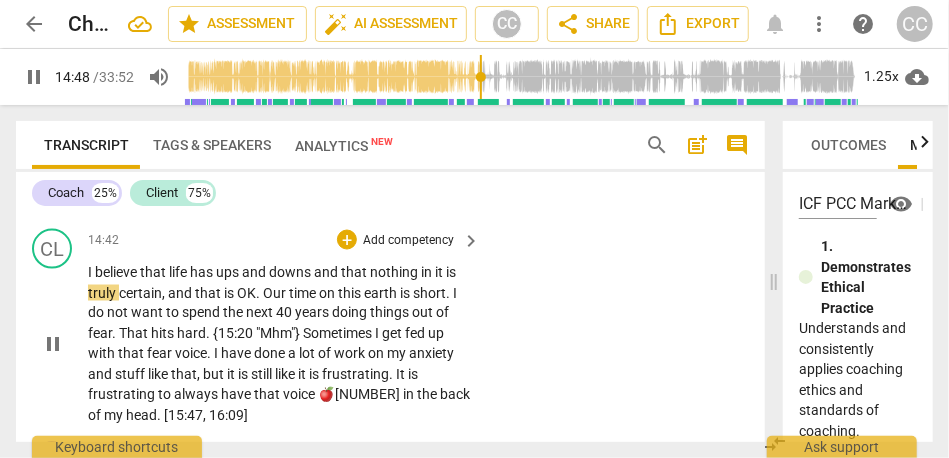 type 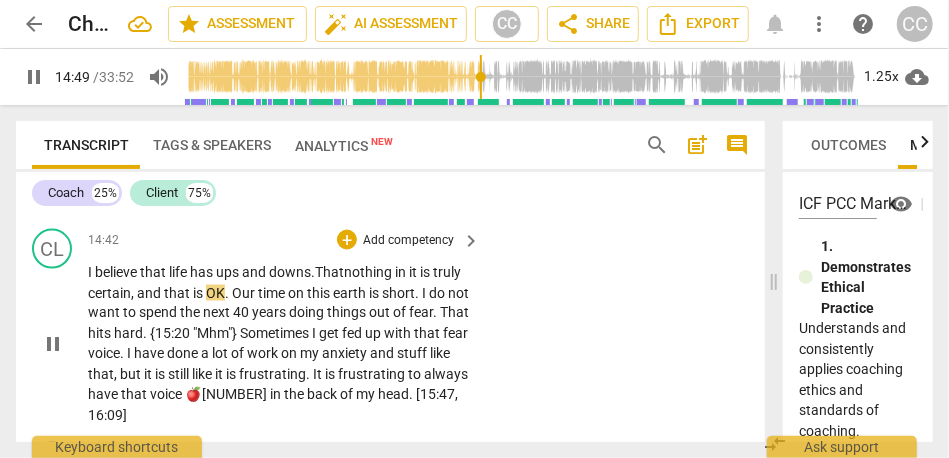 click on "That" at bounding box center [329, 272] 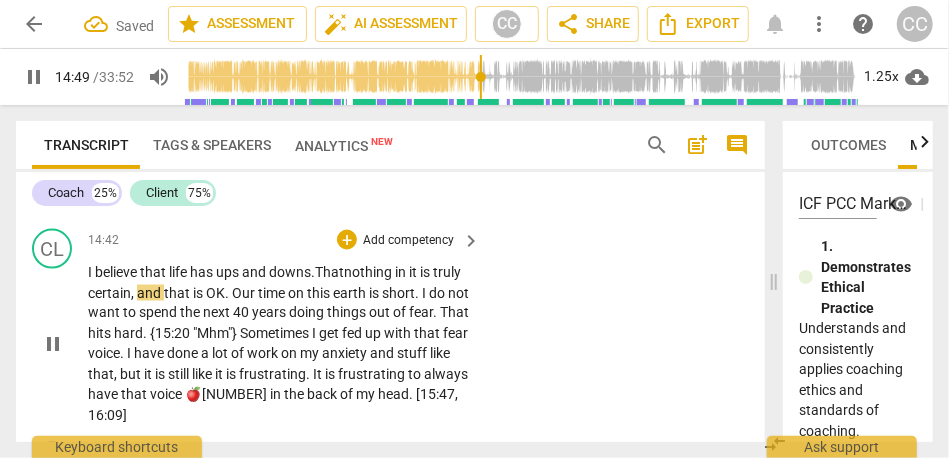 click on "and" at bounding box center (150, 293) 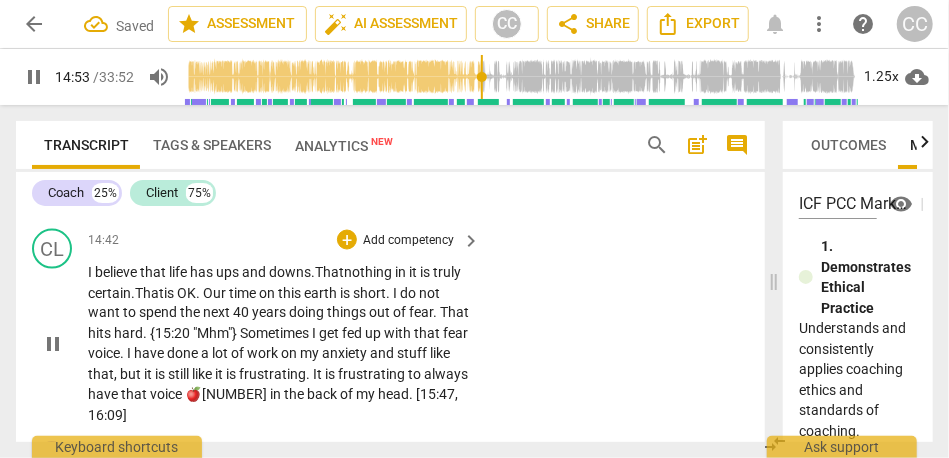 click on "life" at bounding box center (179, 272) 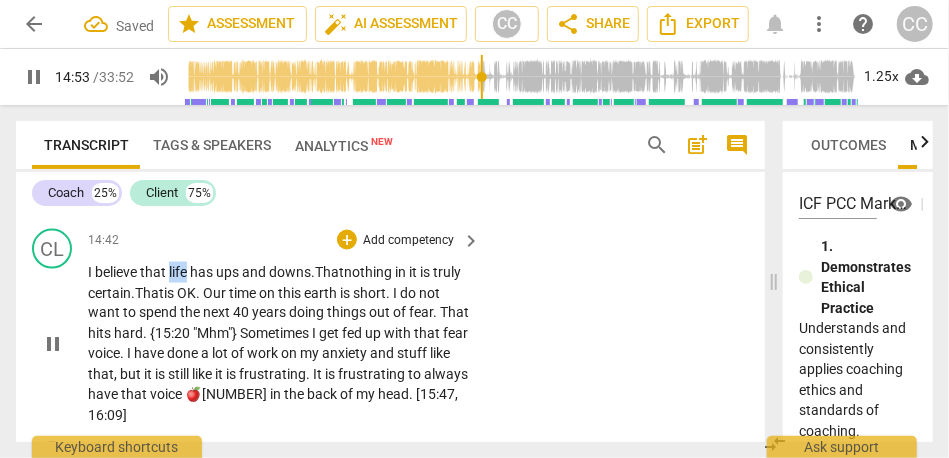 click on "life" at bounding box center (179, 272) 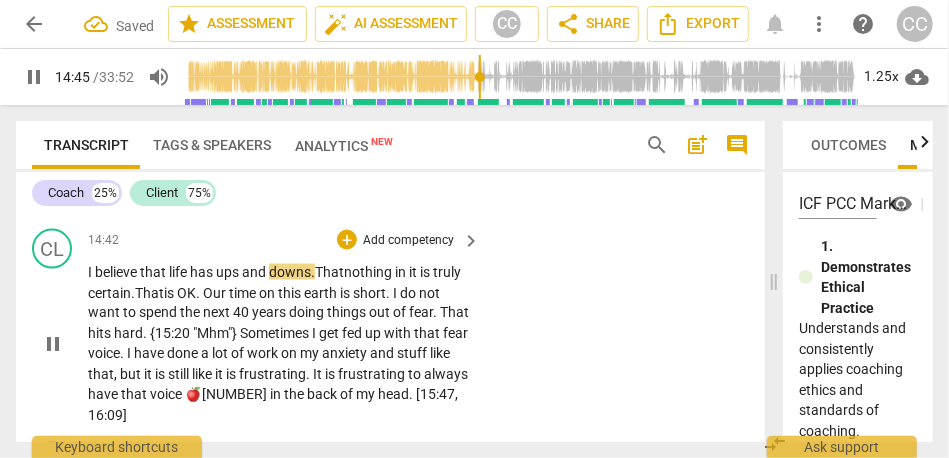 click on "nothing" at bounding box center (369, 272) 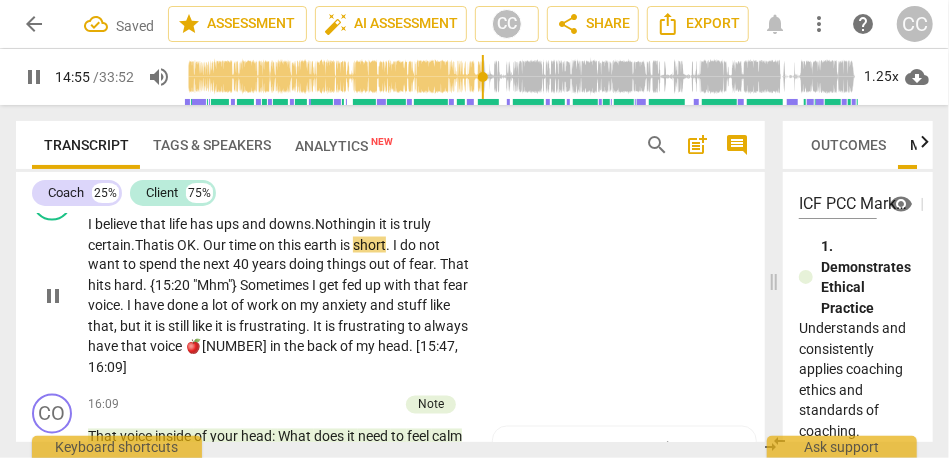 scroll, scrollTop: 4232, scrollLeft: 0, axis: vertical 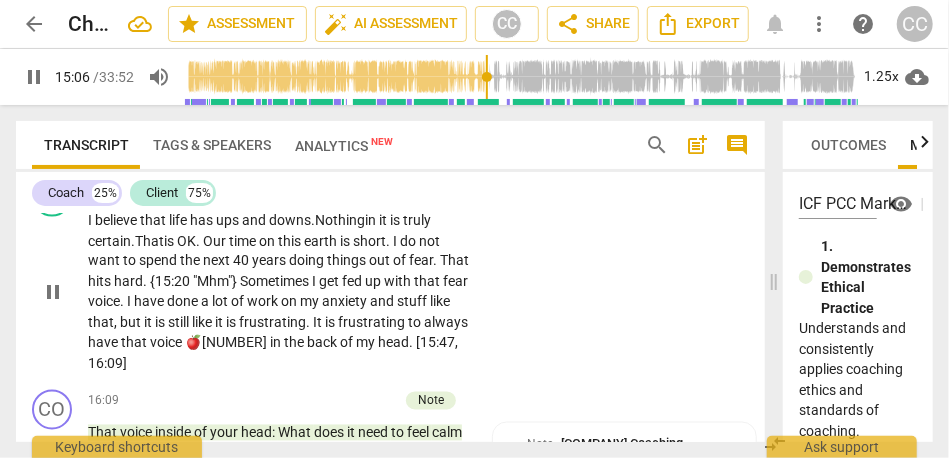 click on ""Mhm"}" at bounding box center (216, 282) 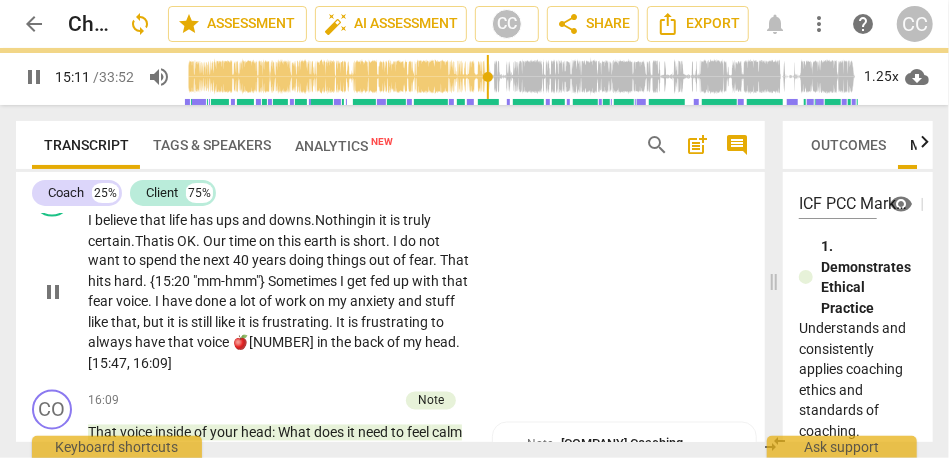 click on "out" at bounding box center (381, 261) 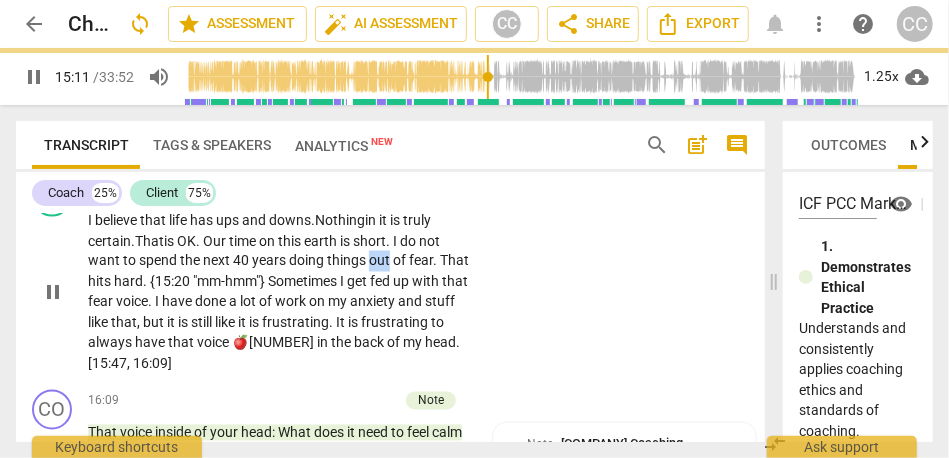 click on "out" at bounding box center (381, 261) 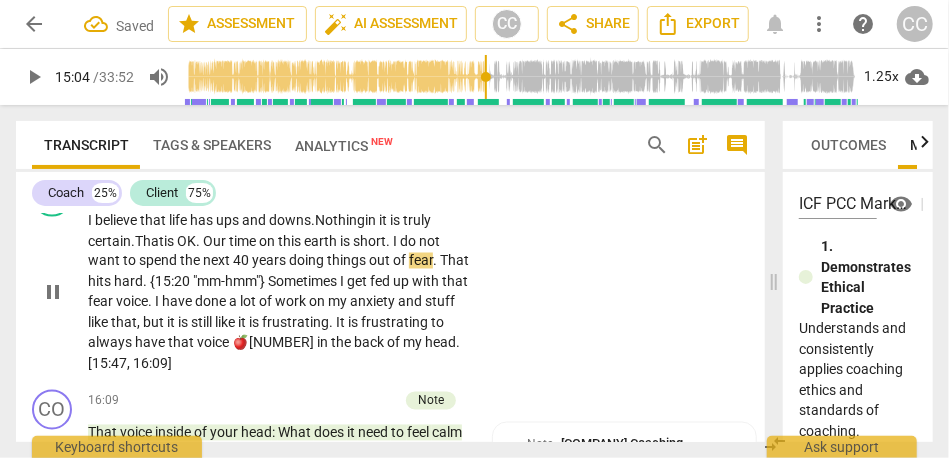click on "fear" at bounding box center [421, 261] 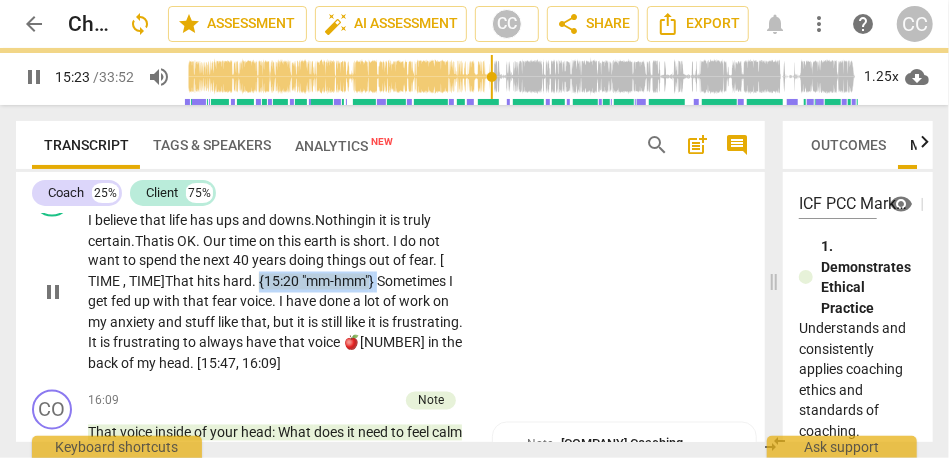 drag, startPoint x: 390, startPoint y: 325, endPoint x: 268, endPoint y: 320, distance: 122.10242 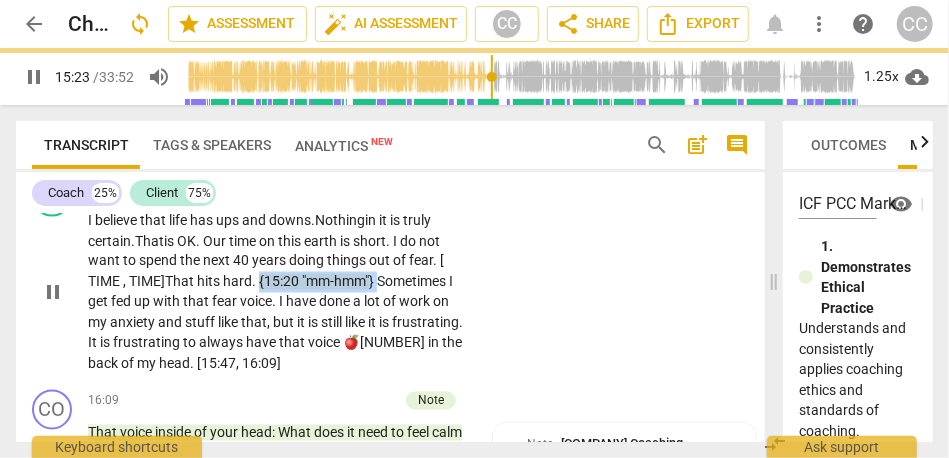 click on "I   believe   that   life   has   ups   and   downs.  Nothing  in   it   is   truly   certain.  That  is   OK .   Our   time   on   this   earth   is   short .   I   do   not   want   to   spend   the   next   40   years   doing   things   out   of   fear. [15:04, 15:18]   That   hits   hard .   {15:20 "mm-hmm" }   Sometimes   I   get   fed   up   with   that   fear   voice .   I   have   done   a   lot   of   work   on   my   anxiety   and   stuff   like   that ,  but   it   is   still   like   it   is   frustrating .   It   is   frustrating   to   always   have   that   voice  🍎12   in   the   back   of   my   head . [15:47 ,   16:09]" at bounding box center (279, 292) 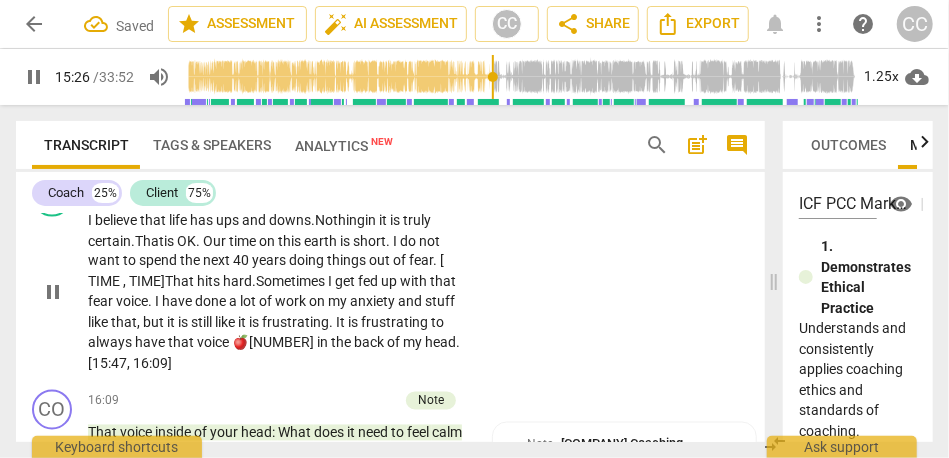 click on "That" at bounding box center [181, 282] 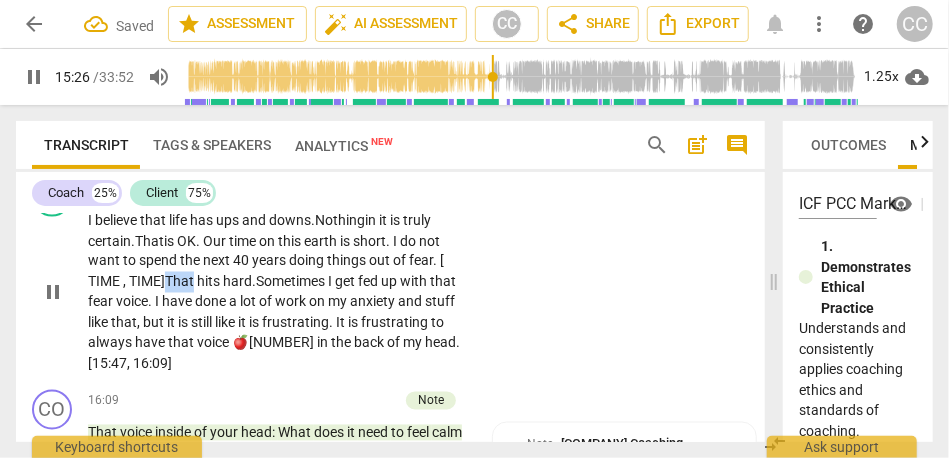 click on "That" at bounding box center (181, 282) 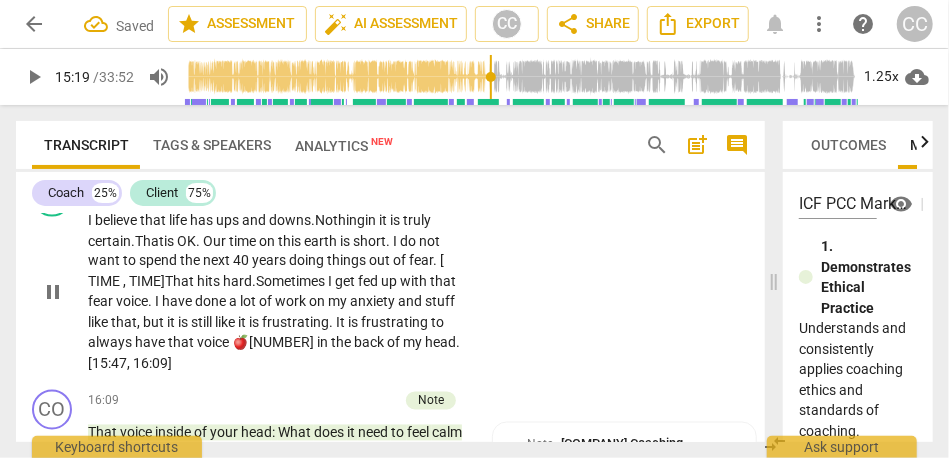 click on "hard" at bounding box center [237, 282] 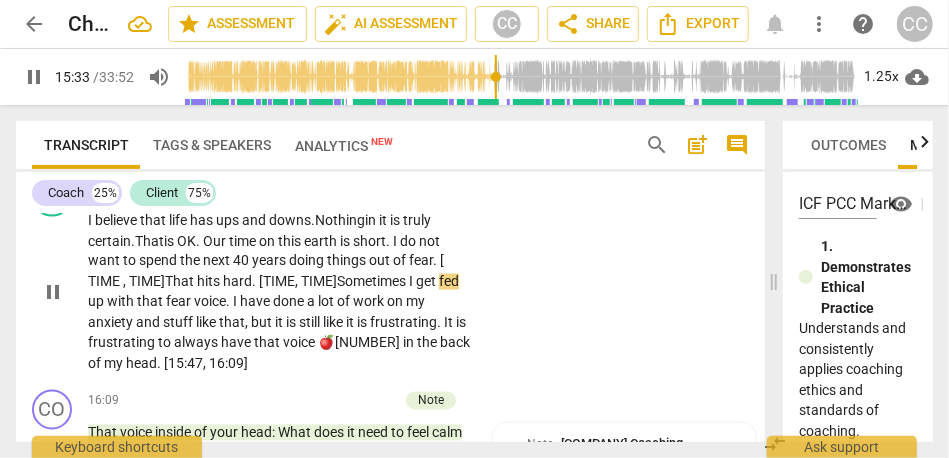 click on "I" at bounding box center (412, 282) 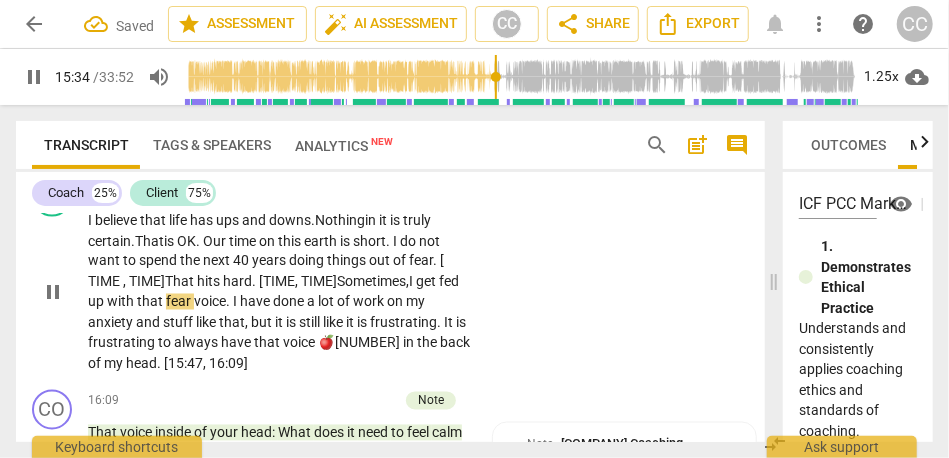 click on "Sometimes," at bounding box center (373, 282) 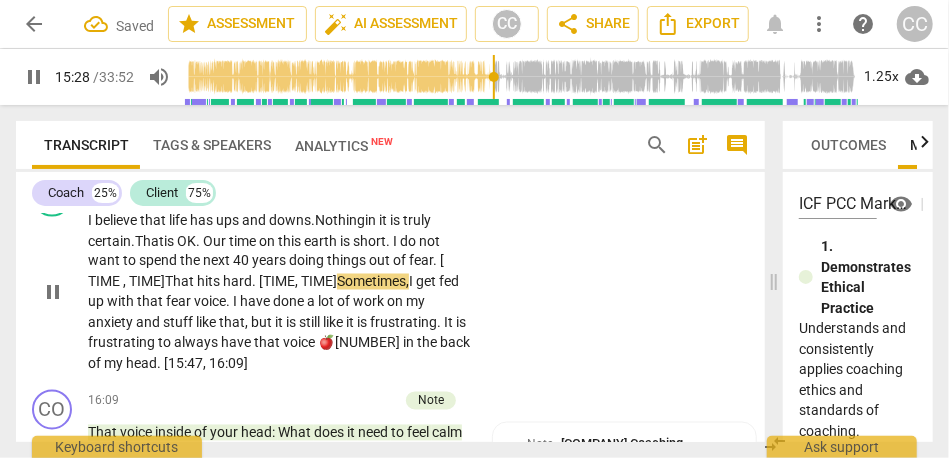 click on "Sometimes," at bounding box center [373, 282] 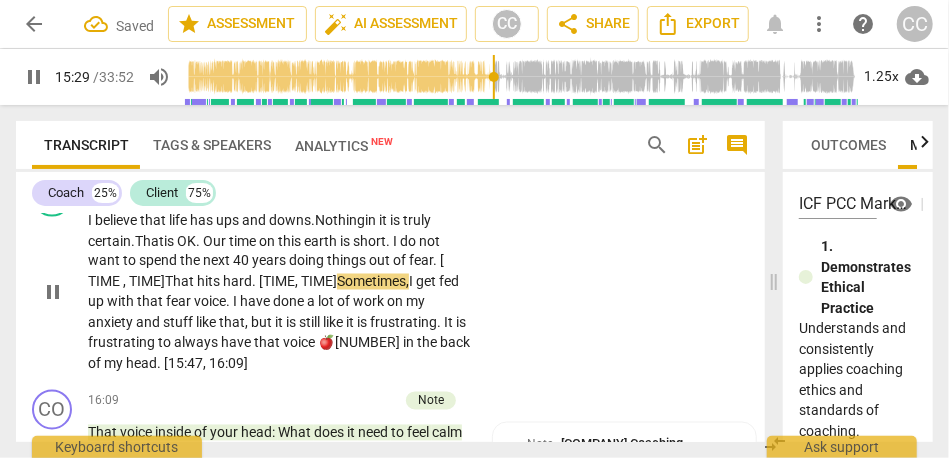 click on "Sometimes," at bounding box center [373, 282] 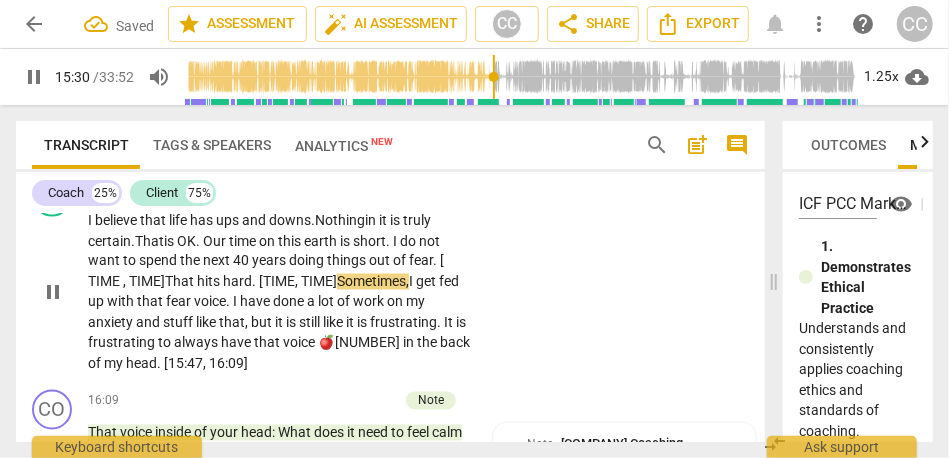click on "I" at bounding box center [412, 282] 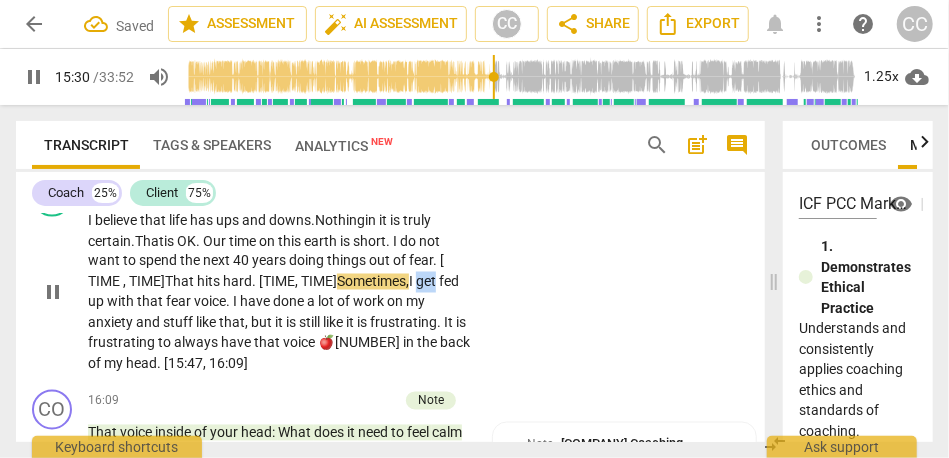 click on "I" at bounding box center (412, 282) 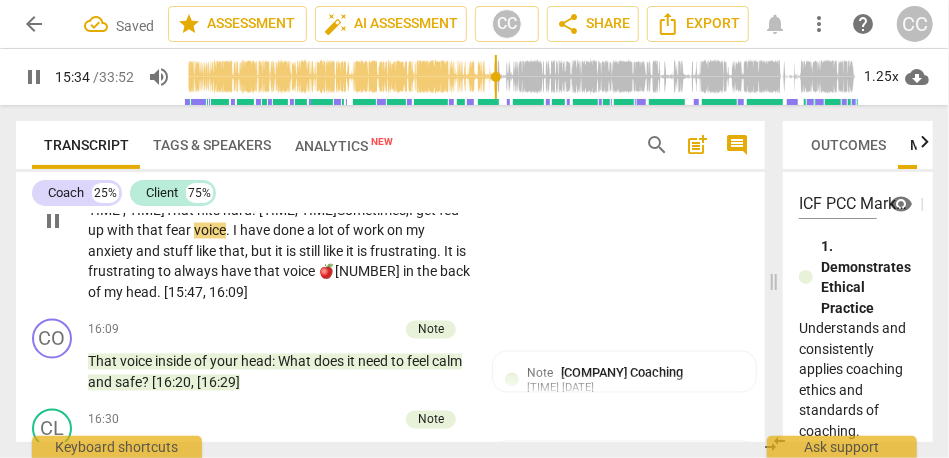 scroll, scrollTop: 4302, scrollLeft: 0, axis: vertical 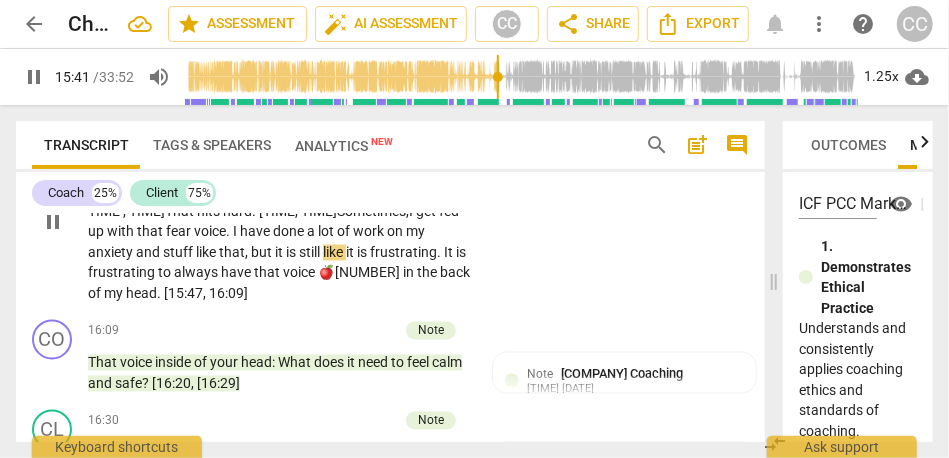 click on "like" at bounding box center [334, 253] 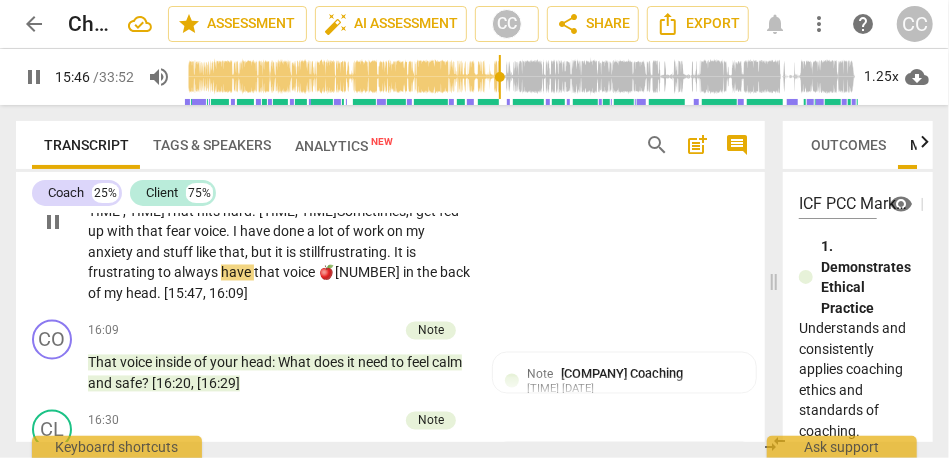 click on "frustrating" at bounding box center (353, 253) 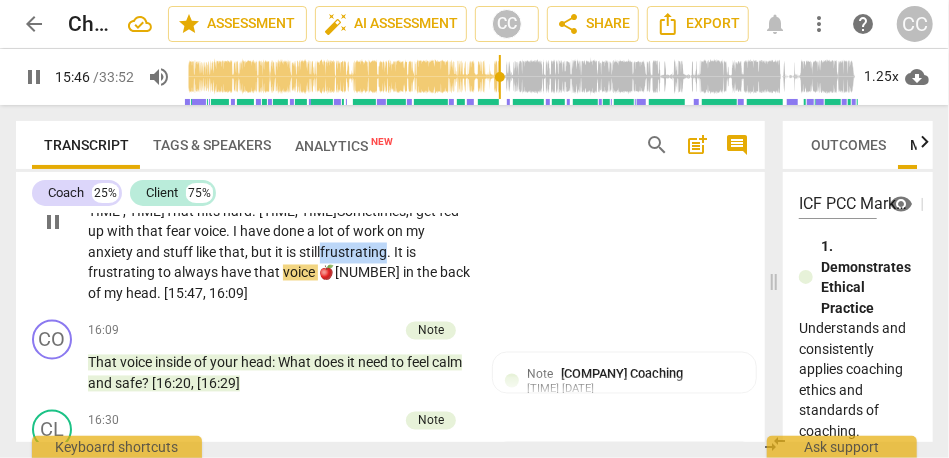 click on "frustrating" at bounding box center [353, 253] 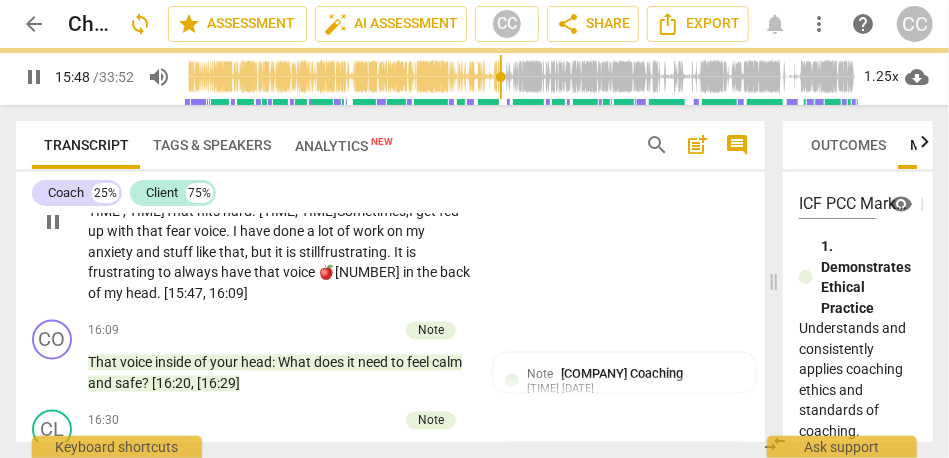 click on "🍎[NUMBER]" at bounding box center [360, 273] 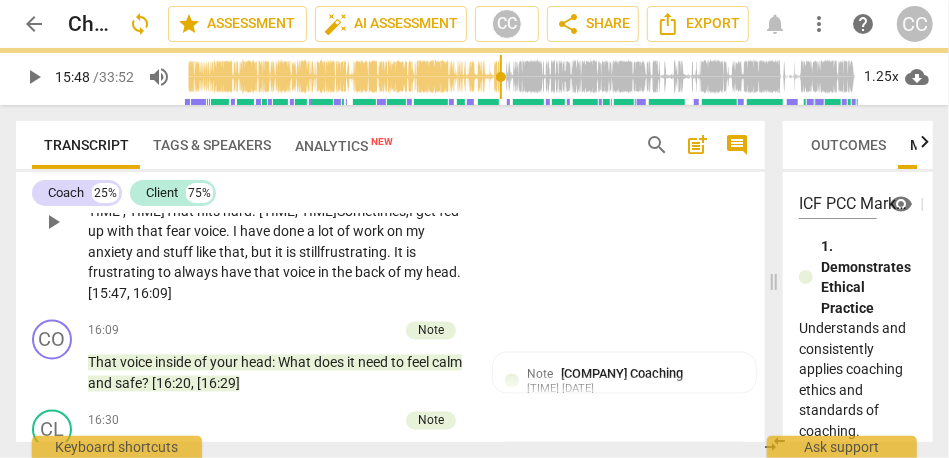 click on "CL play_arrow pause 14:42 + Add competency keyboard_arrow_right I   believe   that   life   has   ups   and   downs.  Nothing  in   it   is   truly   certain.  That  is   OK .   Our   time   on   this   earth   is   short .   I   do   not   want   to   spend   the   next   40   years   doing   things   out   of   fear. [15:04, 15:18]  That   hits   hard. [15:19, 15:32]  Sometimes,  I   get   fed   up   with   that   fear   voice .   I   have   done   a   lot   of   work   on   my   anxiety   and   stuff   like   that ,   but   it   is   still  frustrating .   It   is   frustrating   to   always   have   that   voice   in   the   back   of   my   head .   [15:47 ,   16:09]" at bounding box center [390, 205] 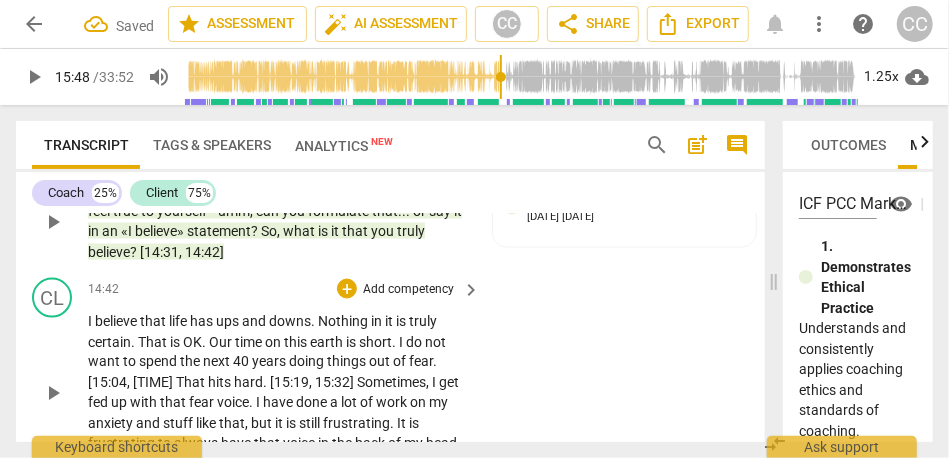 scroll, scrollTop: 4125, scrollLeft: 0, axis: vertical 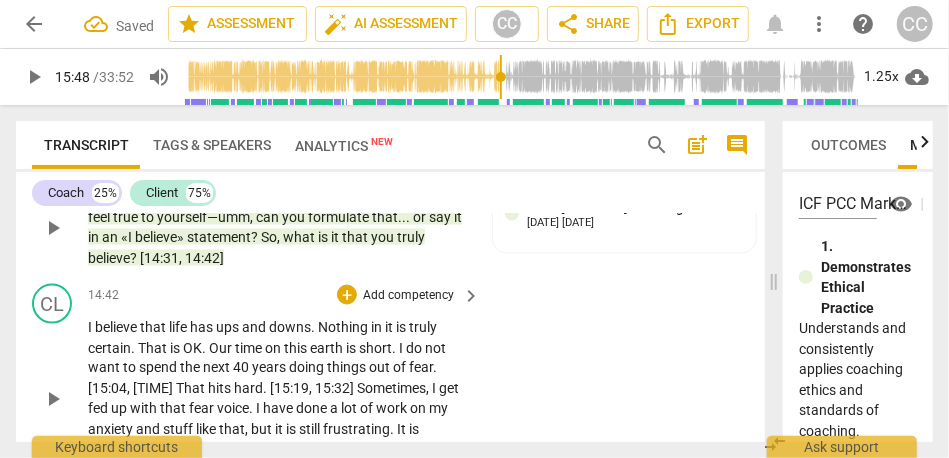 click on "Add competency" at bounding box center [408, 296] 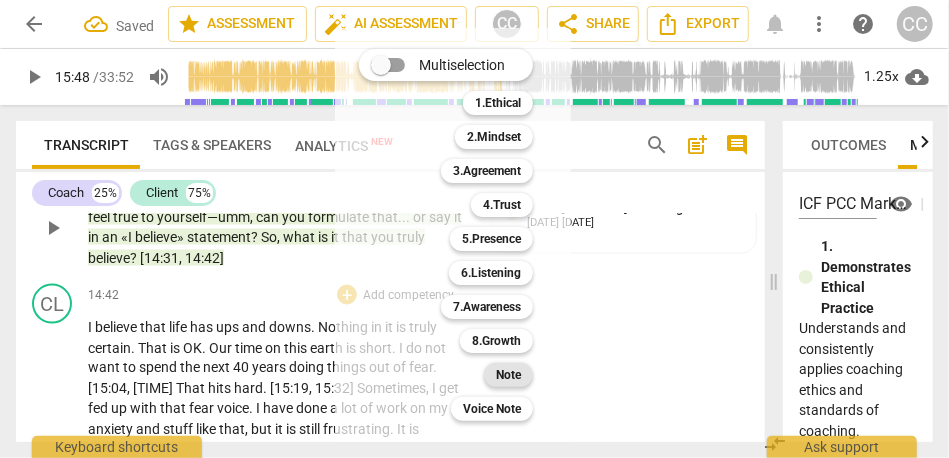 click on "Note" at bounding box center (508, 375) 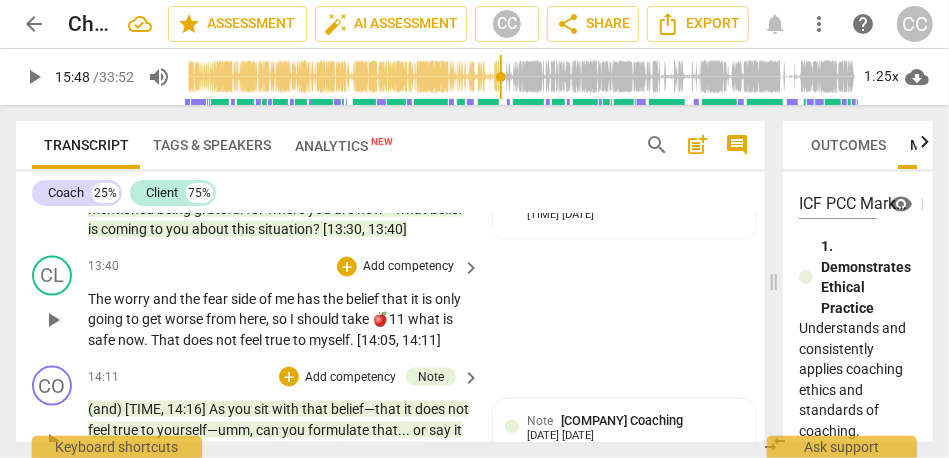 scroll, scrollTop: 3919, scrollLeft: 0, axis: vertical 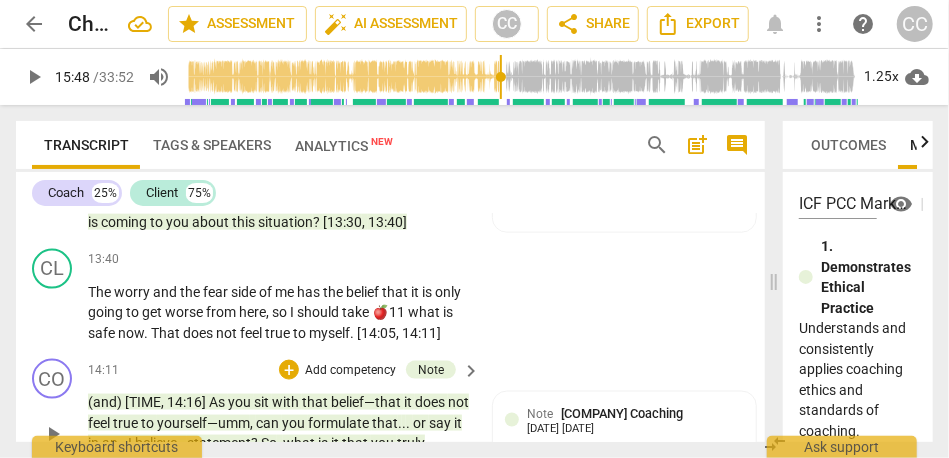 click on "situation" at bounding box center [285, 222] 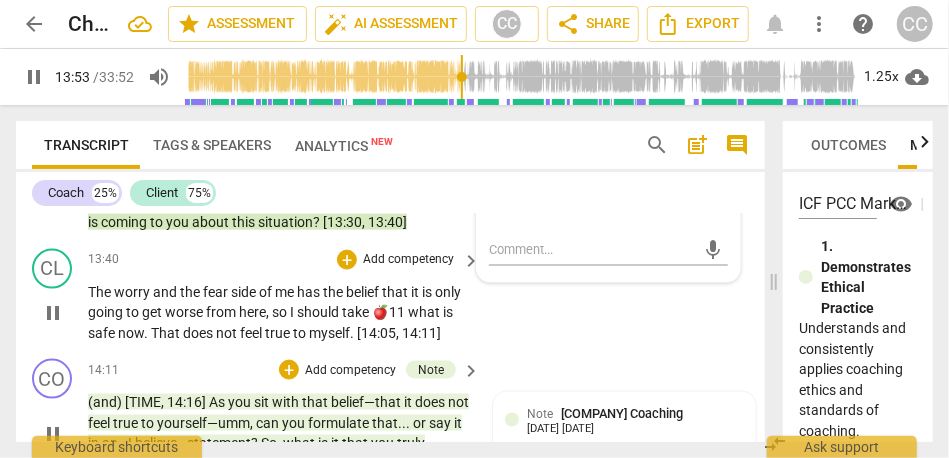 click on "🍎11" at bounding box center (390, 312) 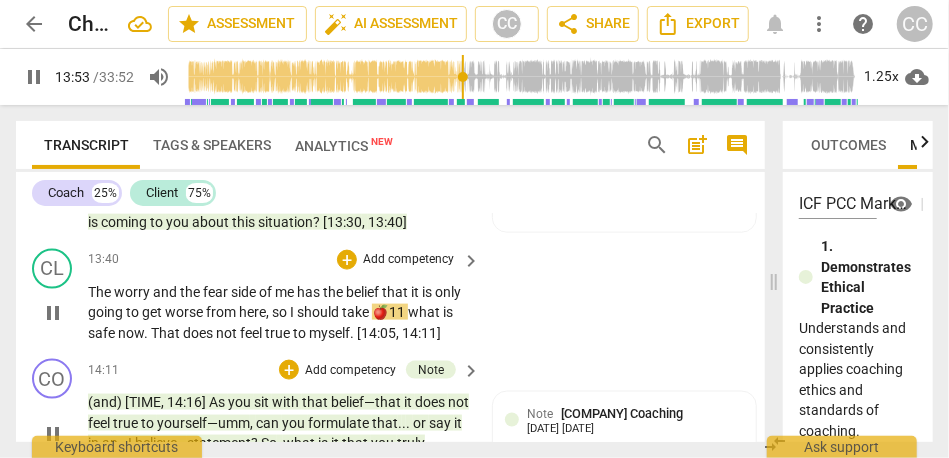 type 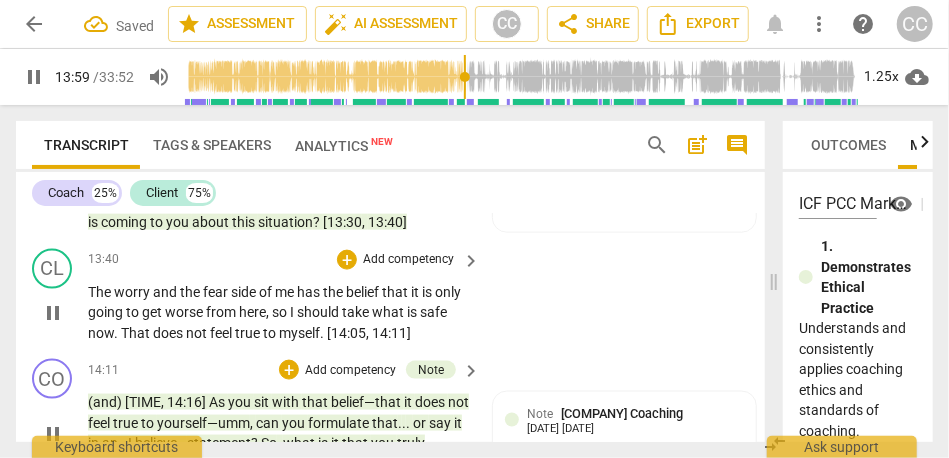 click on "That" at bounding box center (137, 333) 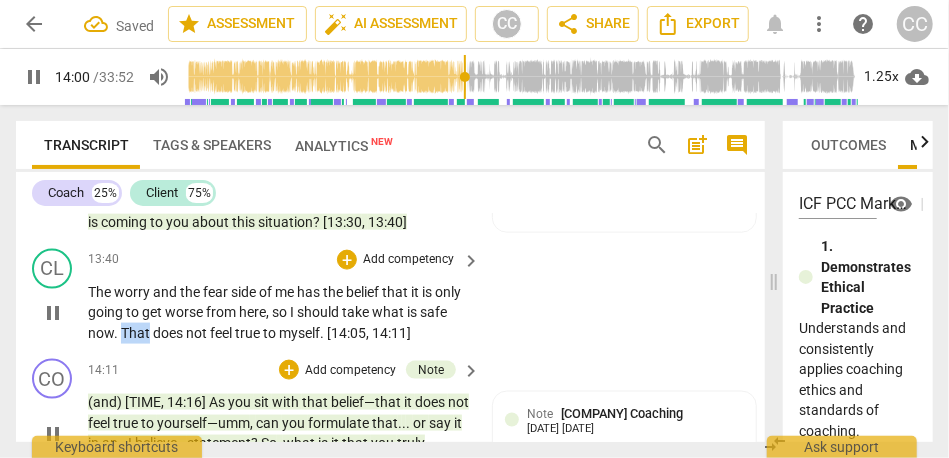 click on "That" at bounding box center (137, 333) 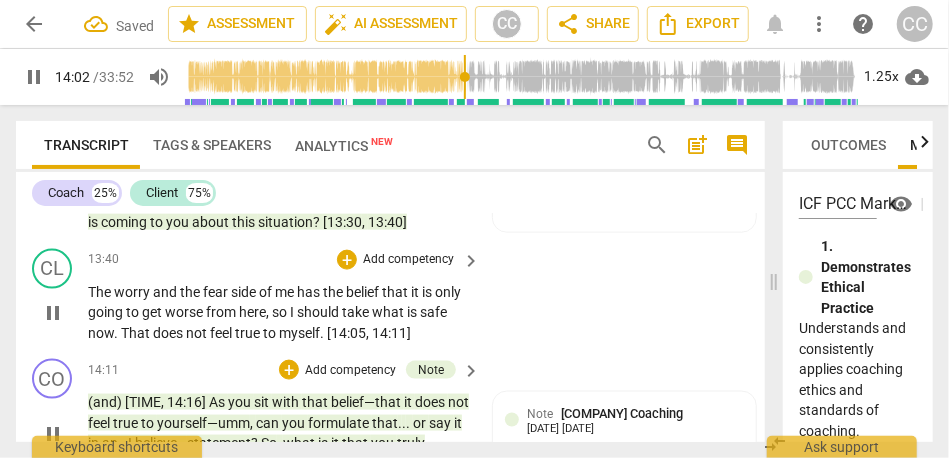 click on "now" at bounding box center (101, 333) 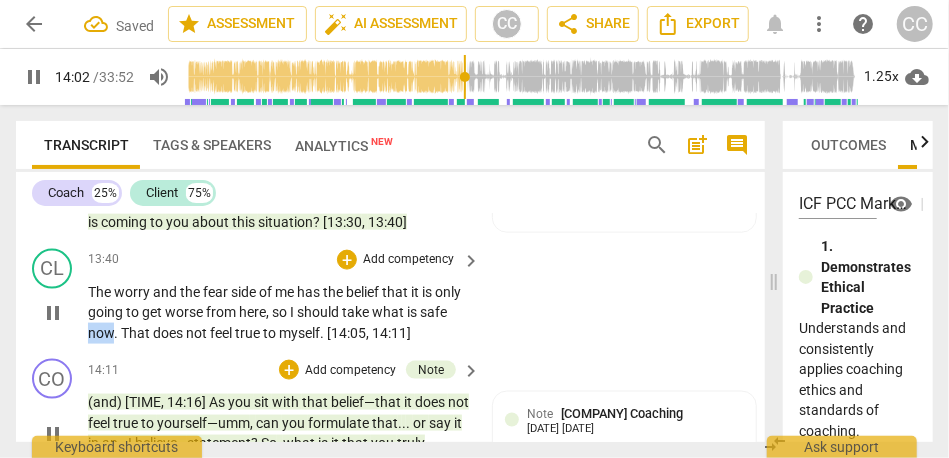 click on "now" at bounding box center [101, 333] 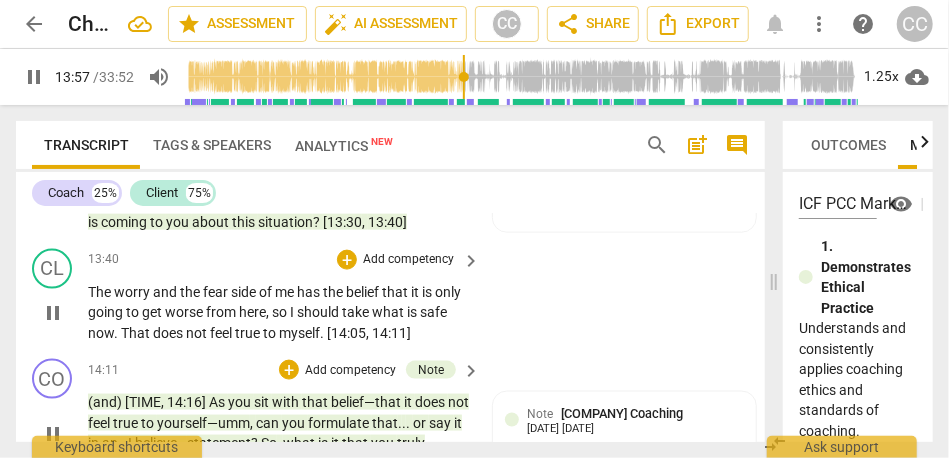 click on "now" at bounding box center (101, 333) 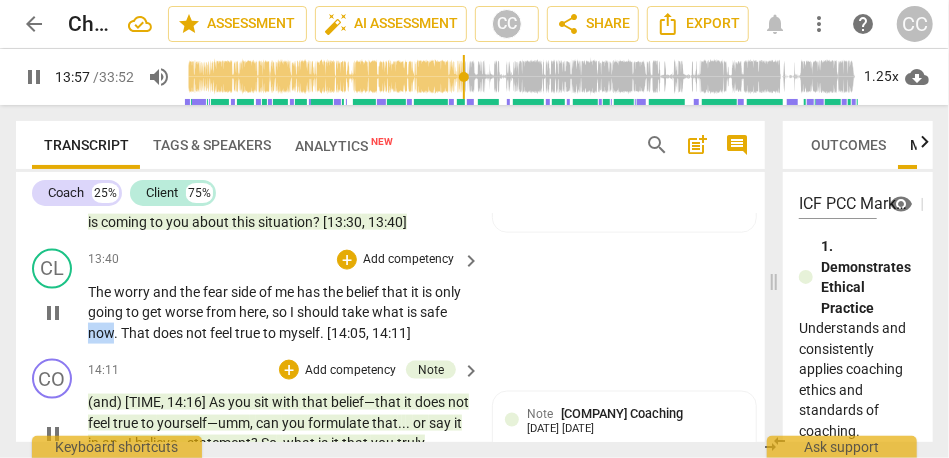 click on "now" at bounding box center (101, 333) 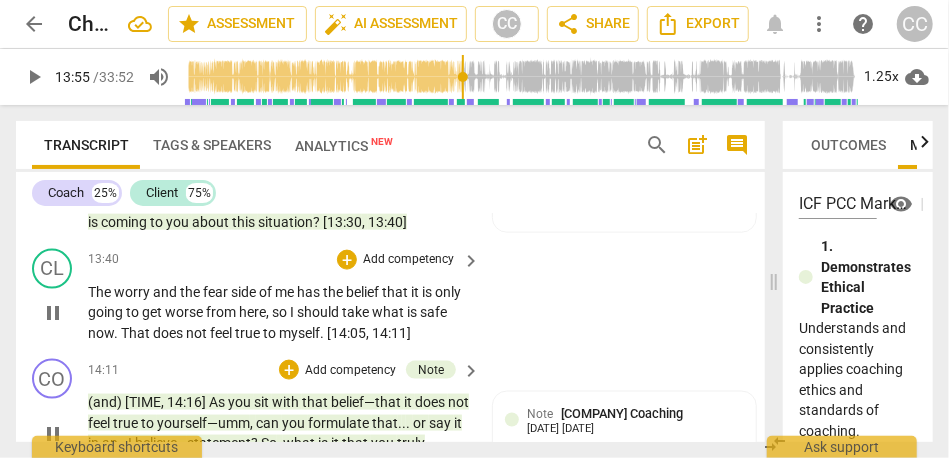 click on "That" at bounding box center [137, 333] 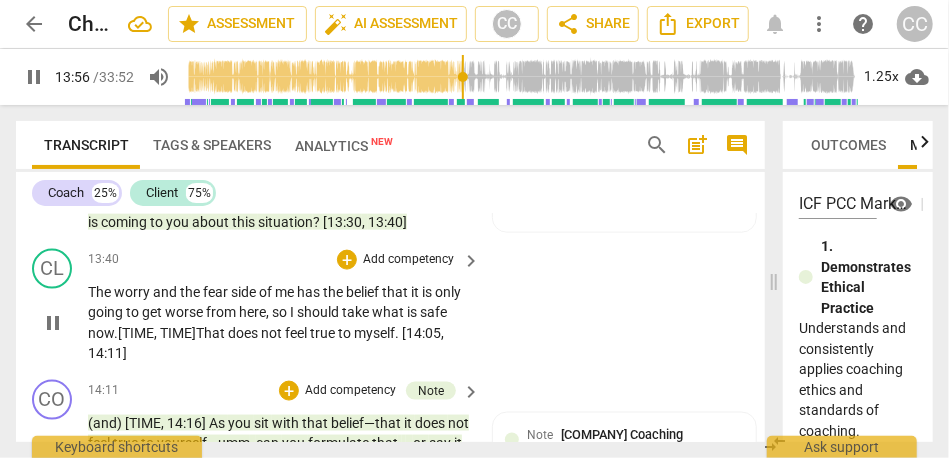 click on "CL play_arrow pause 13:40 + Add competency keyboard_arrow_right The   worry   and   the   fear   side   of   me   has   the   belief   that   it   is   only   going   to   get   worse   from   here ,   so   I   should   take   what   is   safe   now .  [13:55, 14:01]  That   does   not   feel   true   to   myself .   [14:05 ,   14:11]" at bounding box center (390, 306) 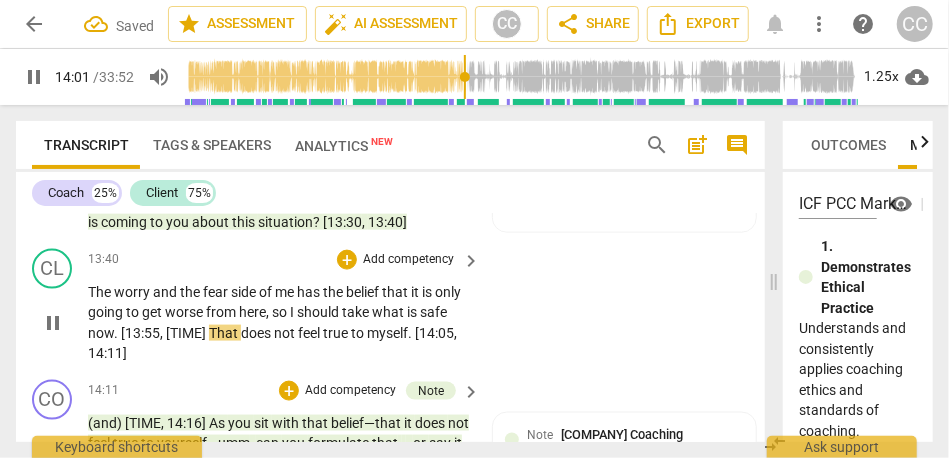 scroll, scrollTop: 3970, scrollLeft: 0, axis: vertical 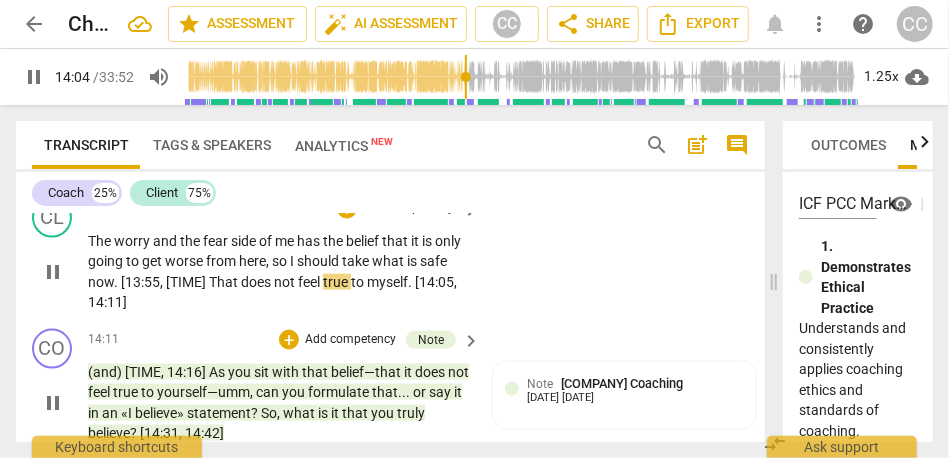 click on "Add competency" at bounding box center (408, 209) 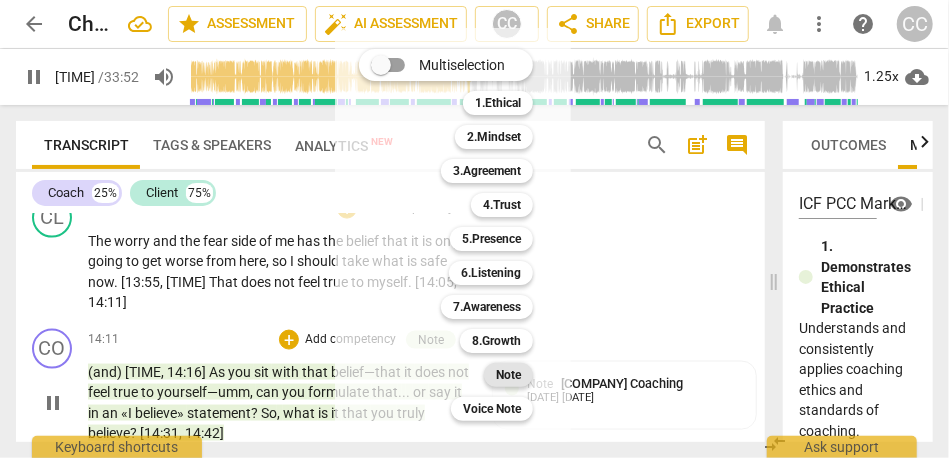 click on "Note" at bounding box center (508, 375) 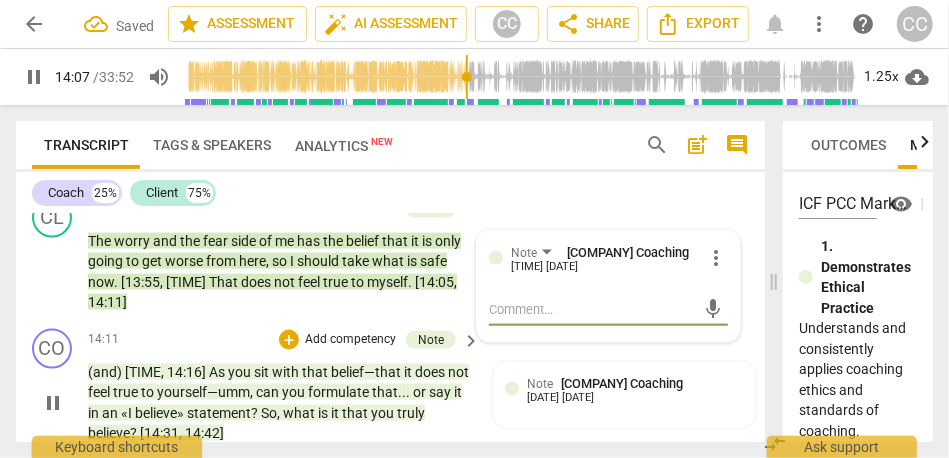 click on "pause" at bounding box center (34, 77) 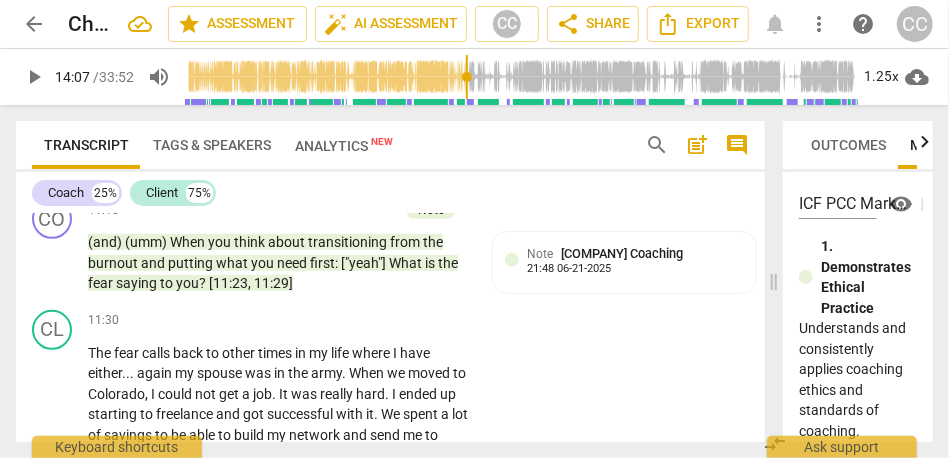 scroll, scrollTop: 3292, scrollLeft: 0, axis: vertical 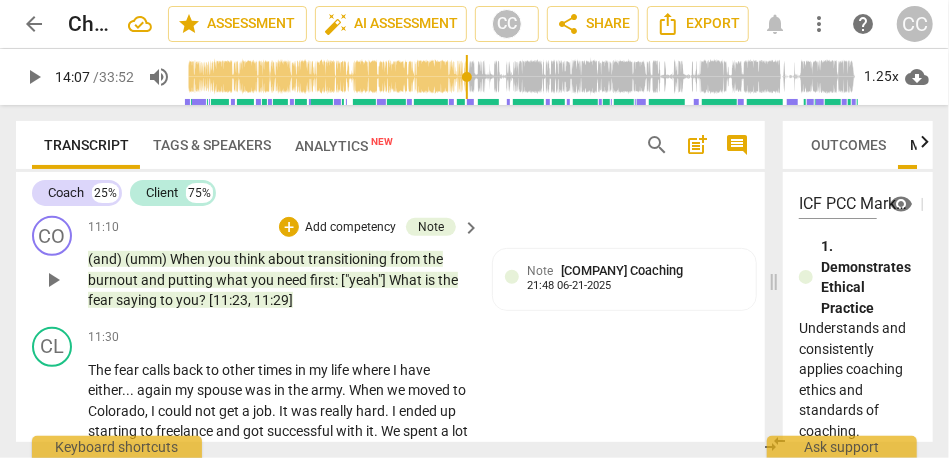 click on "you" at bounding box center (187, 300) 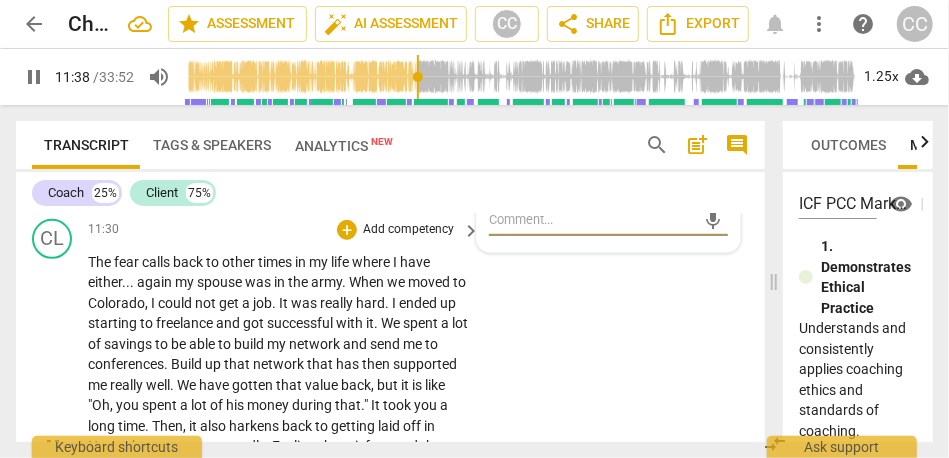 scroll, scrollTop: 3397, scrollLeft: 0, axis: vertical 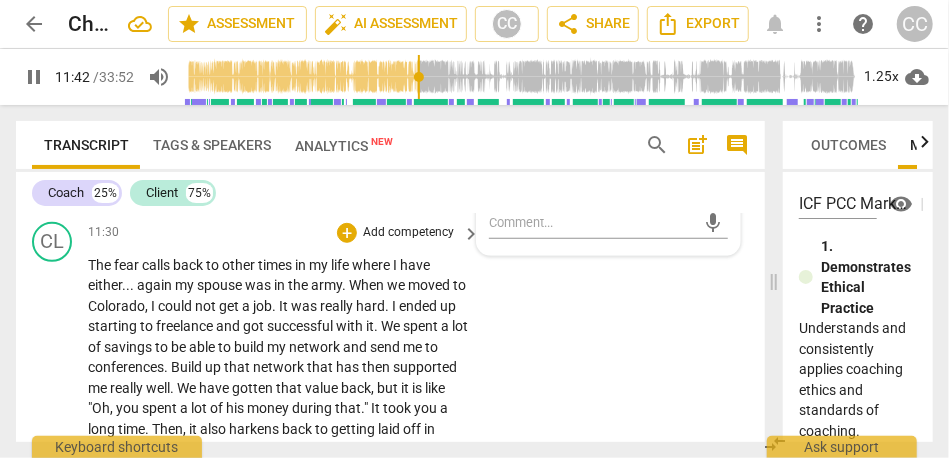 click on "my" at bounding box center (186, 285) 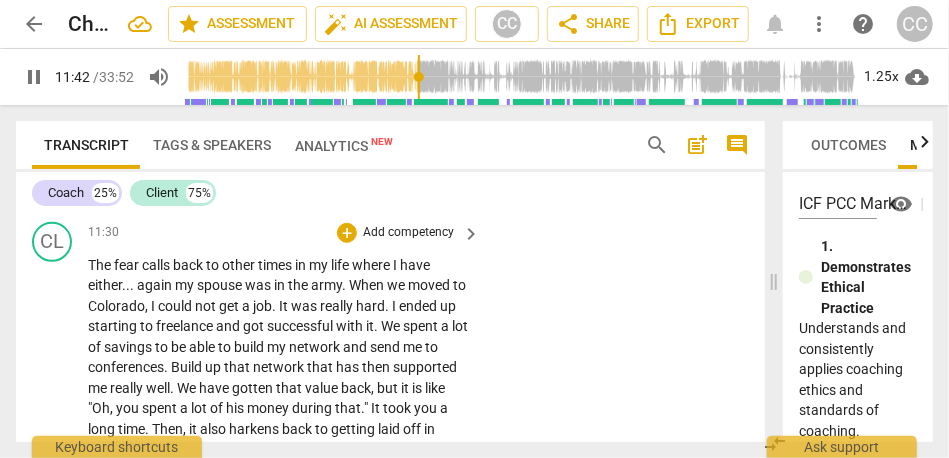 type 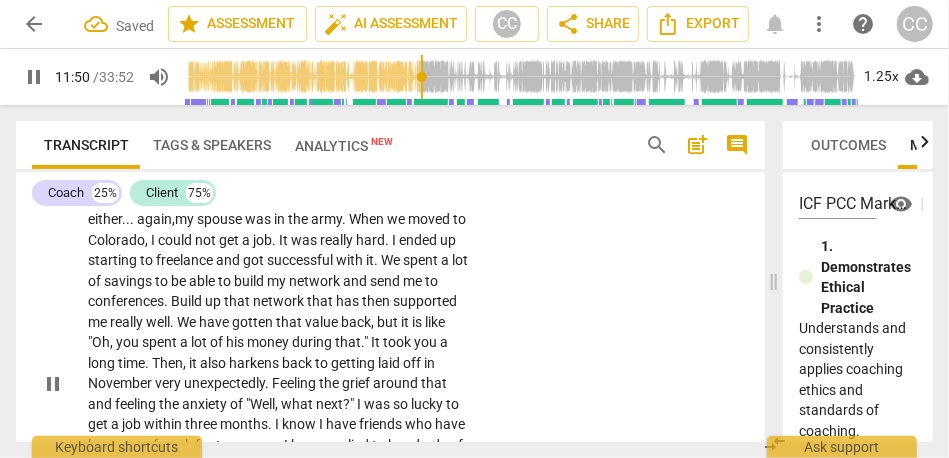 scroll, scrollTop: 3459, scrollLeft: 0, axis: vertical 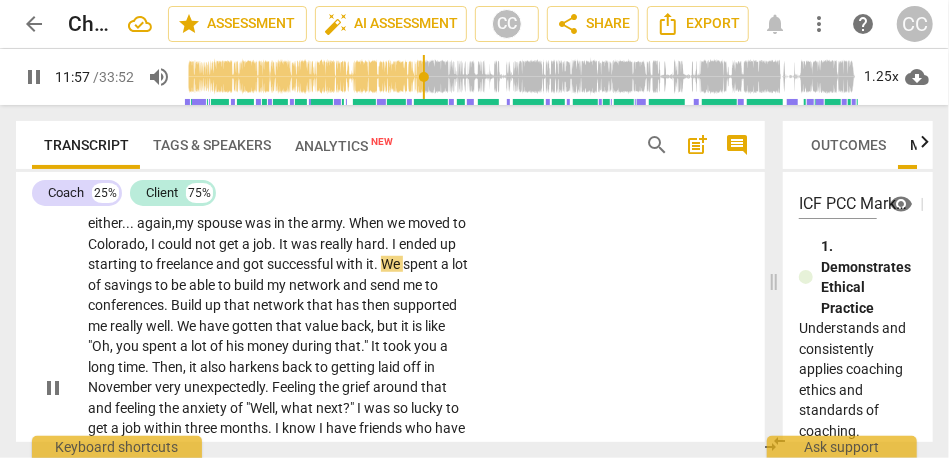 click on "successful" at bounding box center (301, 264) 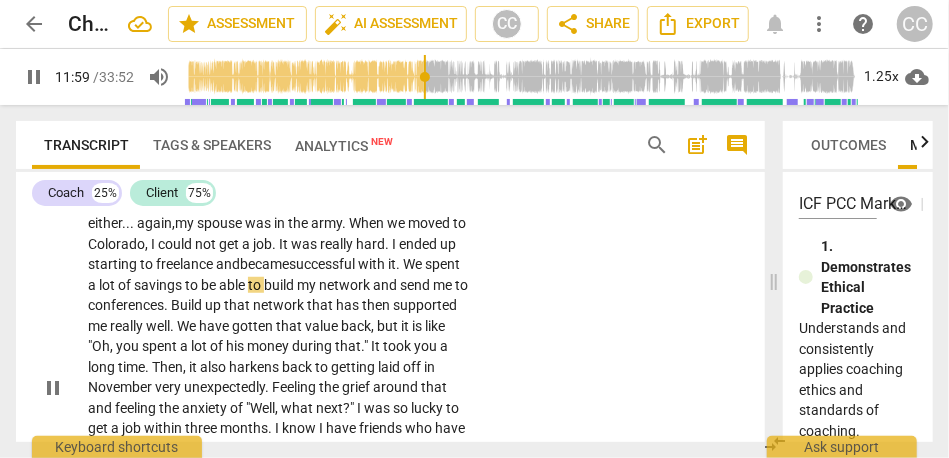 click on "and  became" at bounding box center (252, 264) 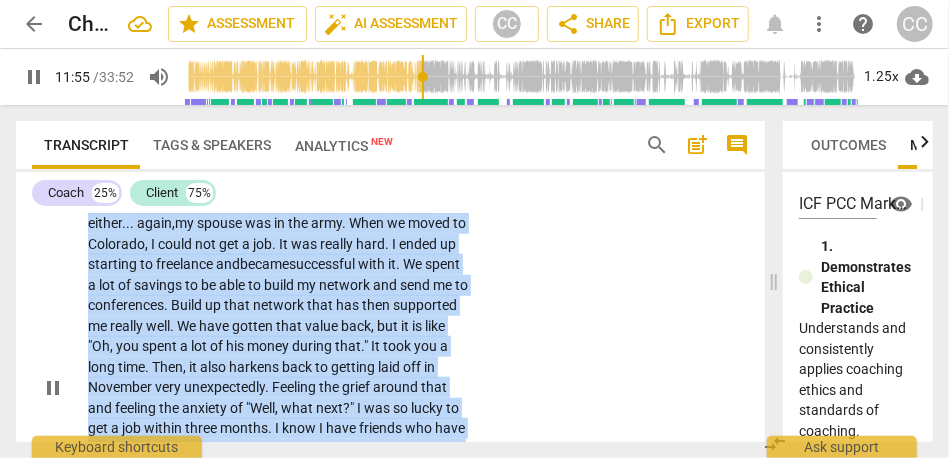 click on "and  became" at bounding box center [252, 264] 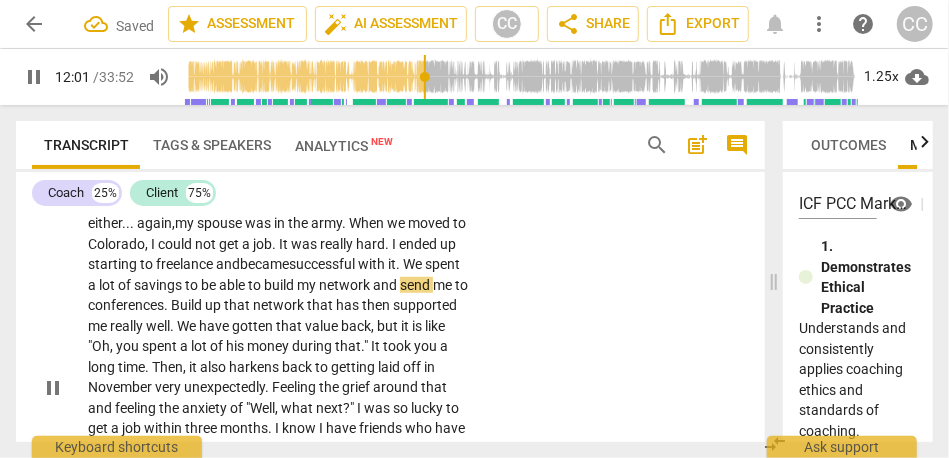 scroll, scrollTop: 3492, scrollLeft: 0, axis: vertical 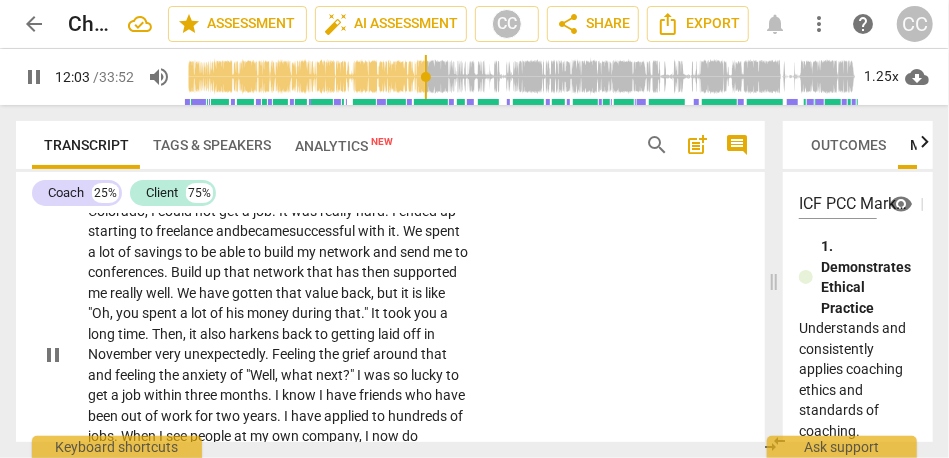 click on "Build" at bounding box center (188, 272) 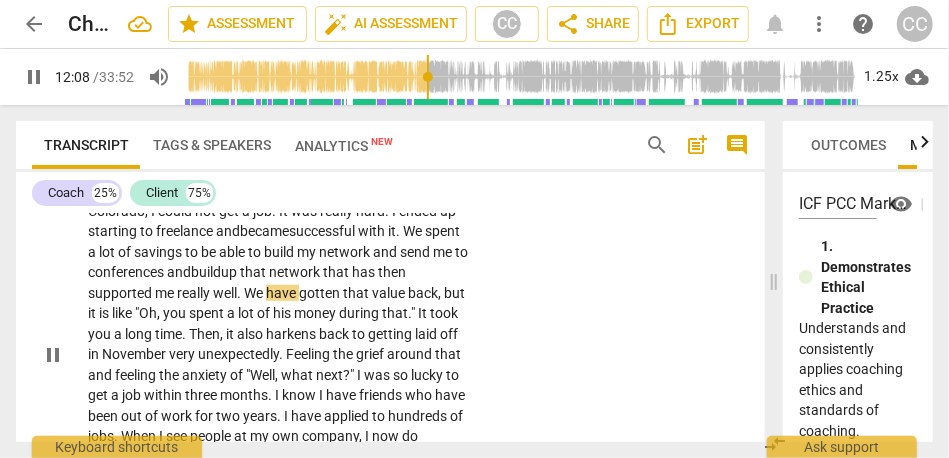 click on "build" at bounding box center (206, 272) 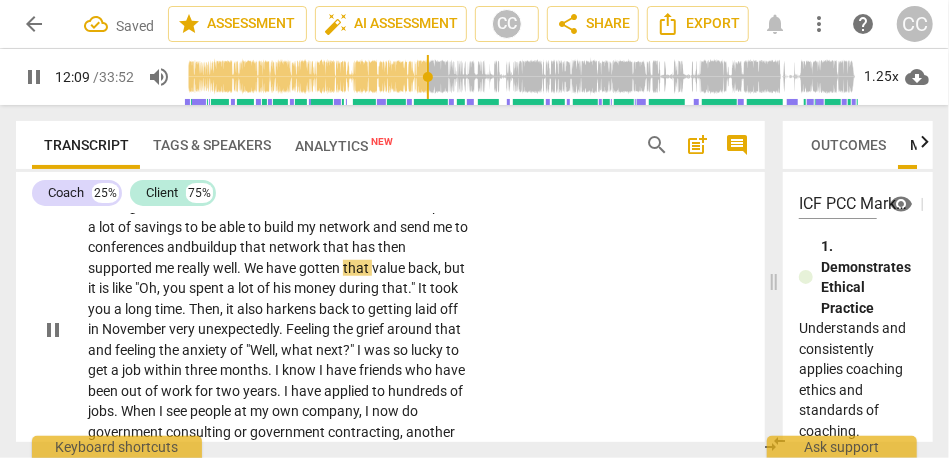 scroll, scrollTop: 3519, scrollLeft: 0, axis: vertical 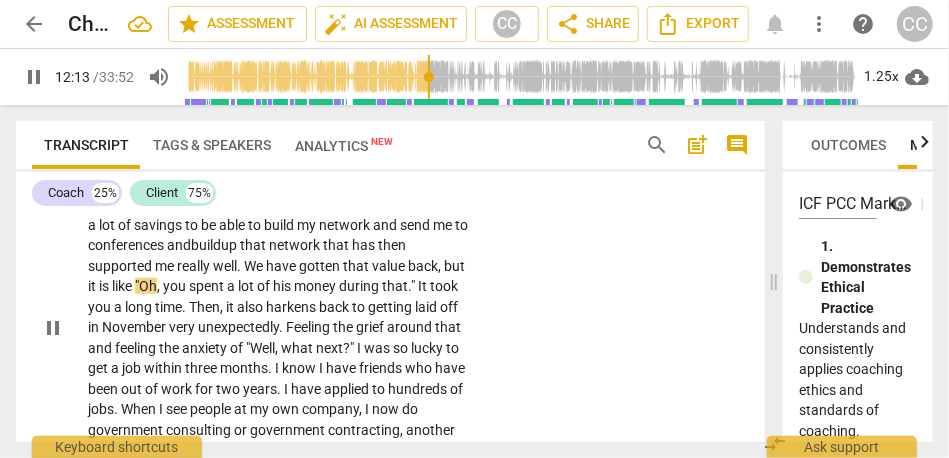 click on ""Oh" at bounding box center (146, 286) 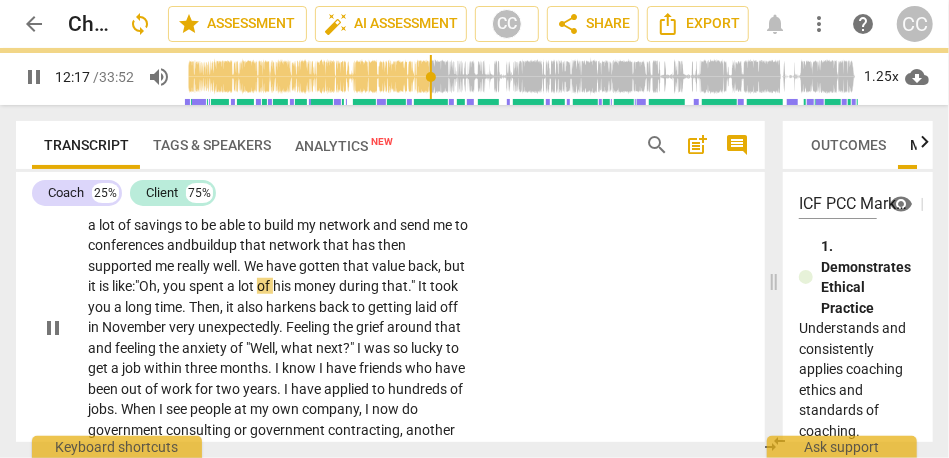 click on "you" at bounding box center (176, 286) 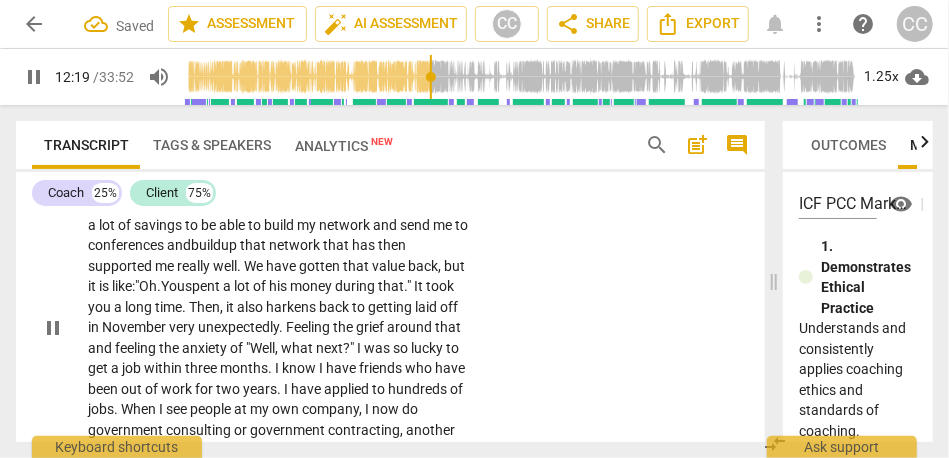 click on "is" at bounding box center [105, 286] 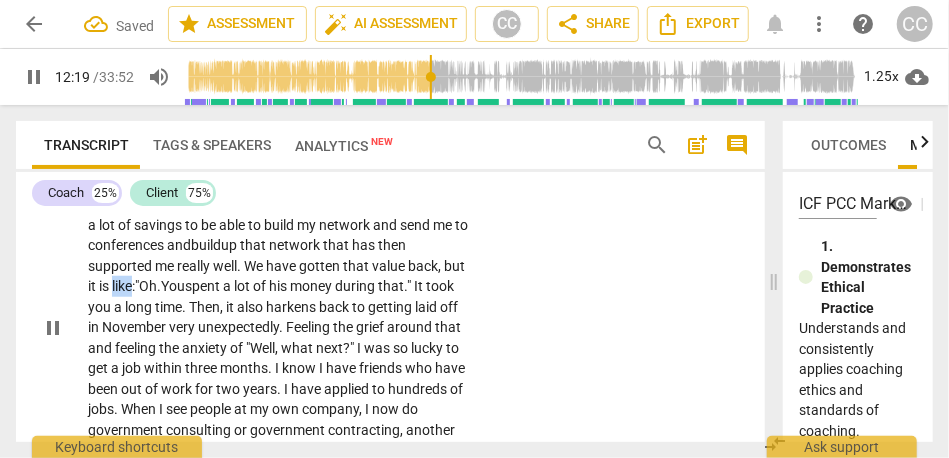 click on "is" at bounding box center [105, 286] 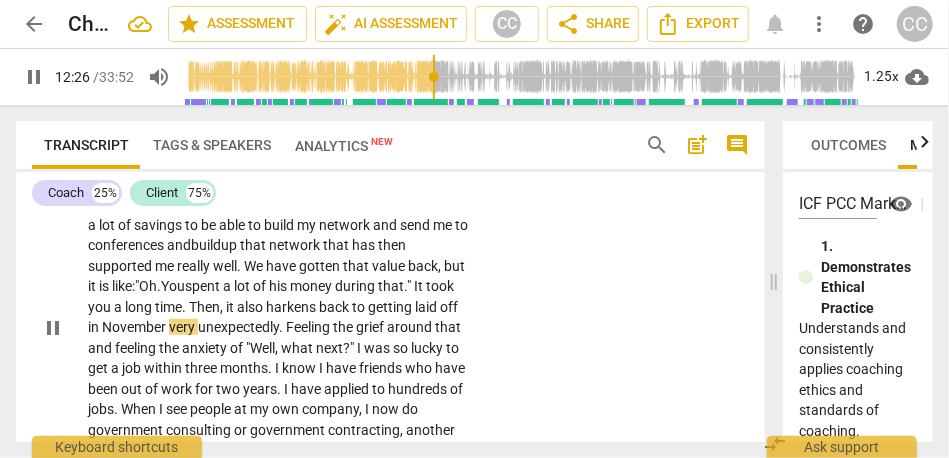 scroll, scrollTop: 3543, scrollLeft: 0, axis: vertical 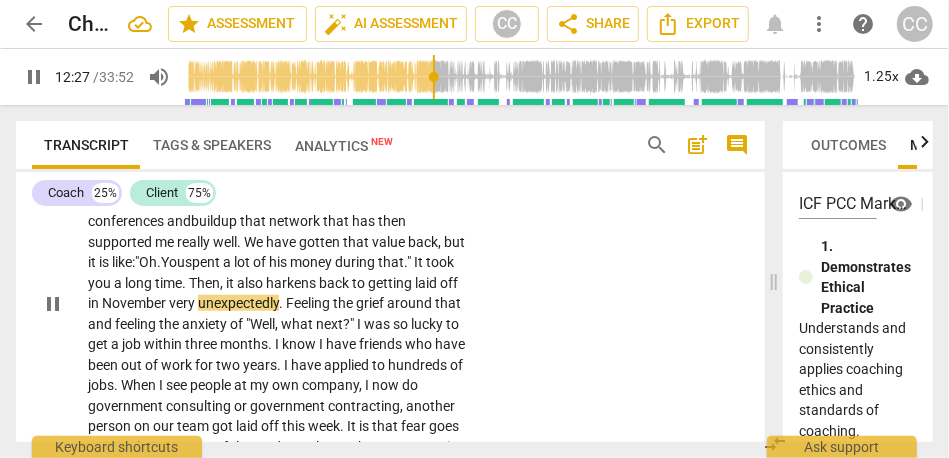click on "long" at bounding box center [140, 283] 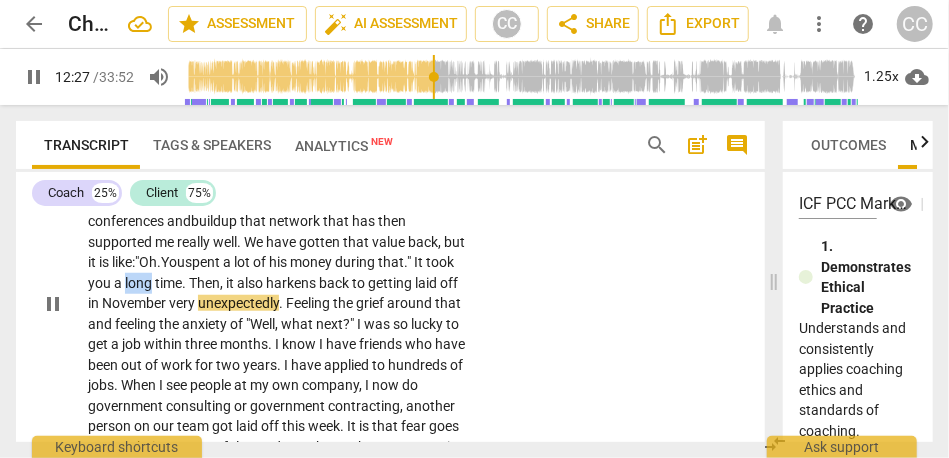 click on "long" at bounding box center (140, 283) 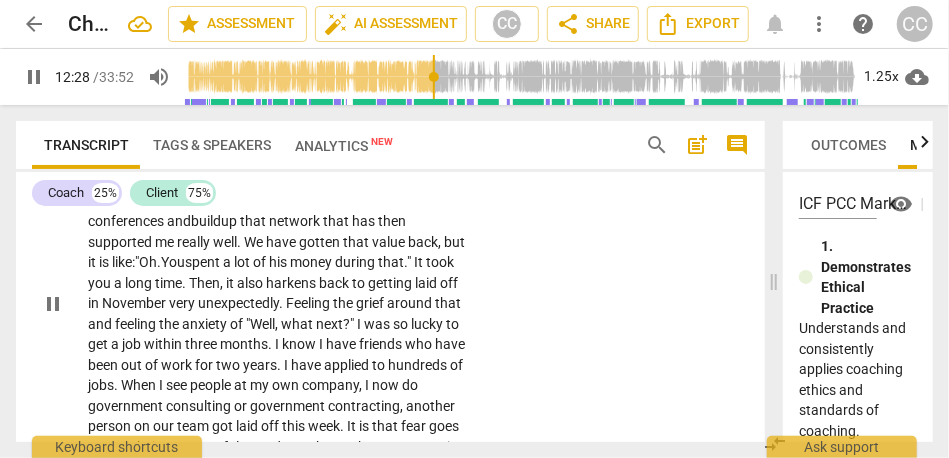 click on "Feeling" at bounding box center [309, 303] 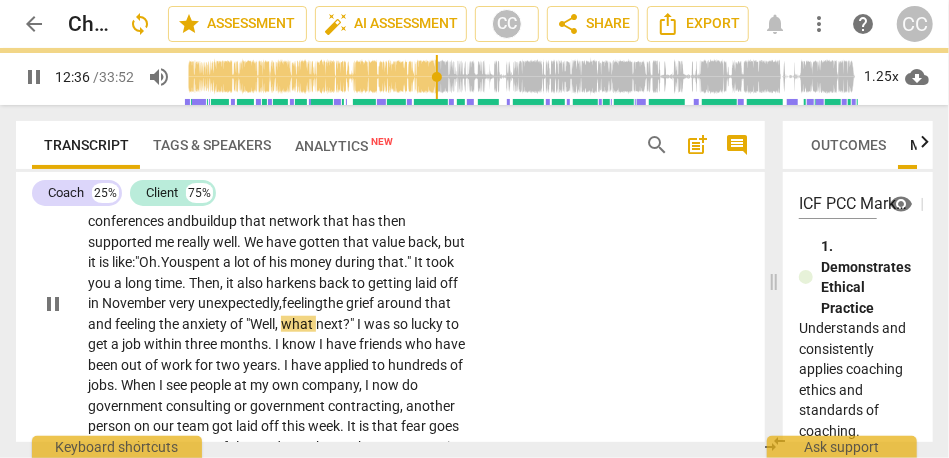 click on "that" at bounding box center [438, 303] 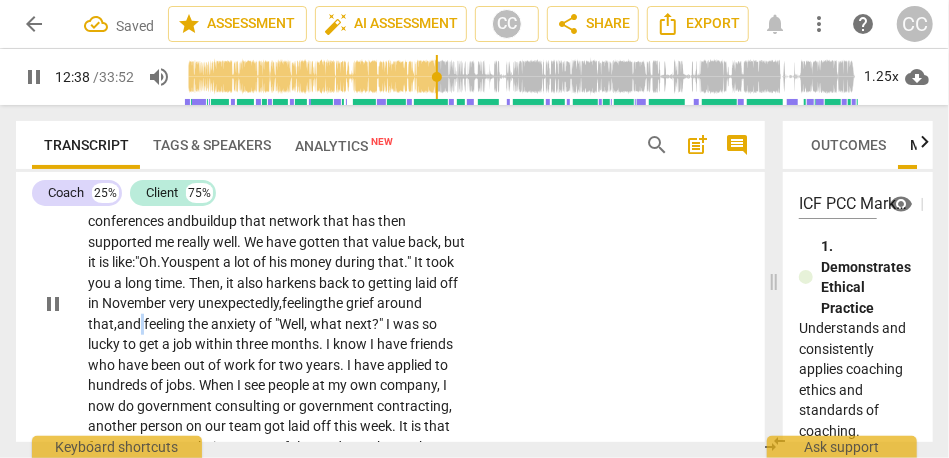 click on "and" at bounding box center (130, 324) 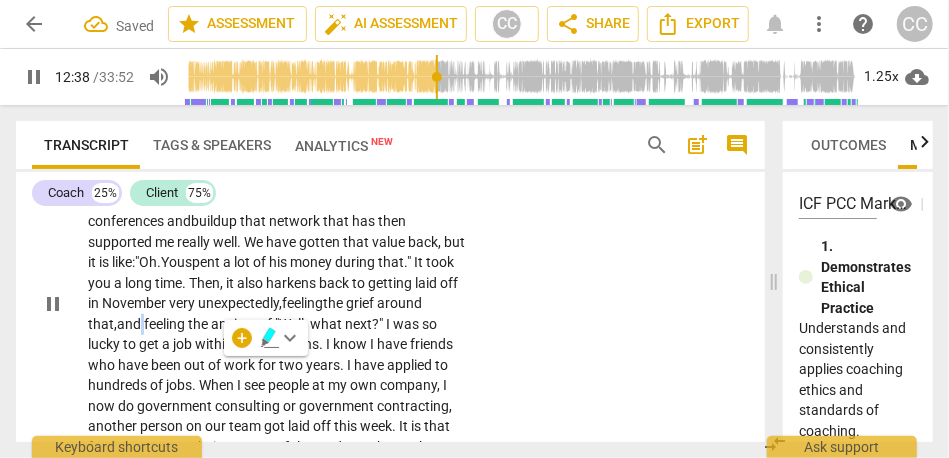 click on "and" at bounding box center [130, 324] 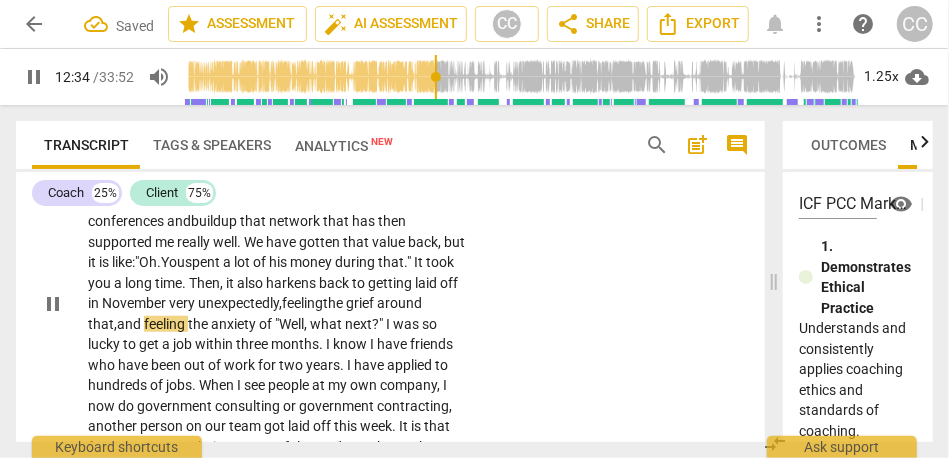 click on "of" at bounding box center (267, 324) 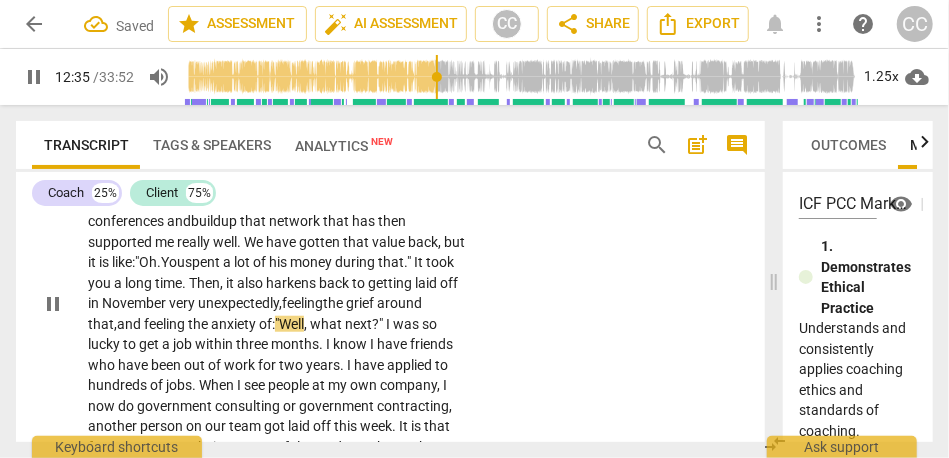 click on "unexpectedly," at bounding box center [240, 303] 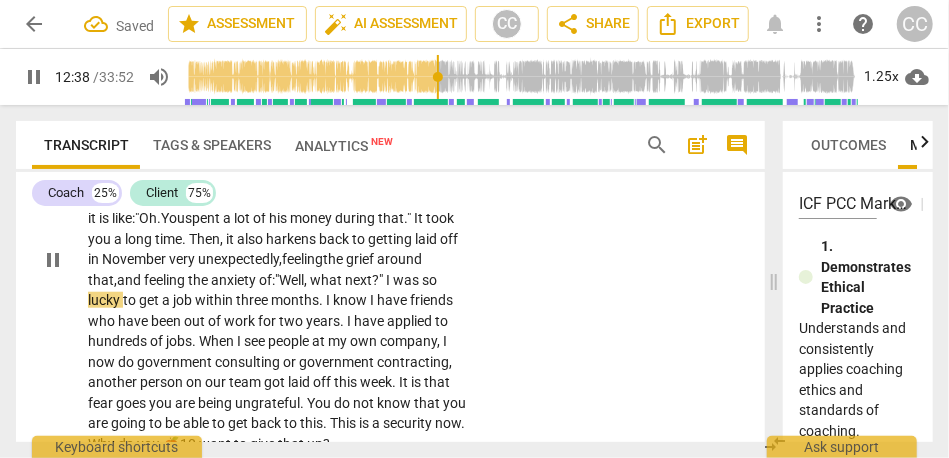 scroll, scrollTop: 3589, scrollLeft: 0, axis: vertical 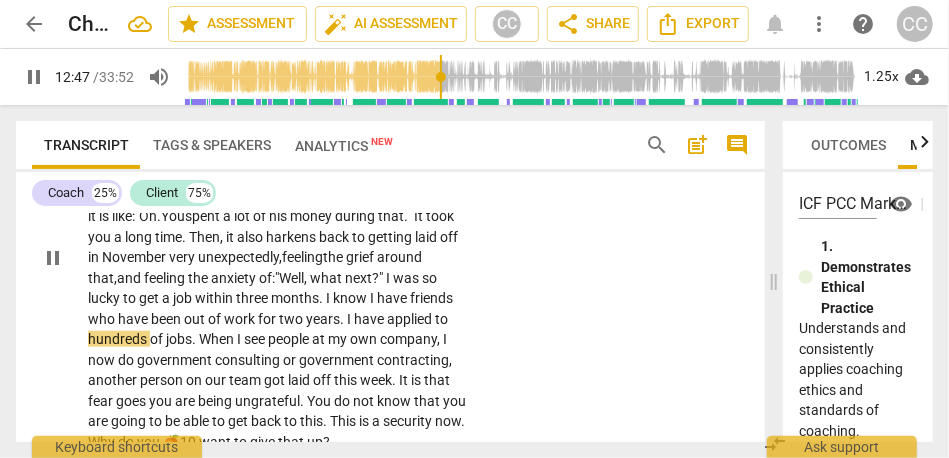 click on "of" at bounding box center [216, 319] 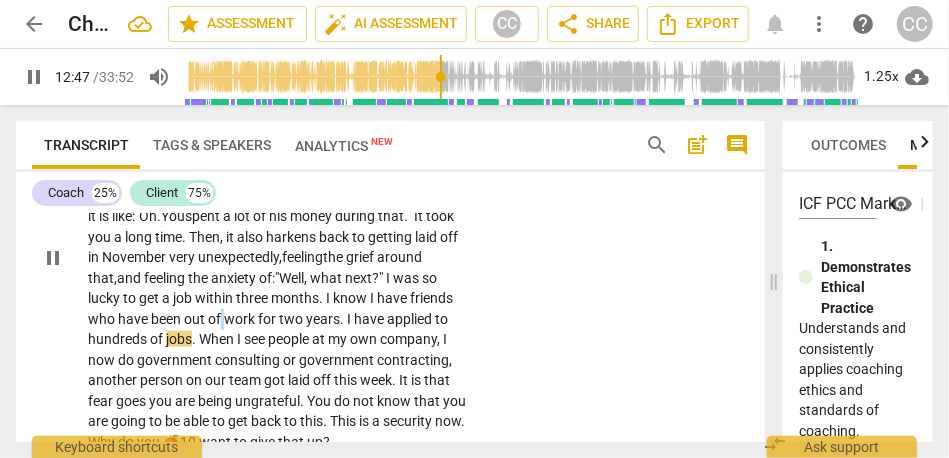 click on "of" at bounding box center (216, 319) 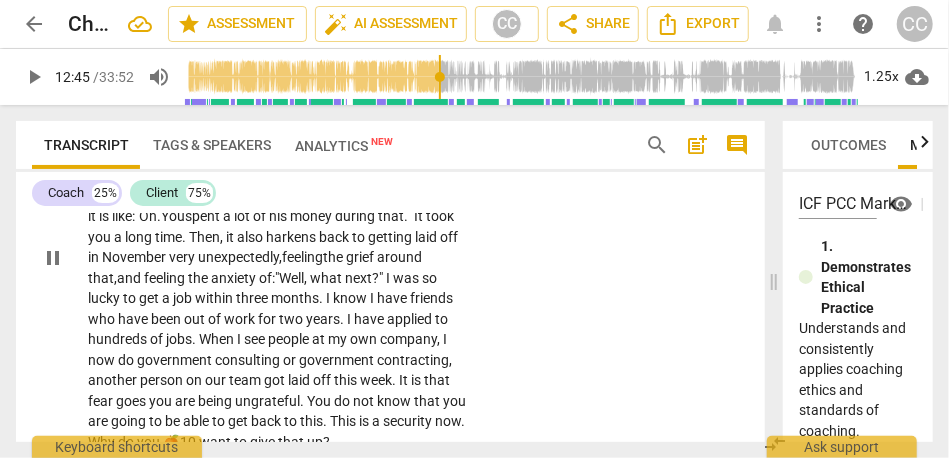 click on "." at bounding box center (343, 319) 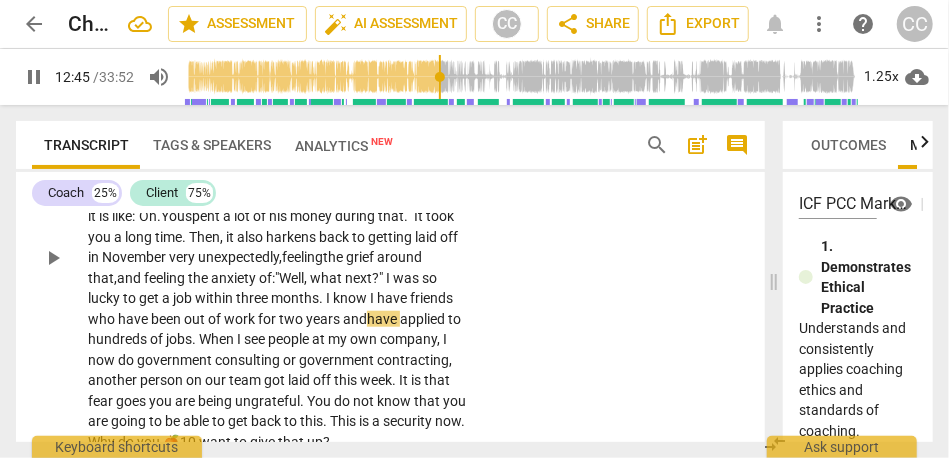 click on "The   fear   calls   back   to   other   times   in   my   life   where   I   have   either . . .   again,  my   spouse   was   in   the   army .   When   we   moved   to   [STATE] ,   I   could   not   get   a   job .   It   was   really   hard .   I   ended   up   starting   to   freelance   and  became  successful   with   it .   We   spent   a   lot   of   savings   to   be   able   to   build   my   network   and   send   me   to   conferences and  build  up   that   network   that   has   then   supported   me   really   well .   We   have   gotten   that   value   back ,   but   it   is   like:  "Oh.  You  spent   a   lot   of   his   money   during   that . "   It   took   you   a   long   time .   Then ,   it   also   harkens   back   to   getting   laid   off   in   November   very   unexpectedly,  feeling  the   grief   around   that,  and   feeling   the   anxiety   of:  "Well ,   what   next ? "   I   was   so   lucky   to" at bounding box center [390, 241] 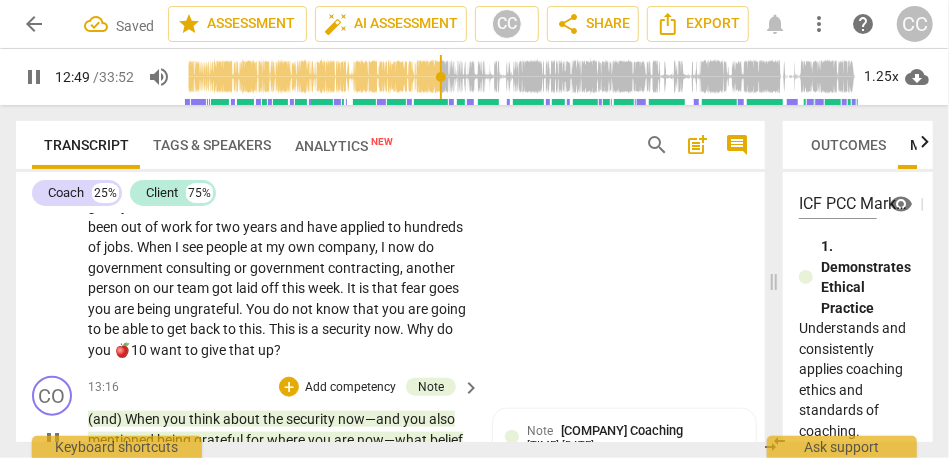 scroll, scrollTop: 3683, scrollLeft: 0, axis: vertical 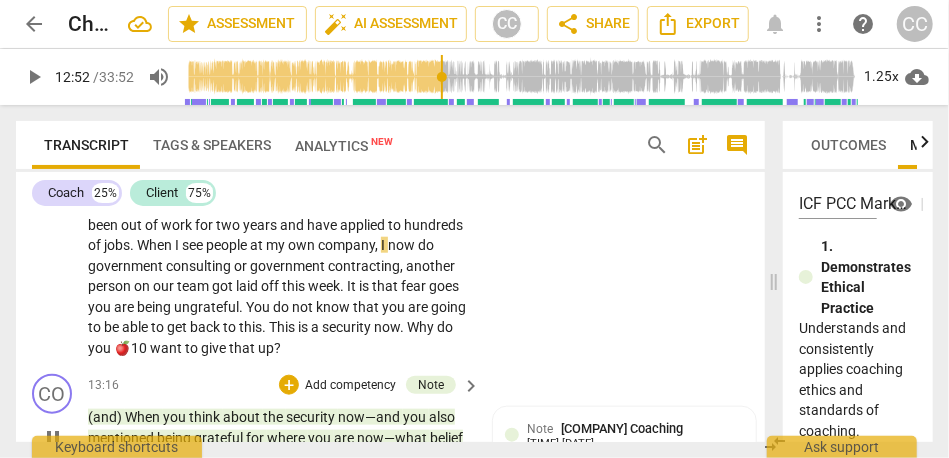 click on "The   fear   calls   back   to   other   times   in   my   life   where   I   have   either . . .   again ,   my   spouse   was   in   the   army .   When   we   moved   to   [STATE] ,   I   could   not   get   a   job .   It   was   really   hard .   I   ended   up   starting   to   freelance   and   became   successful   with   it .   We   spent   a   lot   of   savings   to   be   able   to   build   my   network   and   send   me   to   conferences   and   build   up   that   network   that   has   then   supported   me   really   well .   We   have   gotten   that   value   back ,   but   it   is   like :   "Oh .   You   spent   a   lot   of   his   money   during   that . "   It   took   you   a   long   time .   Then ,   it   also   harkens   back   to   getting   laid   off   in   November   very   unexpectedly ,   feeling   the   grief   around   that ,   and   feeling   the   anxiety   of :   "Well ,   what   next ? "   I   was   so   lucky   to   get   a   job   within   three   months .   I     I" at bounding box center [279, 164] 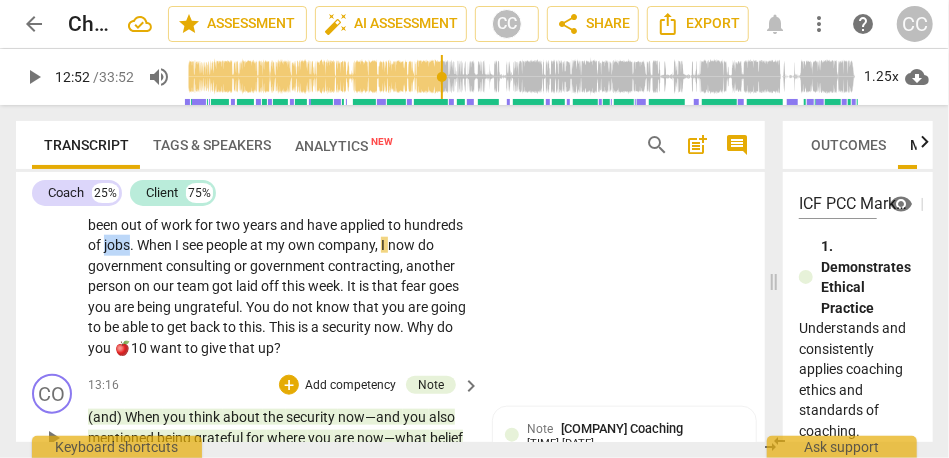click on "The   fear   calls   back   to   other   times   in   my   life   where   I   have   either . . .   again ,   my   spouse   was   in   the   army .   When   we   moved   to   [STATE] ,   I   could   not   get   a   job .   It   was   really   hard .   I   ended   up   starting   to   freelance   and   became   successful   with   it .   We   spent   a   lot   of   savings   to   be   able   to   build   my   network   and   send   me   to   conferences   and   build   up   that   network   that   has   then   supported   me   really   well .   We   have   gotten   that   value   back ,   but   it   is   like :   "Oh .   You   spent   a   lot   of   his   money   during   that . "   It   took   you   a   long   time .   Then ,   it   also   harkens   back   to   getting   laid   off   in   November   very   unexpectedly ,   feeling   the   grief   around   that ,   and   feeling   the   anxiety   of :   "Well ,   what   next ? "   I   was   so   lucky   to   get   a   job   within   three   months .   I     I" at bounding box center [279, 164] 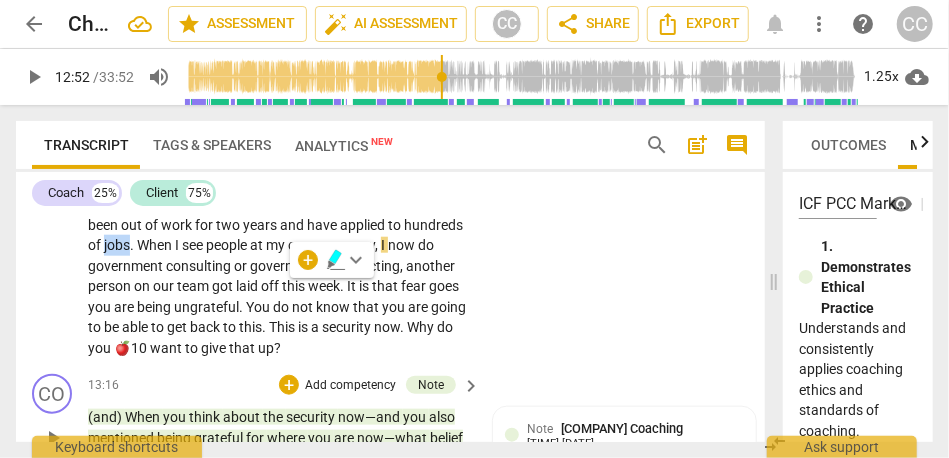 click on "jobs" at bounding box center (117, 245) 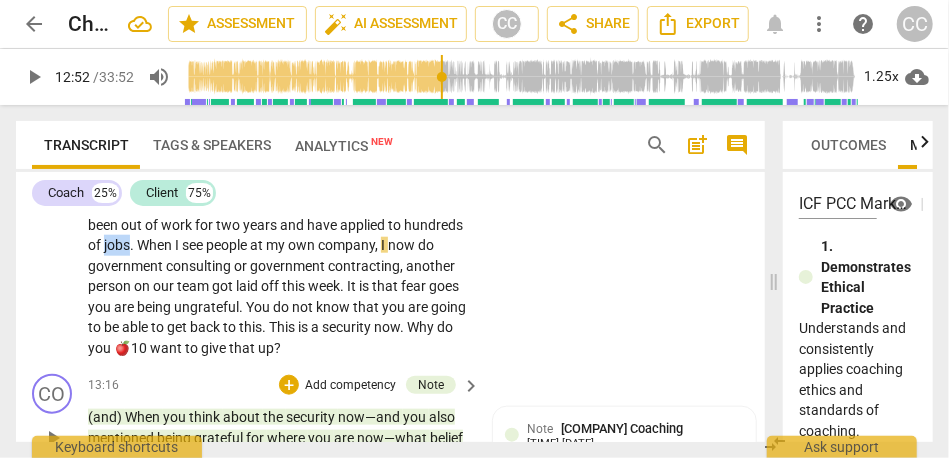 click on "jobs" at bounding box center (117, 245) 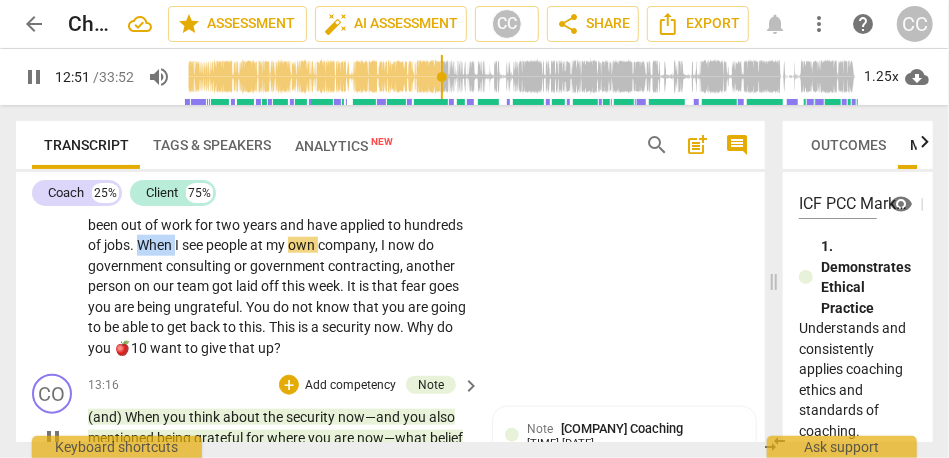 drag, startPoint x: 336, startPoint y: 285, endPoint x: 297, endPoint y: 285, distance: 39 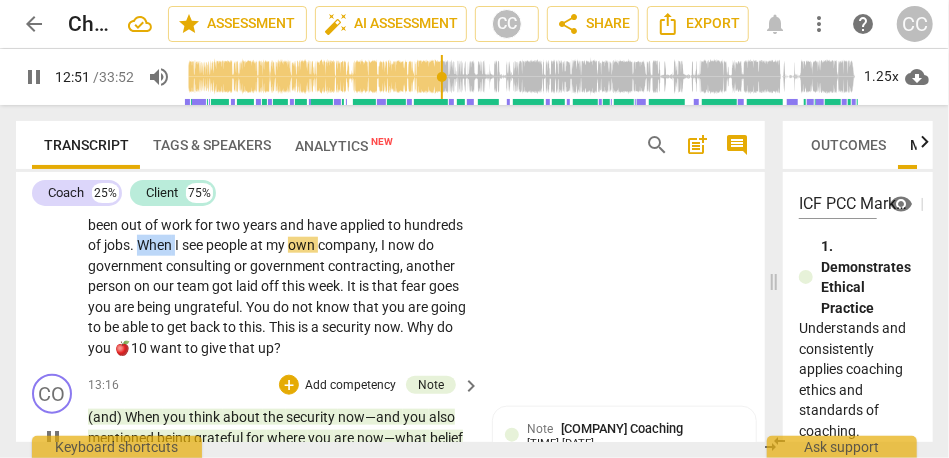 click on "The   fear   calls   back   to   other   times   in   my   life   where   I   have   either . . .   again ,   my   spouse   was   in   the   army .   When   we   moved   to   [STATE] ,   I   could   not   get   a   job .   It   was   really   hard .   I   ended   up   starting   to   freelance   and   became   successful   with   it .   We   spent   a   lot   of   savings   to   be   able   to   build   my   network   and   send   me   to   conferences   and   build   up   that   network   that   has   then   supported   me   really   well .   We   have   gotten   that   value   back ,   but   it   is   like :   "Oh .   You   spent   a   lot   of   his   money   during   that . "   It   took   you   a   long   time .   Then ,   it   also   harkens   back   to   getting   laid   off   in   November   very   unexpectedly ,   feeling   the   grief   around   that ,   and   feeling   the   anxiety   of :   "Well ,   what   next ? "   I   was   so   lucky   to   get   a   job   within   three   months .   I     I" at bounding box center (279, 164) 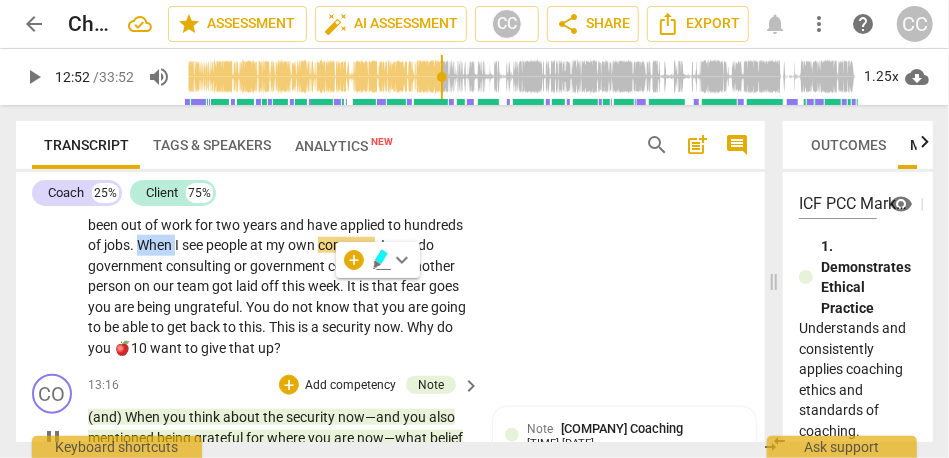 type 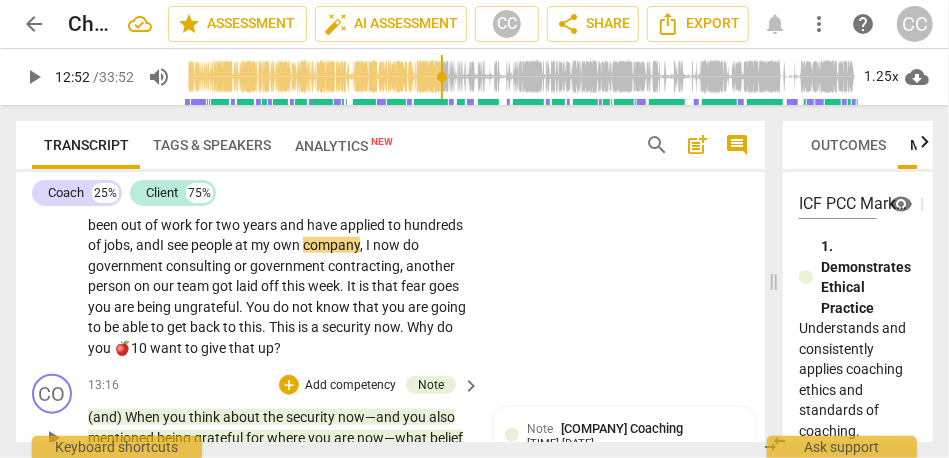 click on "jobs, and" at bounding box center [132, 245] 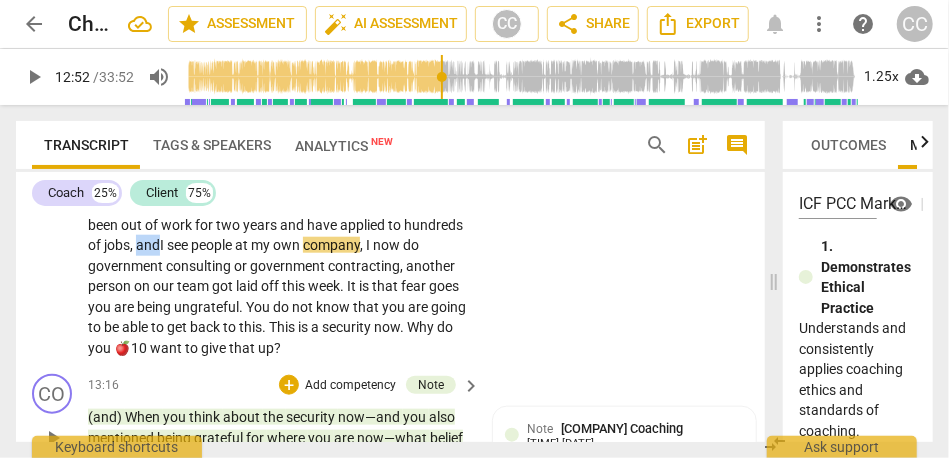 click on "jobs, and" at bounding box center [132, 245] 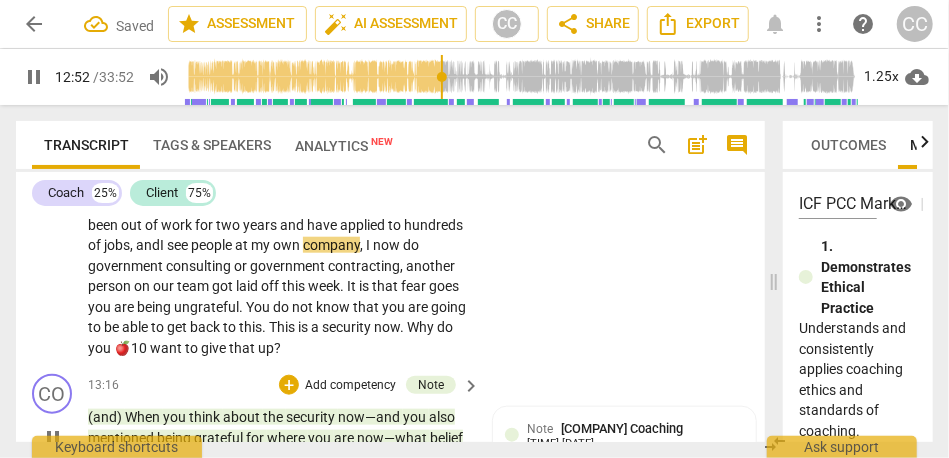 click on "," at bounding box center (363, 245) 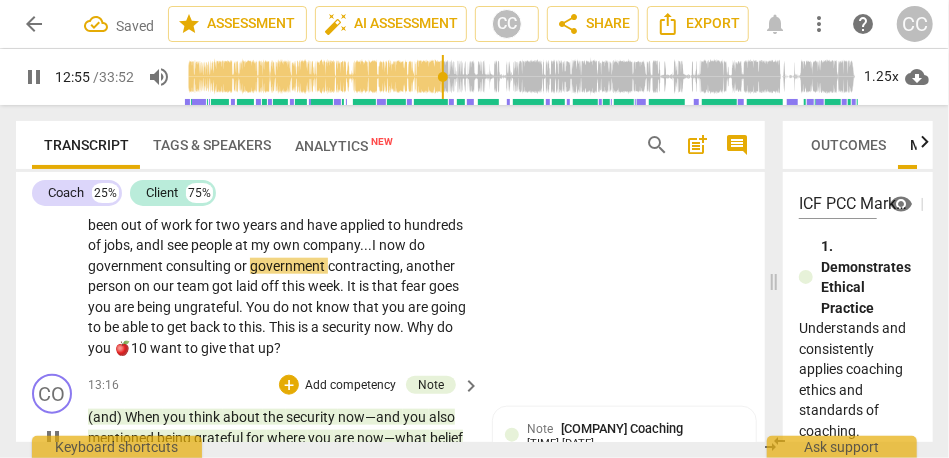 click on "I" at bounding box center [375, 245] 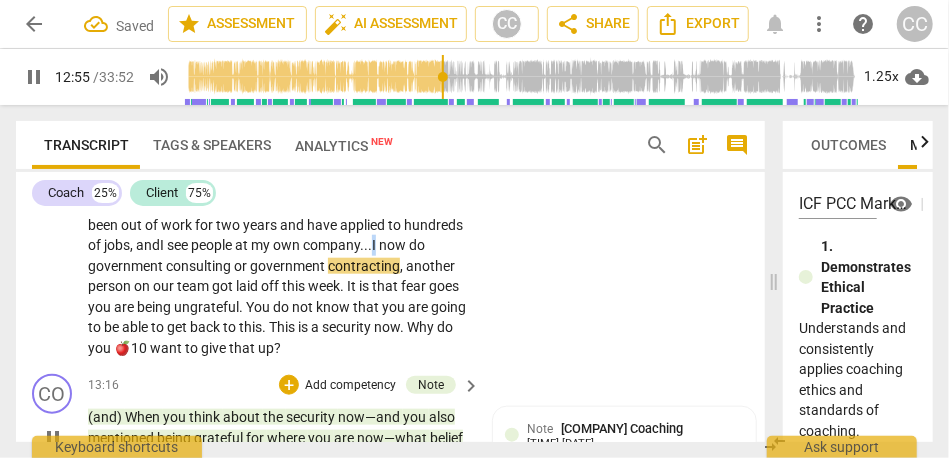 click on "I" at bounding box center [375, 245] 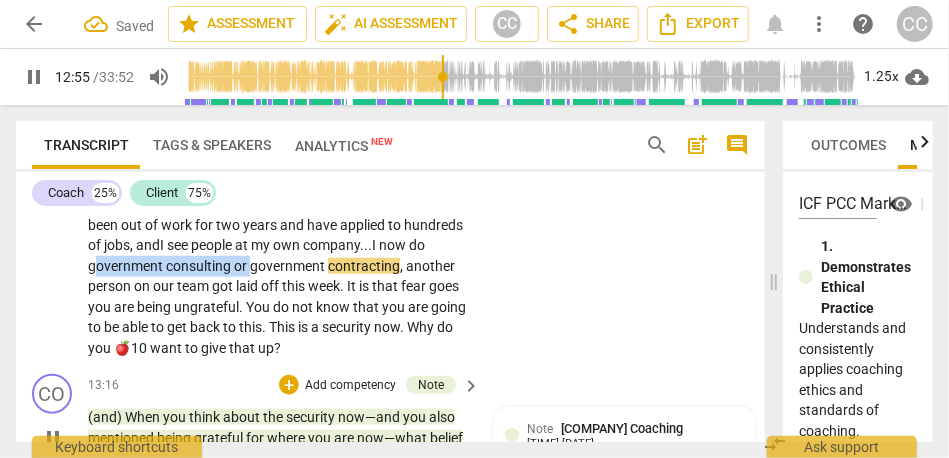 drag, startPoint x: 378, startPoint y: 306, endPoint x: 231, endPoint y: 297, distance: 147.27525 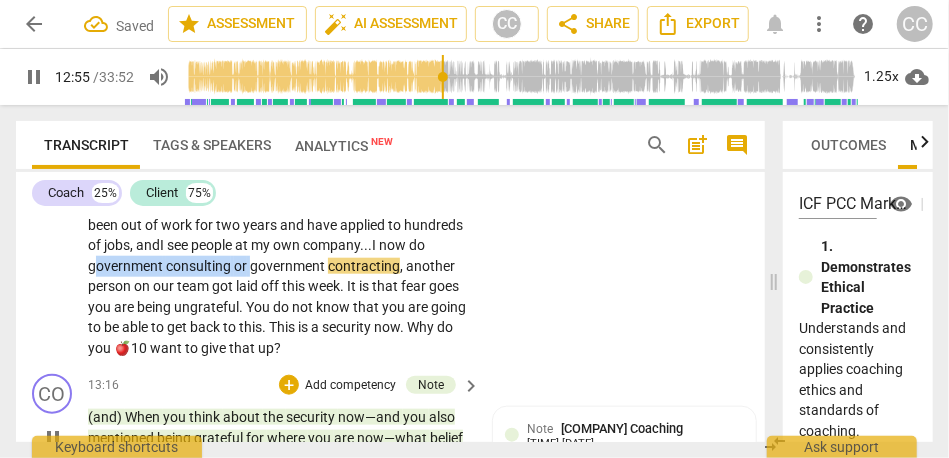 click on "The   fear   calls   back   to   other   times   in   my   life   where   I   have   either . . .   again ,   my   spouse   was   in   the   army .   When   we   moved   to   [STATE] ,   I   could   not   get   a   job .   It   was   really   hard .   I   ended   up   starting   to   freelance   and   became   successful   with   it .   We   spent   a   lot   of   savings   to   be   able   to   build   my   network   and   send   me   to   conferences   and   build   up   that   network   that   has   then   supported   me   really   well .   We   have   gotten   that   value   back ,   but   it   is   like :   "Oh .   You   spent   a   lot   of   his   money   during   that . "   It   took   you   a   long   time .   Then ,   it   also   harkens   back   to   getting   laid   off   in   November   very   unexpectedly ,   feeling   the   grief   around   that ,   and   feeling   the   anxiety   of :   "Well ,   what   next ? "   I   was   so   lucky   to   get   a   job   within   three   months .   I     I" at bounding box center [279, 164] 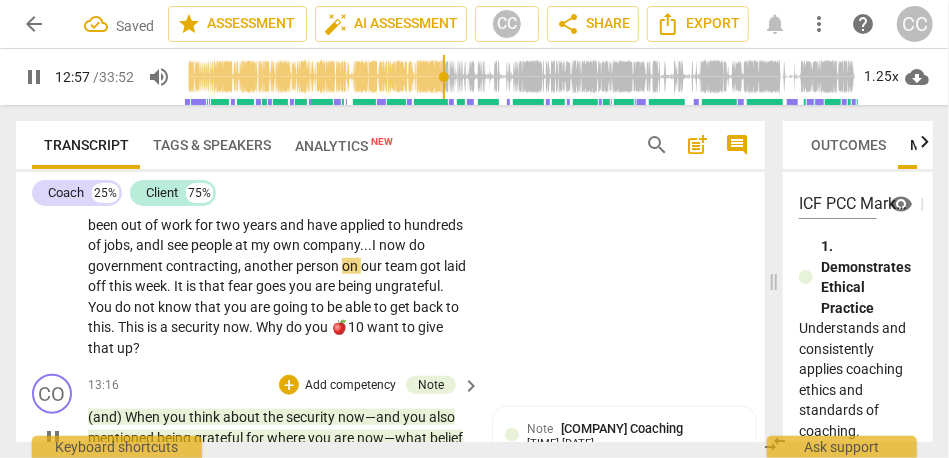 click on "government" at bounding box center [127, 266] 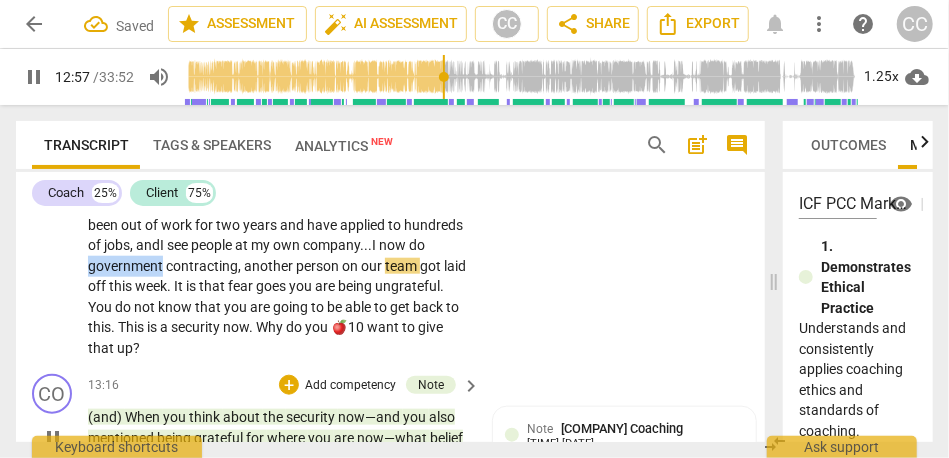 click on "government" at bounding box center (127, 266) 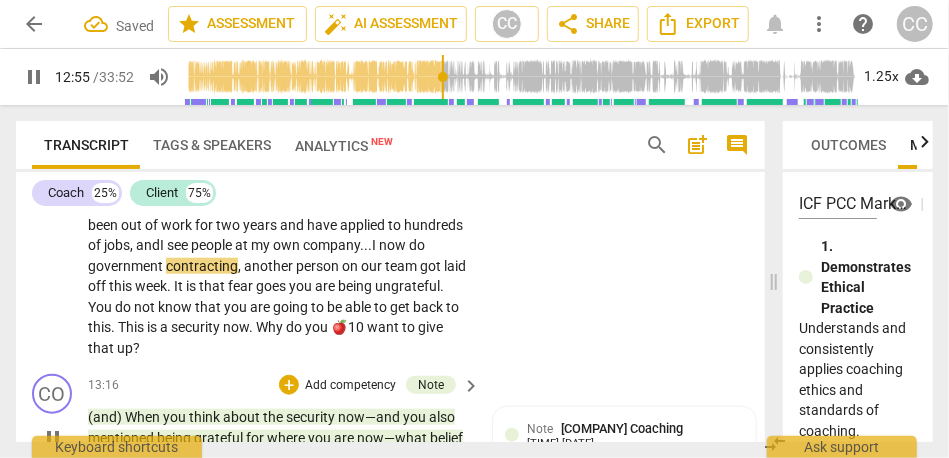 click on "people" at bounding box center (213, 245) 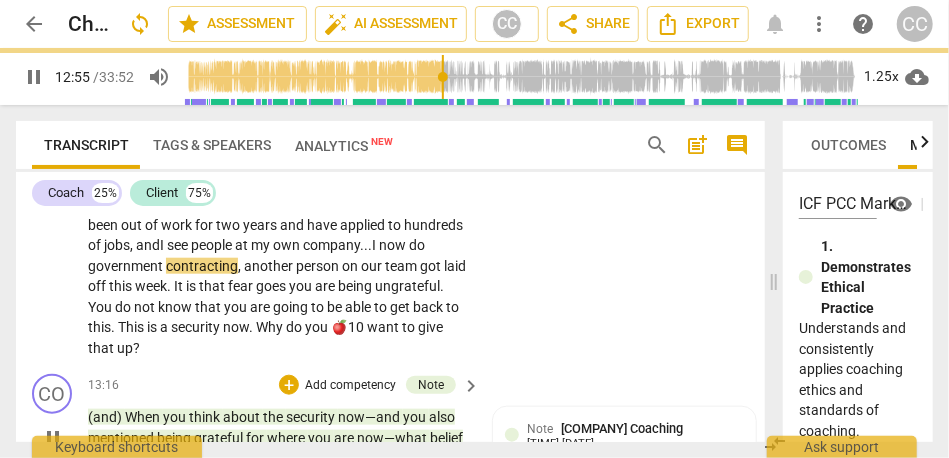 click on "people" at bounding box center [213, 245] 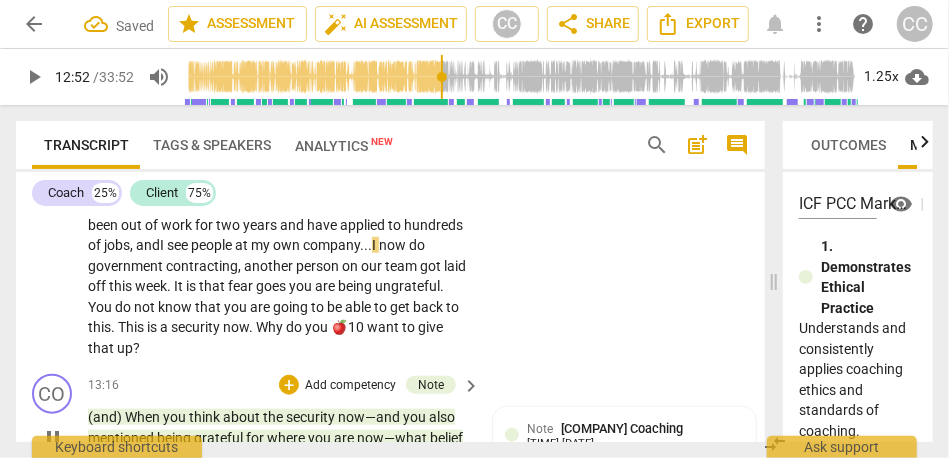 click on "I" at bounding box center [375, 245] 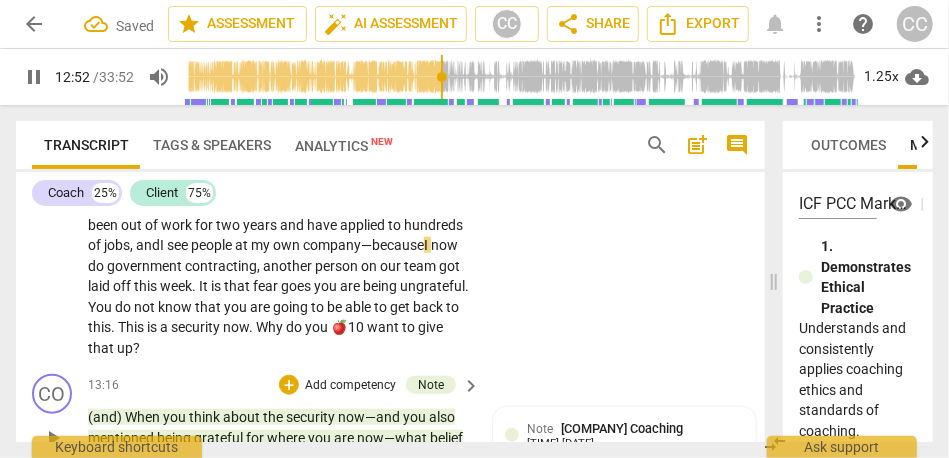 click on "laid" at bounding box center (100, 286) 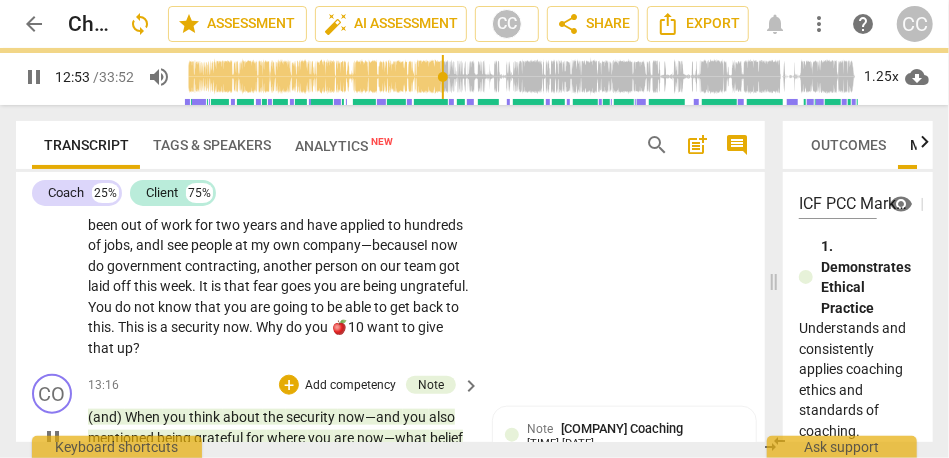click on "contracting" at bounding box center (221, 266) 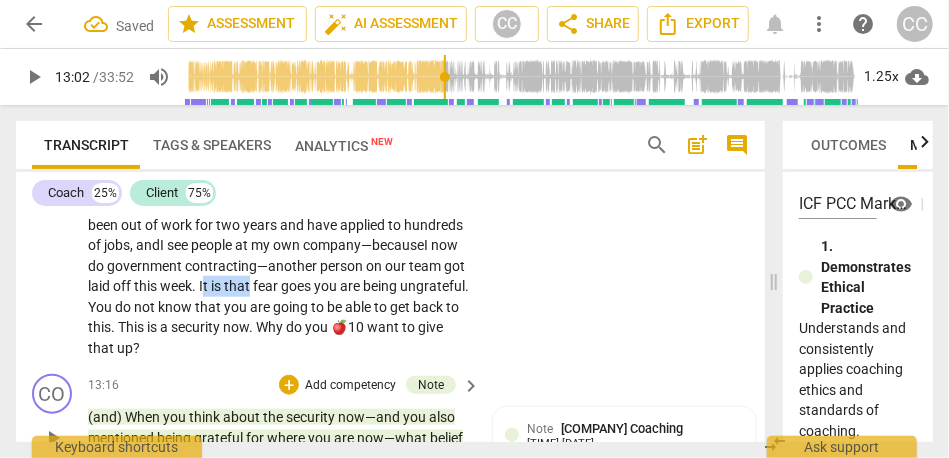 drag, startPoint x: 403, startPoint y: 327, endPoint x: 471, endPoint y: 327, distance: 68 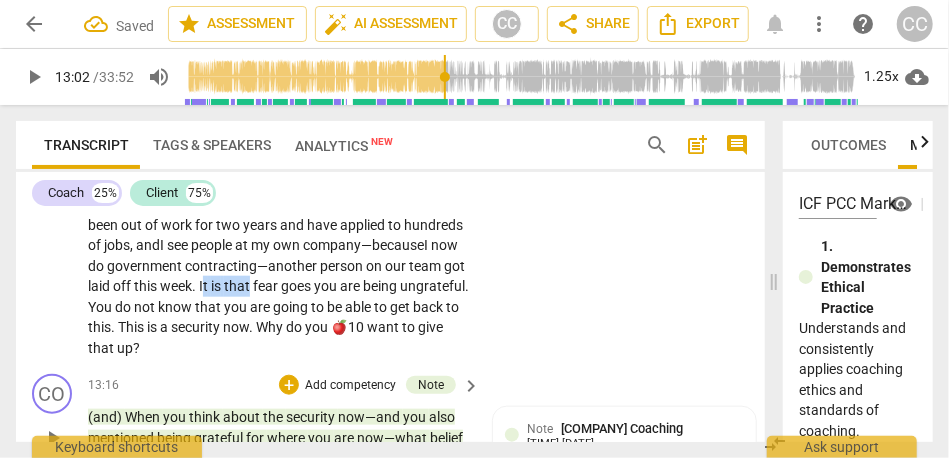 click on "The   fear   calls   back   to   other   times   in   my   life   where   I   have   either . . .   again ,   my   spouse   was   in   the   army .   When   we   moved   to   [STATE] ,   I   could   not   get   a   job .   It   was   really   hard .   I   ended   up   starting   to   freelance   and   became   successful   with   it .   We   spent   a   lot   of   savings   to   be   able   to   build   my   network   and   send   me   to   conferences   and   build   up   that   network   that   has   then   supported   me   really   well .   We   have   gotten   that   value   back ,   but   it   is   like :   "Oh .   You   spent   a   lot   of   his   money   during   that . "   It   took   you   a   long   time .   Then ,   it   also   harkens   back   to   getting   laid   off   in   November   very   unexpectedly ,   feeling   the   grief   around   that ,   and   feeling   the   anxiety   of :   "Well ,   what   next ? "   I   was   so   lucky   to   get   a   job   within   three   months .   I     I" at bounding box center (285, 164) 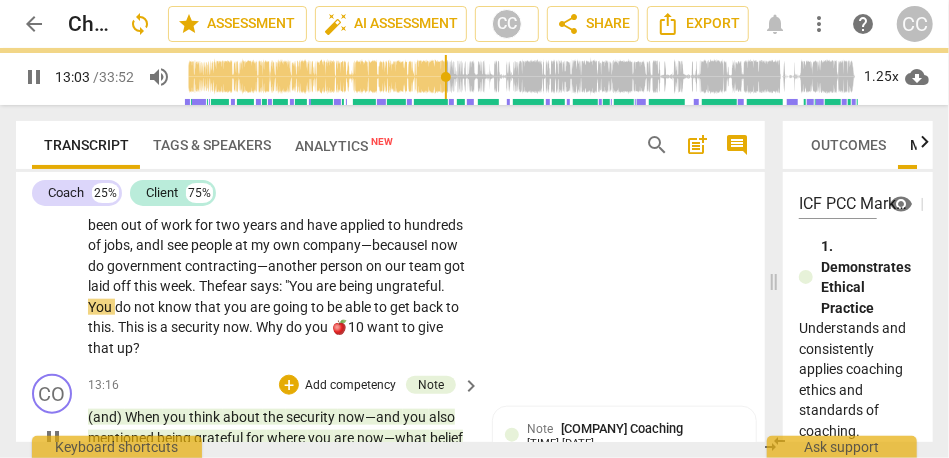 click on "." at bounding box center [443, 286] 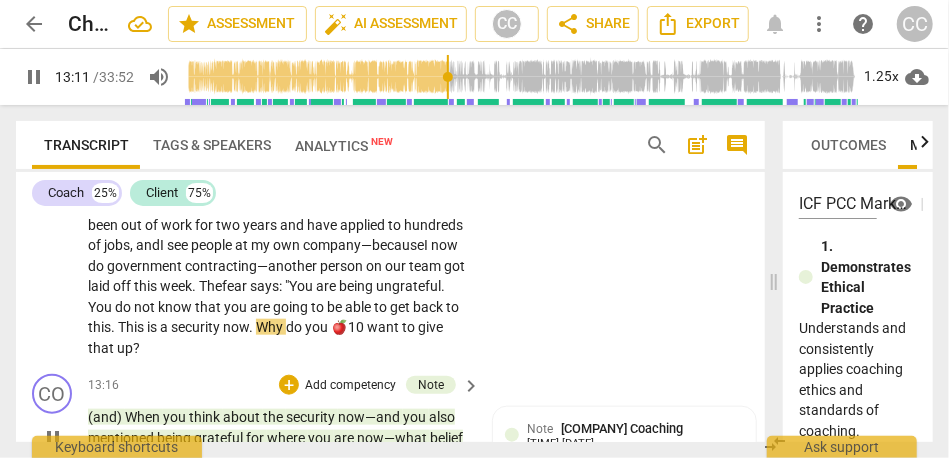 click on "want" at bounding box center (384, 327) 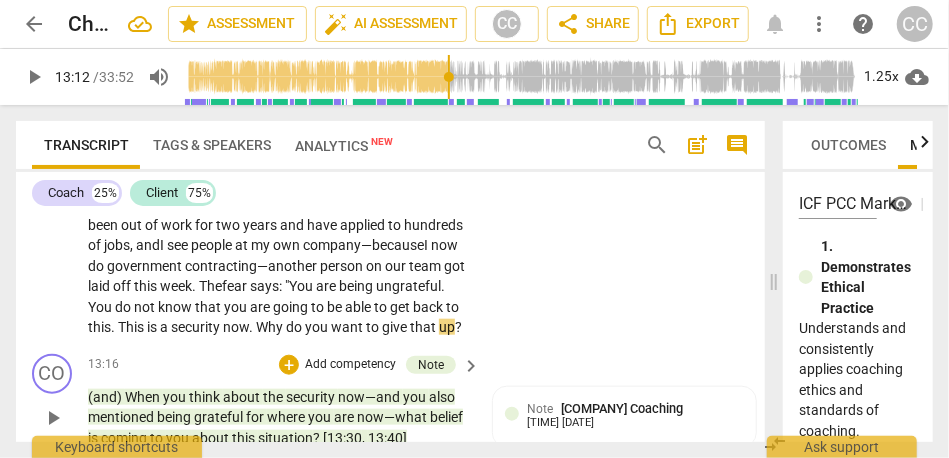 click on "The   fear   calls   back   to   other   times   in   my   life   where   I   have   either . . .   again ,   my   spouse   was   in   the   army .   When   we   moved   to   [STATE] ,   I   could   not   get   a   job .   It   was   really   hard .   I   ended   up   starting   to   freelance   and   became   successful   with   it .   We   spent   a   lot   of   savings   to   be   able   to   build   my   network   and   send   me   to   conferences   and   build   up   that   network   that   has   then   supported   me   really   well .   We   have   gotten   that   value   back ,   but   it   is   like :   "Oh .   You   spent   a   lot   of   his   money   during   that . "   It   took   you   a   long   time .   Then ,   it   also   harkens   back   to   getting   laid   off   in   November   very   unexpectedly ,   feeling   the   grief   around   that ,   and   feeling   the   anxiety   of :   "Well ,   what   next ? "   I   was   so   lucky   to   get   a   job   within   three   months .   I     I" at bounding box center (279, 153) 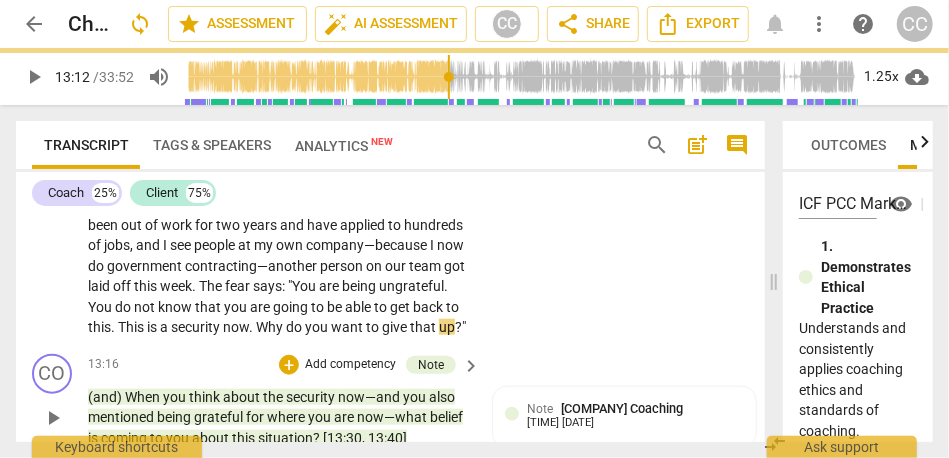 click on "CL play_arrow pause 11:30 + Add competency keyboard_arrow_right The   fear   calls   back   to   other   times   in   my   life   where   I   have   either . . .   again ,   my   spouse   was   in   the   army .   When   we   moved   to   Colorado ,   I   could   not   get   a   job .   It   was   really   hard .   I   ended   up   starting   to   freelance   and   became   successful   with   it .   We   spent   a   lot   of   savings   to   be   able   to   build   my   network   and   send   me   to   conferences   and   build   up   that   network   that   has   then   supported   me   really   well .   We   have   gotten   that   value   back ,   but   it   is   like :   "Oh .   You   spent   a   lot   of   his   money   during   that . "   It   took   you   a   long   time .   Then ,   it   also   harkens   back   to   getting   laid   off   in   November   very   unexpectedly ,   feeling   the   grief   around   that ,   and   feeling   the   anxiety   of :   "Well ,   what   next ? "   I   was   so" at bounding box center [390, 137] 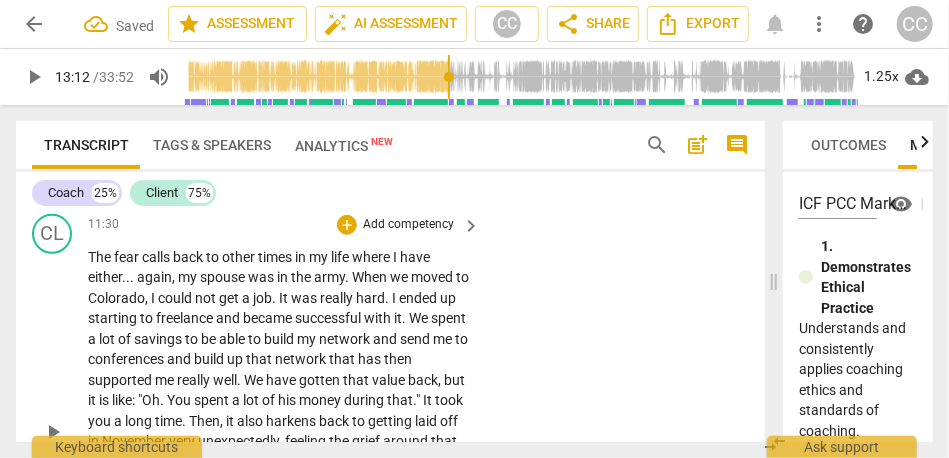 scroll, scrollTop: 3401, scrollLeft: 0, axis: vertical 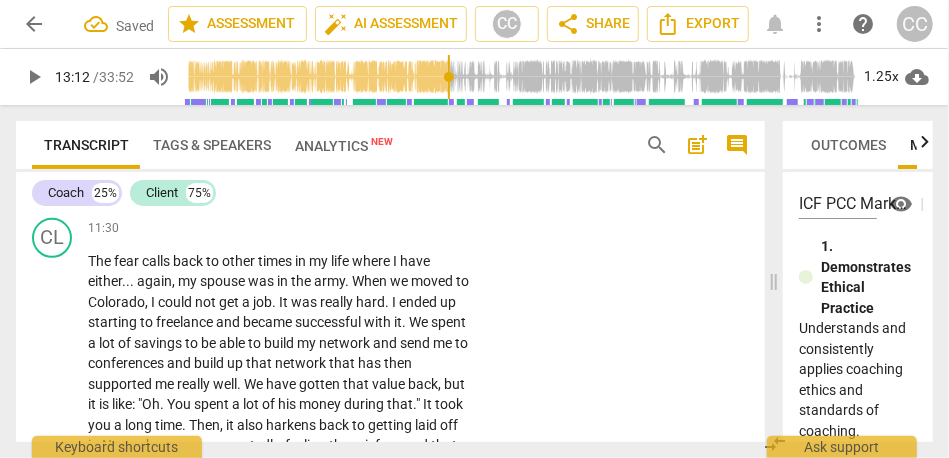 click on "Add competency" at bounding box center (408, 229) 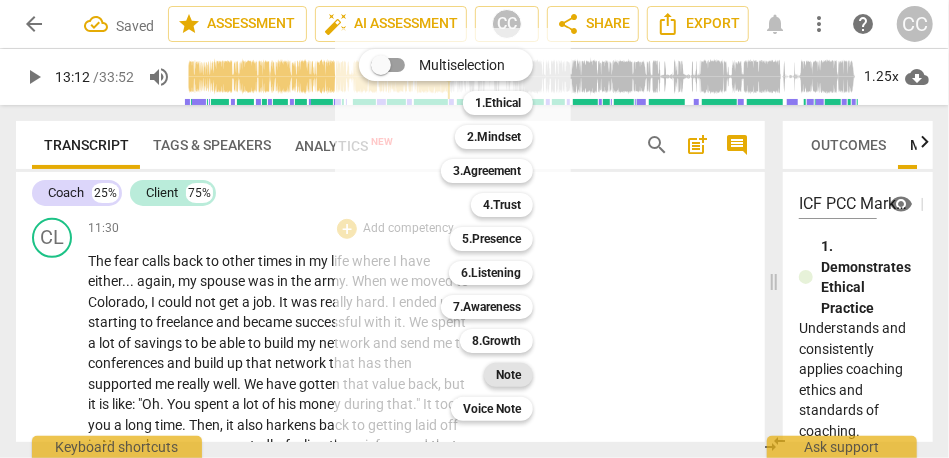 click on "Note" at bounding box center [508, 375] 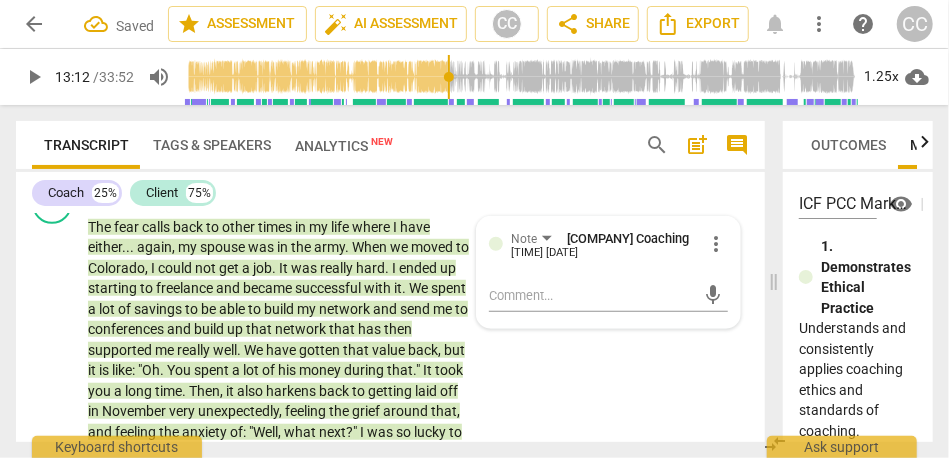 scroll, scrollTop: 3542, scrollLeft: 0, axis: vertical 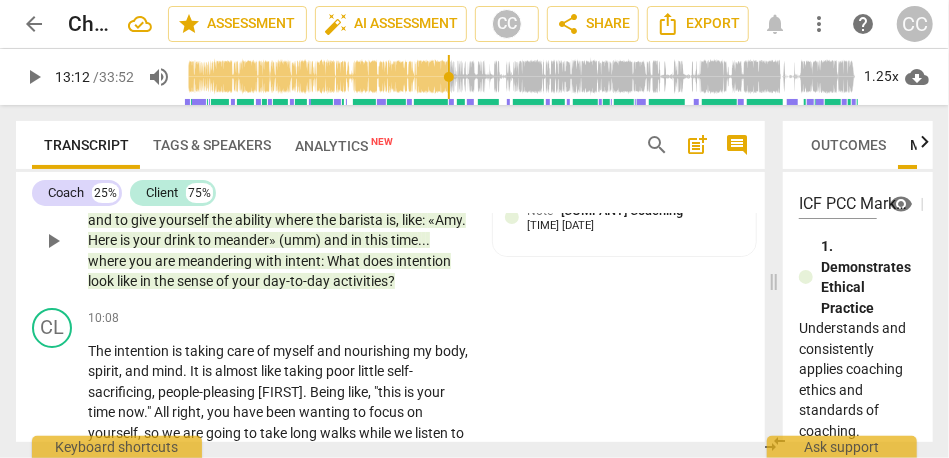 click on "activities" at bounding box center [360, 281] 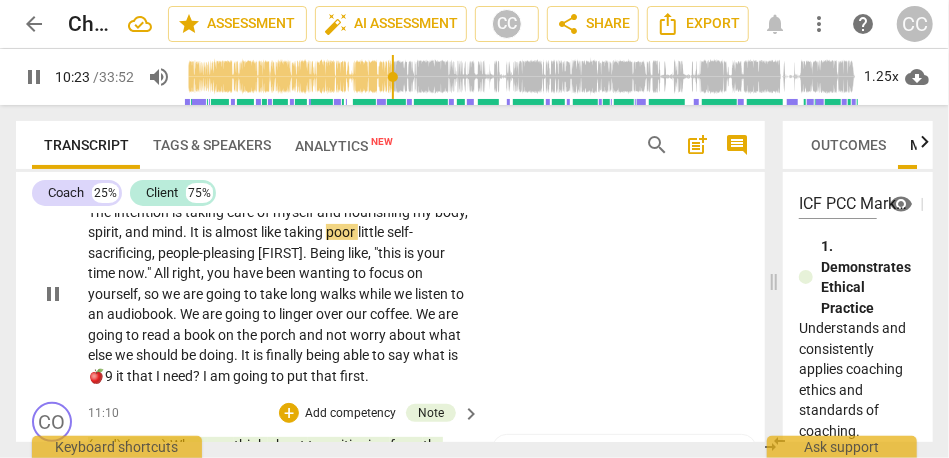 scroll, scrollTop: 3106, scrollLeft: 0, axis: vertical 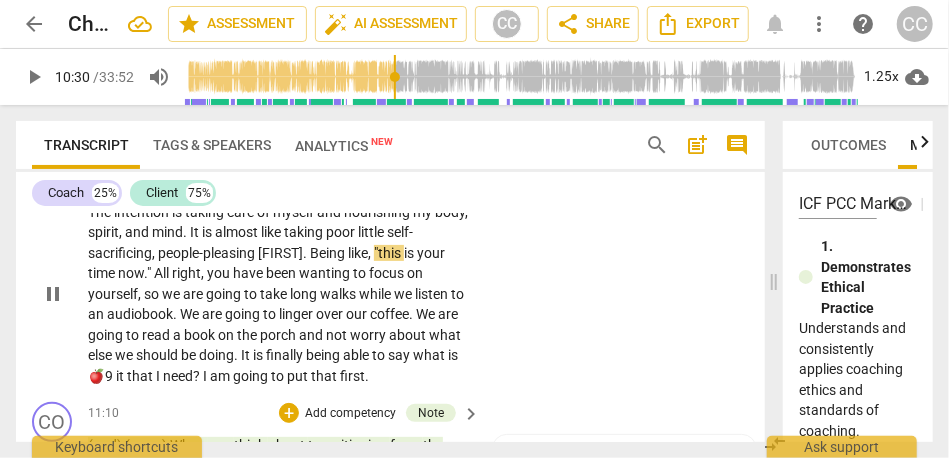 click on "." at bounding box center [306, 253] 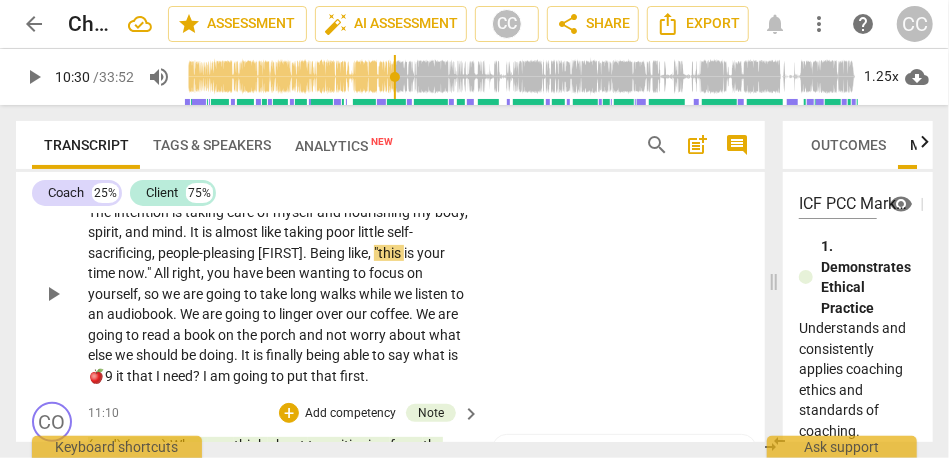 type 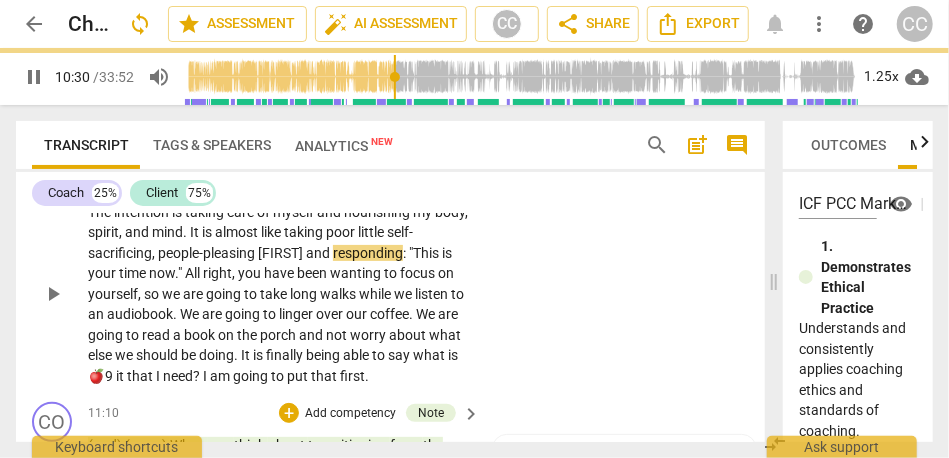 click on "CL play_arrow pause 10:08 + Add competency keyboard_arrow_right The   intention   is   taking   care   of   myself   and   nourishing   my   body ,   spirit ,   and   mind .   It   is   almost   like   taking   poor   little   self-sacrificing ,   people-pleasing   Amy   and   responding :   "This   is   your   time   now . "   All   right ,   you   have   been   wanting   to   focus   on   yourself ,   so   we   are   going   to   take   long   walks   while   we   listen   to   an   audiobook .   We   are   going   to   linger   over   our   coffee .   We   are   going   to   read   a   book   on   the   porch   and   not   worry   about   what   else   we   should   be   doing .   It   is   finally   being   able   to   say   what   is   🍎9   it   that   I   need ?   I   am   going   to   put   that   first ." at bounding box center [390, 278] 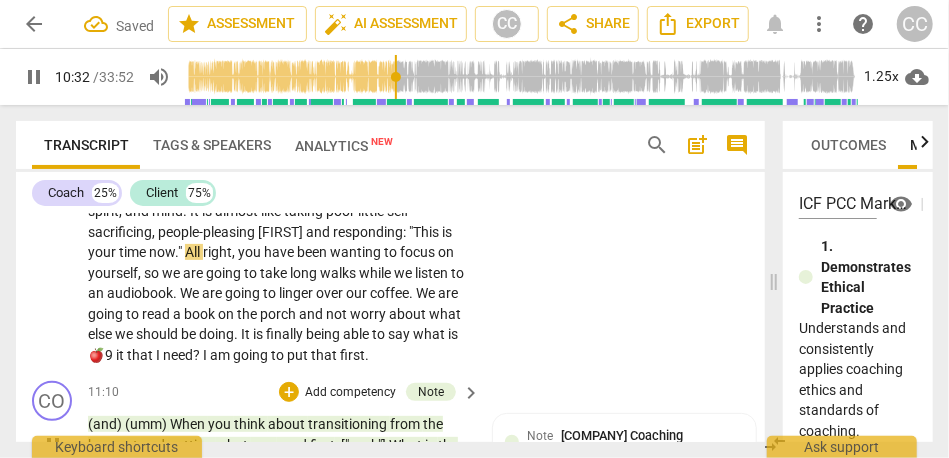 scroll, scrollTop: 3134, scrollLeft: 0, axis: vertical 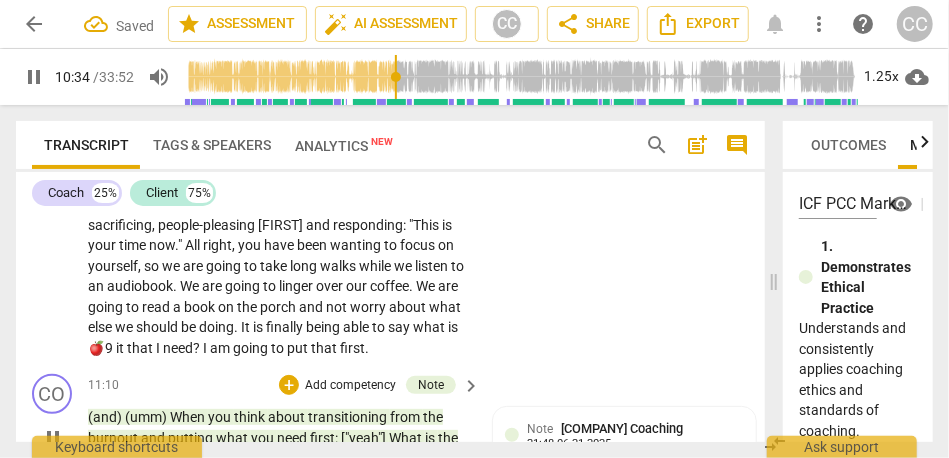 click on "All" at bounding box center (194, 245) 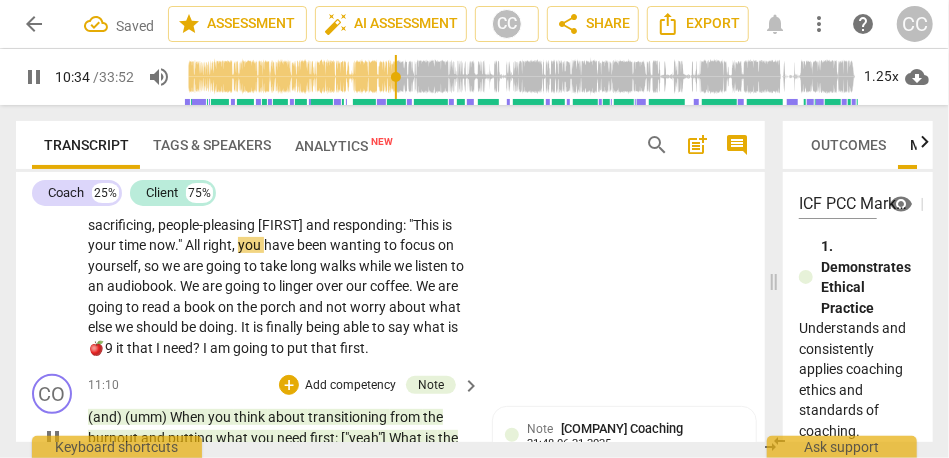 type on "635" 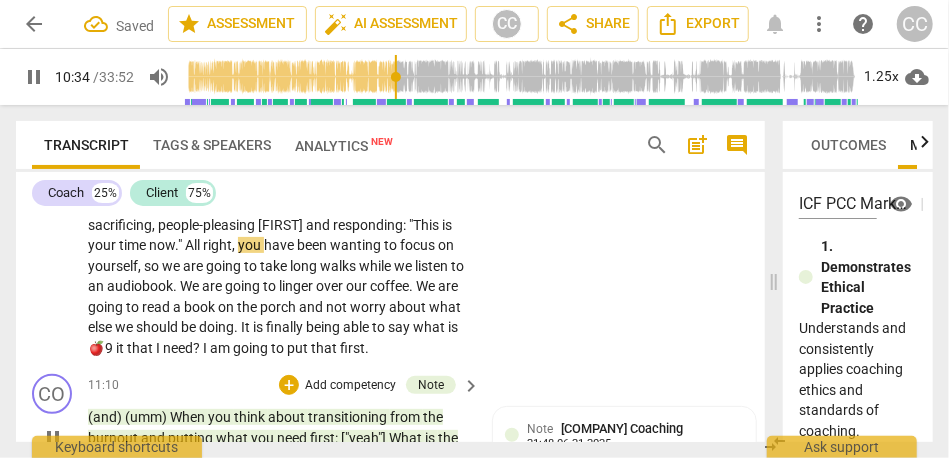 type 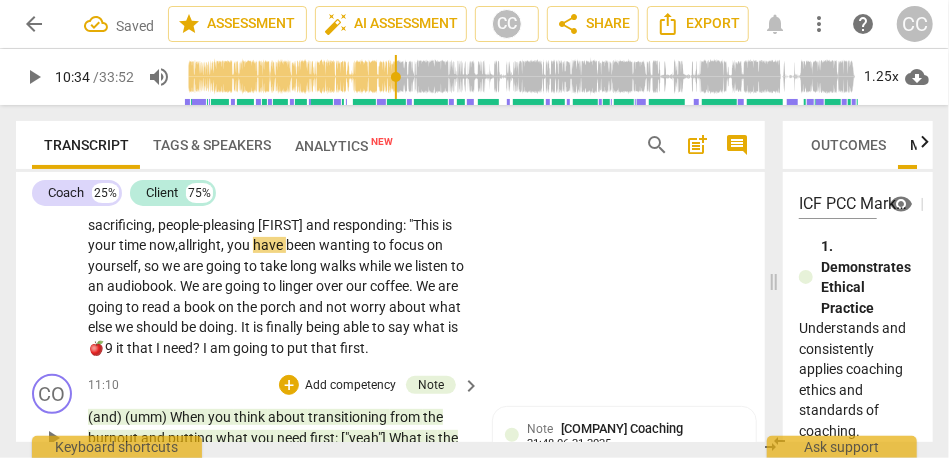 click on "you" at bounding box center (240, 245) 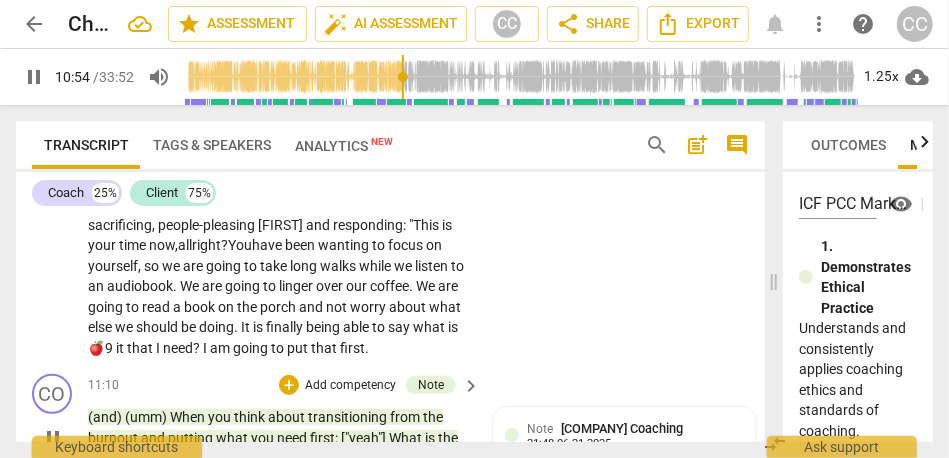 click on "It" at bounding box center (247, 327) 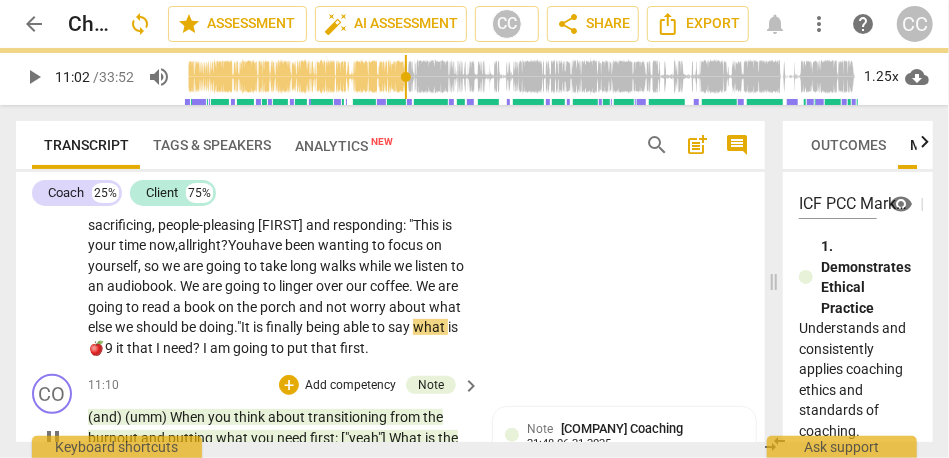 click on "what" at bounding box center (430, 327) 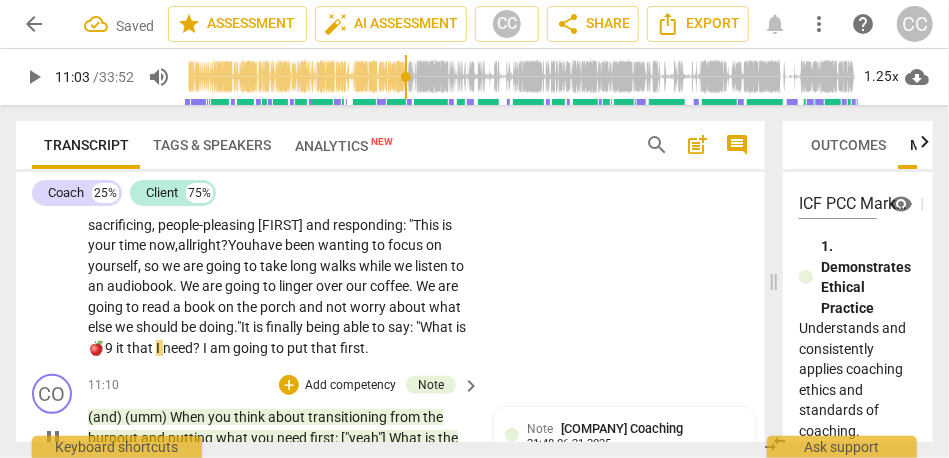click on "🍎9" at bounding box center (102, 348) 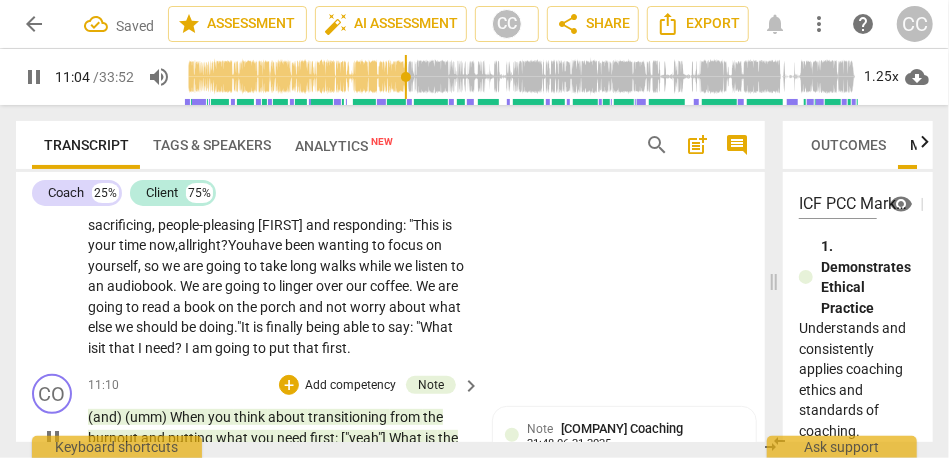click on "?" at bounding box center (180, 348) 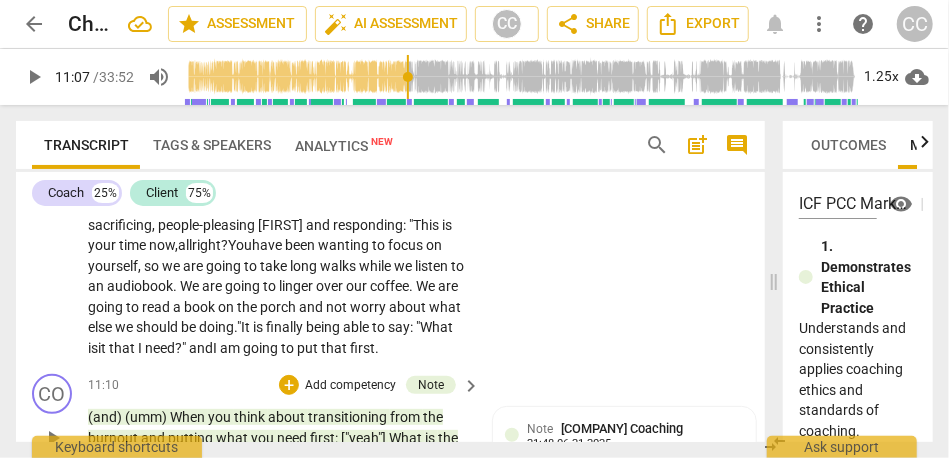 click on "CL play_arrow pause [TIME] + Add competency keyboard_arrow_right The intention is taking care of myself and nourishing my body , spirit , and mind . It is almost like taking poor little self-sacrificing , people-pleasing Amy and responding : "This is your time now, all right? You have been wanting to focus on yourself , so we are going to take long walks while we listen to an audiobook . We are going to linger over our coffee . We are going to read a book on the porch and not worry about what else we should be doing ." It is finally being able to say: " What is it that I need ?" and I am going to put that first ." at bounding box center (390, 250) 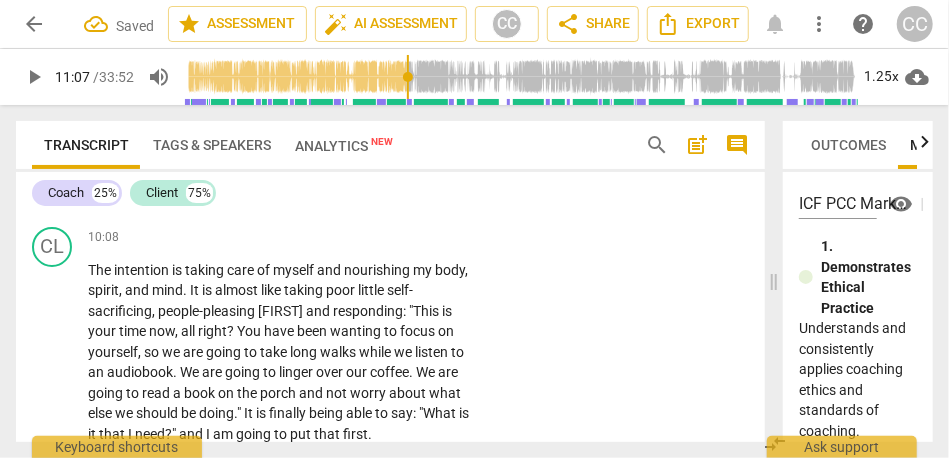 scroll, scrollTop: 3046, scrollLeft: 0, axis: vertical 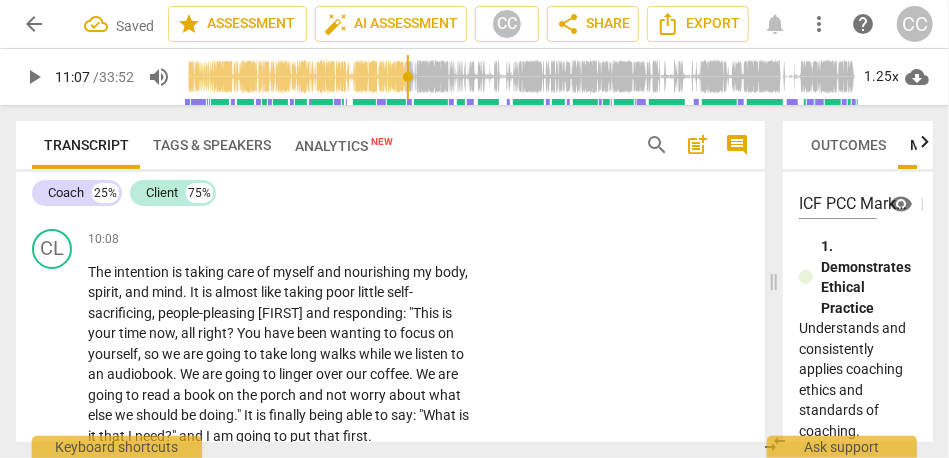 click on "Add competency" at bounding box center [408, 240] 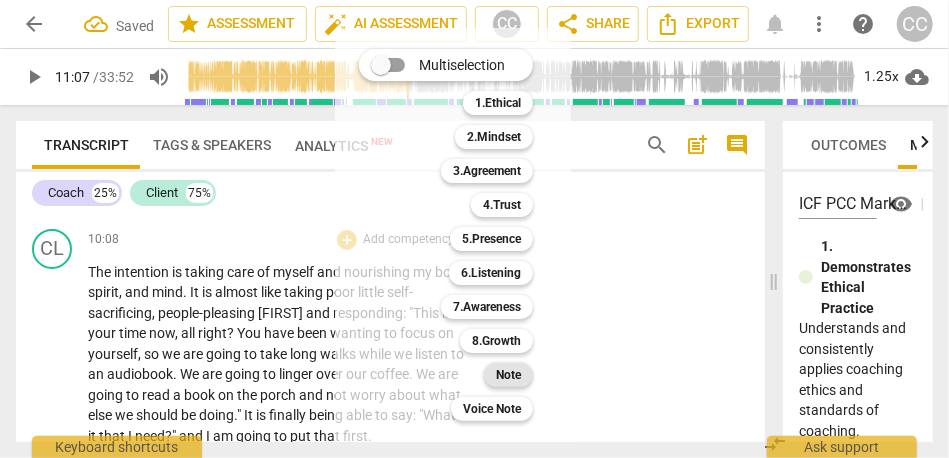 click on "Note" at bounding box center [508, 375] 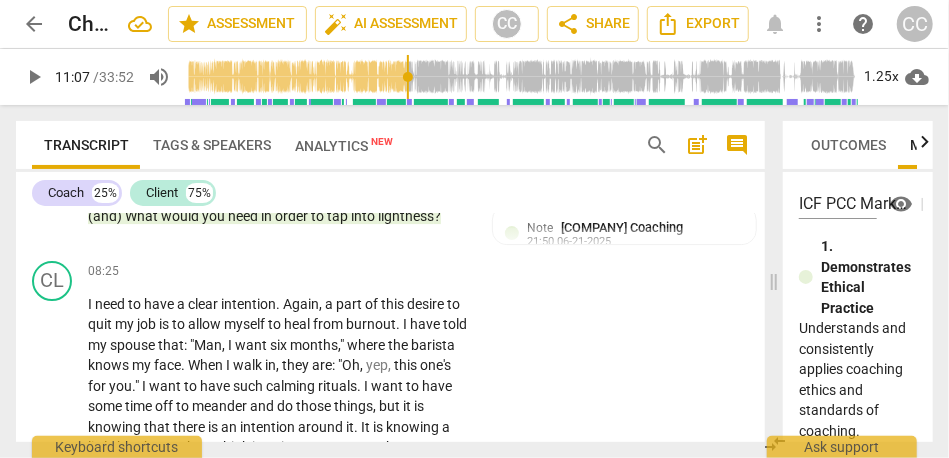 scroll, scrollTop: 2540, scrollLeft: 0, axis: vertical 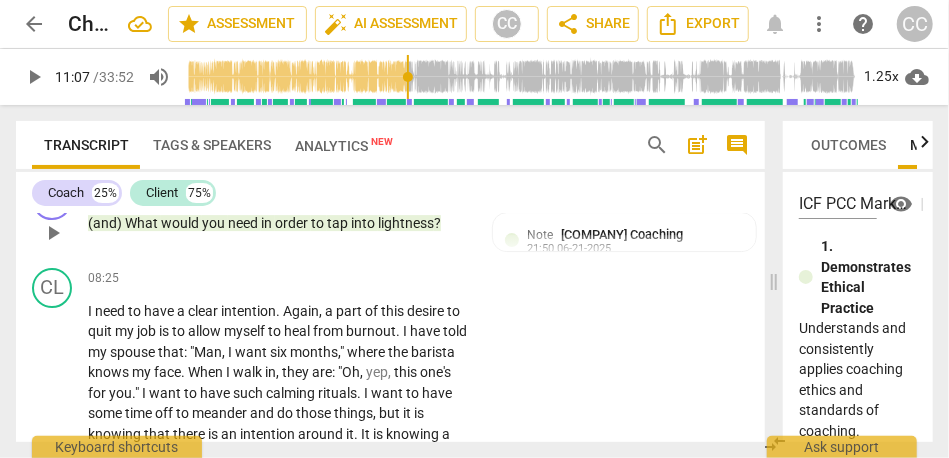 click on "lightness" at bounding box center (406, 223) 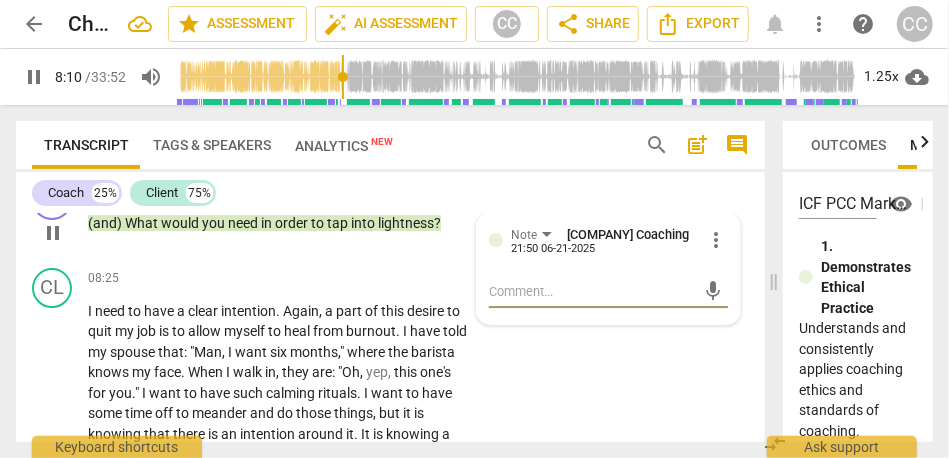 click on "order" at bounding box center [293, 223] 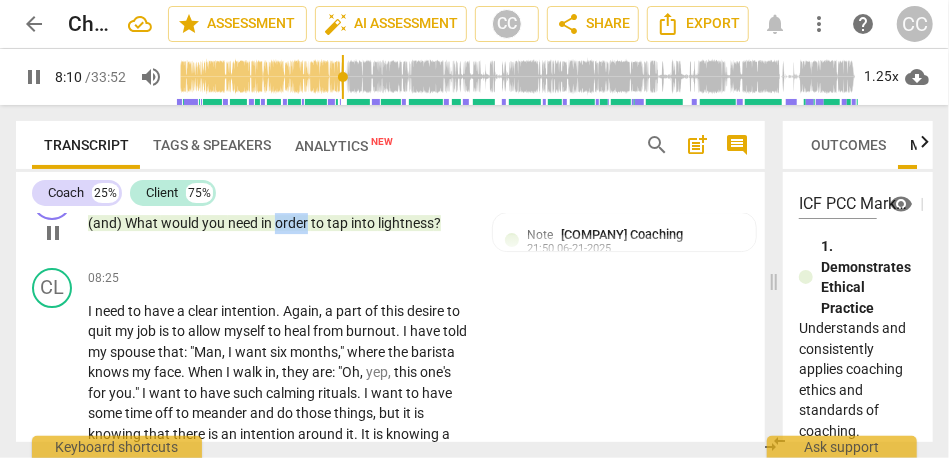 click on "order" at bounding box center [293, 223] 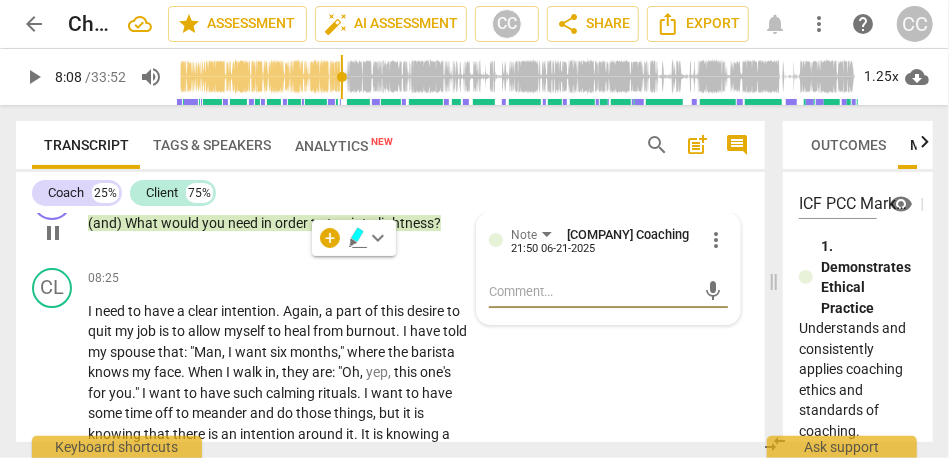 click on "lightness" at bounding box center [406, 223] 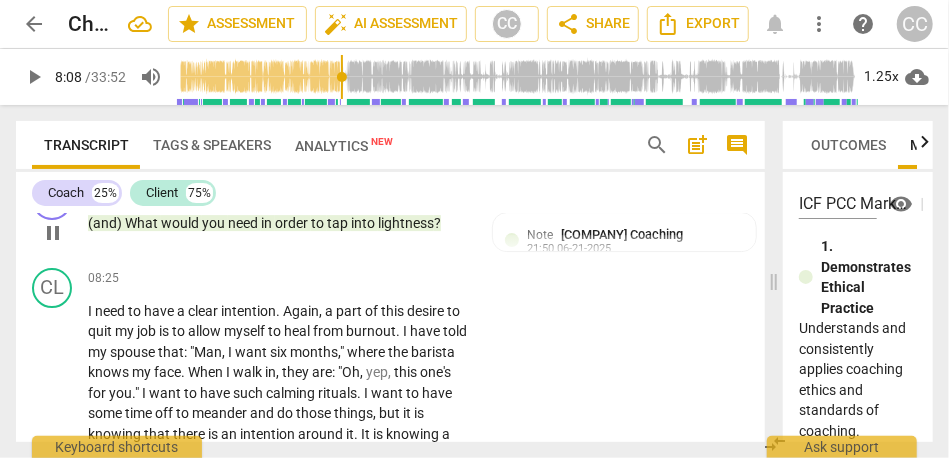 type on "489" 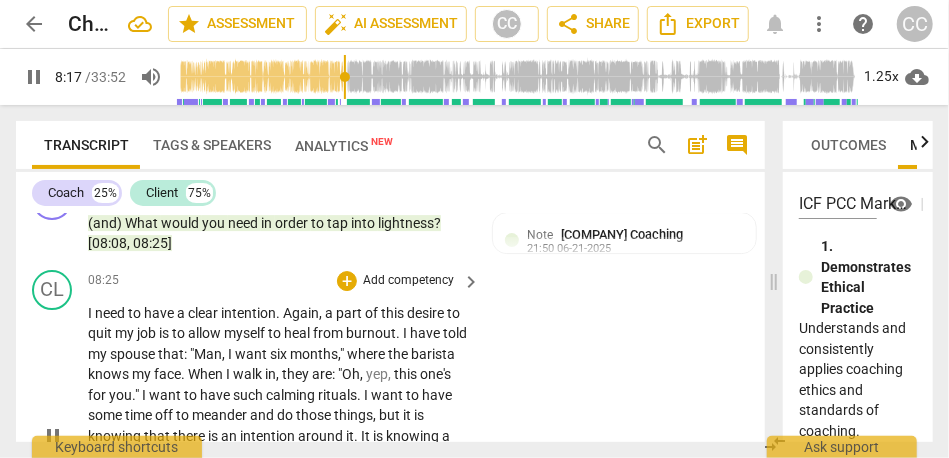 scroll, scrollTop: 2580, scrollLeft: 0, axis: vertical 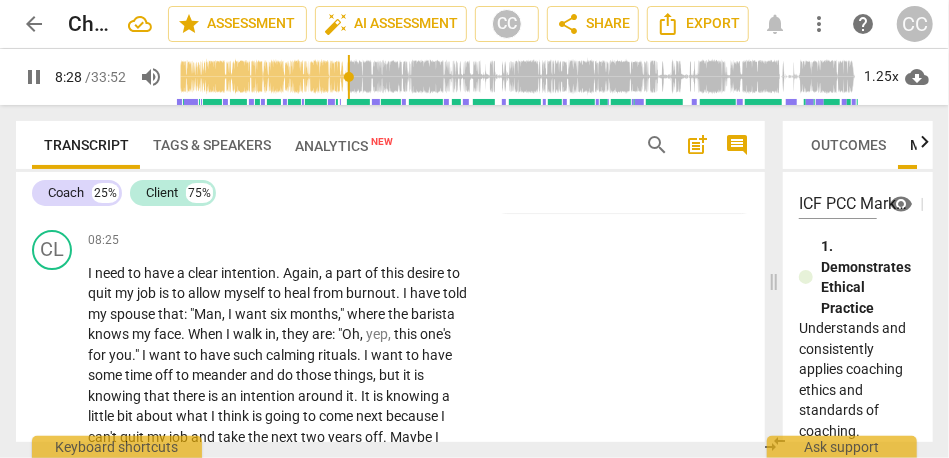 click on "lightness? [08:08, 08:25]" at bounding box center (264, 193) 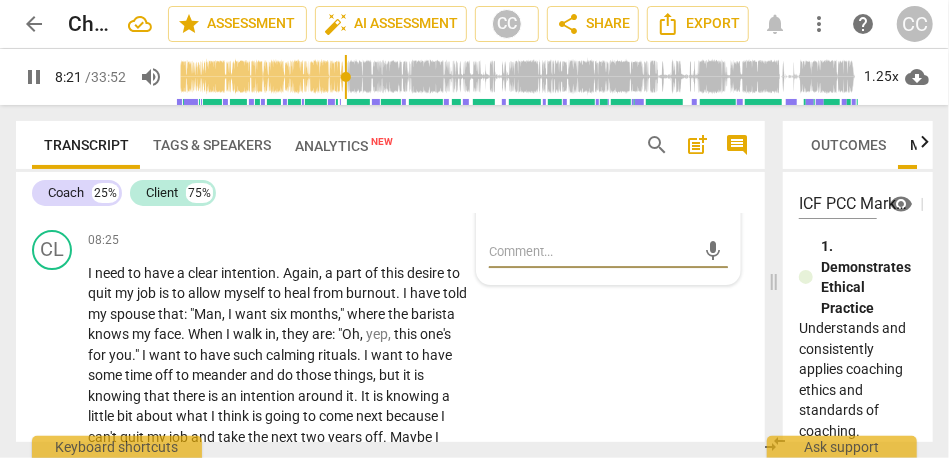 click on "pause" at bounding box center [34, 77] 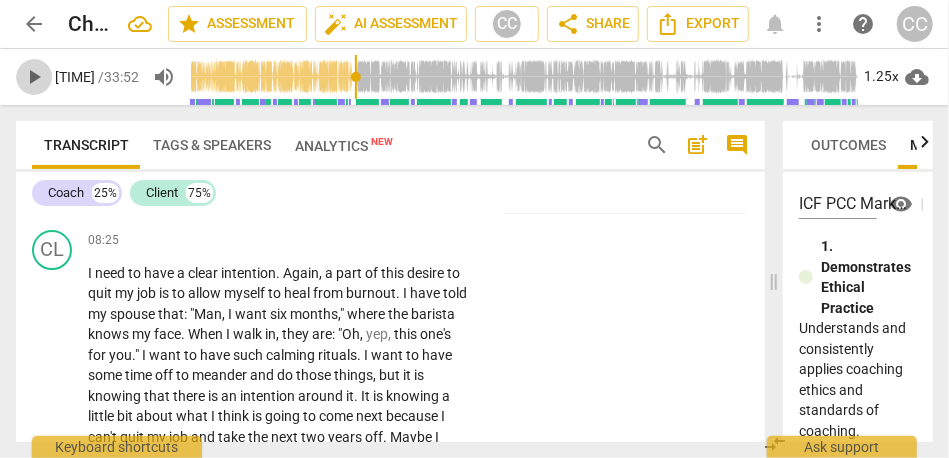 click on "play_arrow" at bounding box center (34, 77) 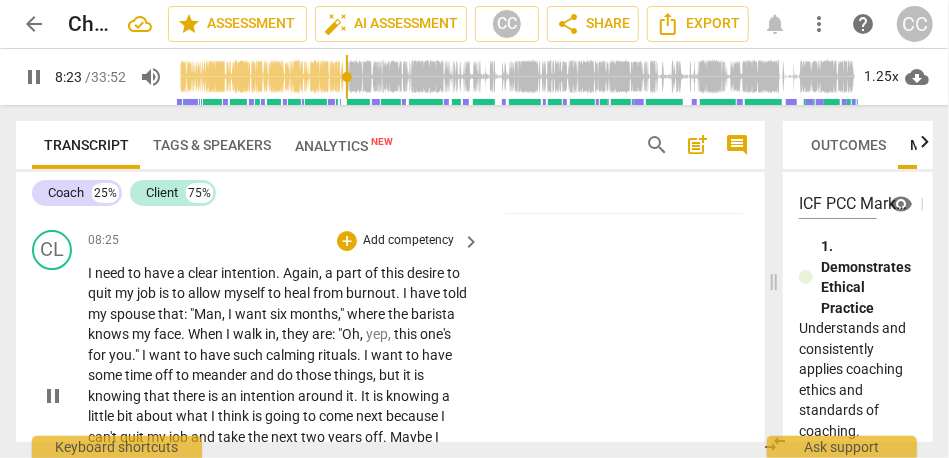 click on "I" at bounding box center [91, 273] 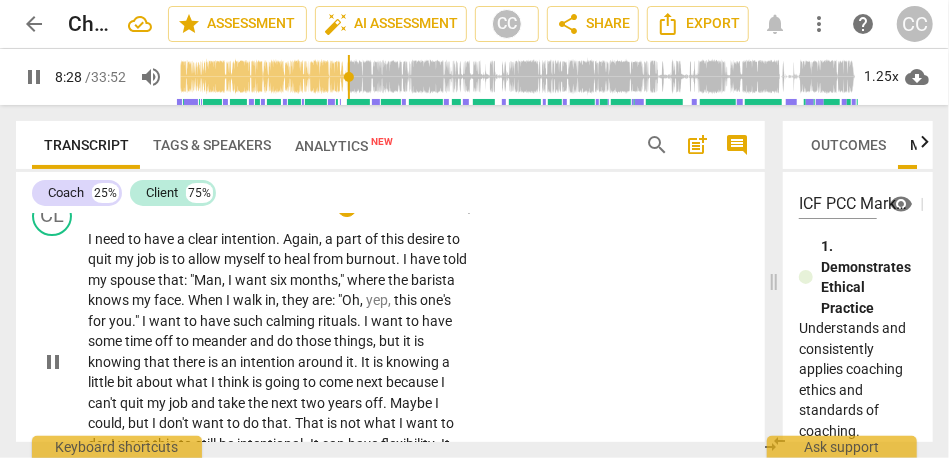 scroll, scrollTop: 2626, scrollLeft: 0, axis: vertical 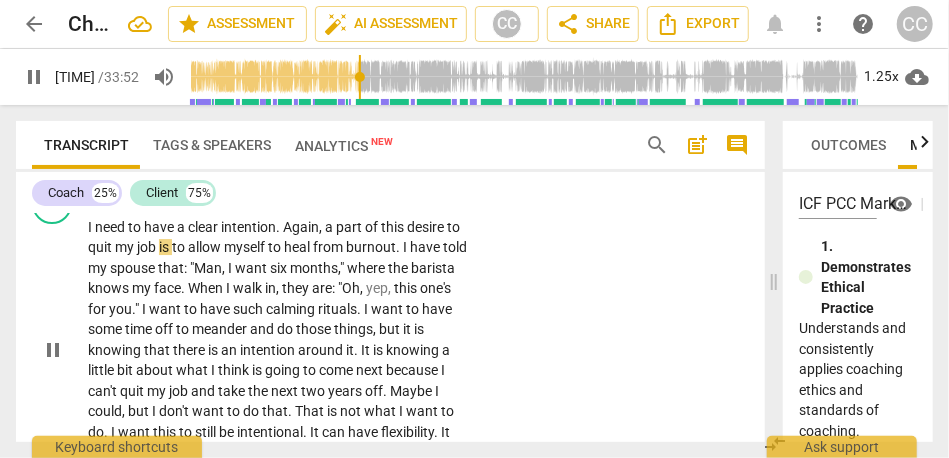 click on "desire" at bounding box center (427, 227) 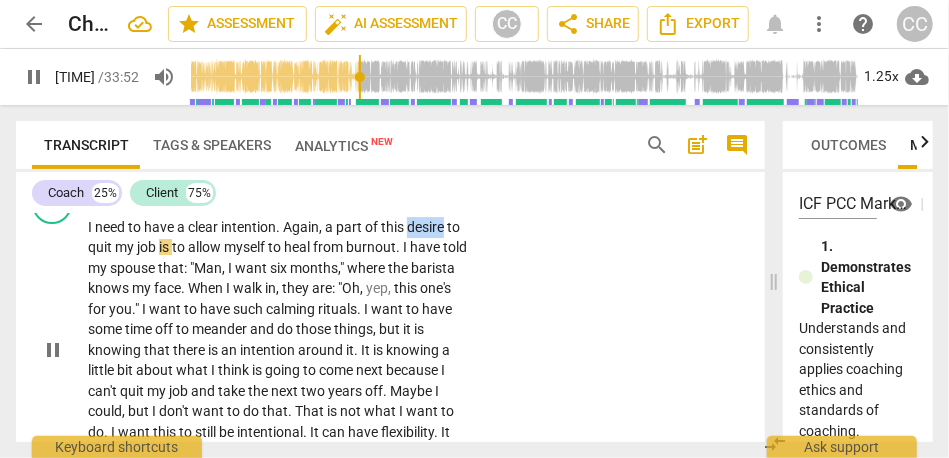 click on "desire" at bounding box center (427, 227) 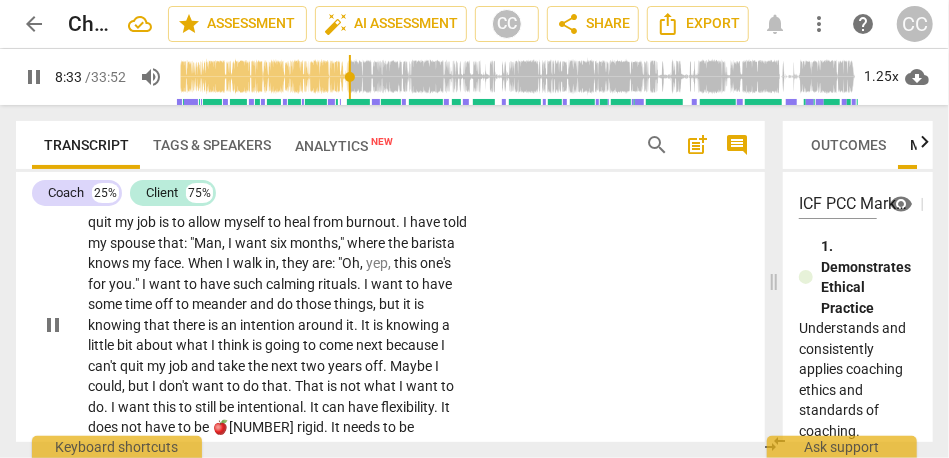 scroll, scrollTop: 2656, scrollLeft: 0, axis: vertical 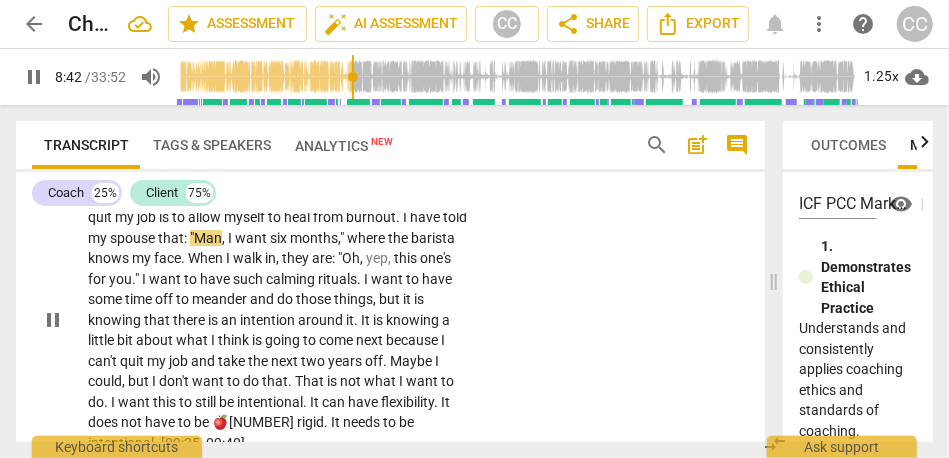 click on "that" at bounding box center (171, 238) 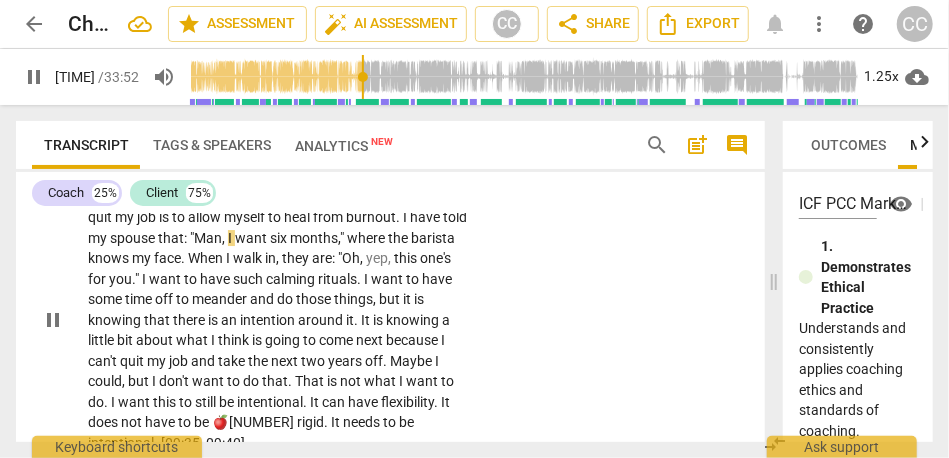 type on "523" 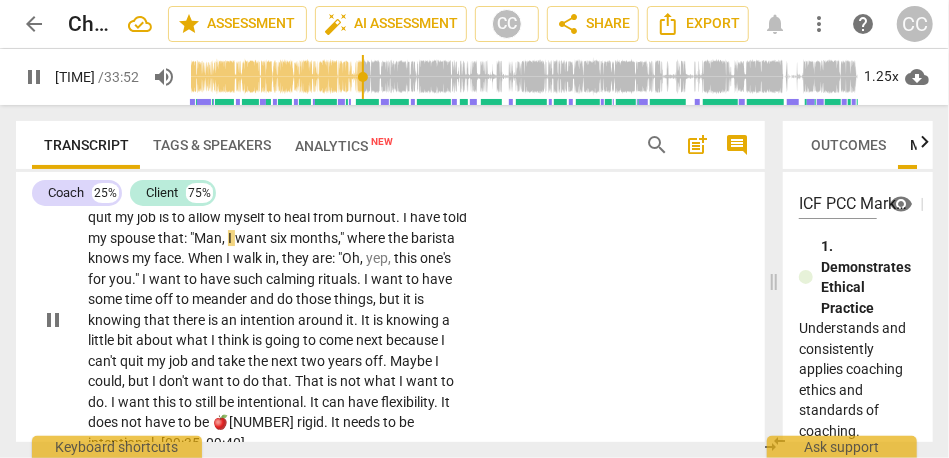 type 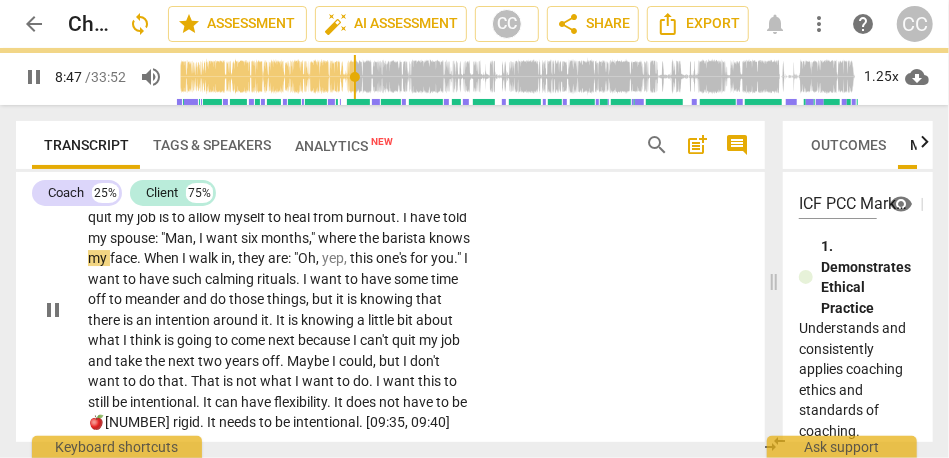 click on ""Man" at bounding box center [177, 238] 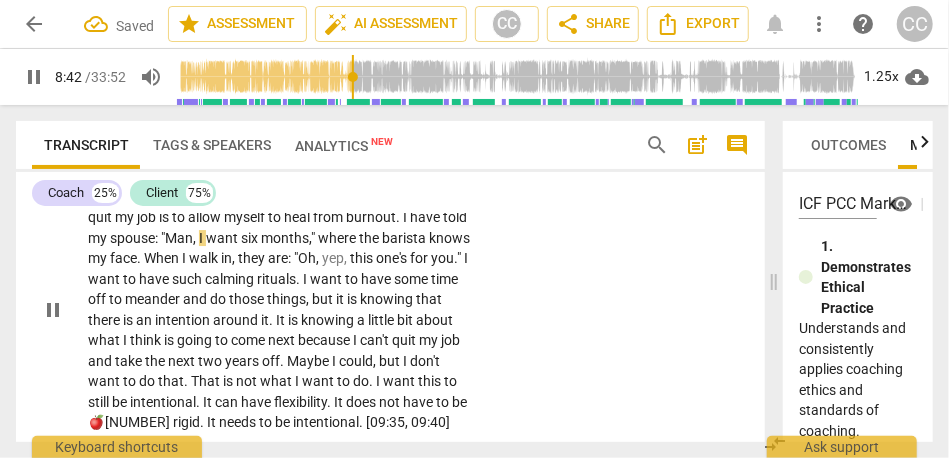 click on "where" at bounding box center [338, 238] 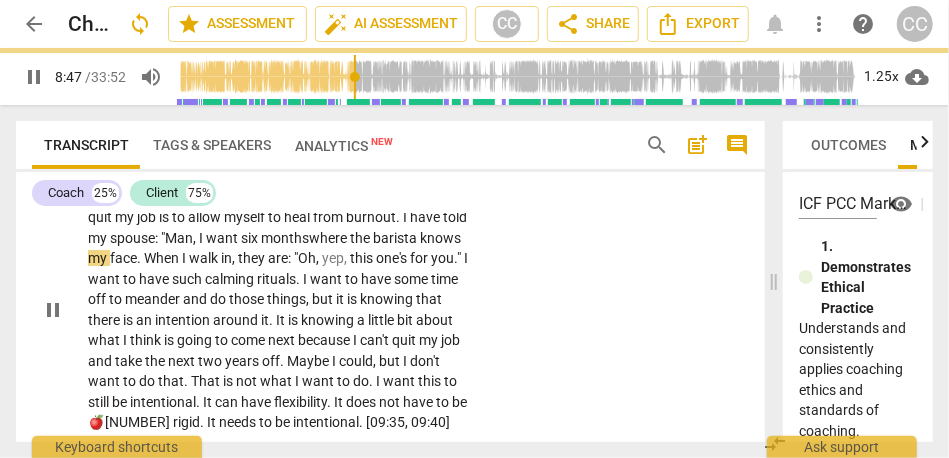 click on "." at bounding box center [140, 258] 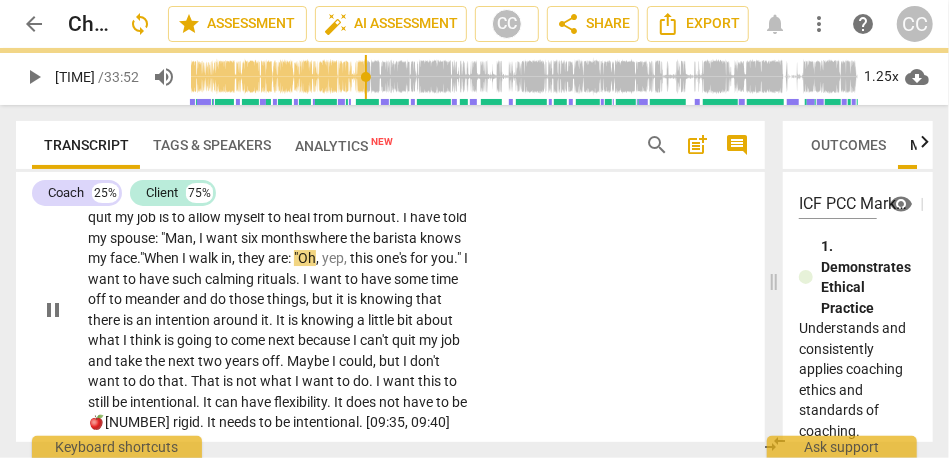 click on "they" at bounding box center [253, 258] 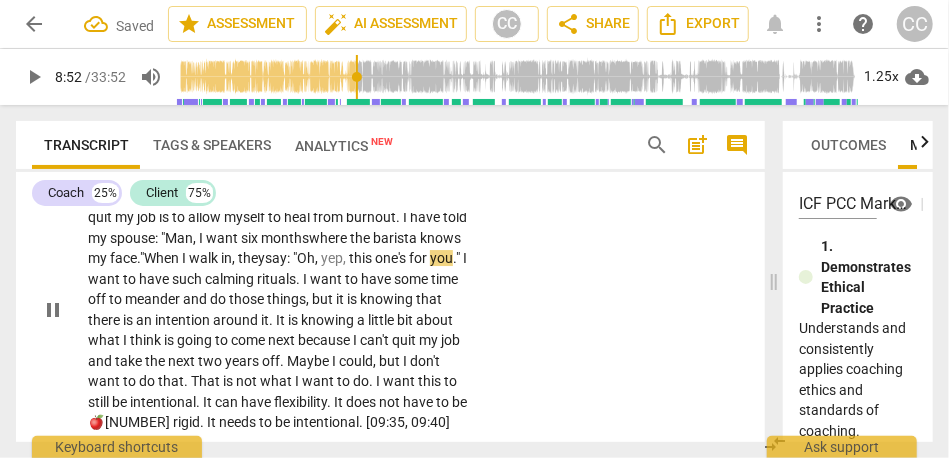click on "," at bounding box center (318, 258) 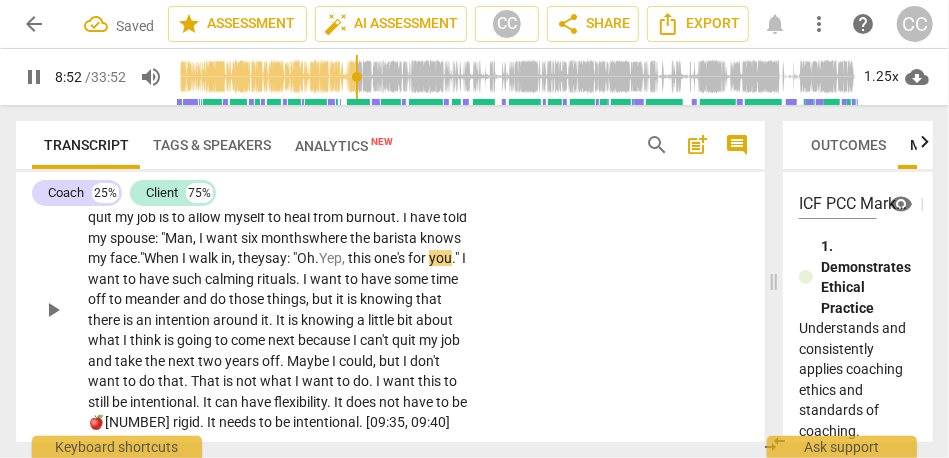 click on "this" at bounding box center (361, 258) 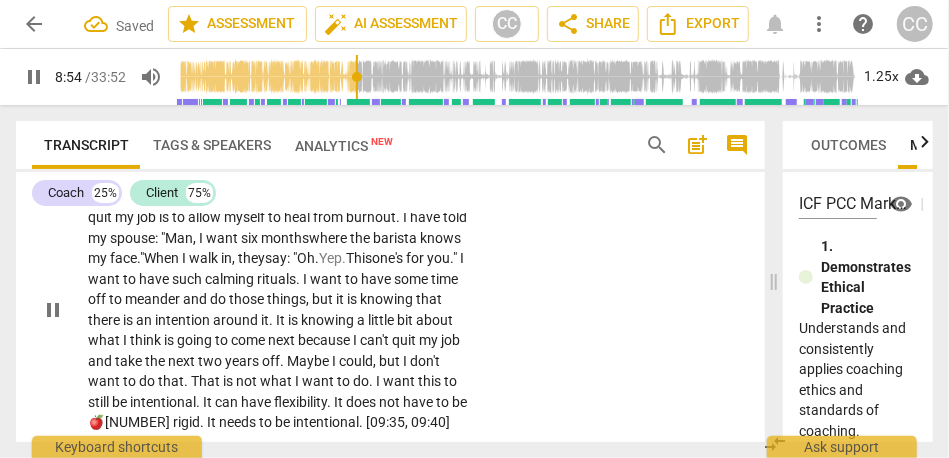 click on "Yep." at bounding box center [332, 258] 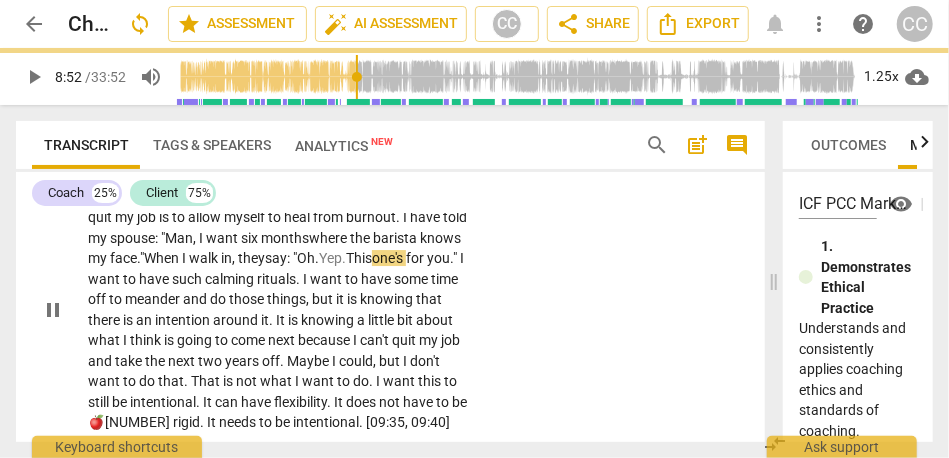 click on "one's" at bounding box center [389, 258] 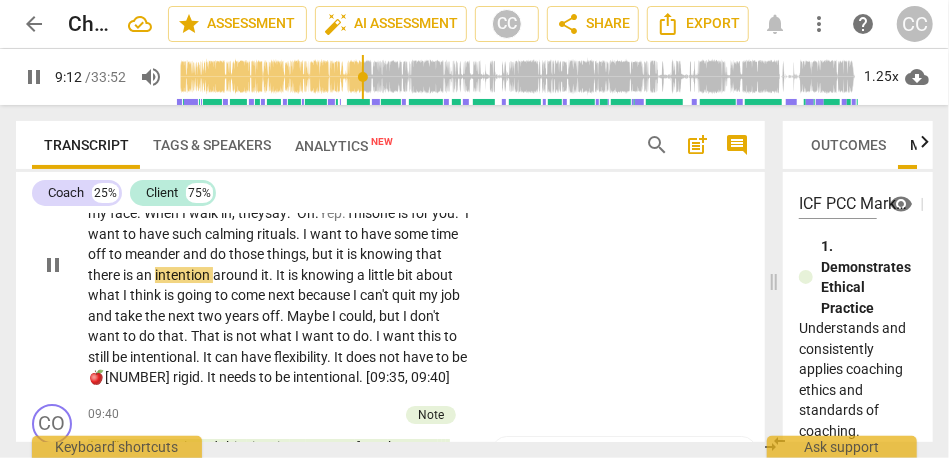 scroll, scrollTop: 2702, scrollLeft: 0, axis: vertical 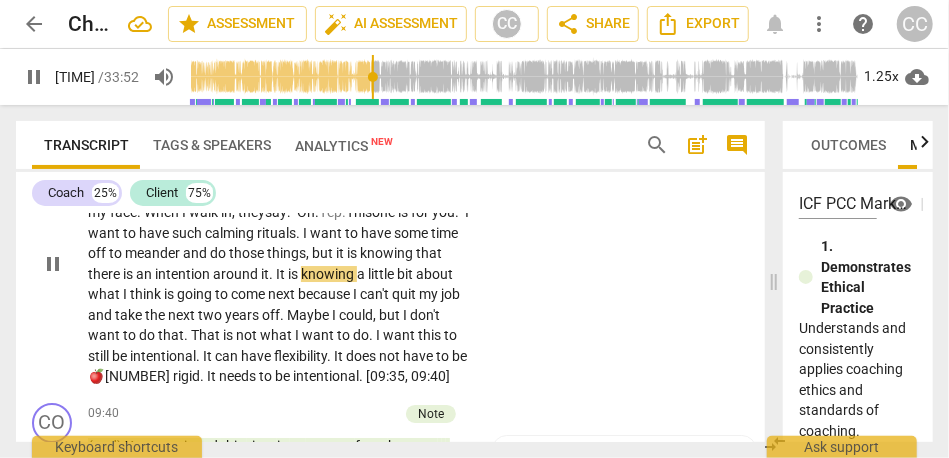 click on "an" at bounding box center (145, 274) 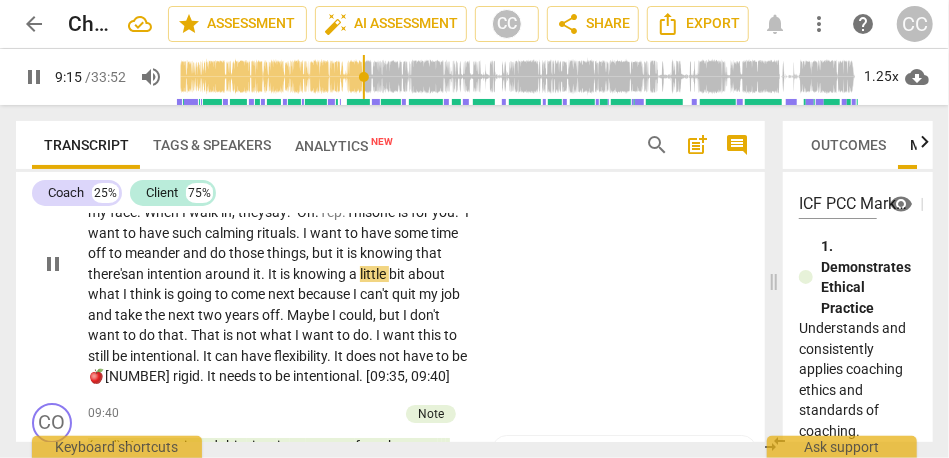 click on "intention" at bounding box center [176, 274] 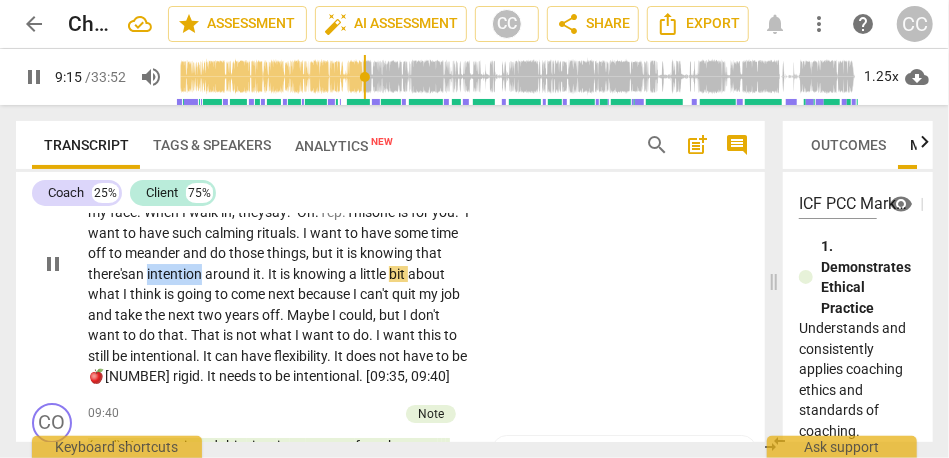 click on "intention" at bounding box center (176, 274) 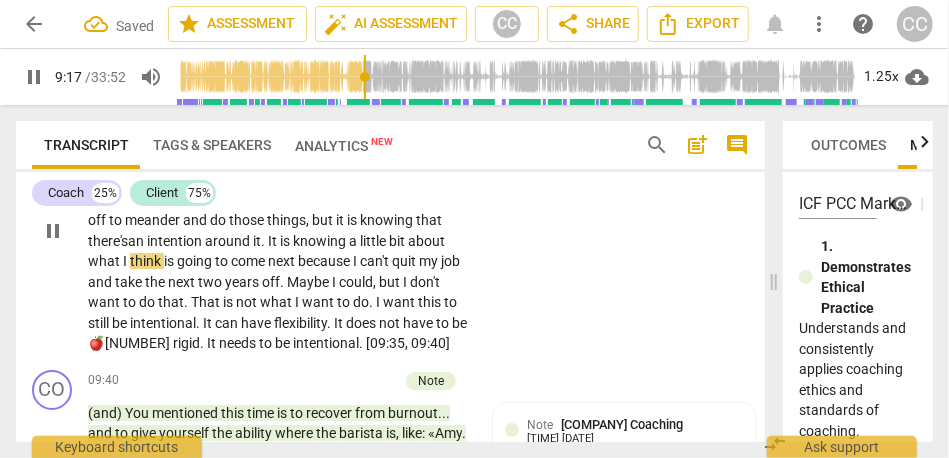 scroll, scrollTop: 2740, scrollLeft: 0, axis: vertical 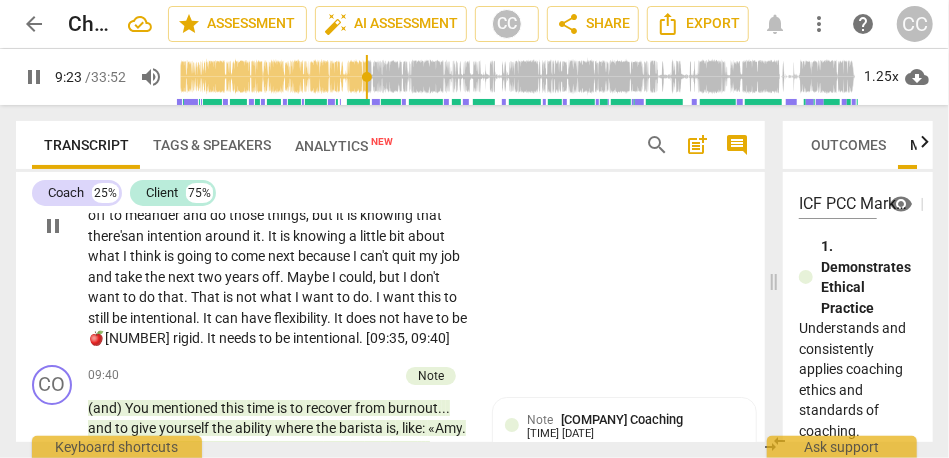 click on "Maybe" at bounding box center (309, 277) 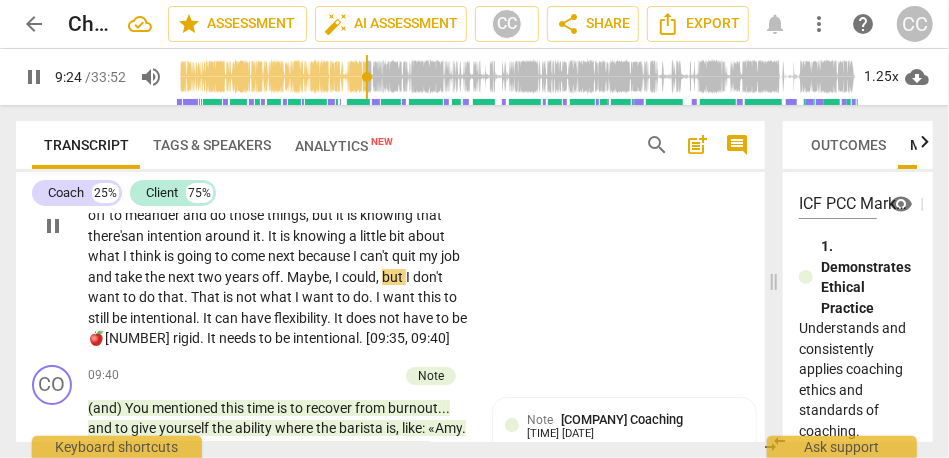 click on "Maybe," at bounding box center [311, 277] 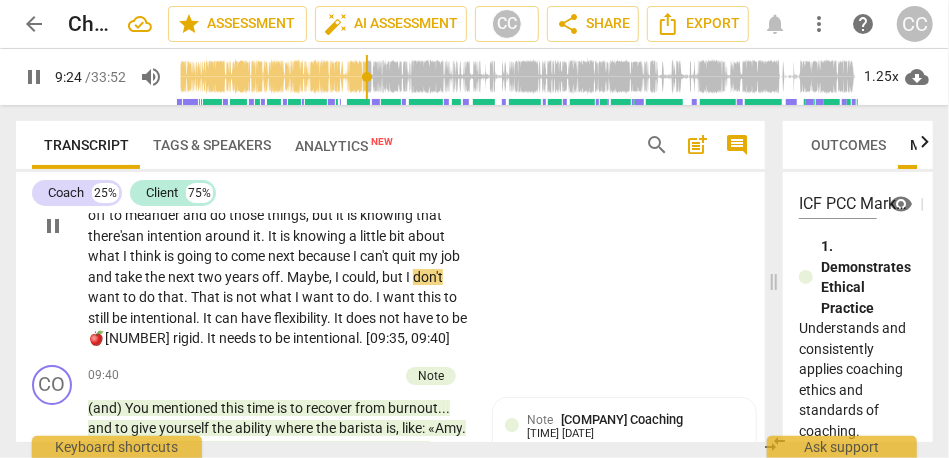 click on "Maybe," at bounding box center (311, 277) 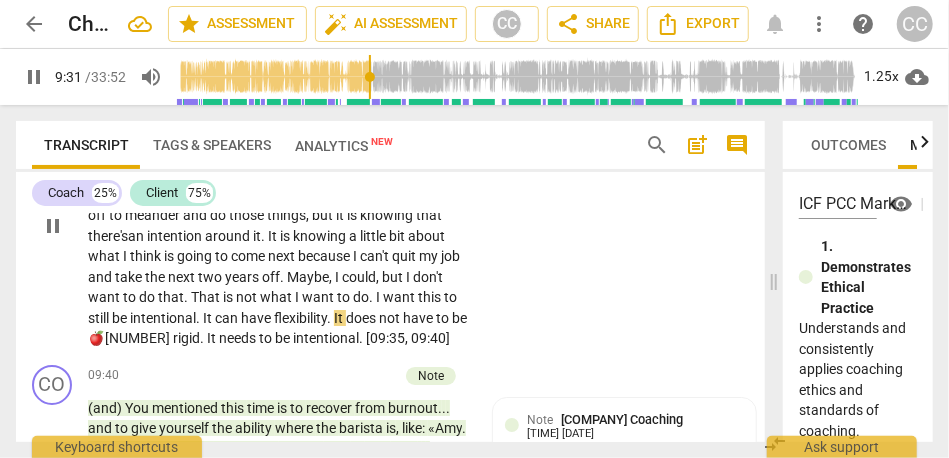 click on "🍎[NUMBER]" at bounding box center (130, 338) 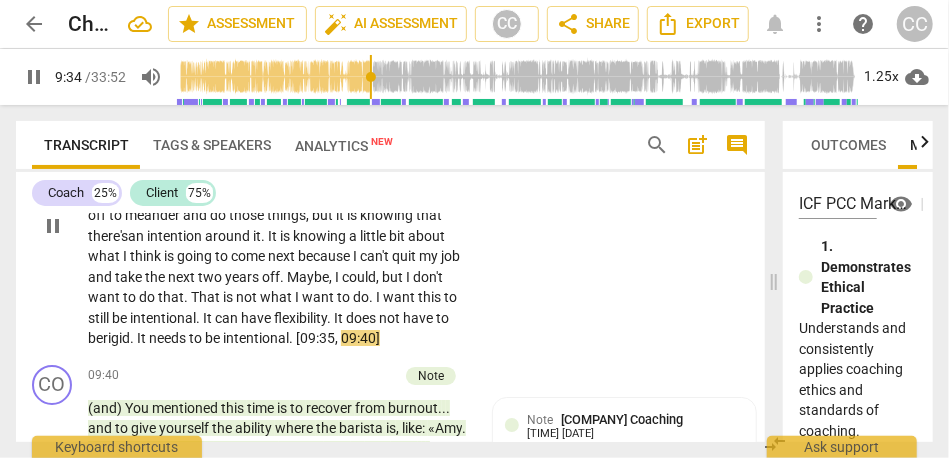 click on "." at bounding box center [133, 338] 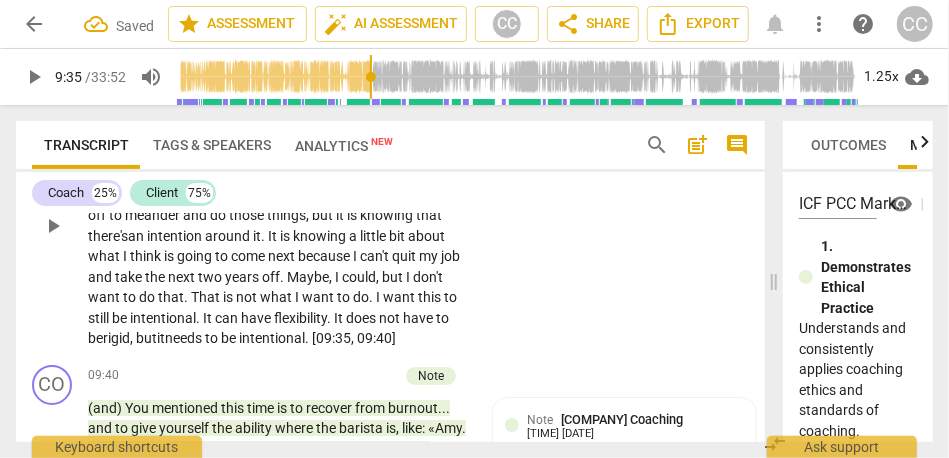 click on "CL play_arrow pause [TIME] + Add competency keyboard_arrow_right I   need   to   have   a   clear   intention .   Again ,   a   part   of   this   desire   to   quit   my   job   is   to   allow   myself   to   heal   from   burnout .   I   have   told   my   spouse :   "Man ,   I   want   six   months  where   the   barista   knows   my   face . "   When   I   walk   in ,   they  say: " Oh.  Yep.  This  one is f or   you . "   I   want   to   have   such   calming   rituals .   I   want   to   have   some   time   off   to   meander   and   do   those   things ,   but   it   is   knowing   that   there's  an   intention   around   it .   It   is   knowing   a   little   bit   about   what   I   think   is   going   to   come   next   because   I   can't   quit   my   job   and   take   the   next   two   years   off .   Maybe,   I   could ,   but   I   don't   want   to   do   that .   That   is   not   what   I   want   to   do .   I   want   this   to   still   be   intentional .   It   can   have   ." at bounding box center (390, 209) 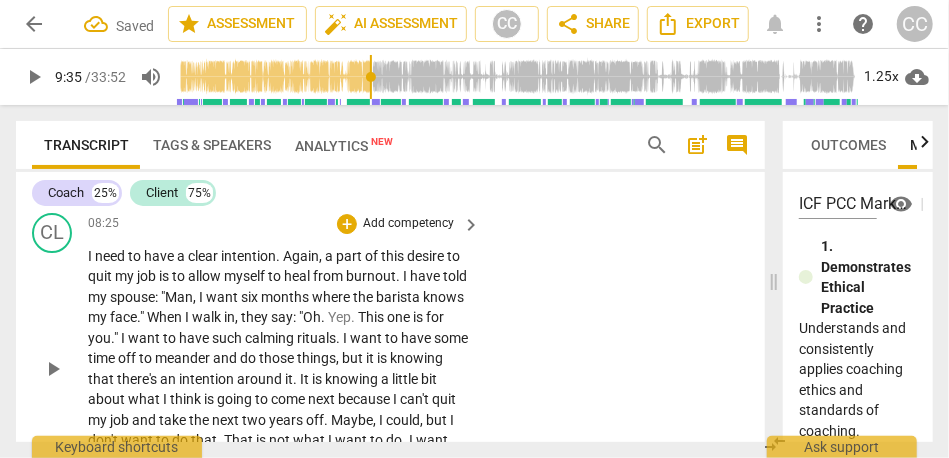 scroll, scrollTop: 2581, scrollLeft: 0, axis: vertical 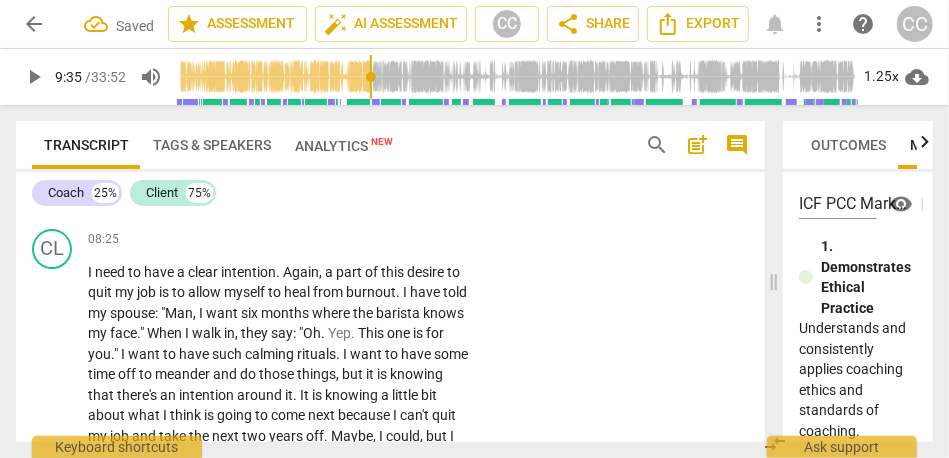 click on "Add competency" at bounding box center [408, 240] 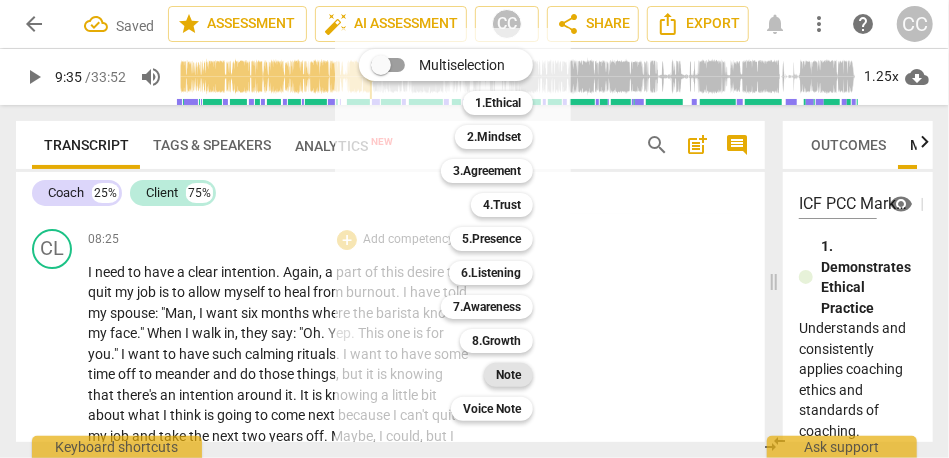 click on "Note" at bounding box center [508, 375] 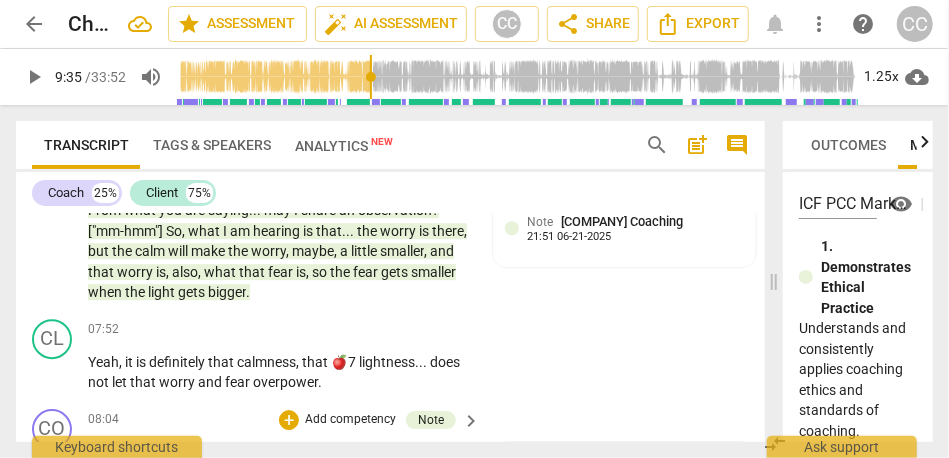 scroll, scrollTop: 2305, scrollLeft: 0, axis: vertical 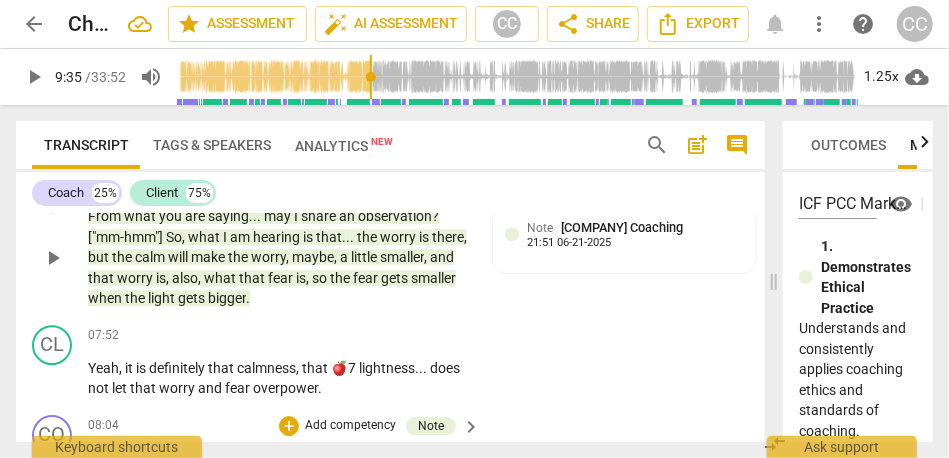 click on "From   what   you   are   saying . . .   may   I   share   an   observation ?   ["mm-hmm"]   So ,   what   I   am   hearing   is   that . . .   the   worry   is   there ,   but   the   calm   will   make   the   worry ,   maybe ,   a   little   smaller ,   and   that   worry   is ,   also ,   what   that   fear   is ,   so   the   fear   gets   smaller   when   the   light   gets   bigger ." at bounding box center (279, 257) 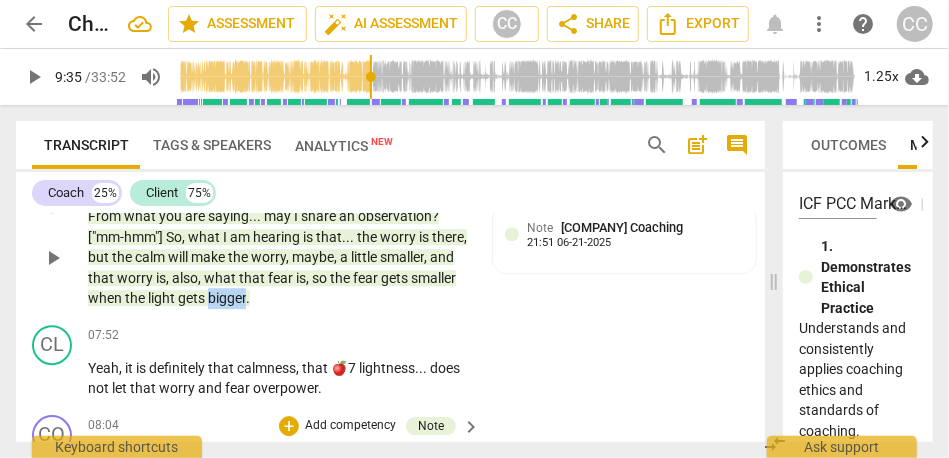click on "From   what   you   are   saying . . .   may   I   share   an   observation ?   ["mm-hmm"]   So ,   what   I   am   hearing   is   that . . .   the   worry   is   there ,   but   the   calm   will   make   the   worry ,   maybe ,   a   little   smaller ,   and   that   worry   is ,   also ,   what   that   fear   is ,   so   the   fear   gets   smaller   when   the   light   gets   bigger ." at bounding box center [279, 257] 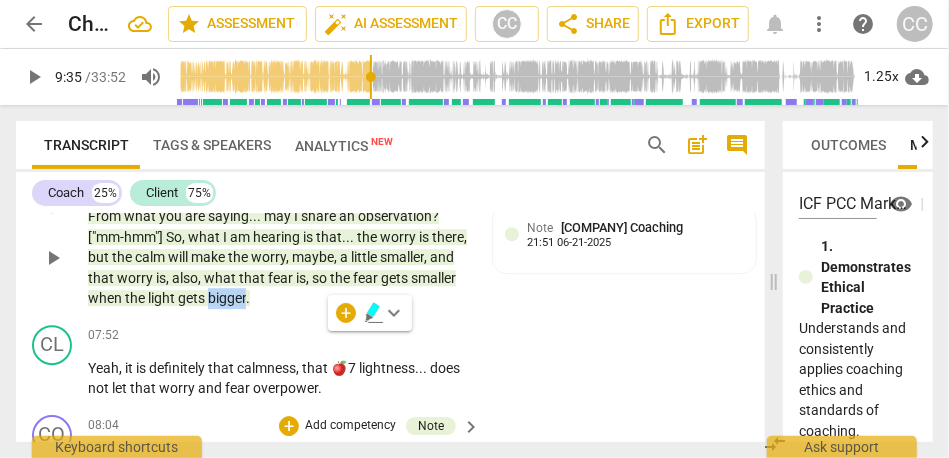click on "bigger" at bounding box center (227, 298) 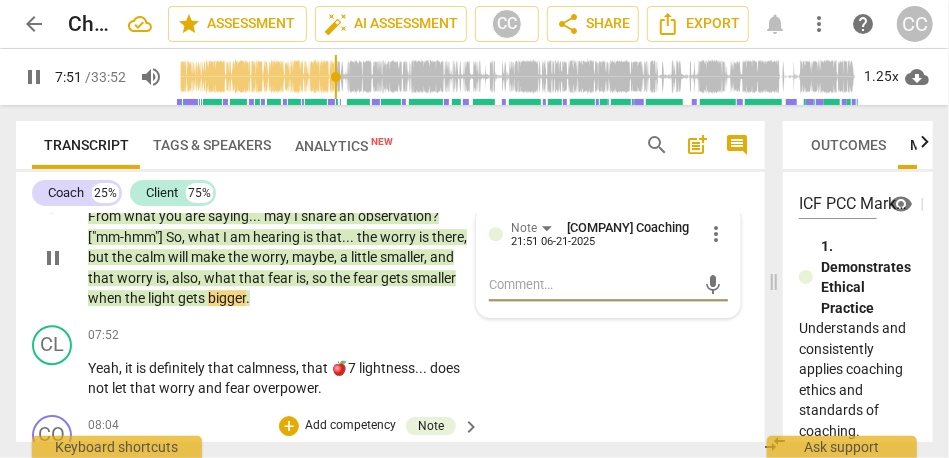 scroll, scrollTop: 2387, scrollLeft: 0, axis: vertical 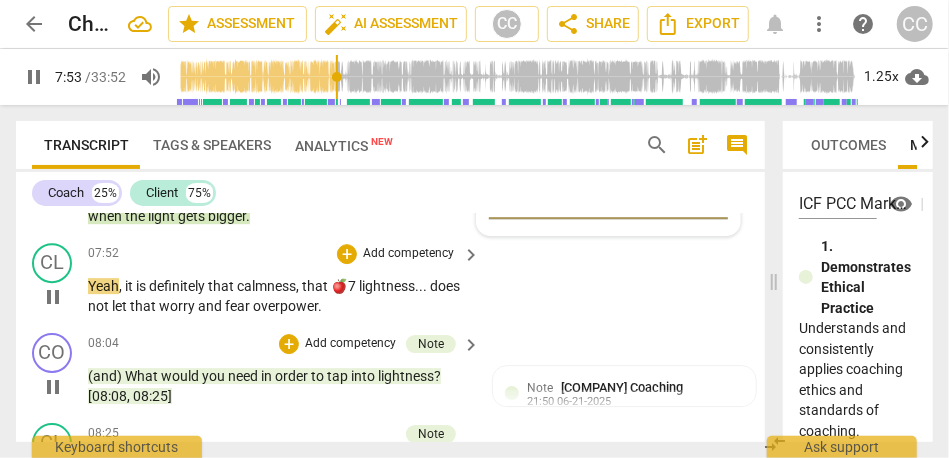 click on "Yeah , it is definitely that calmness , that 🍎7 lightness . . . does not let that worry and fear overpower ." at bounding box center [279, 296] 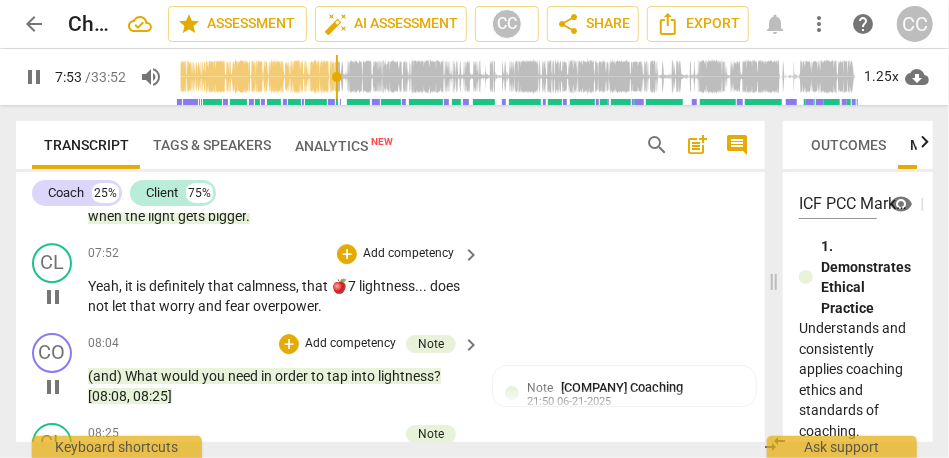 type on "474" 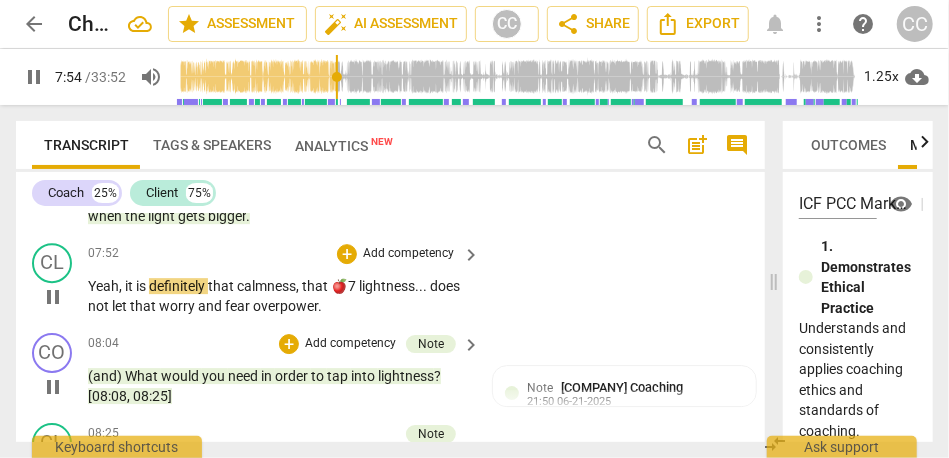 type 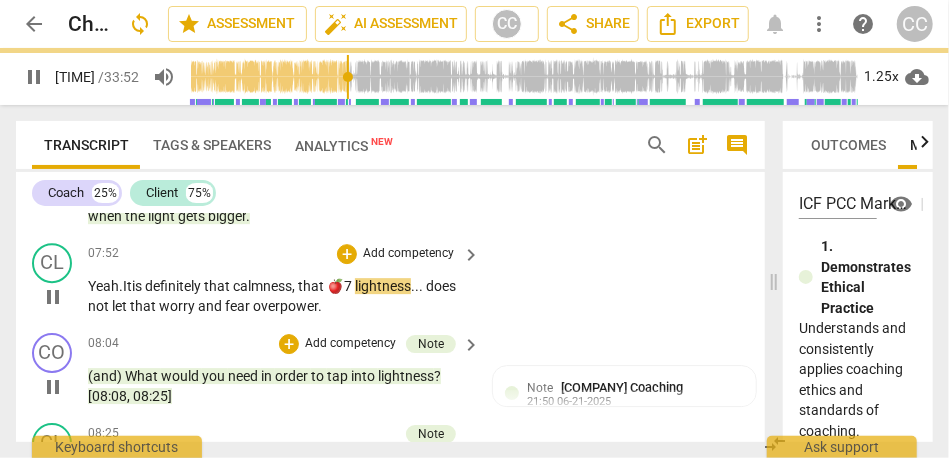 click on "lightness" at bounding box center [383, 286] 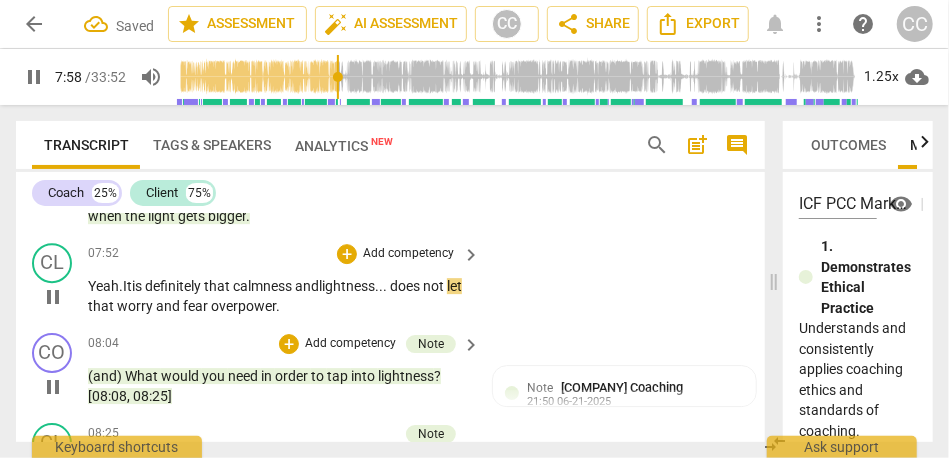 click on "does" at bounding box center [406, 286] 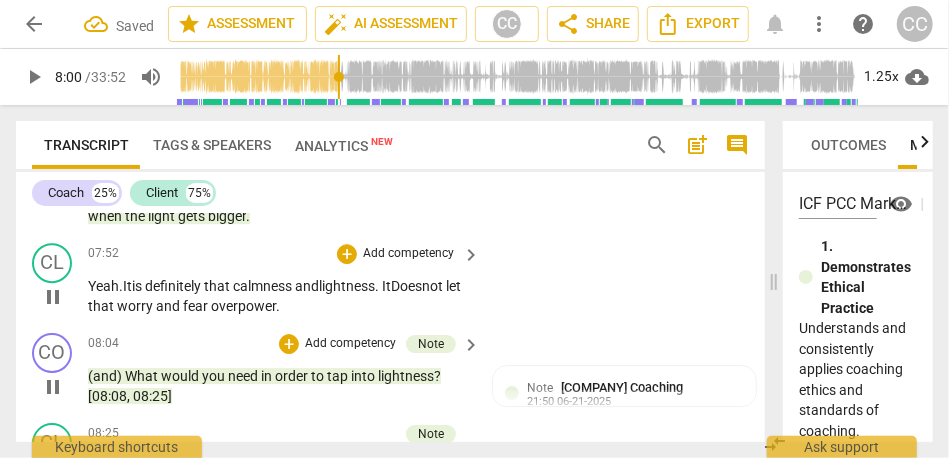 click on "lightness. It" at bounding box center (355, 286) 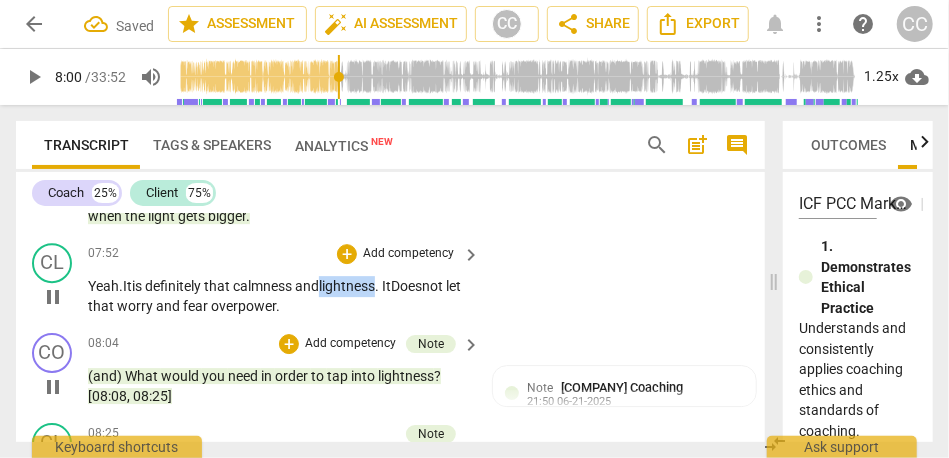 click on "lightness. It" at bounding box center (355, 286) 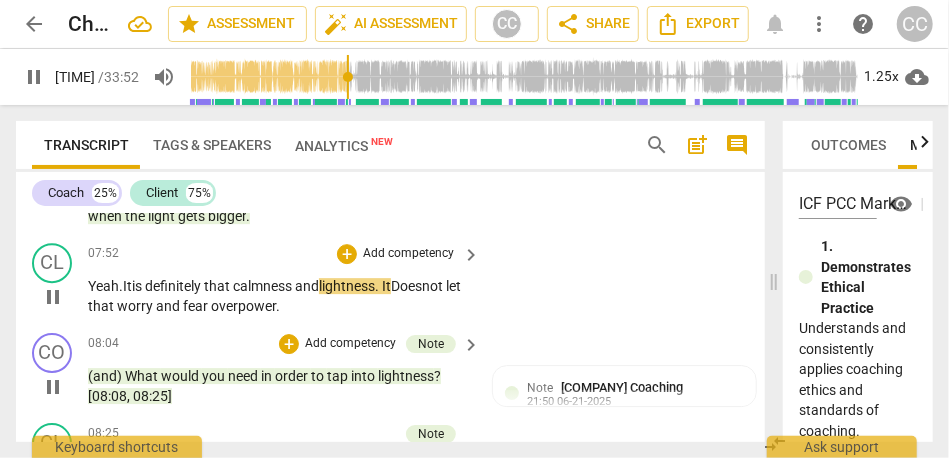 click on "Does" at bounding box center (406, 286) 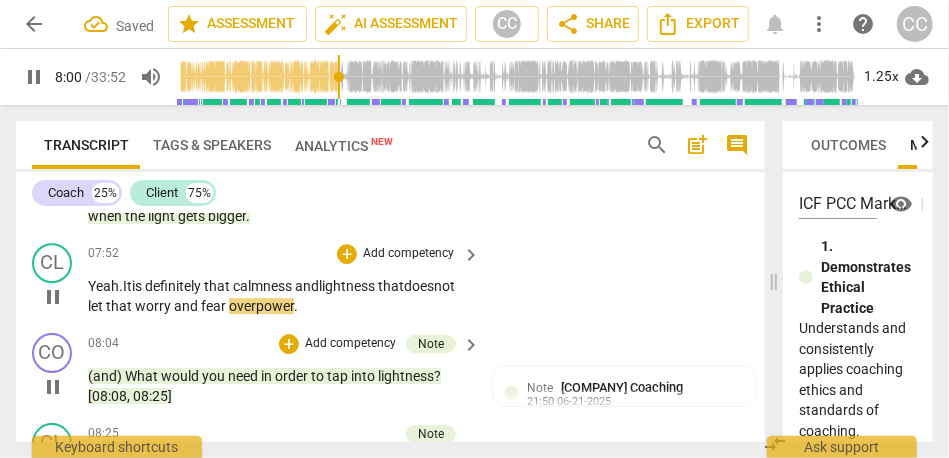 click on "lightness that" at bounding box center (361, 286) 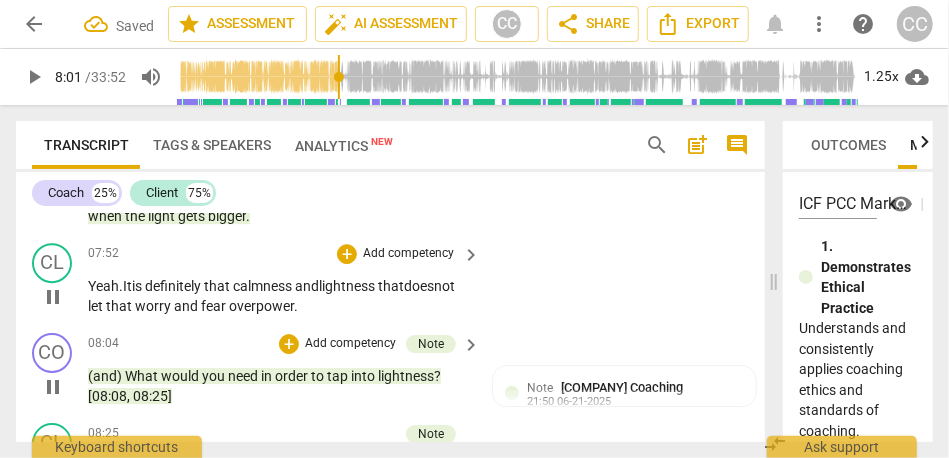 click on "calmness and" at bounding box center [276, 286] 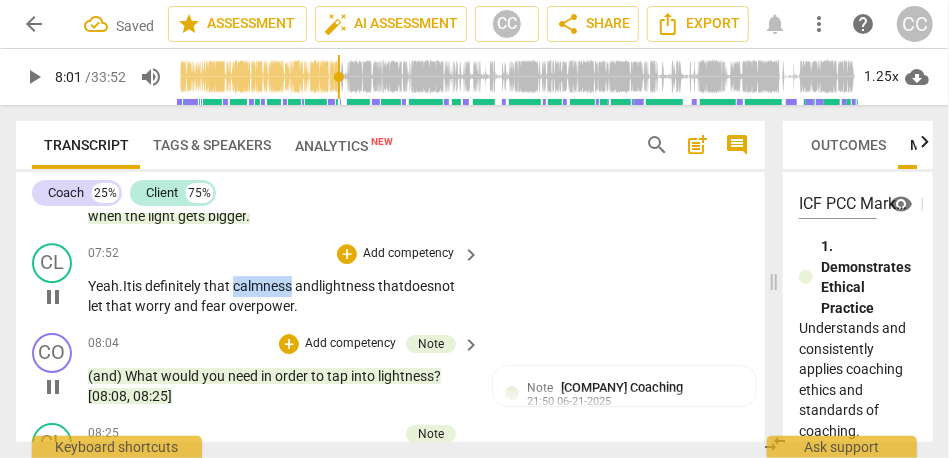 click on "calmness and" at bounding box center (276, 286) 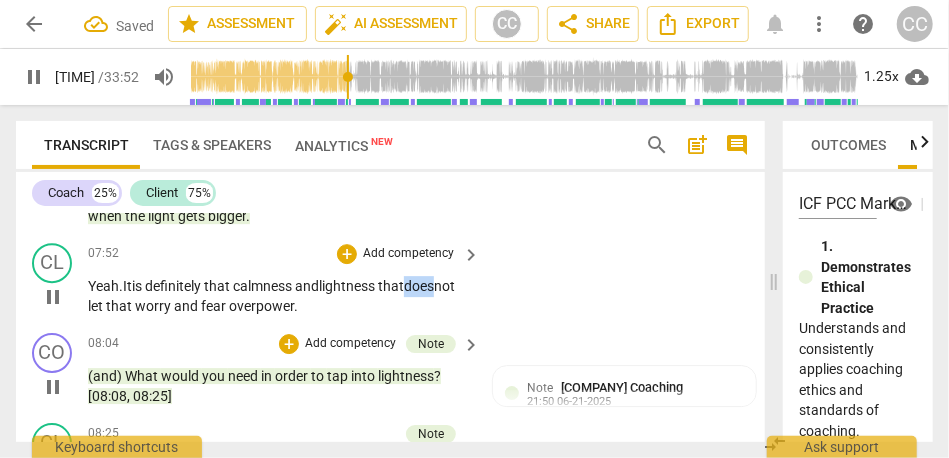 drag, startPoint x: 421, startPoint y: 329, endPoint x: 473, endPoint y: 327, distance: 52.03845 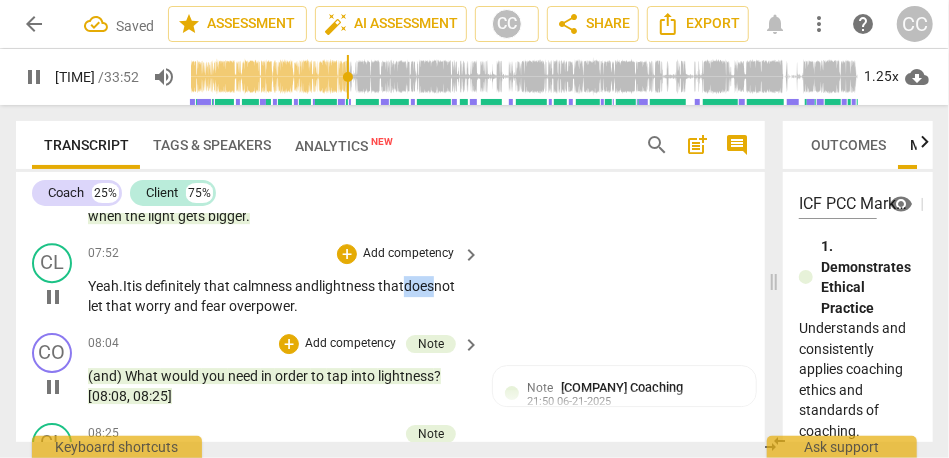 click on "Yeah.  It  is   definitely   that   calmness and  lightness that  does  not   let   that   worry   and   fear   overpower ." at bounding box center [285, 296] 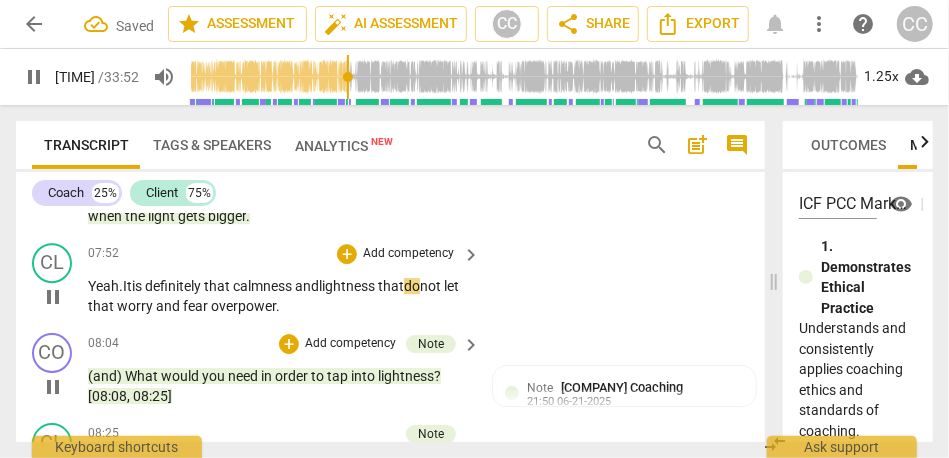 click on "Yeah. It is definitely that calmness and lightness that do not let that worry and fear overpower ." at bounding box center (390, 280) 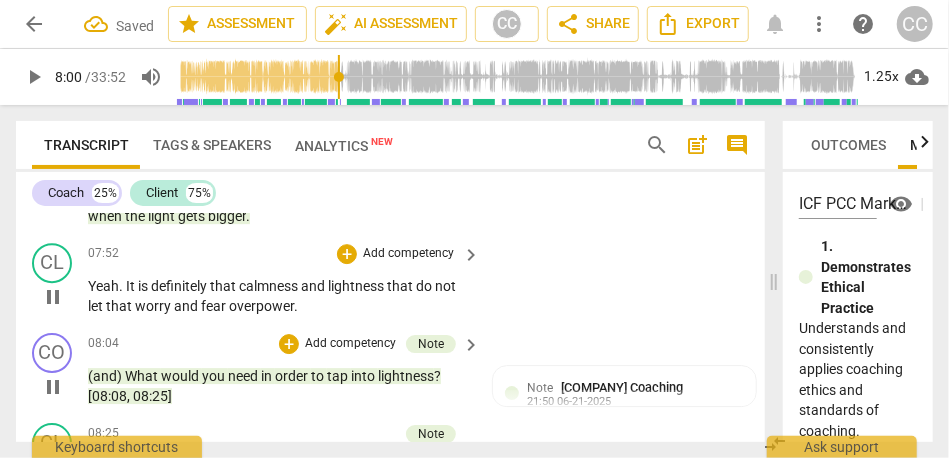 type on "480" 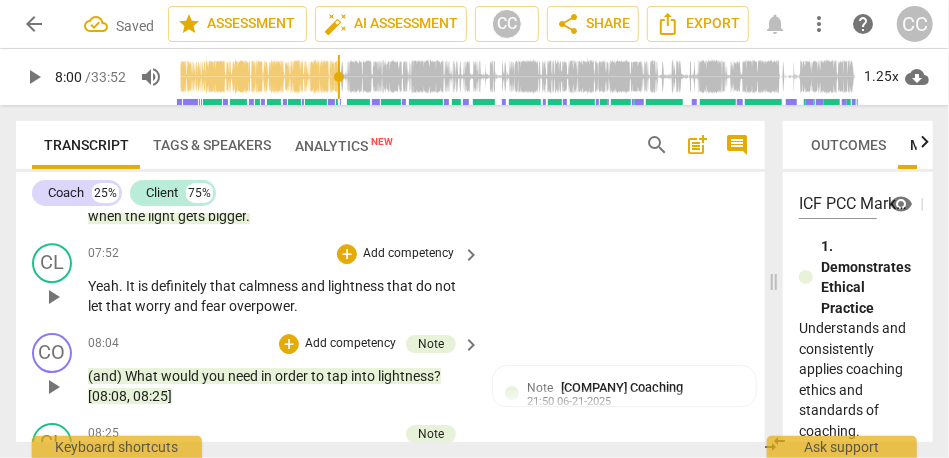 click on "Add competency" at bounding box center [408, 254] 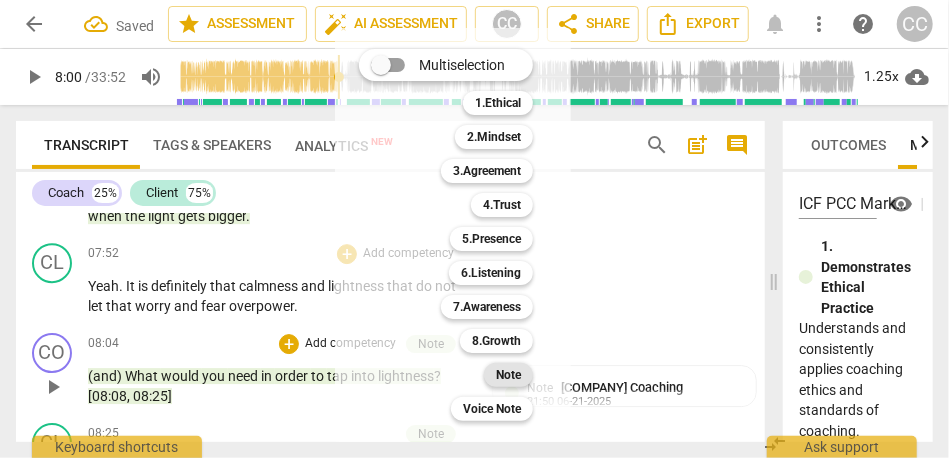 click on "Note" at bounding box center (508, 375) 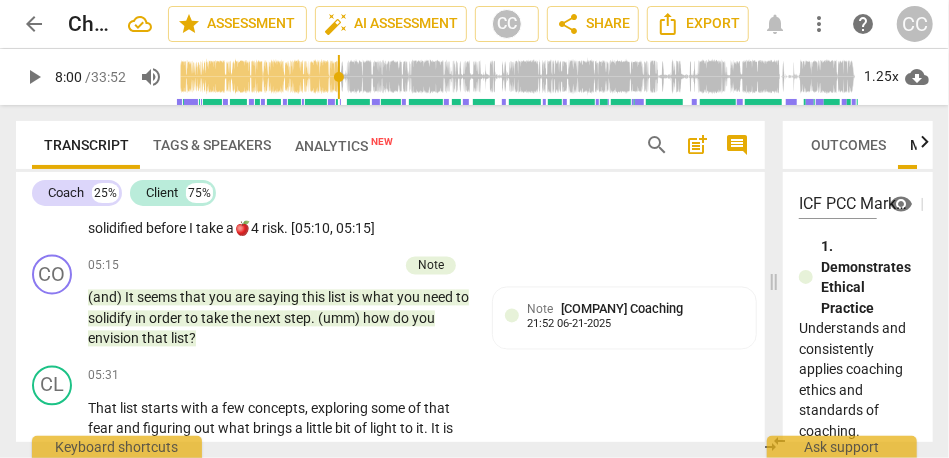 scroll, scrollTop: 1614, scrollLeft: 0, axis: vertical 